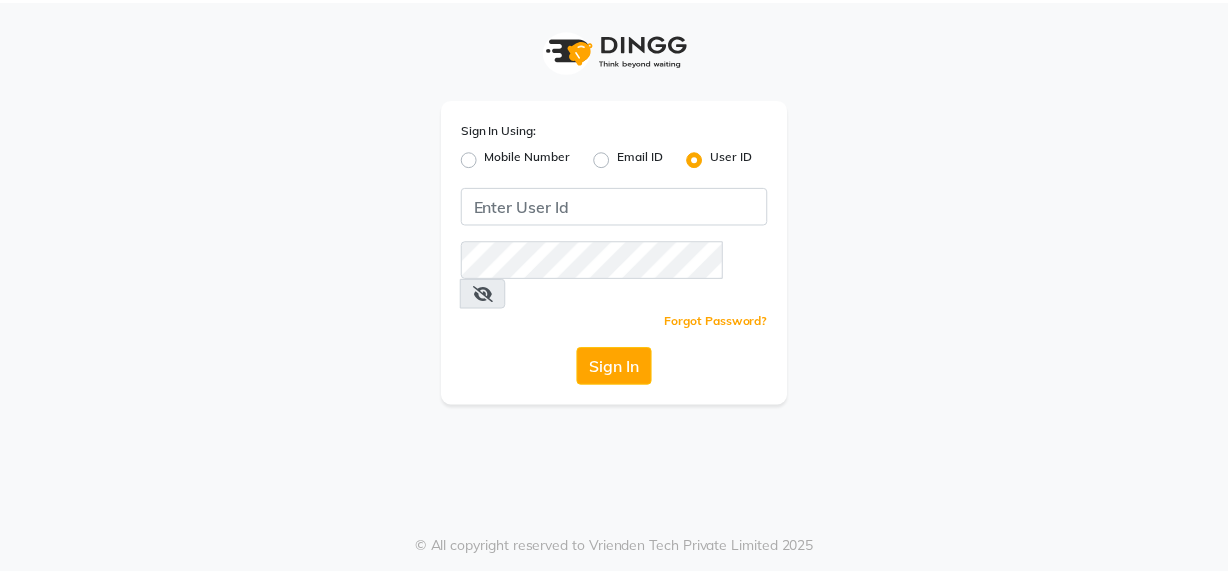 scroll, scrollTop: 0, scrollLeft: 0, axis: both 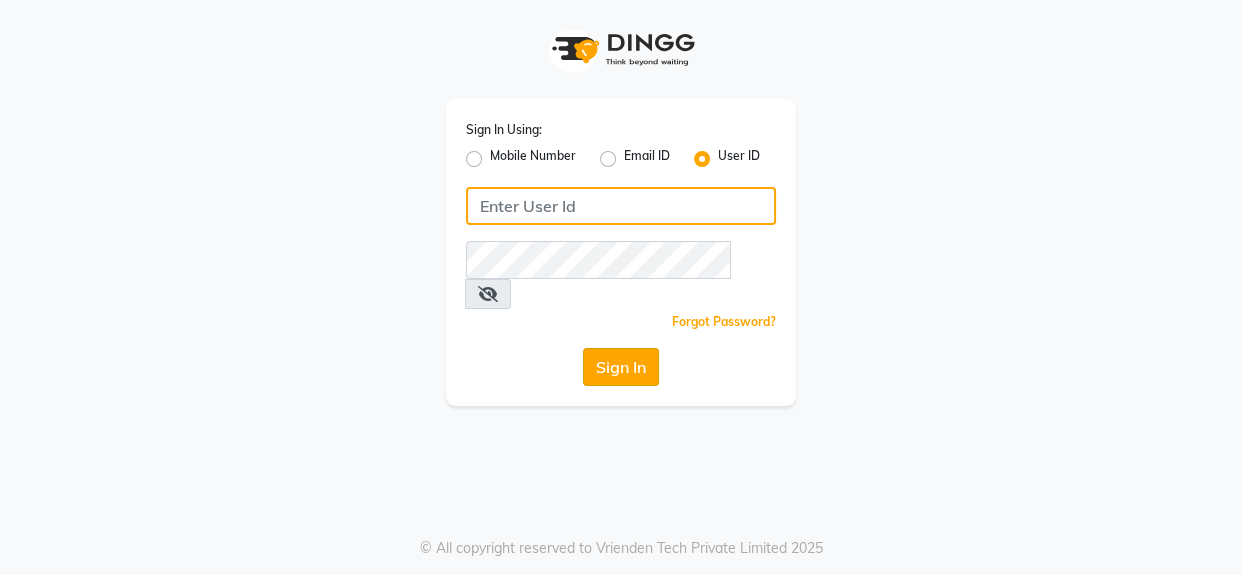 type on "1909makeover" 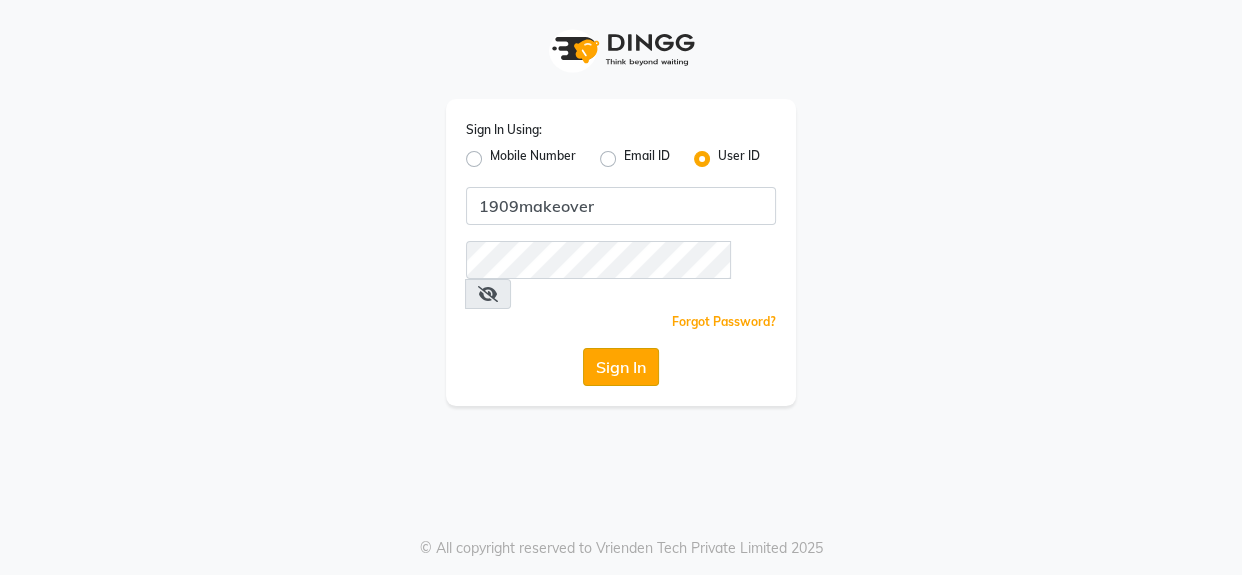click on "Sign In" 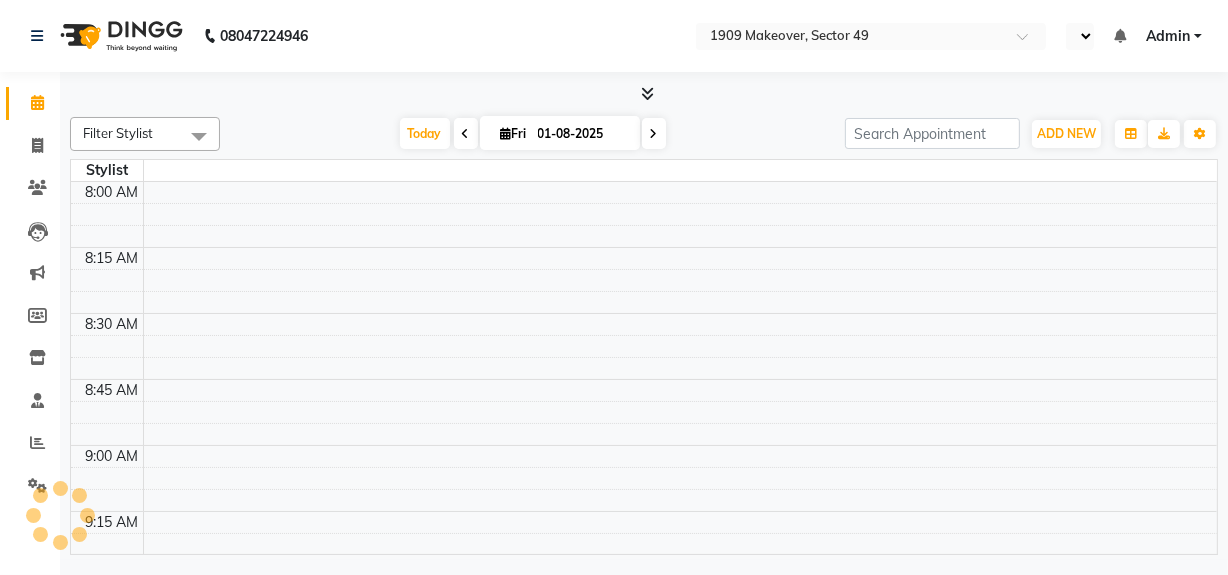 select on "en" 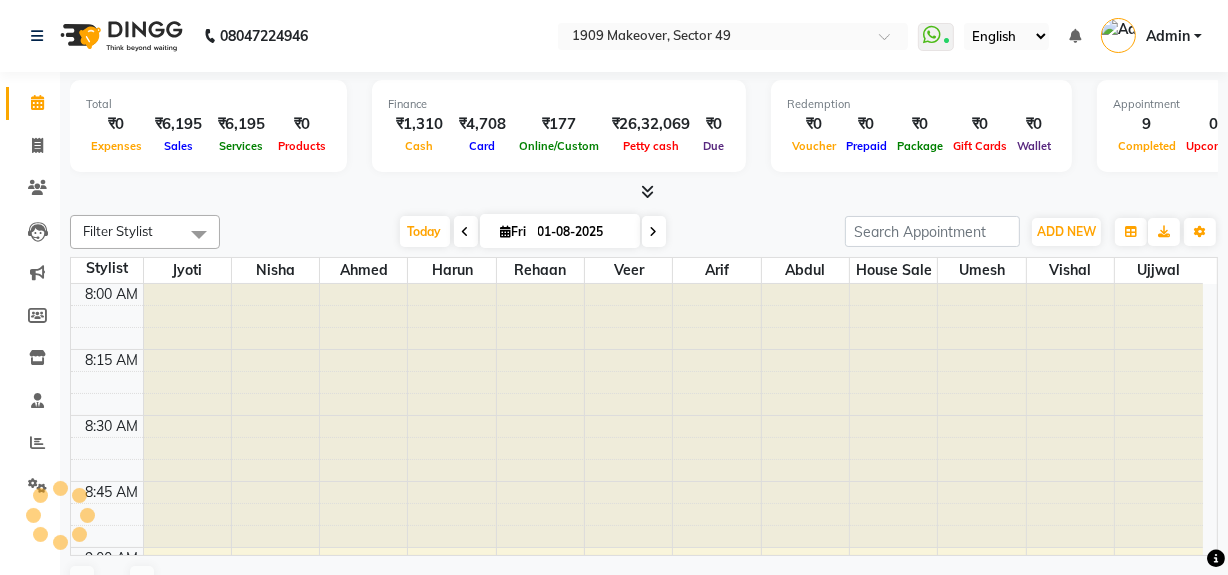 scroll, scrollTop: 0, scrollLeft: 0, axis: both 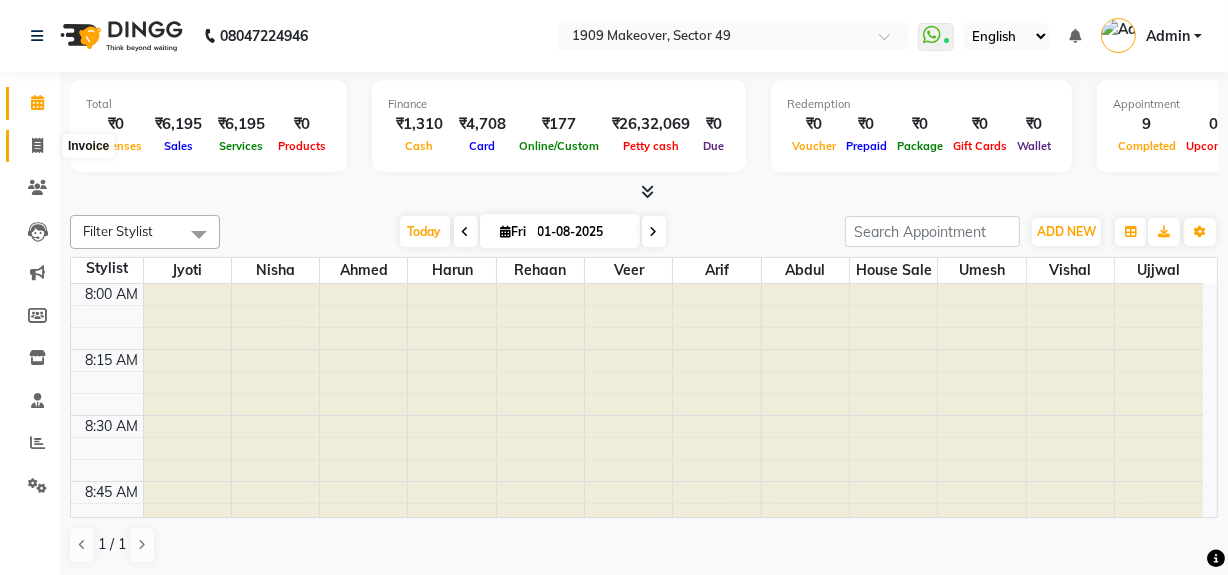 click 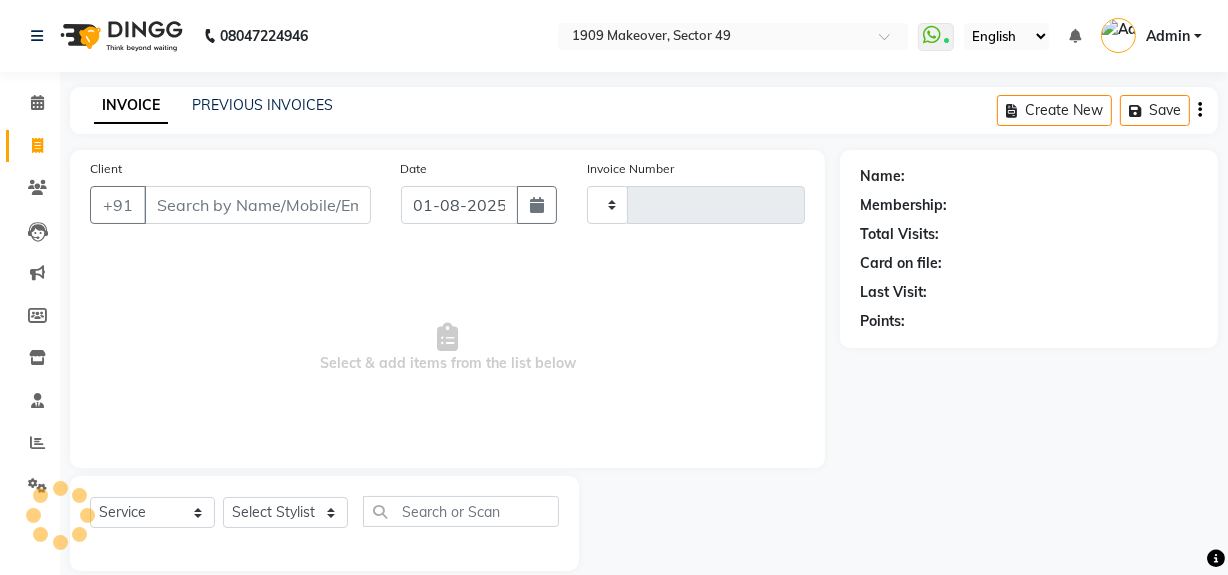 type on "1743" 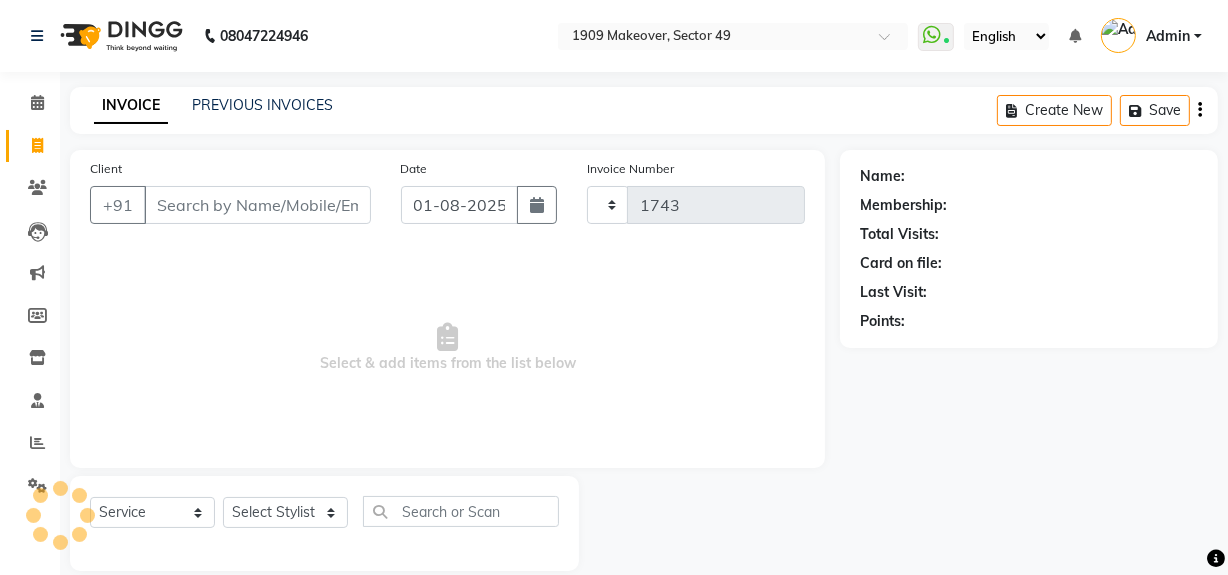 select on "6923" 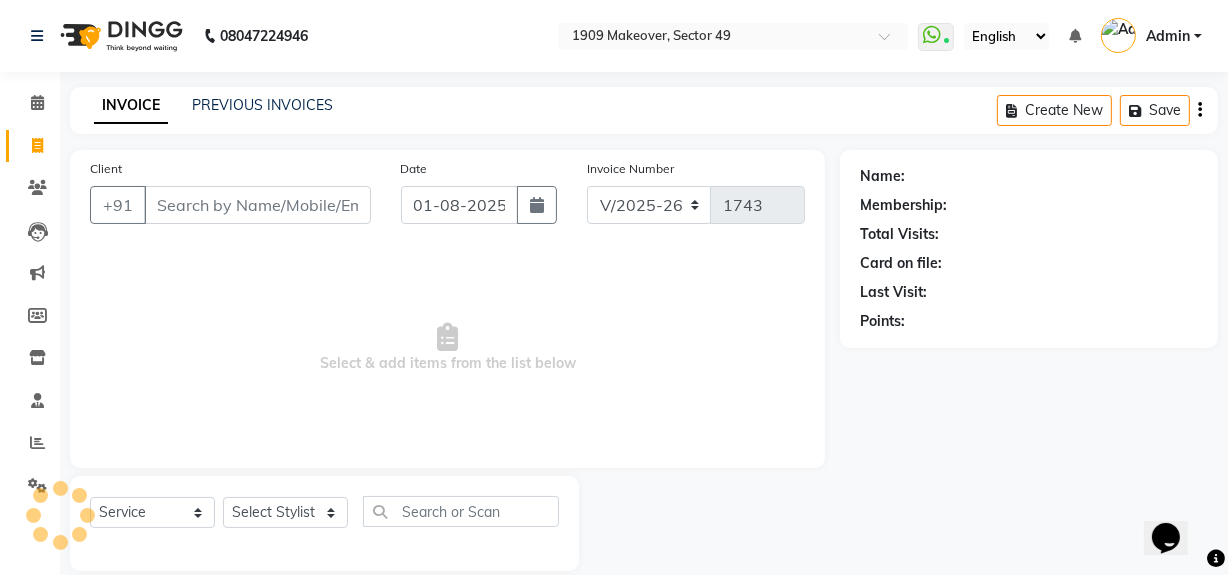 scroll, scrollTop: 0, scrollLeft: 0, axis: both 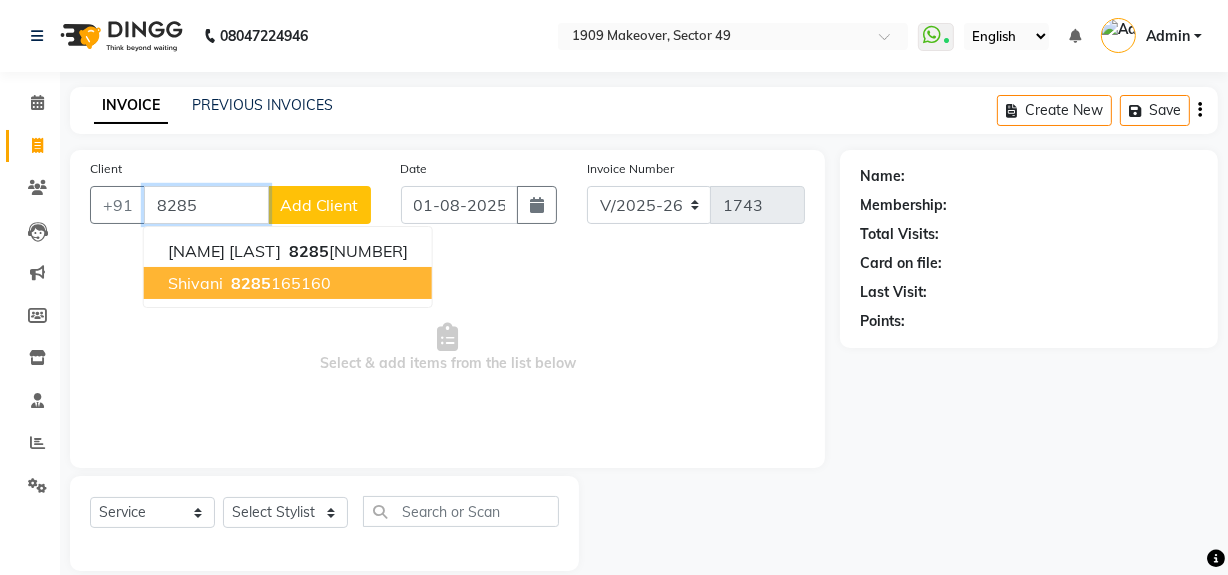 click on "[PHONE]" at bounding box center (279, 283) 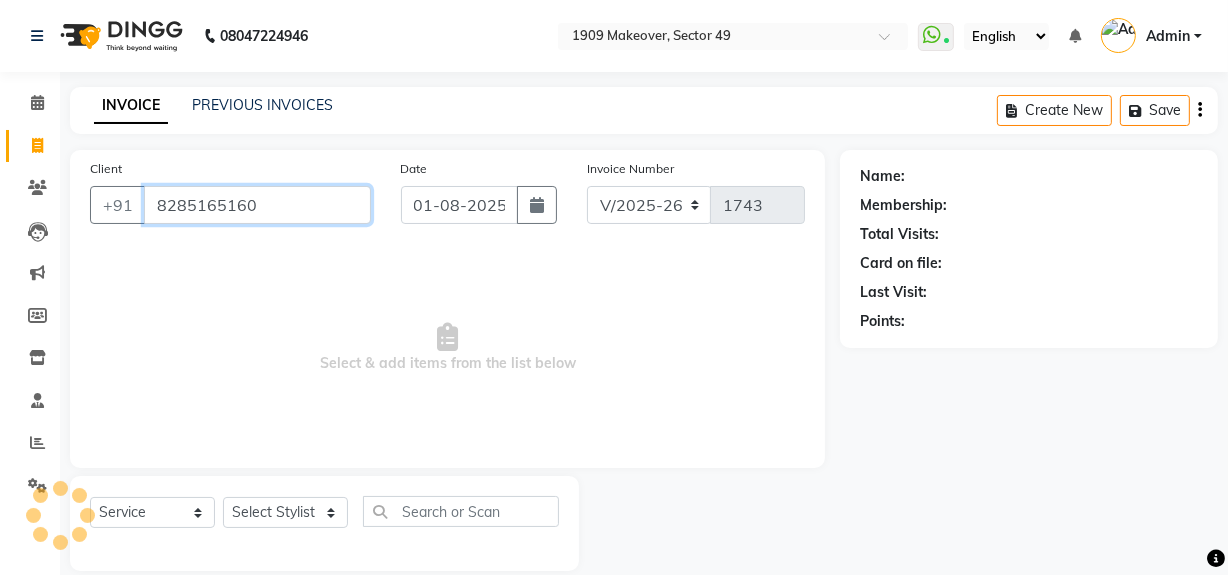 type on "8285165160" 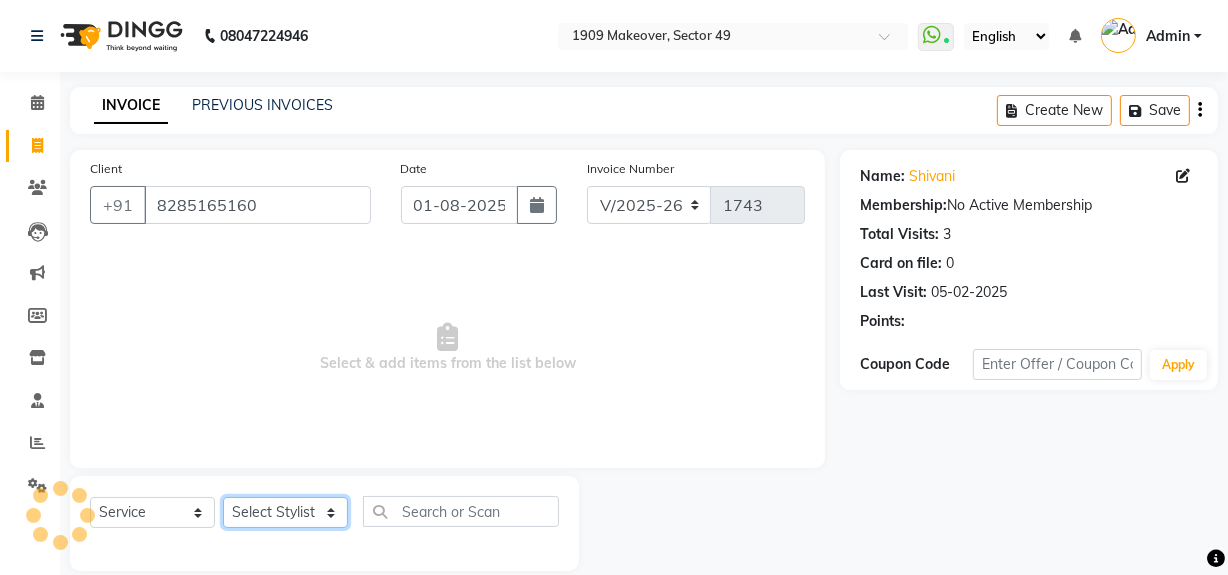 click on "Select Stylist Abdul Ahmed Arif Harun House Sale Jyoti Nisha Rehaan Ujjwal Umesh Veer vikram mehta Vishal" 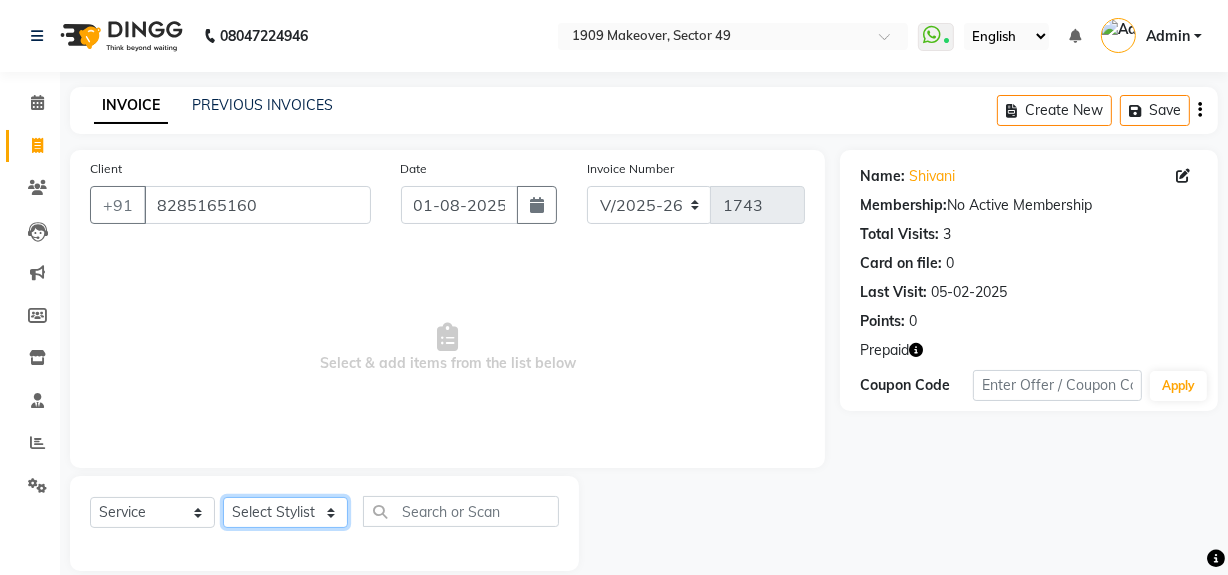 select on "57114" 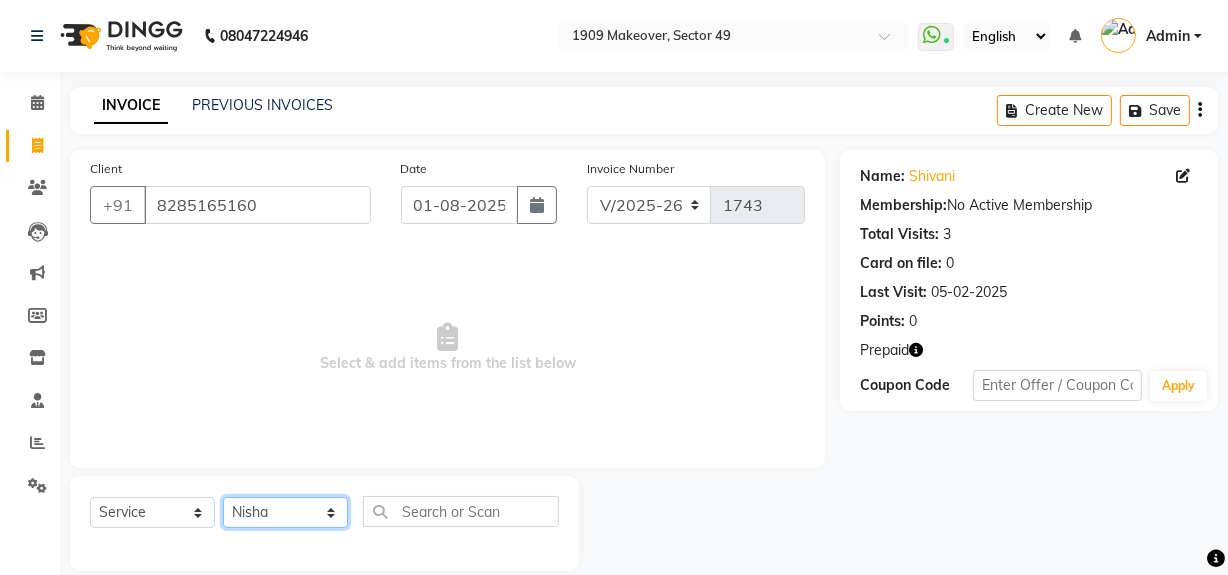 click on "Select Stylist Abdul Ahmed Arif Harun House Sale Jyoti Nisha Rehaan Ujjwal Umesh Veer vikram mehta Vishal" 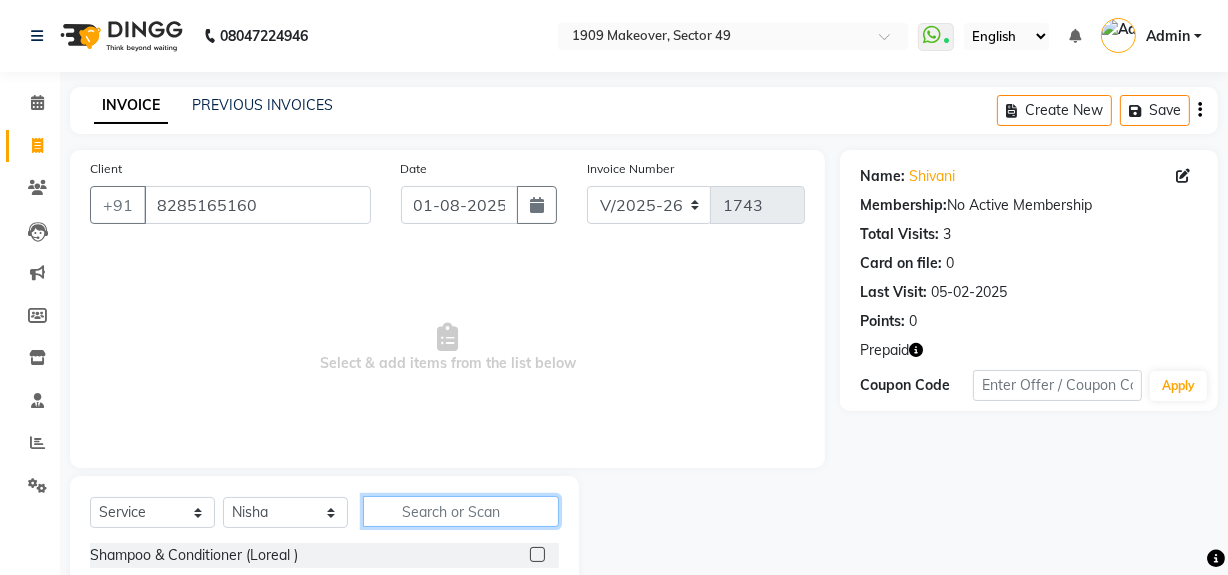 click 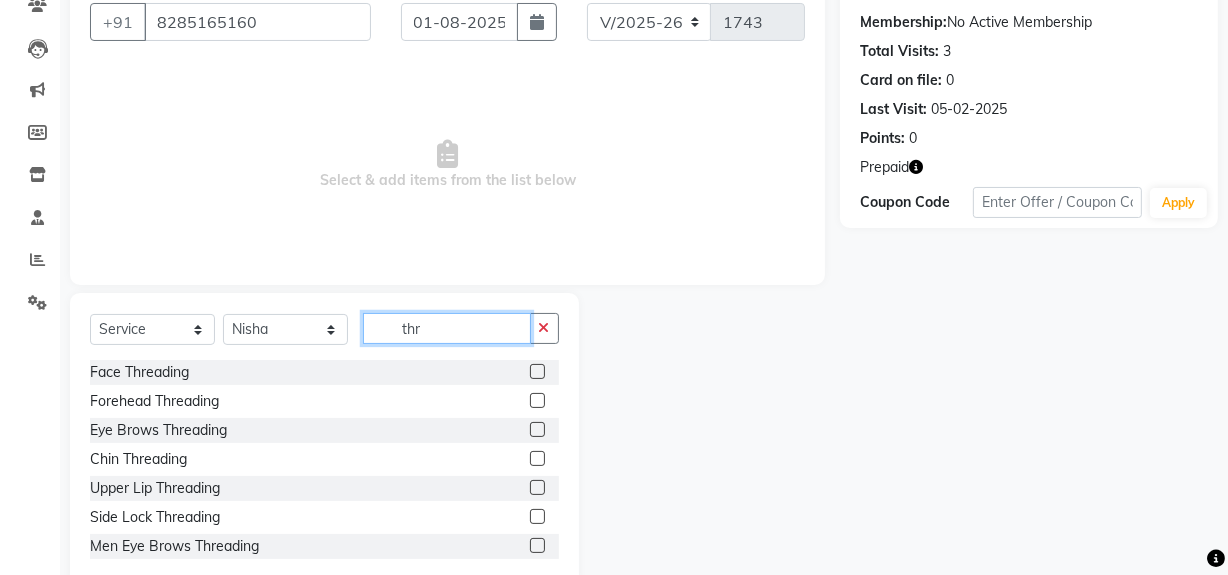 scroll, scrollTop: 226, scrollLeft: 0, axis: vertical 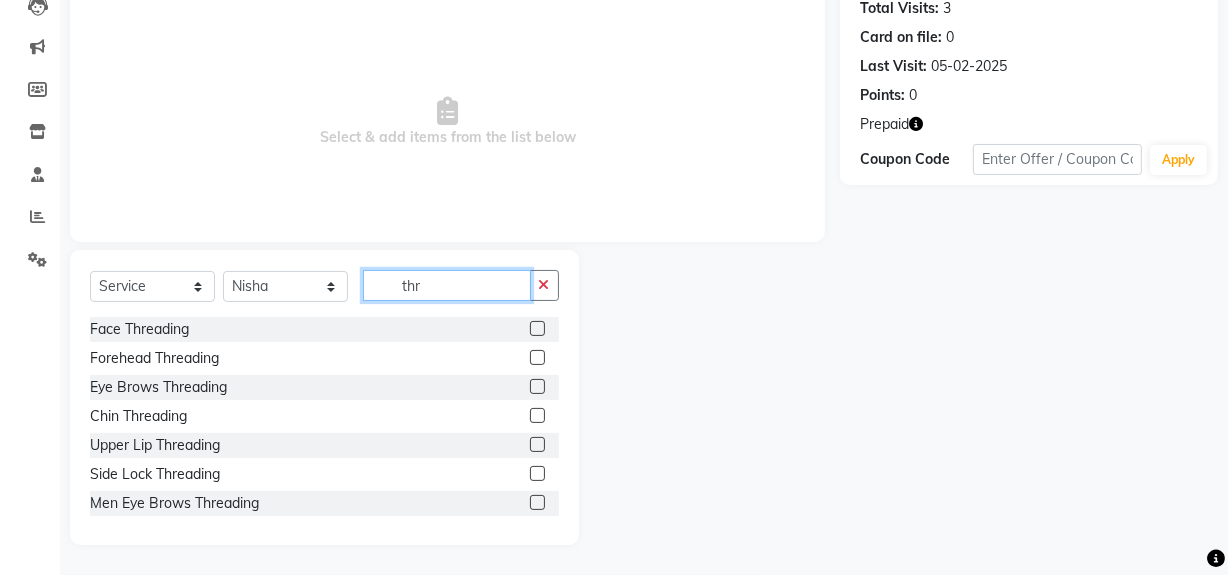 type on "thr" 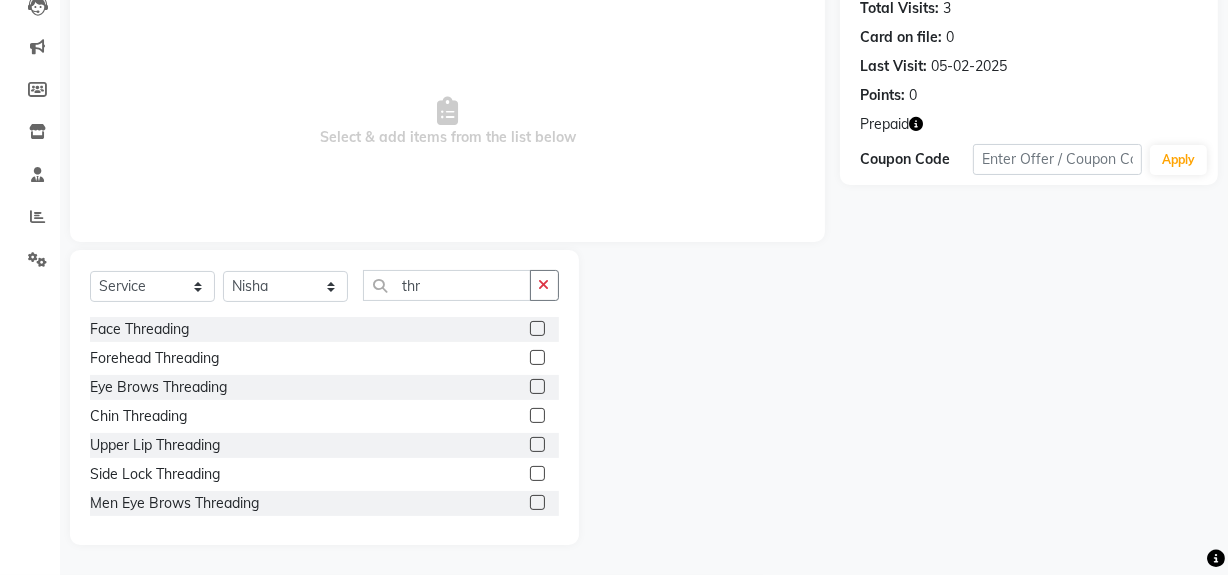 click 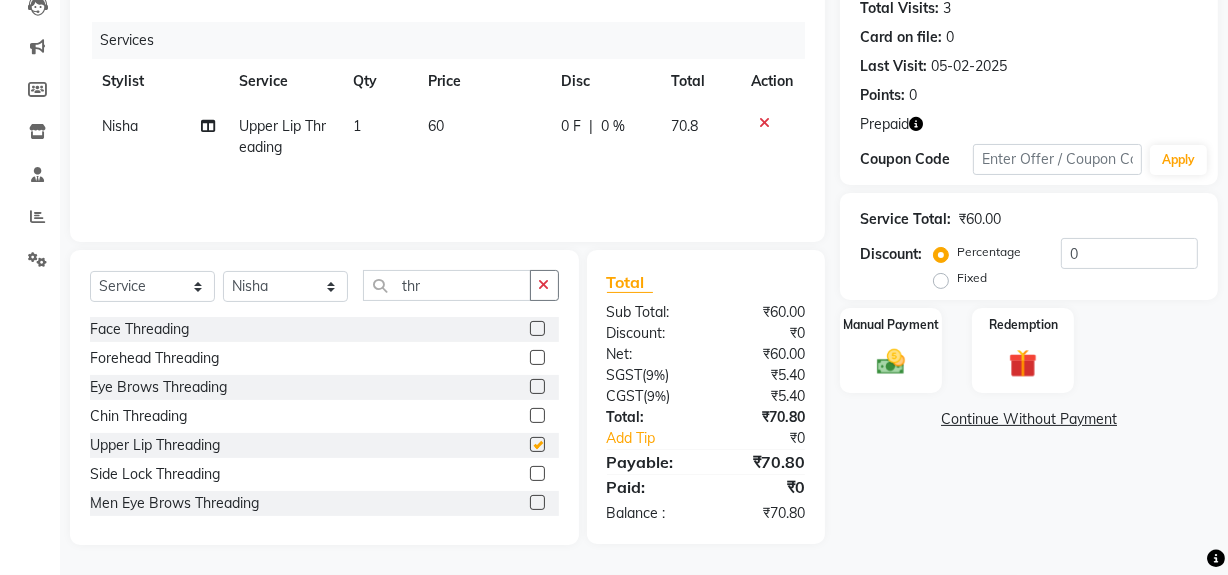 checkbox on "false" 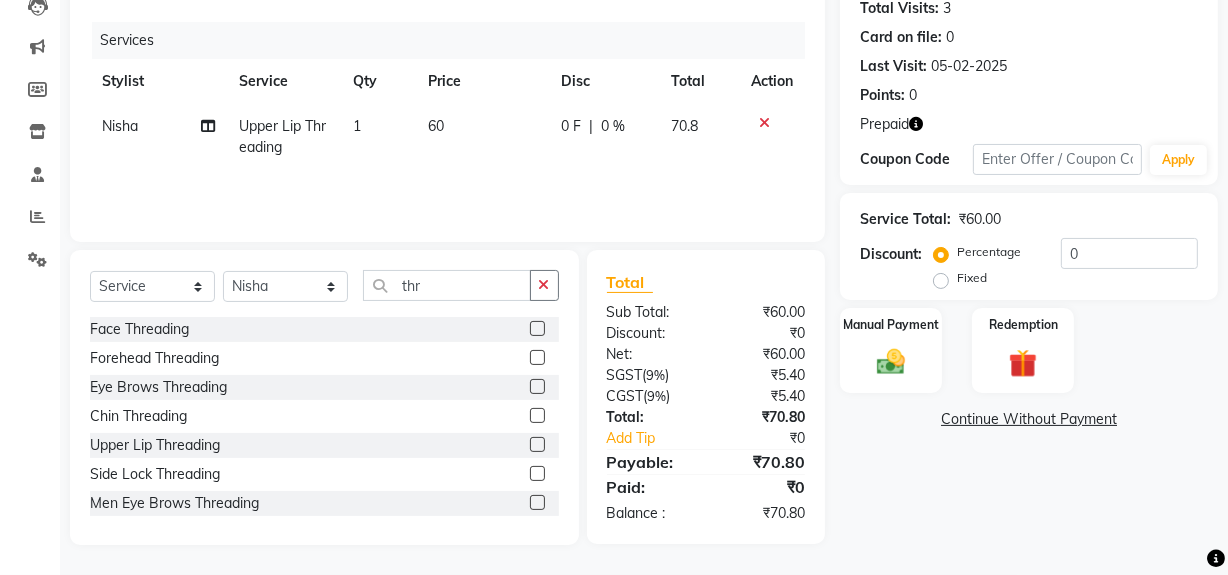 click 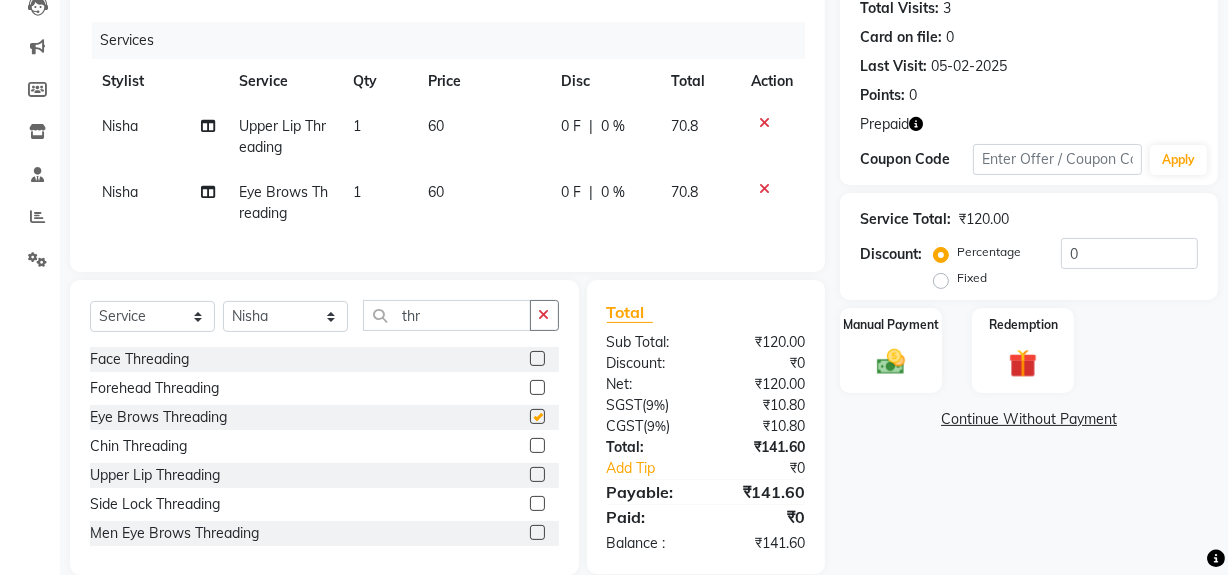 checkbox on "false" 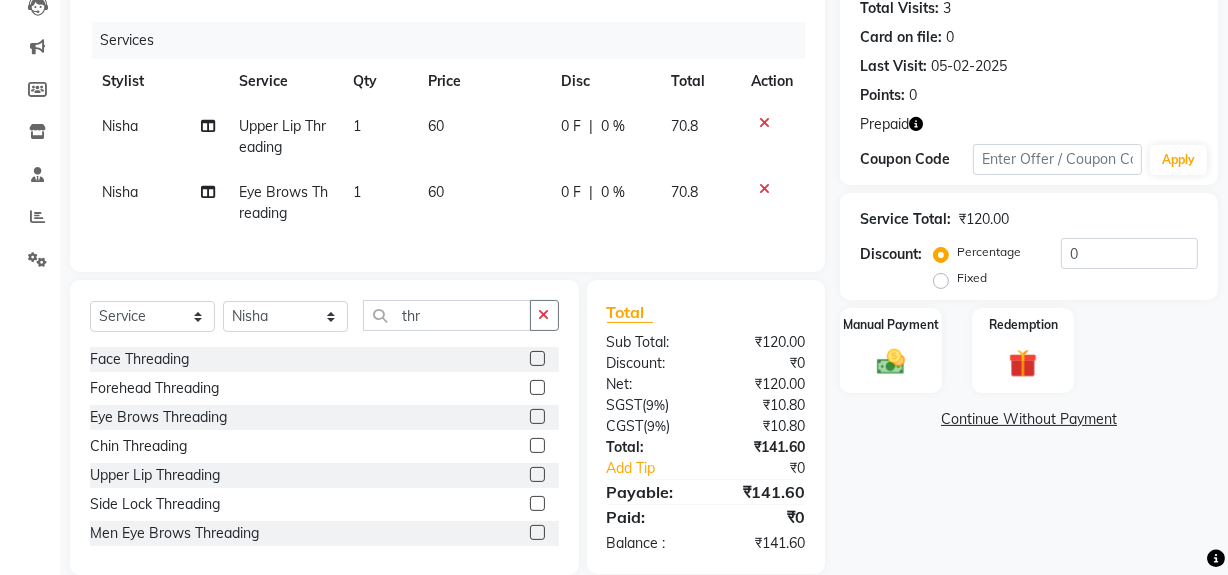click 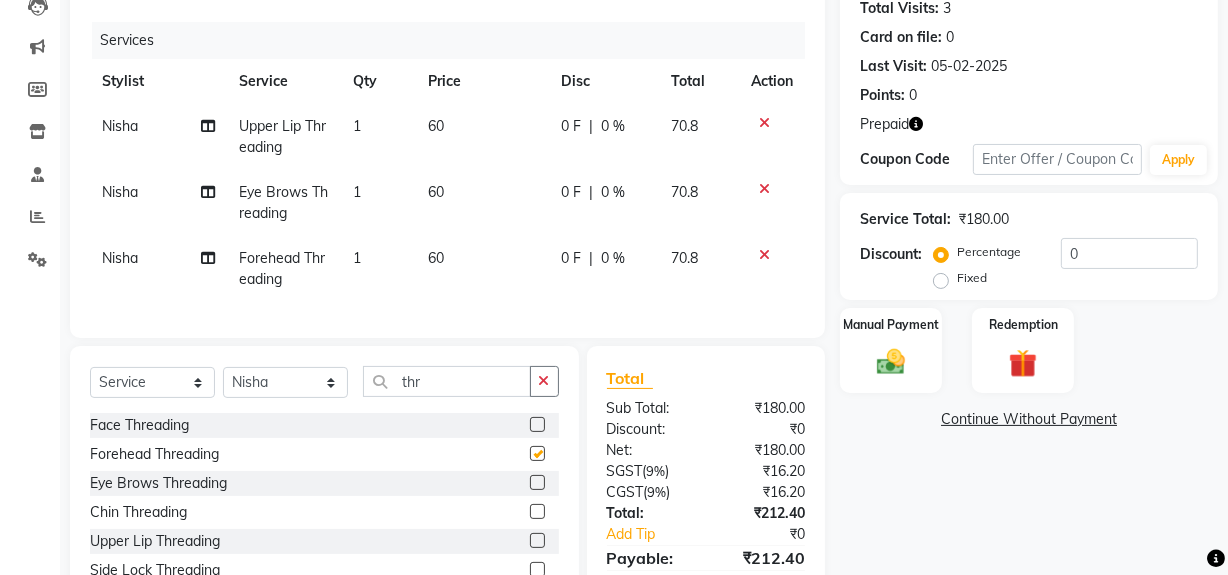 checkbox on "false" 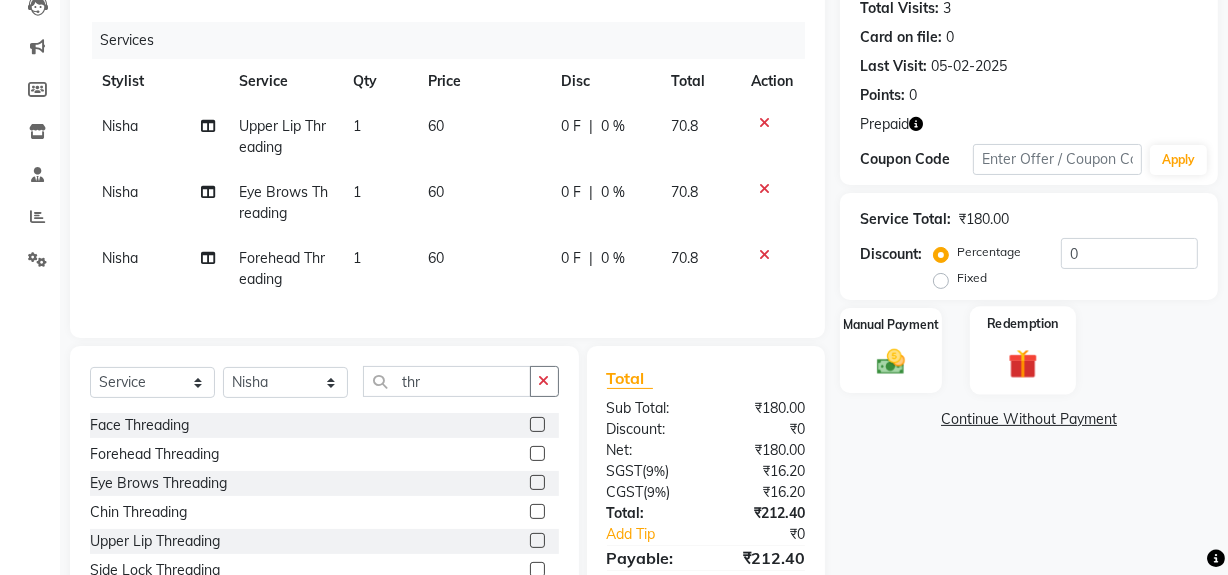 click on "Redemption" 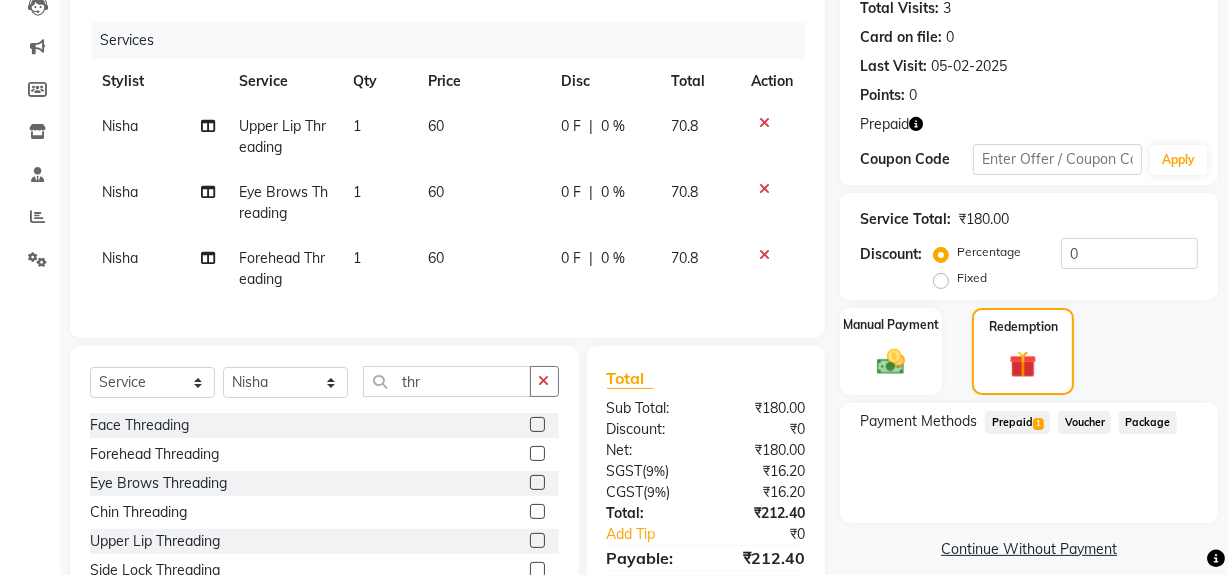 click on "Prepaid  1" 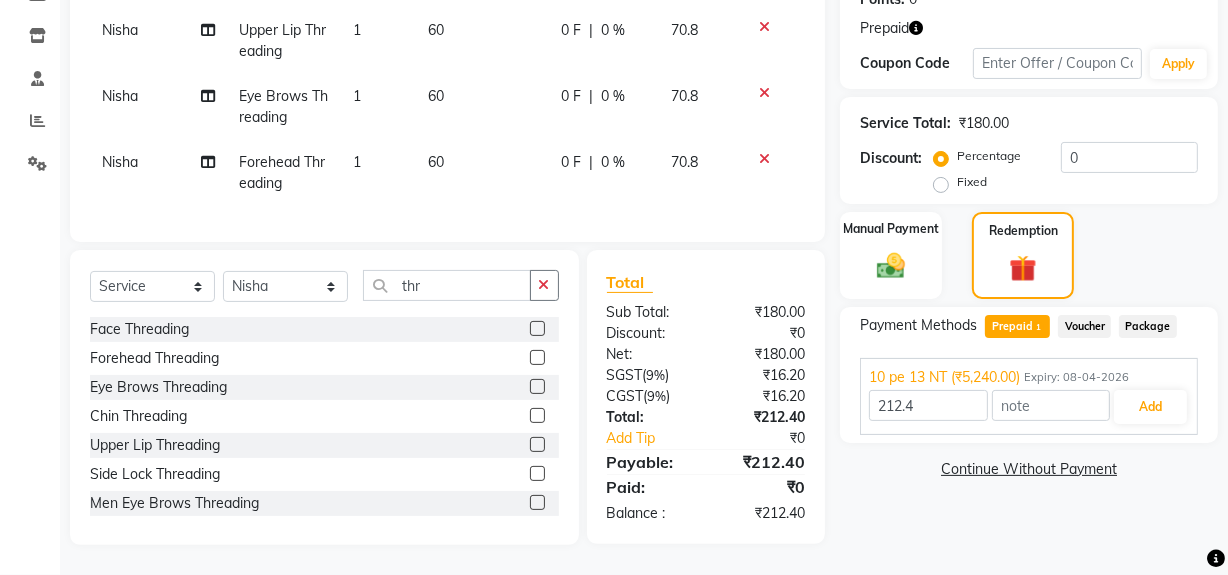 scroll, scrollTop: 335, scrollLeft: 0, axis: vertical 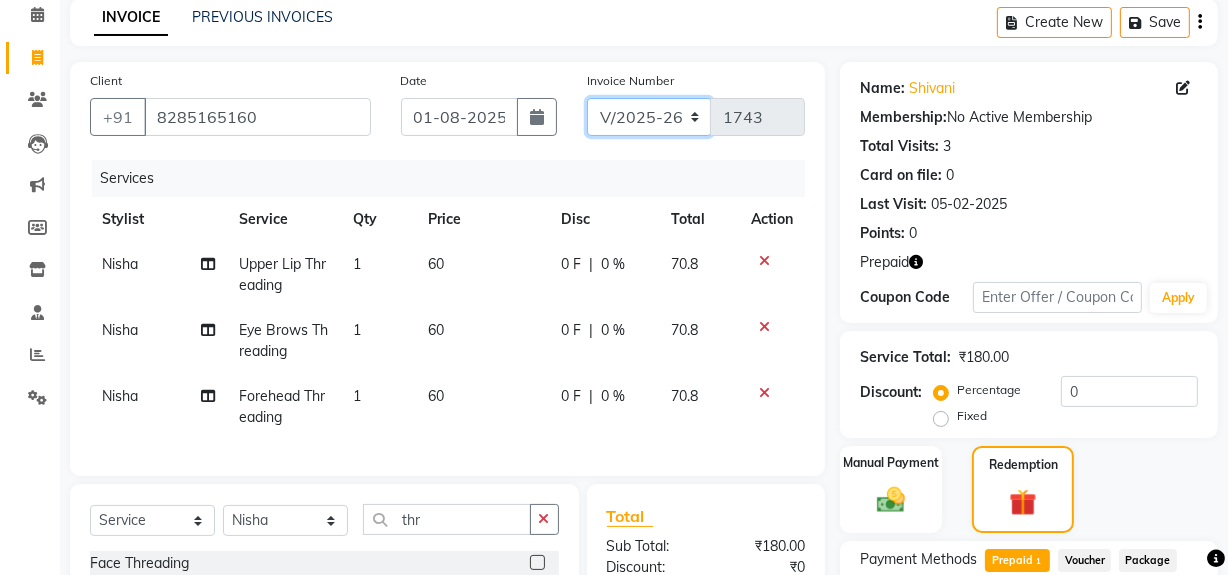 drag, startPoint x: 659, startPoint y: 112, endPoint x: 657, endPoint y: 130, distance: 18.110771 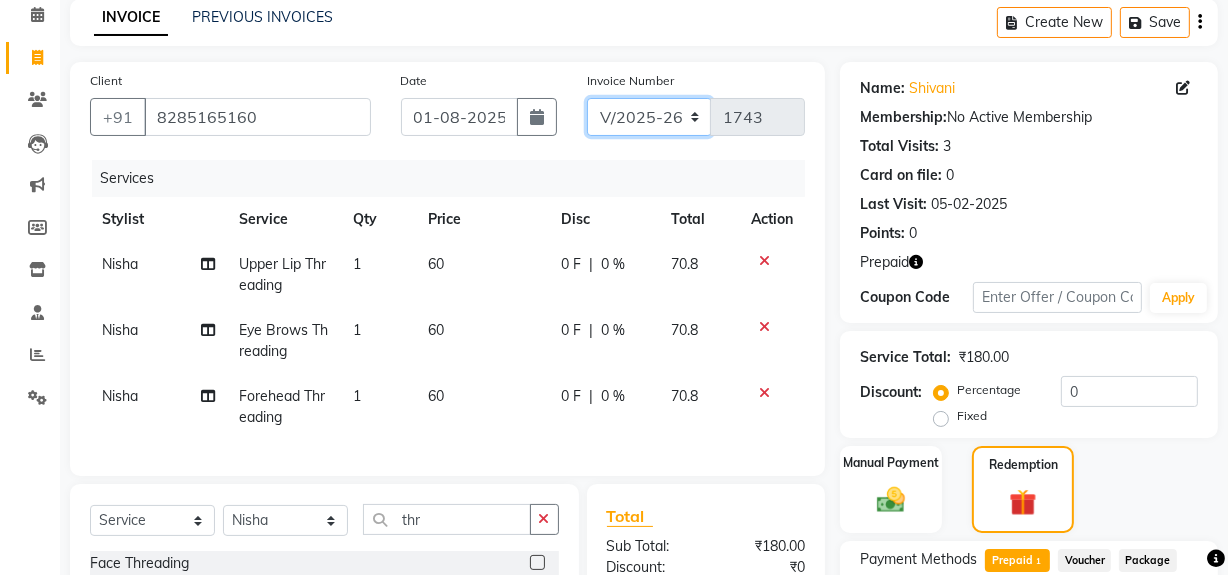 select on "6924" 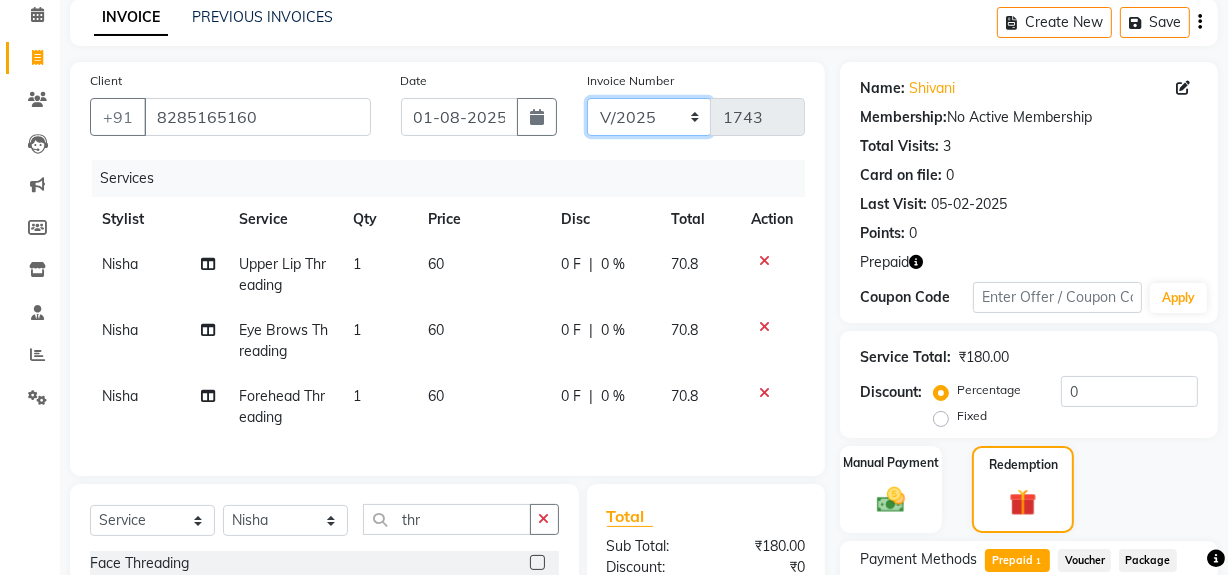 click on "V/2025 V/2025-26" 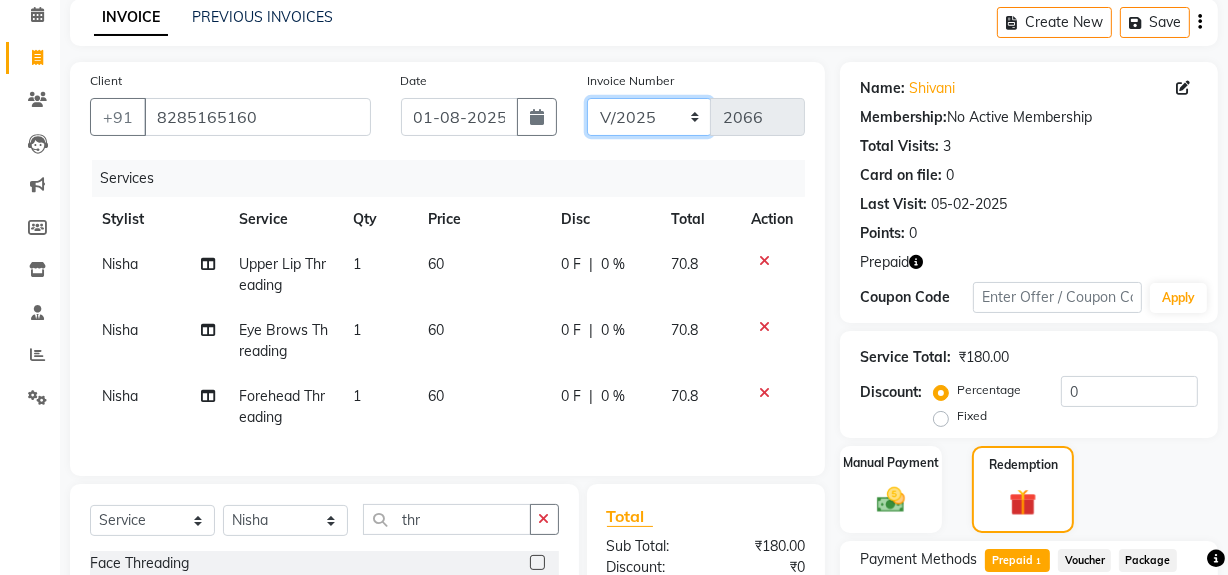 scroll, scrollTop: 335, scrollLeft: 0, axis: vertical 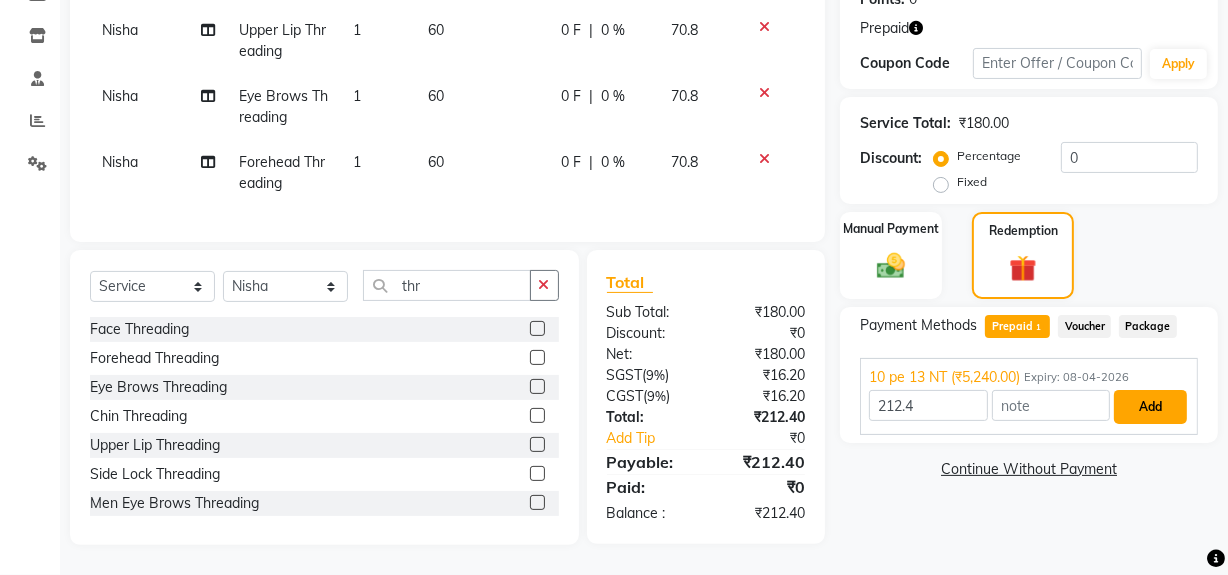 click on "Add" at bounding box center (1150, 407) 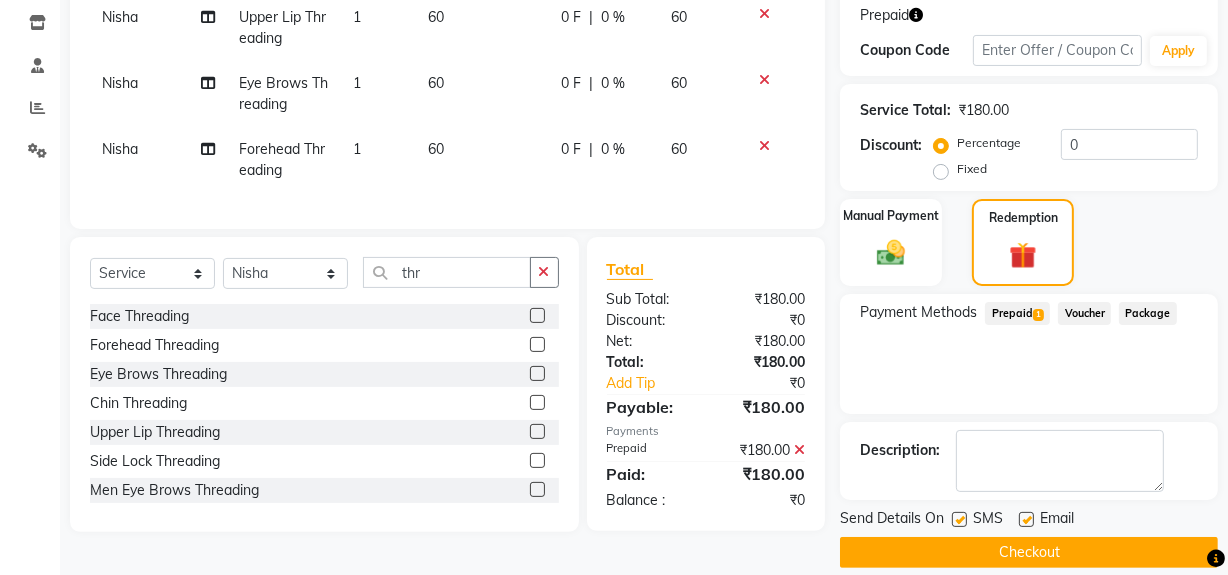 click on "Checkout" 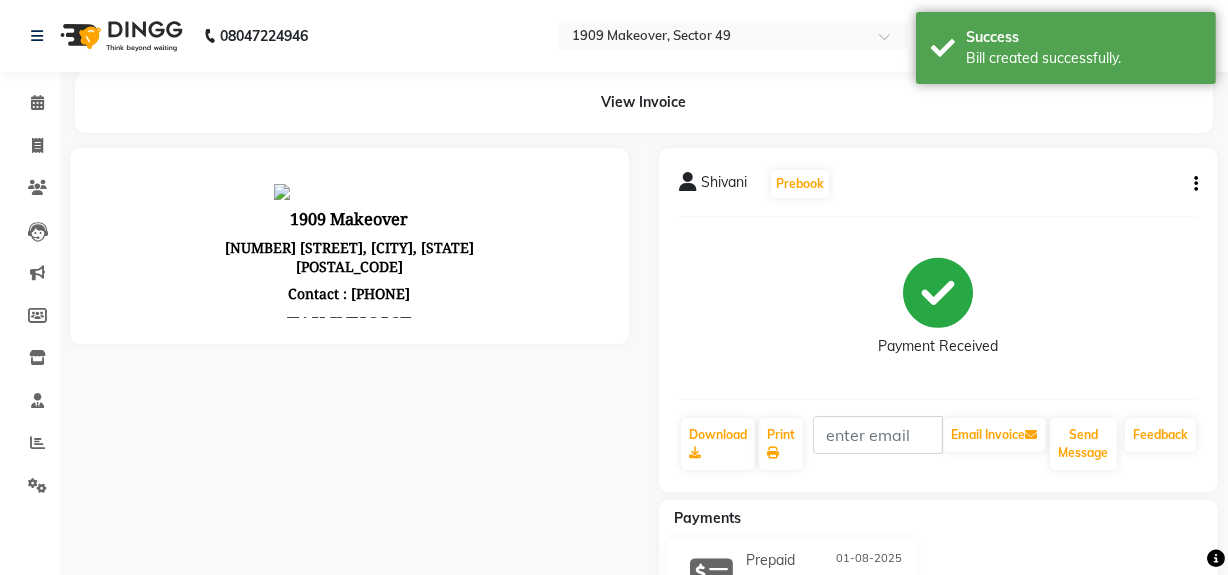 scroll, scrollTop: 0, scrollLeft: 0, axis: both 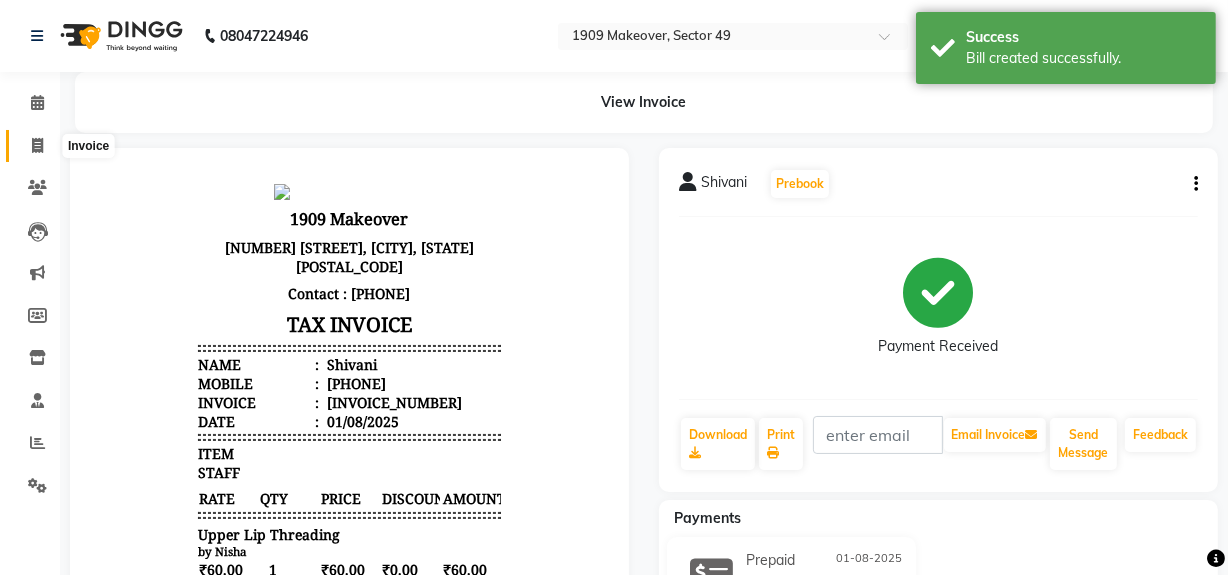 click 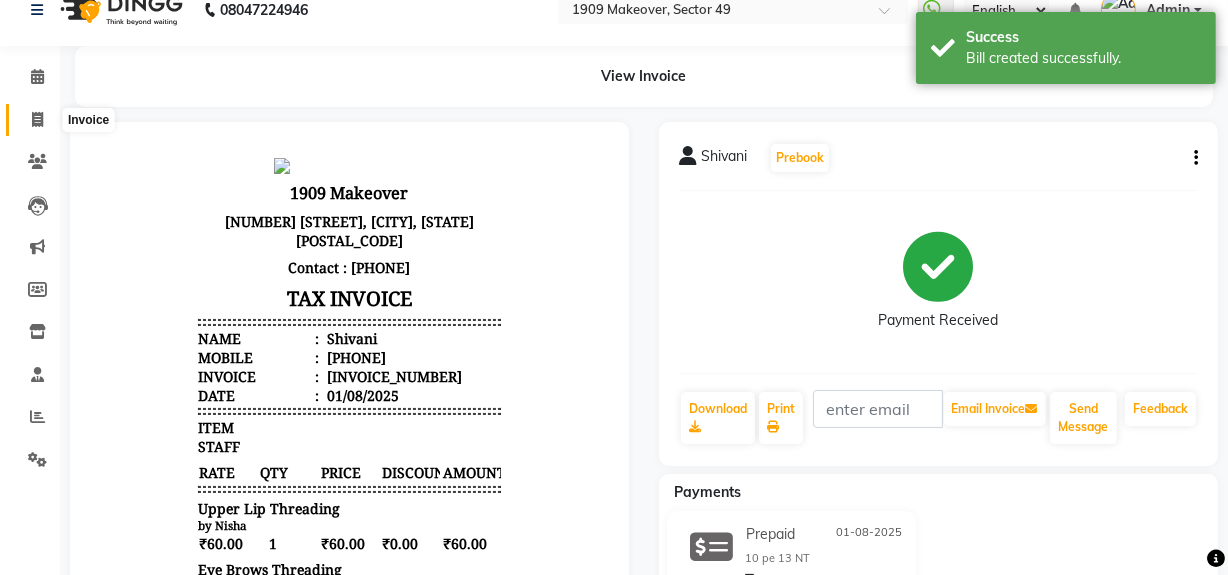 select on "service" 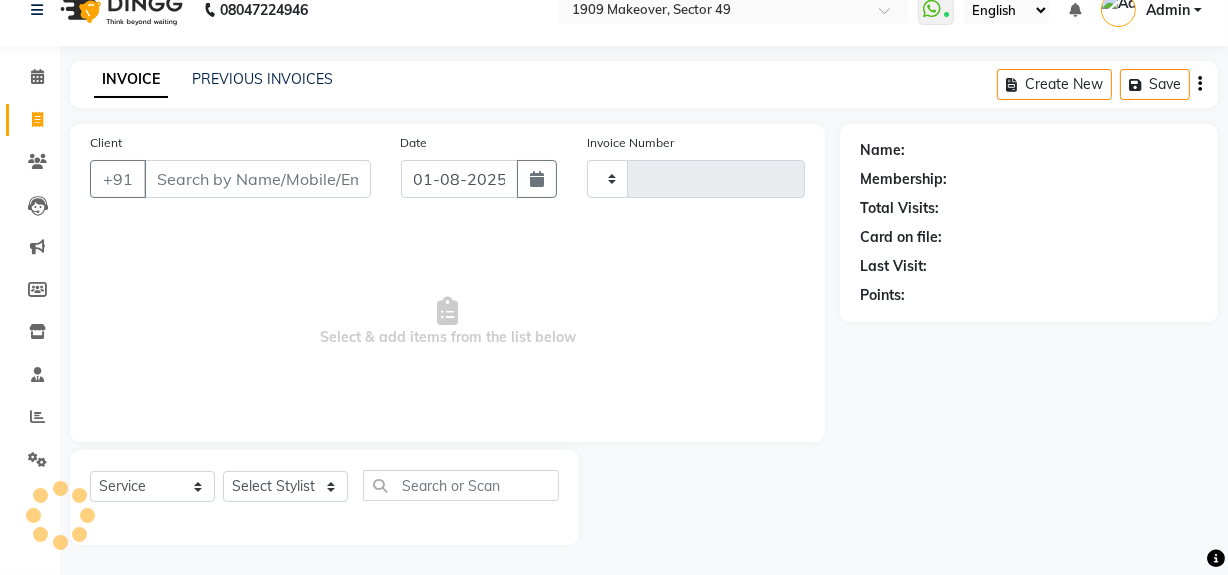 type on "1743" 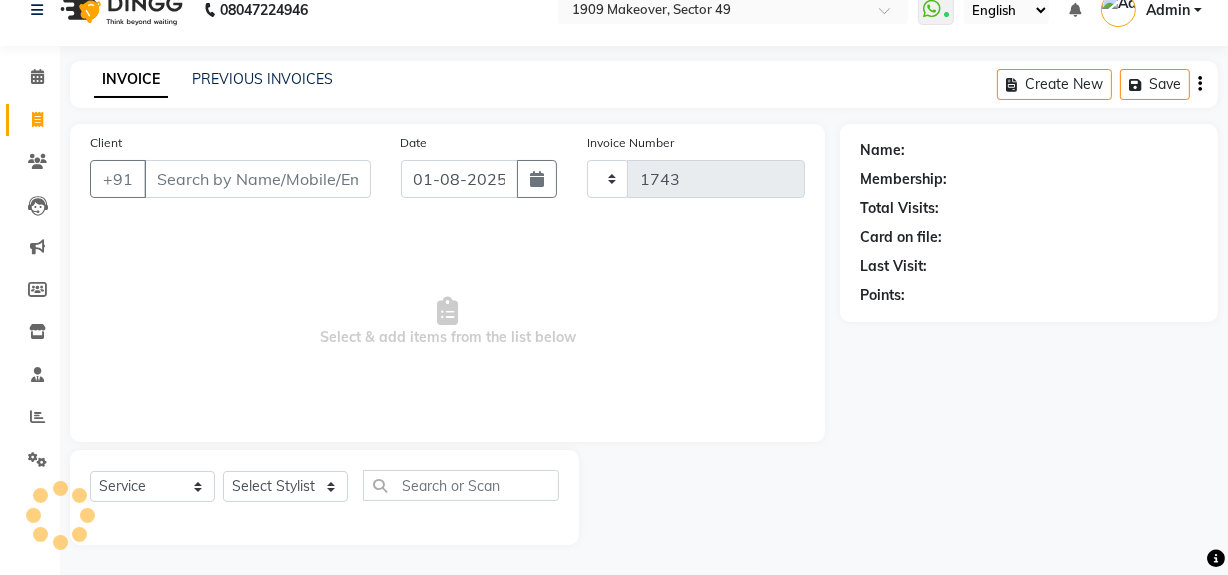 select on "6923" 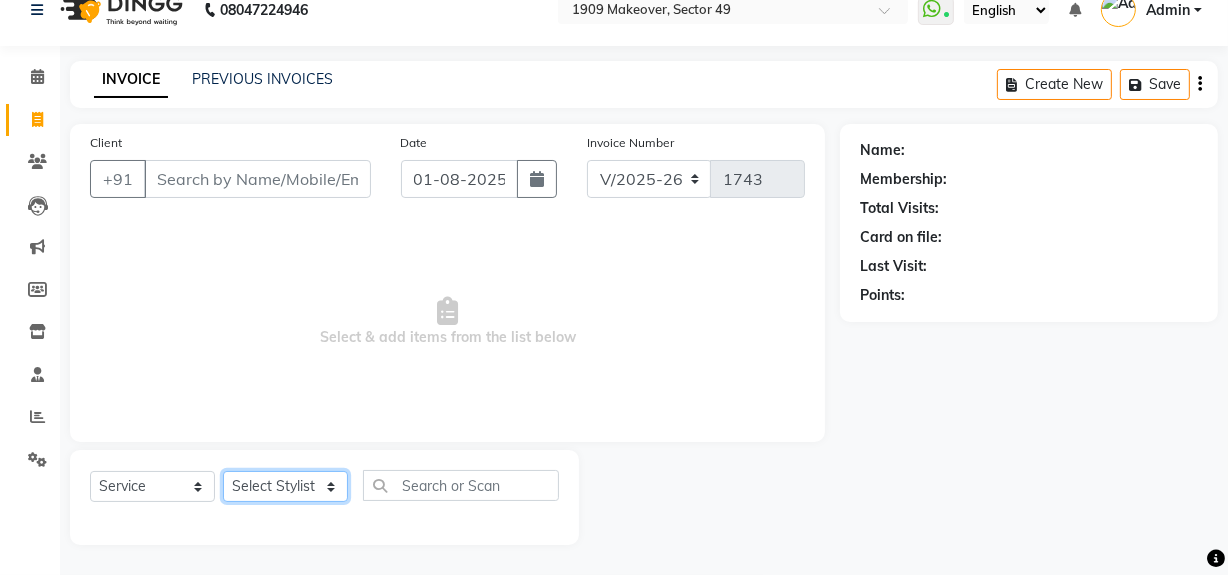 click on "Select Stylist Abdul Ahmed Arif Harun House Sale Jyoti Nisha Rehaan Ujjwal Umesh Veer vikram mehta Vishal" 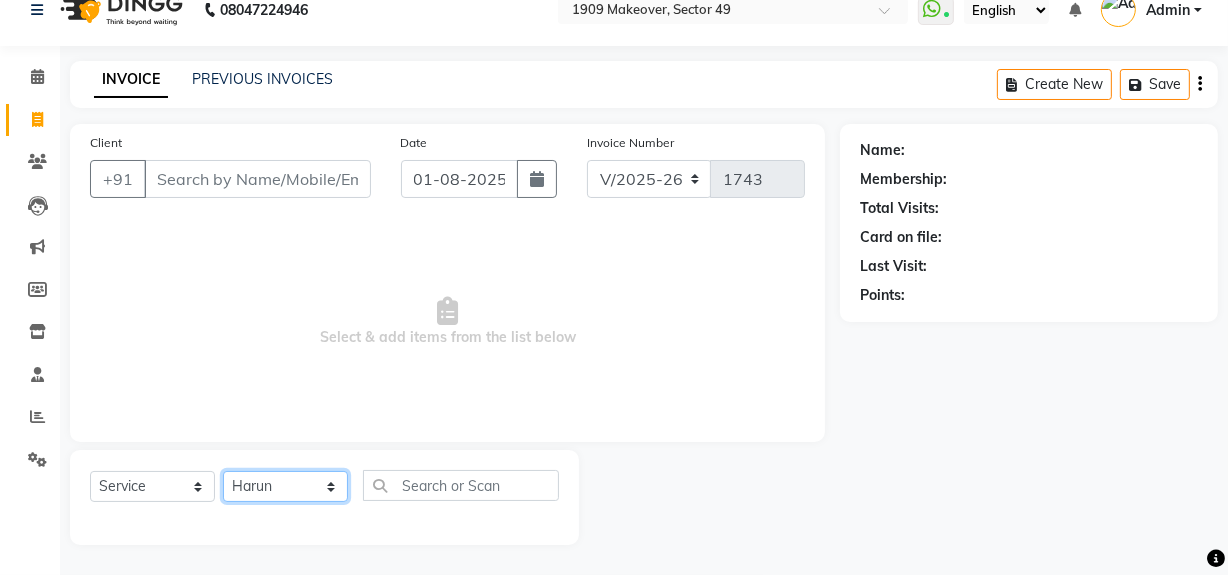 click on "Select Stylist Abdul Ahmed Arif Harun House Sale Jyoti Nisha Rehaan Ujjwal Umesh Veer vikram mehta Vishal" 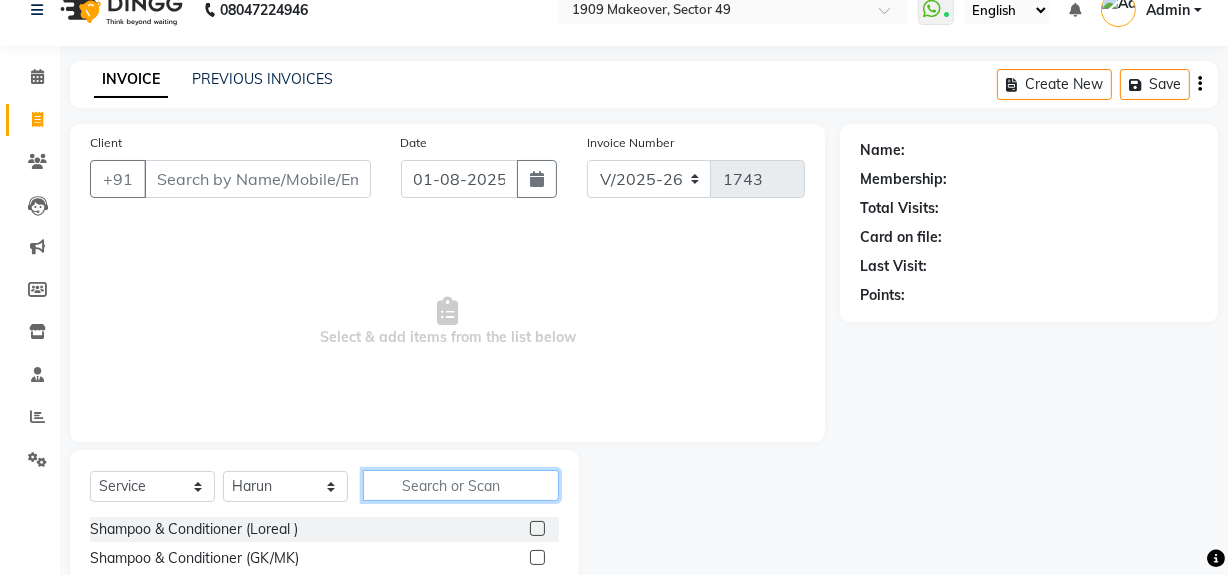 click 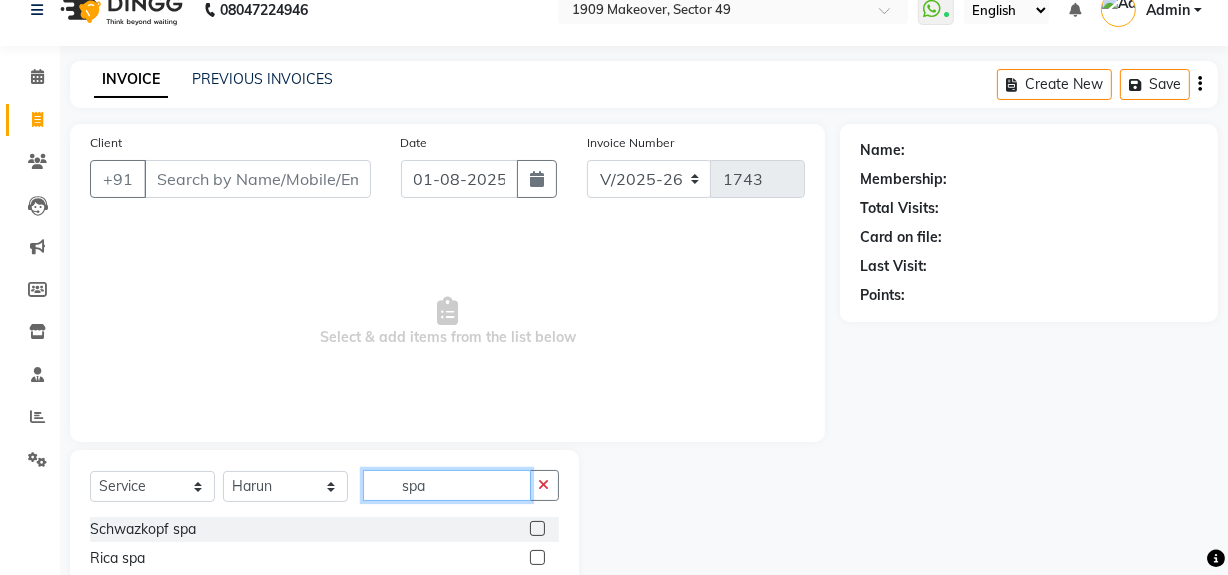 scroll, scrollTop: 226, scrollLeft: 0, axis: vertical 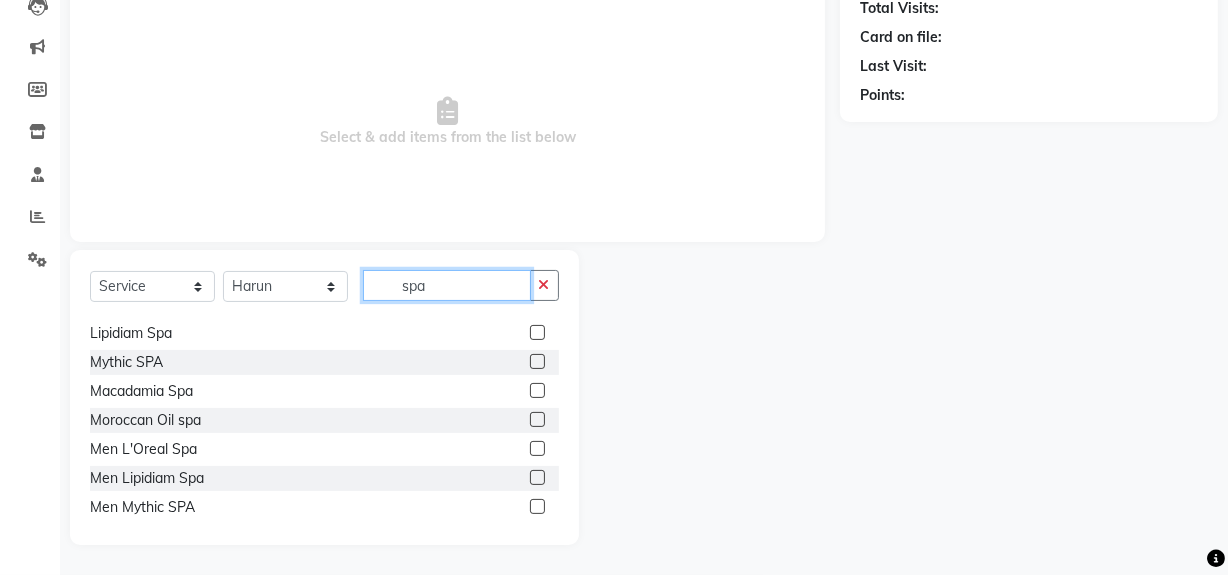 type on "spa" 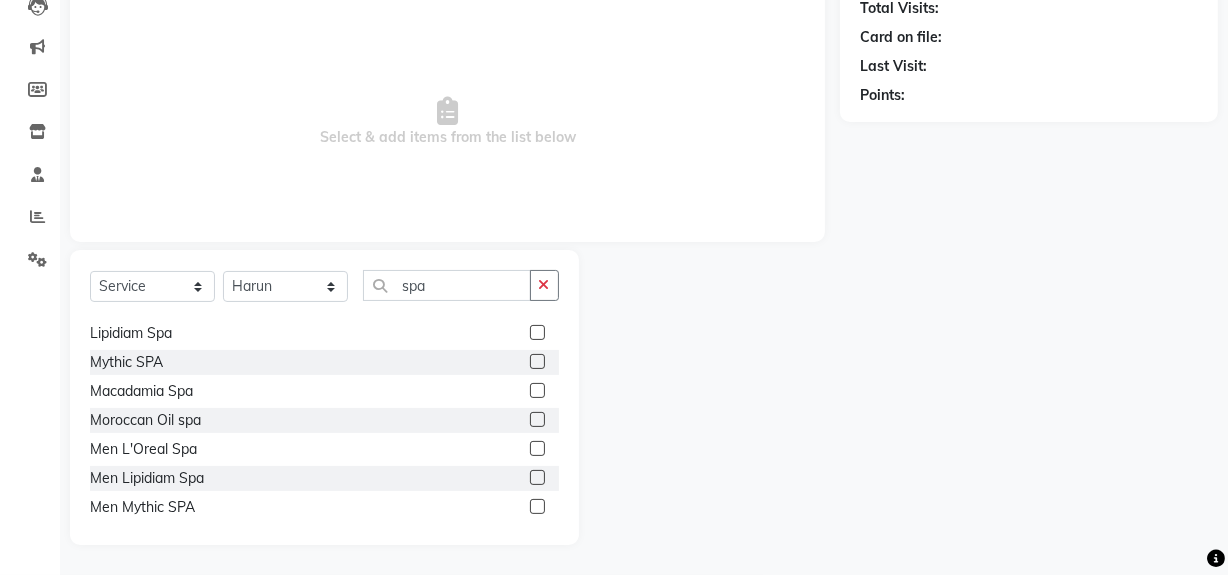 click 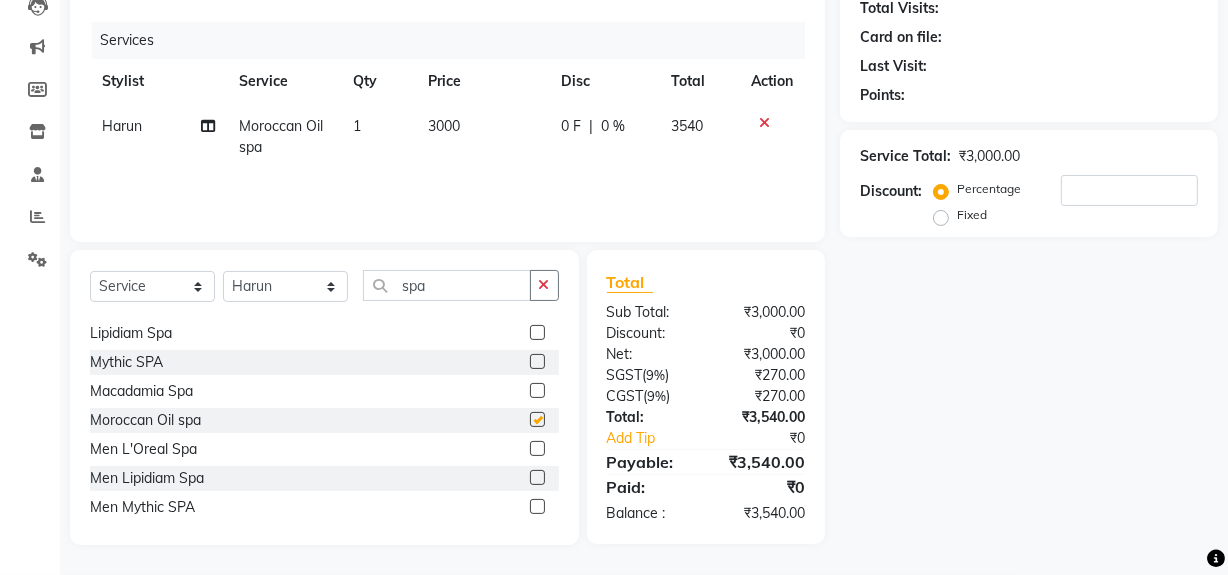checkbox on "false" 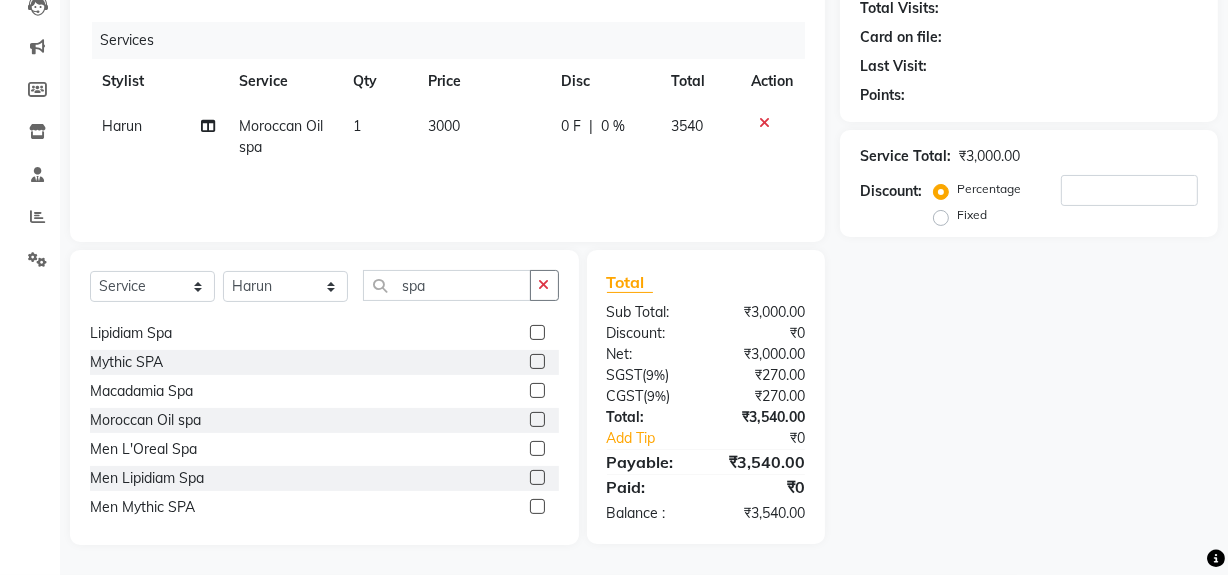 click on "Services Stylist Service Qty Price Disc Total Action [NAME] Moroccan Oil spa 1 3000 0 F | 0 % 3540" 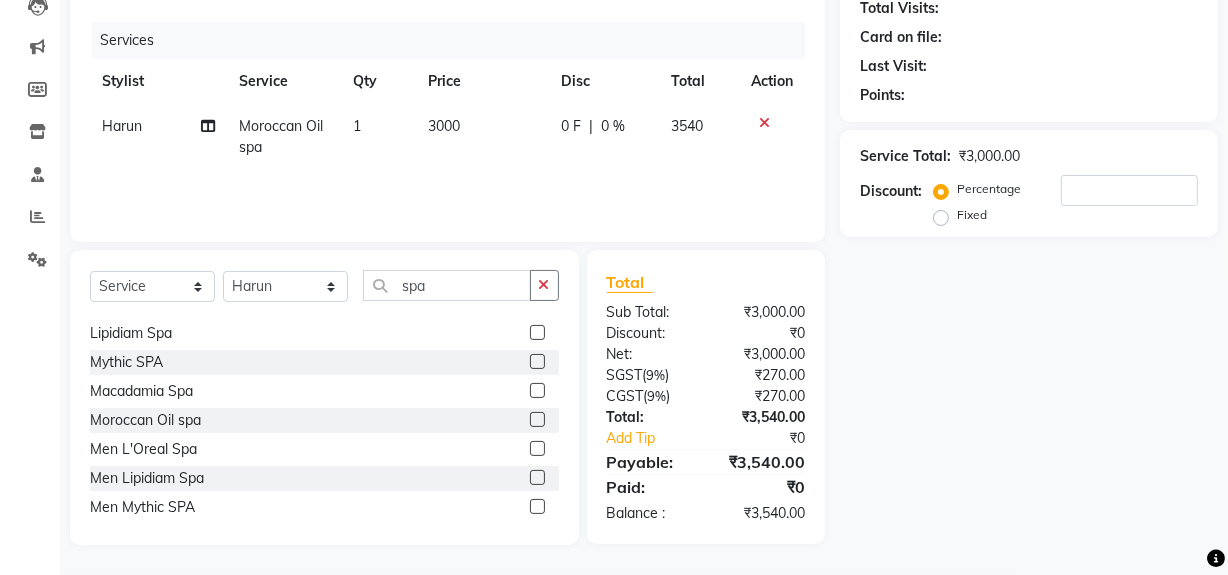 click on "3000" 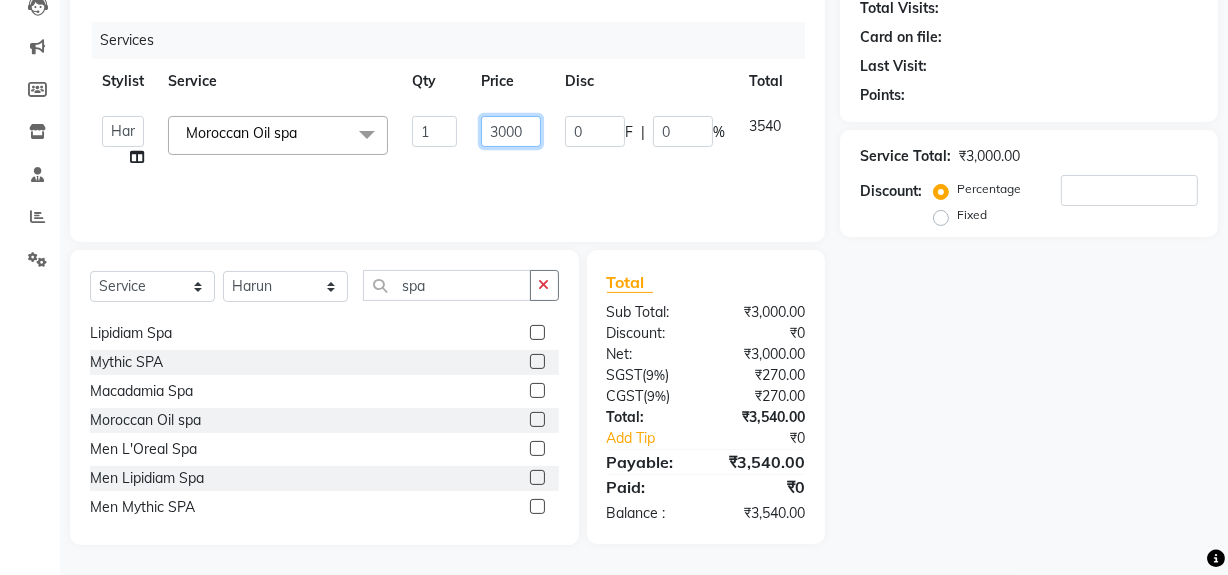 click on "3000" 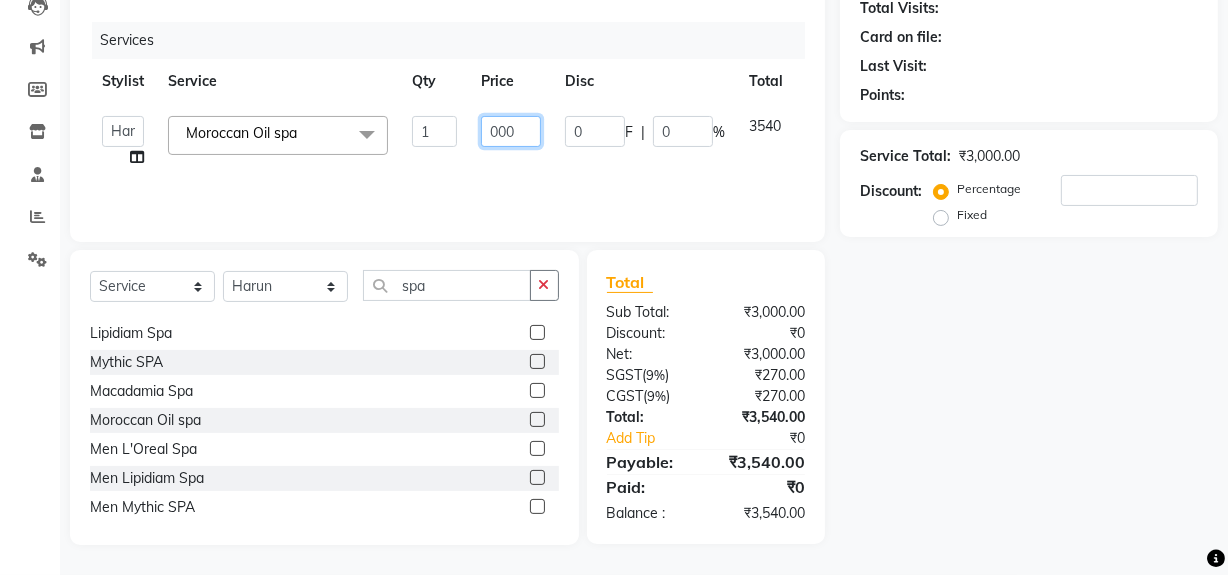 type on "4000" 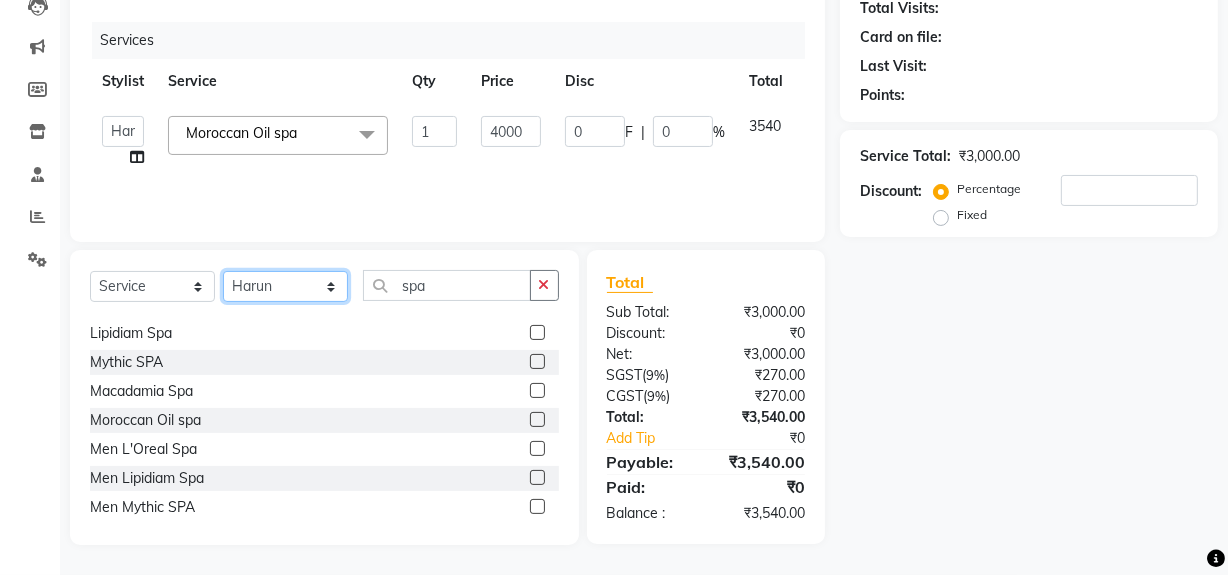 click on "Select Stylist Abdul Ahmed Arif Harun House Sale Jyoti Nisha Rehaan Ujjwal Umesh Veer vikram mehta Vishal" 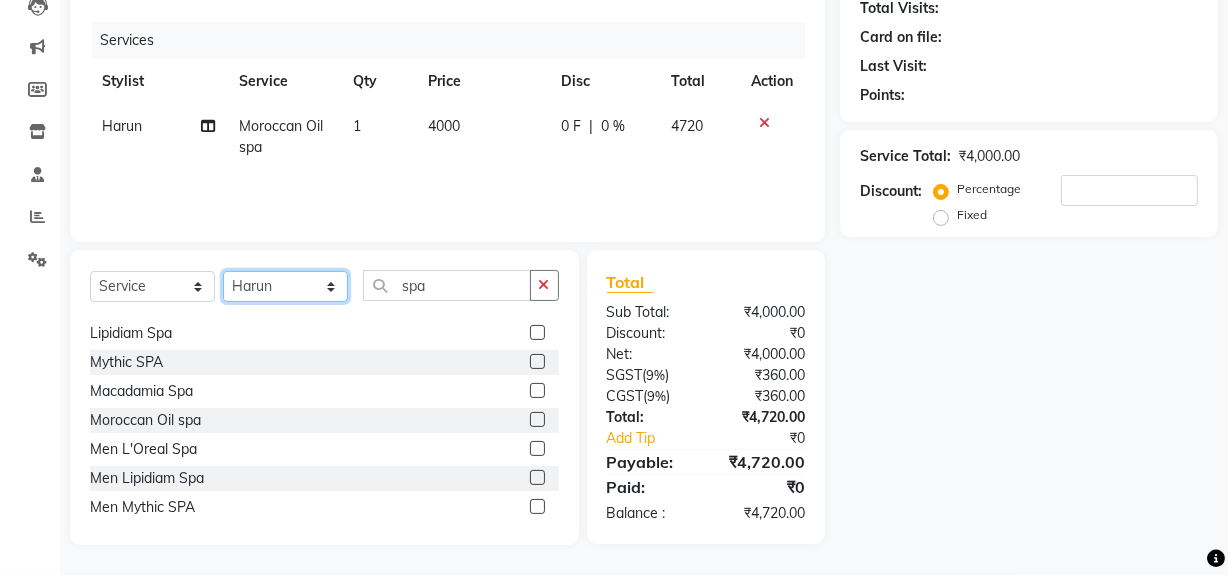 select on "57120" 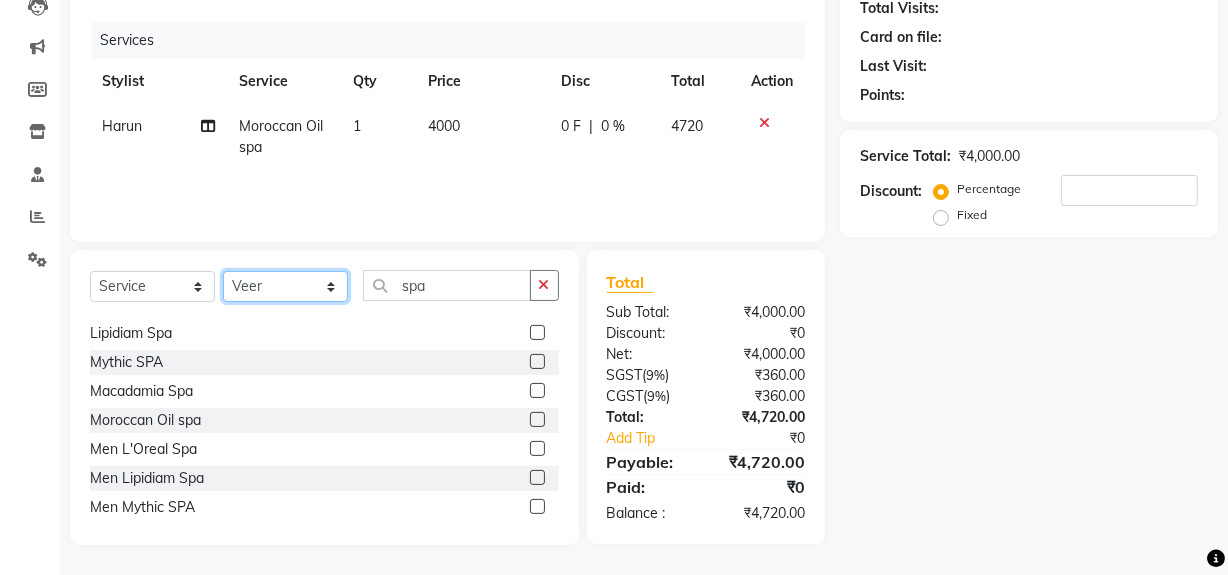 click on "Select Stylist Abdul Ahmed Arif Harun House Sale Jyoti Nisha Rehaan Ujjwal Umesh Veer vikram mehta Vishal" 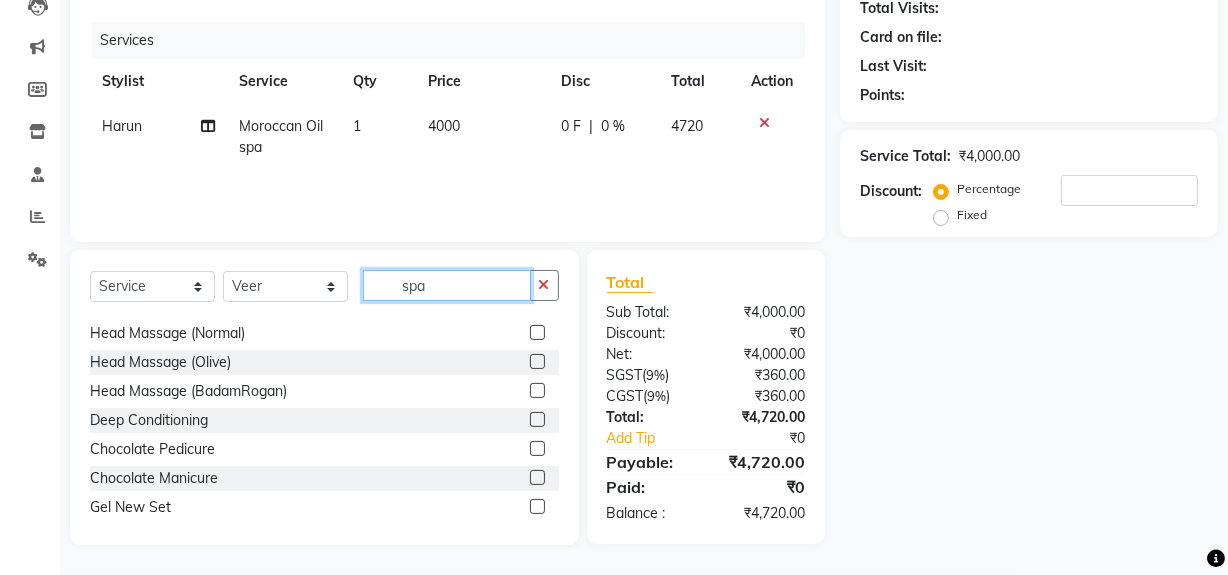 click on "spa" 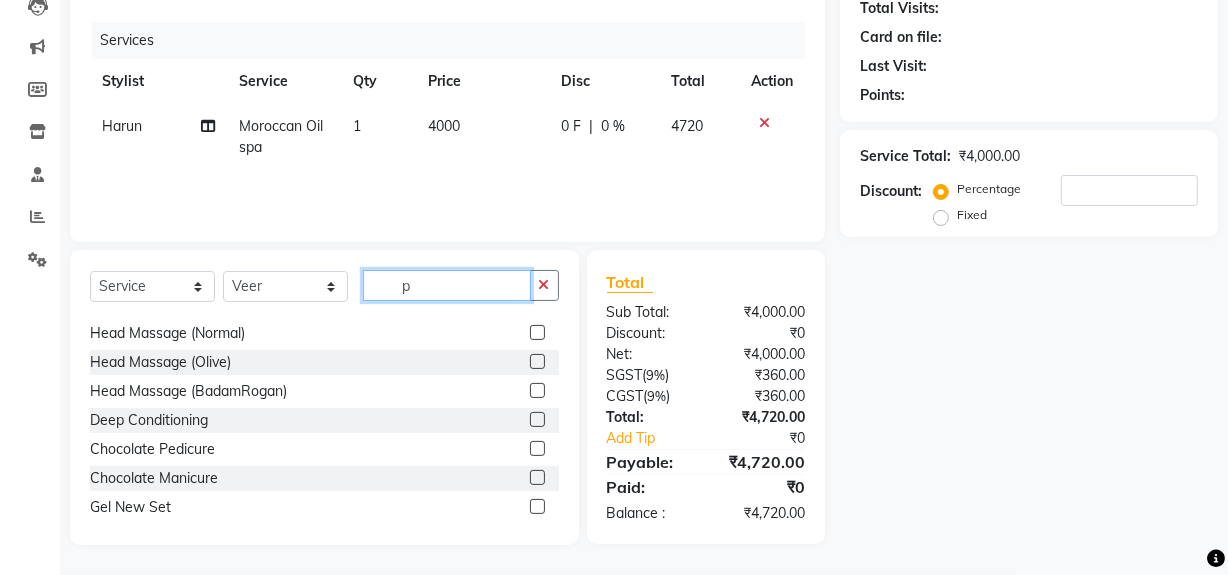 scroll, scrollTop: 0, scrollLeft: 0, axis: both 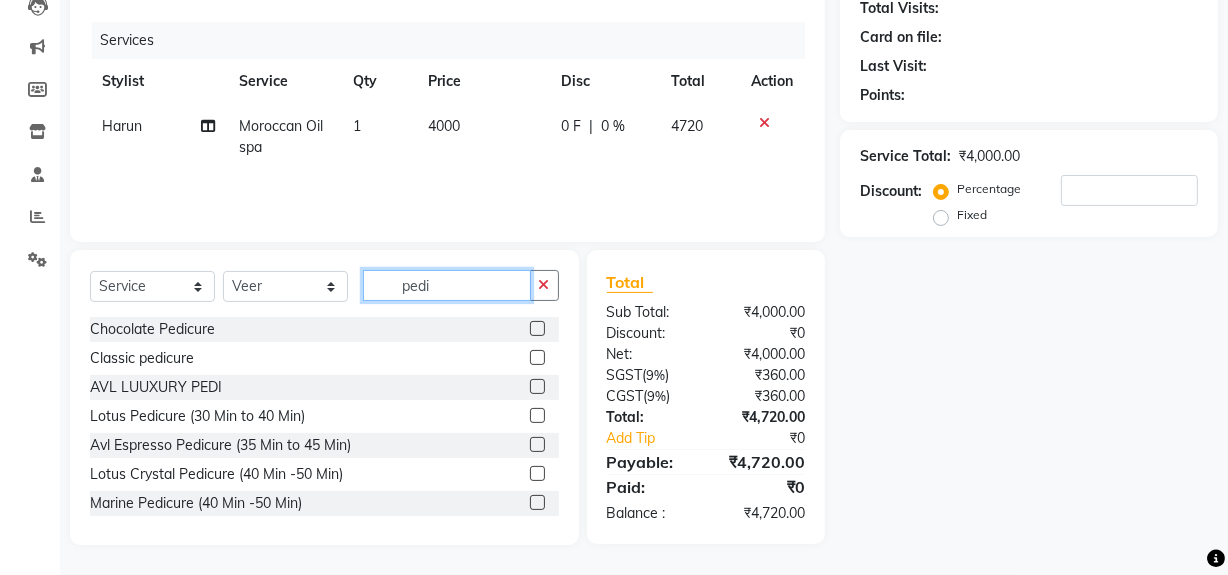 type on "pedi" 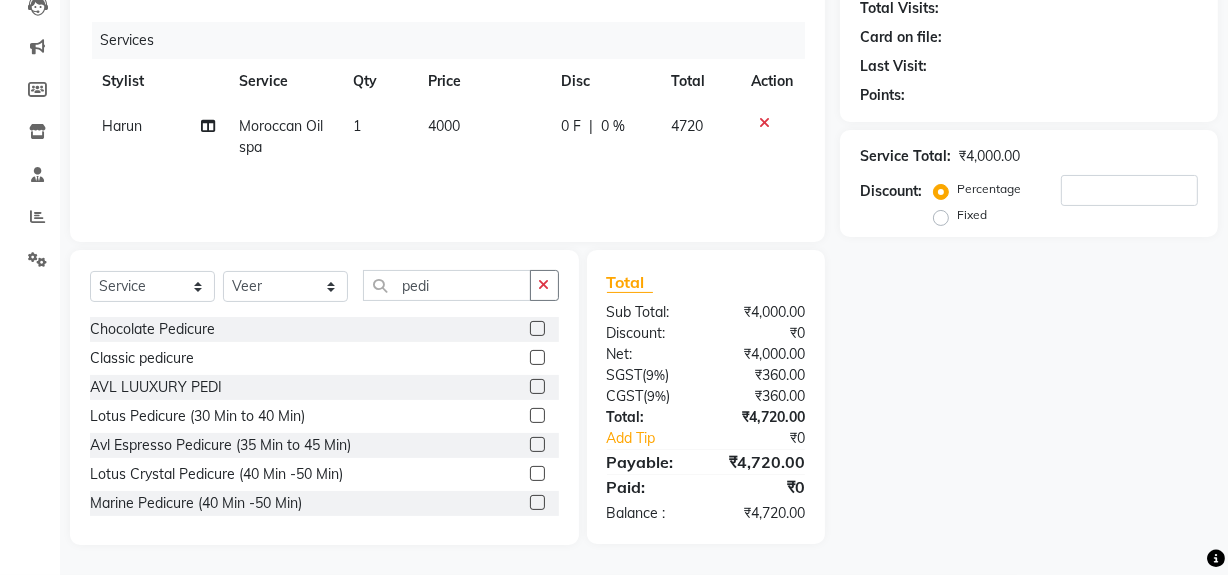 click 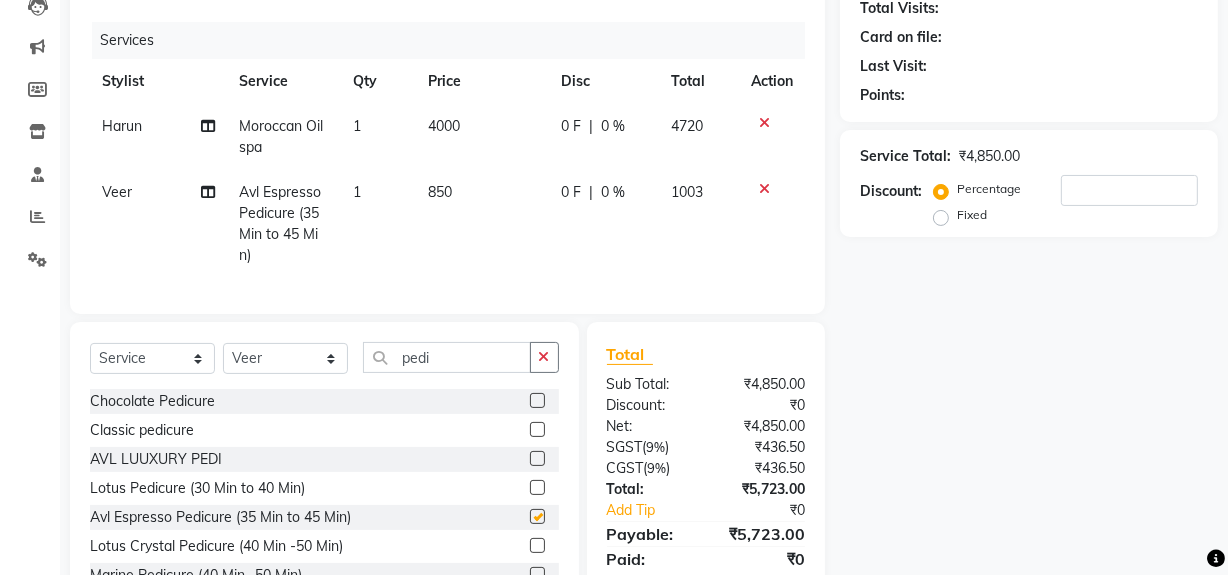 checkbox on "false" 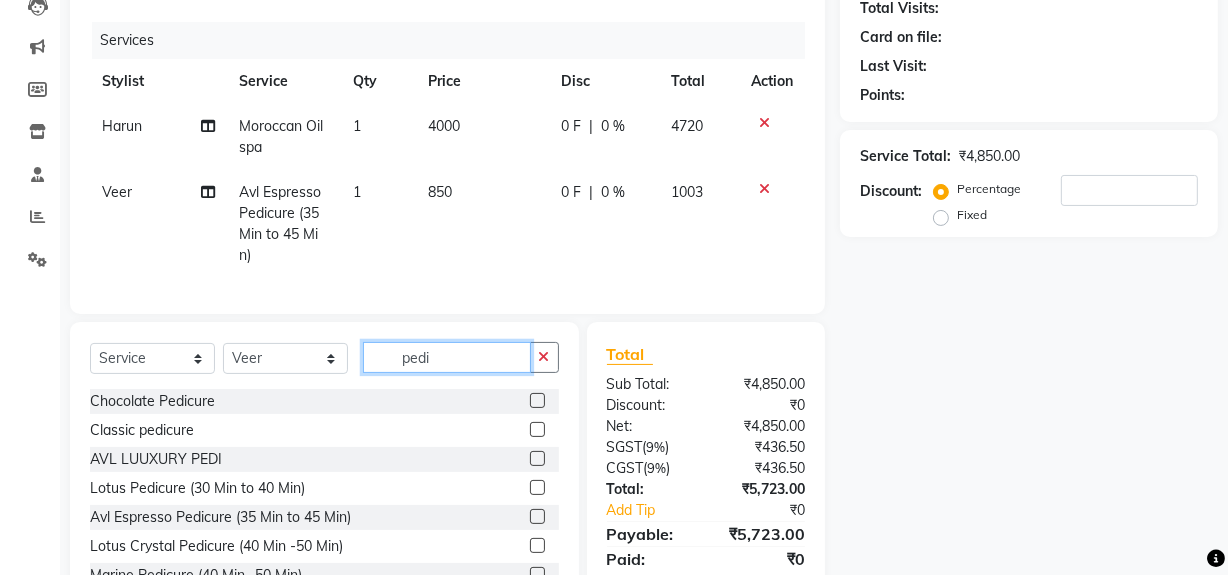 click on "pedi" 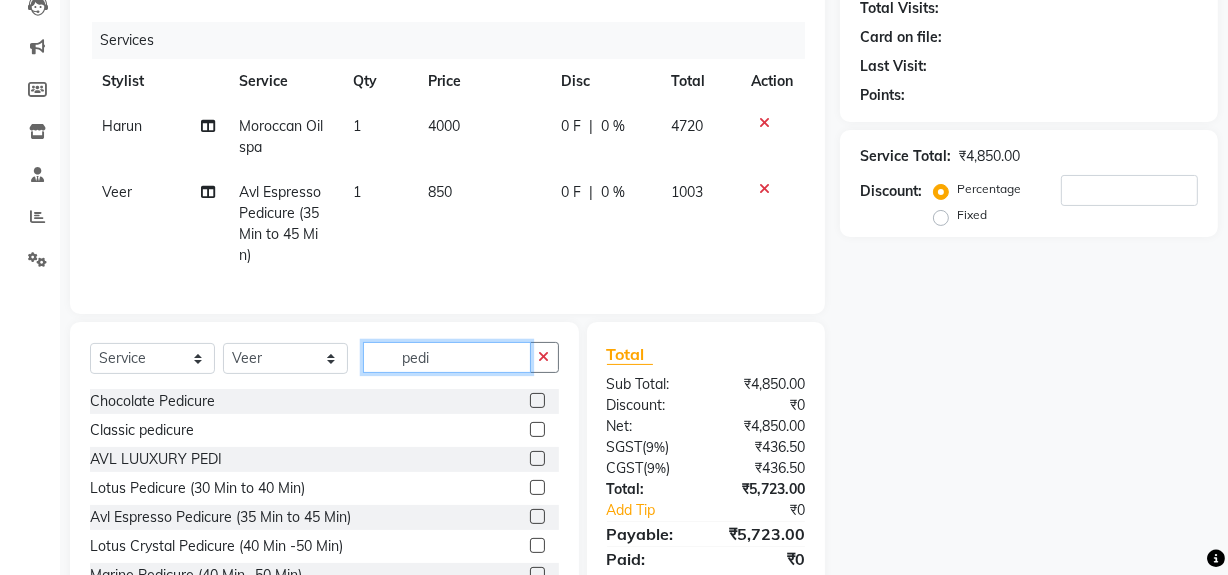 click on "pedi" 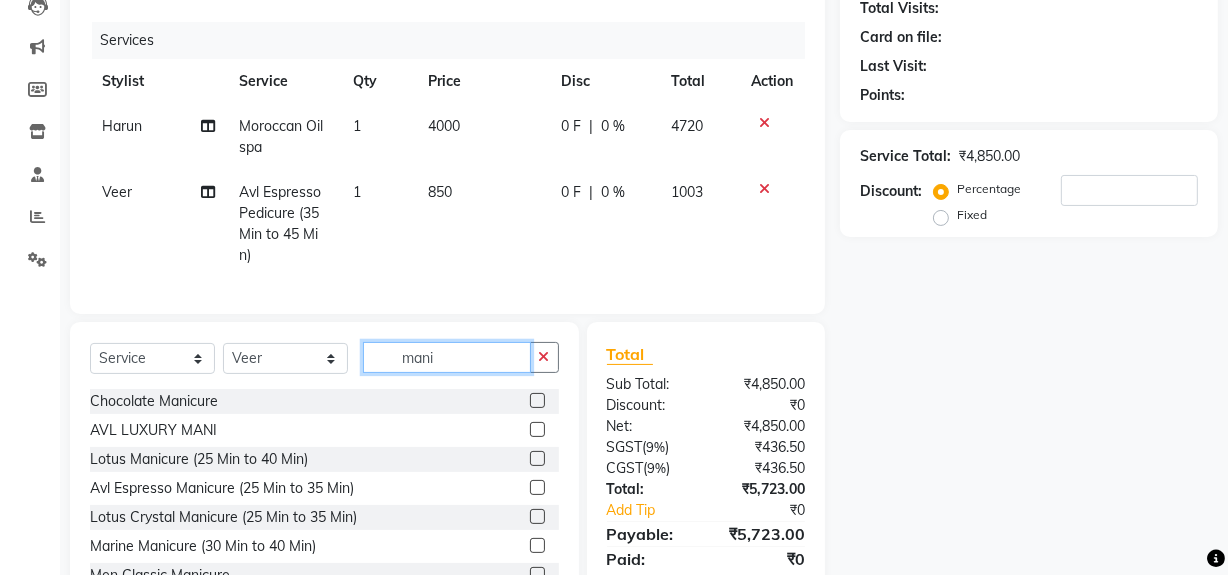 type on "mani" 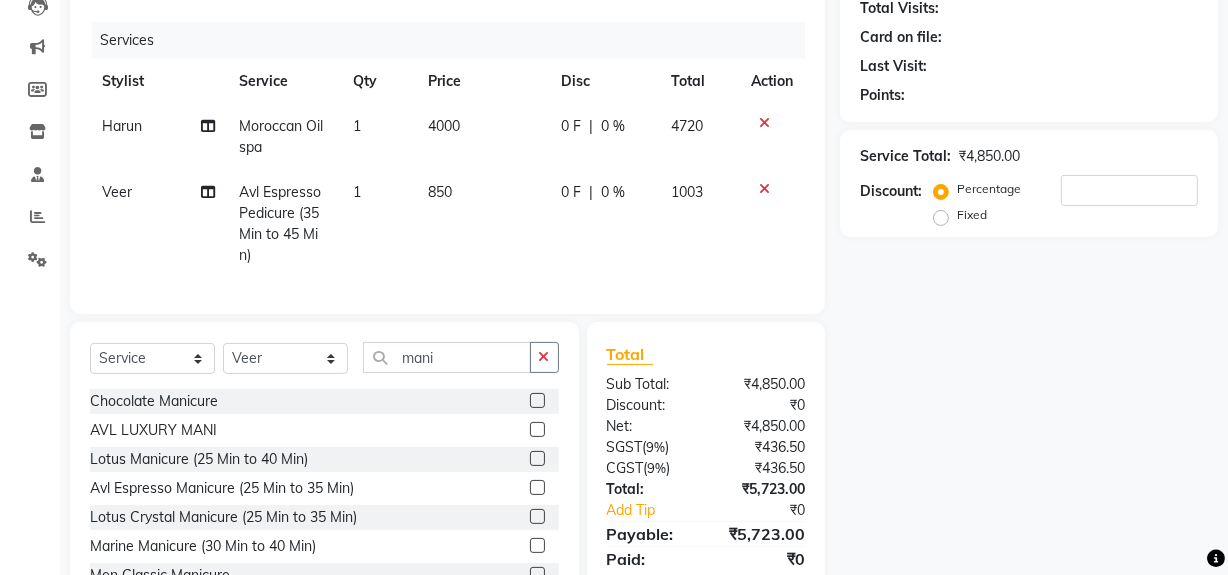 click 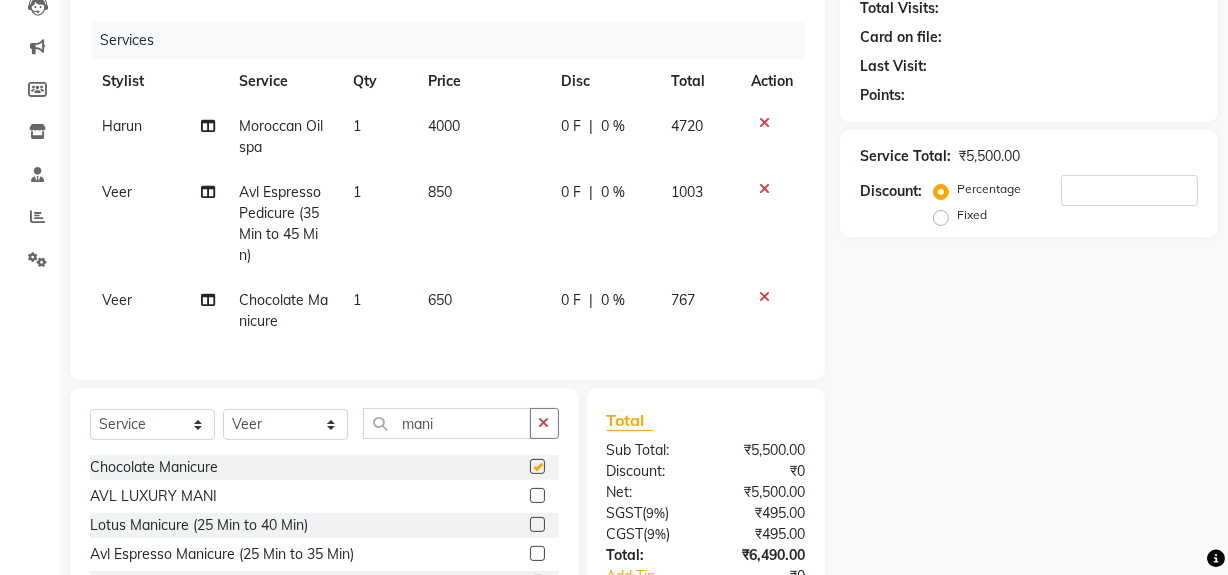 checkbox on "false" 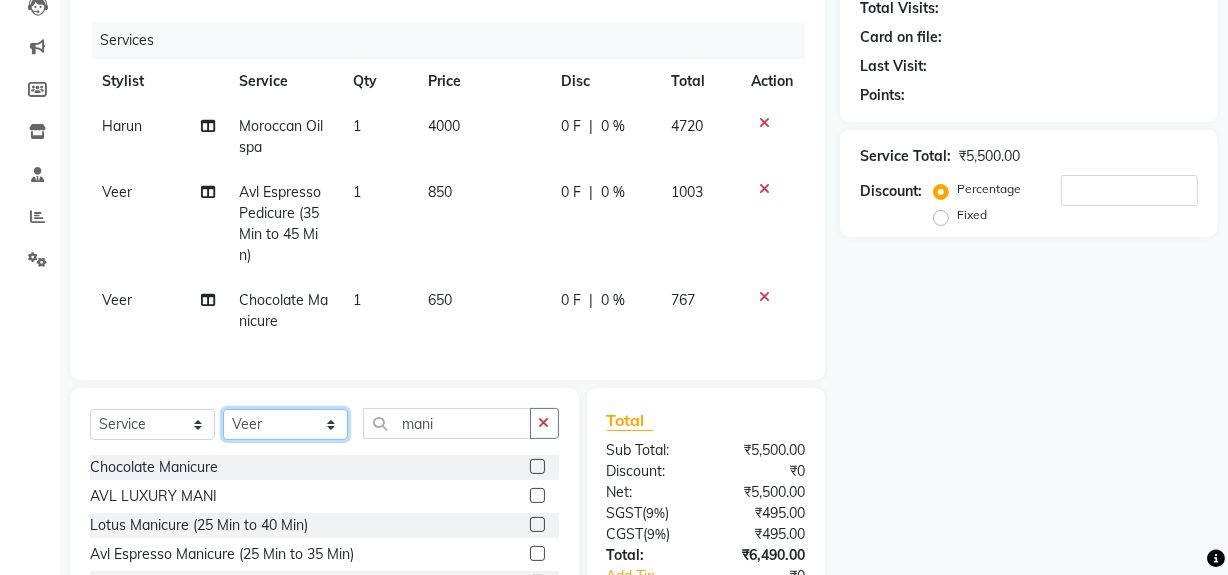 click on "Select Stylist Abdul Ahmed Arif Harun House Sale Jyoti Nisha Rehaan Ujjwal Umesh Veer vikram mehta Vishal" 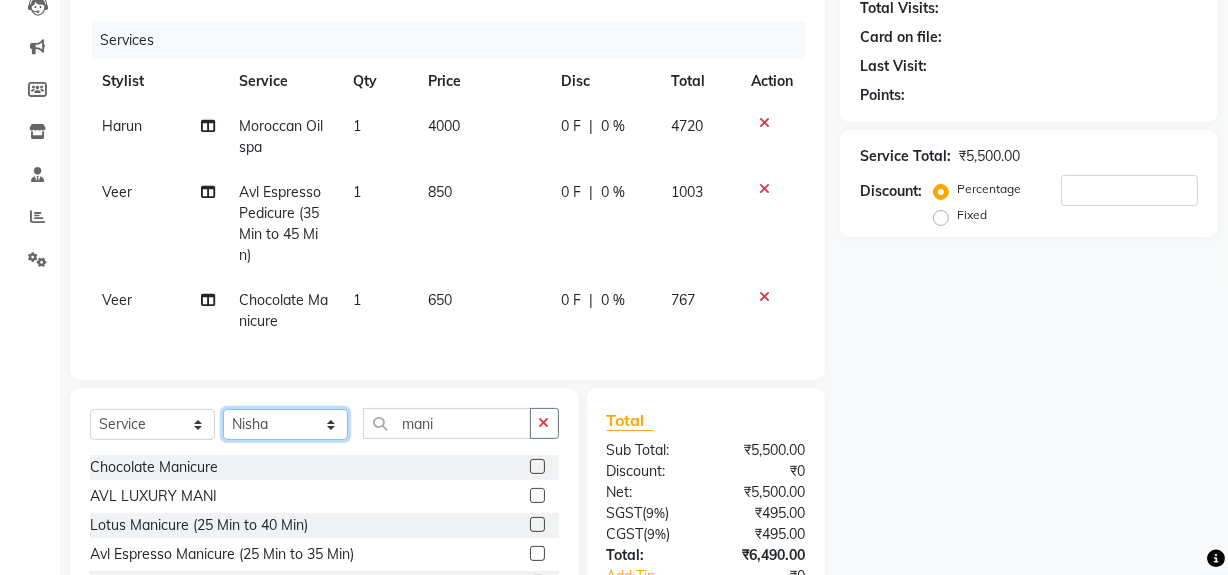 click on "Select Stylist Abdul Ahmed Arif Harun House Sale Jyoti Nisha Rehaan Ujjwal Umesh Veer vikram mehta Vishal" 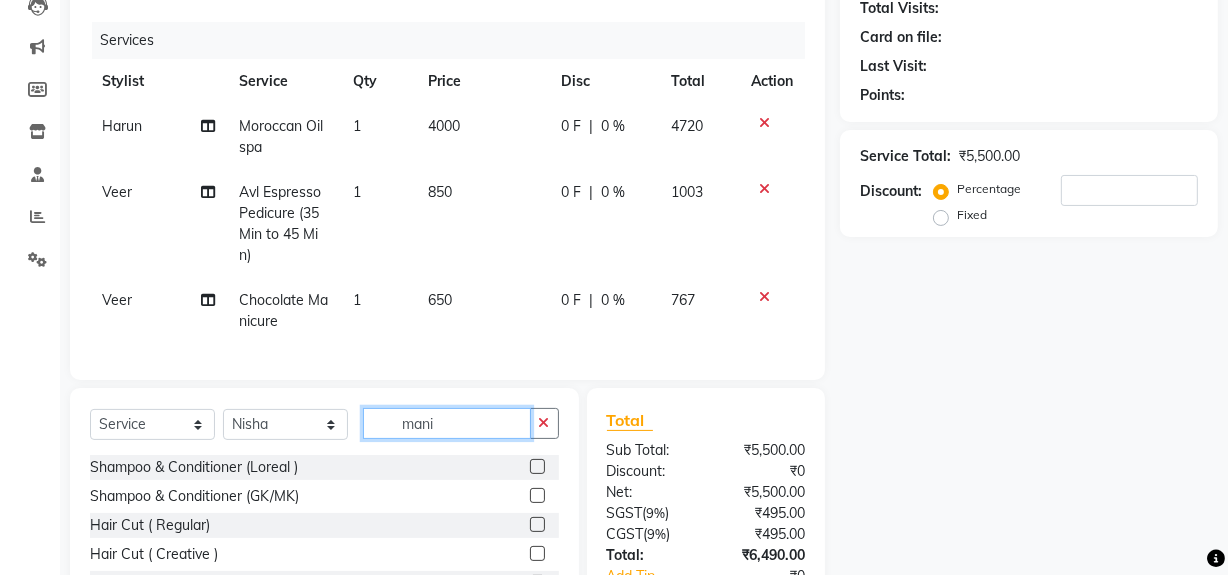 click on "mani" 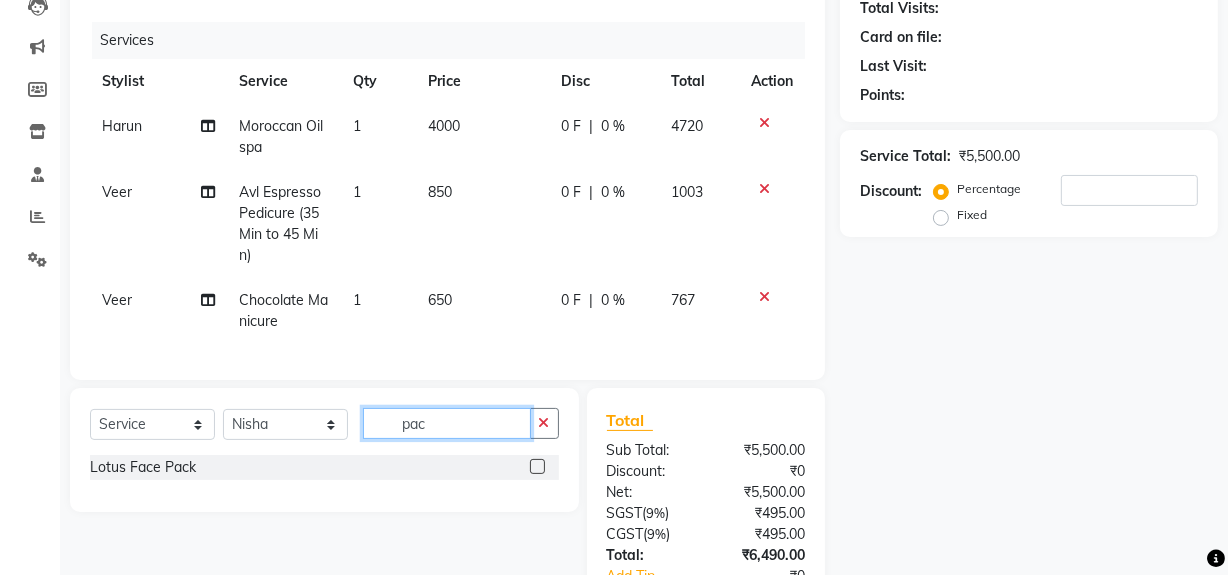 type on "pac" 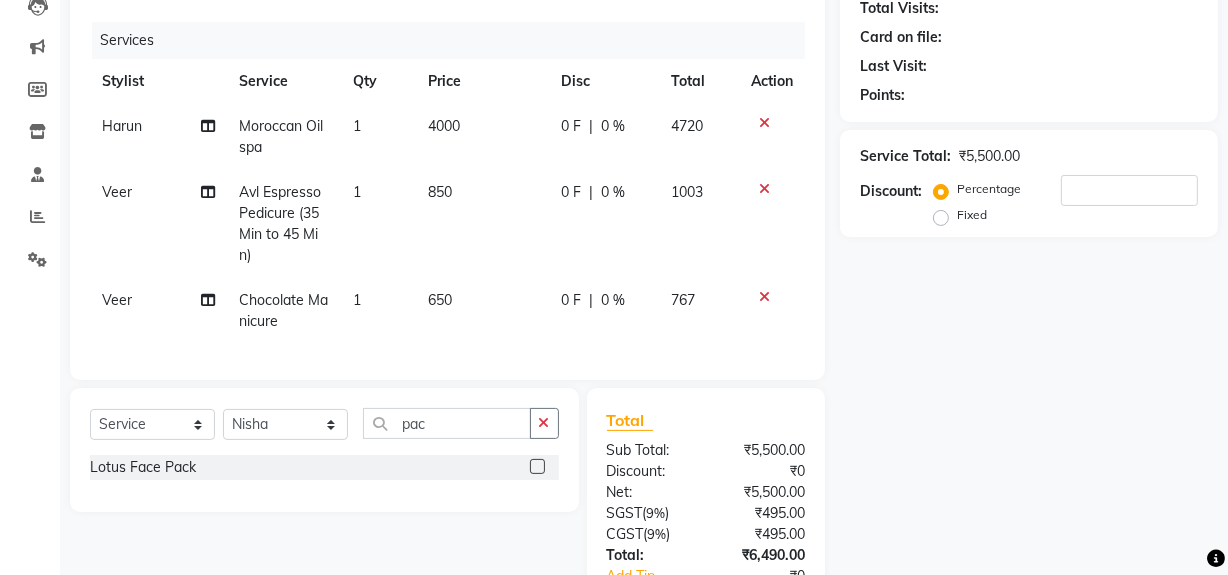 click 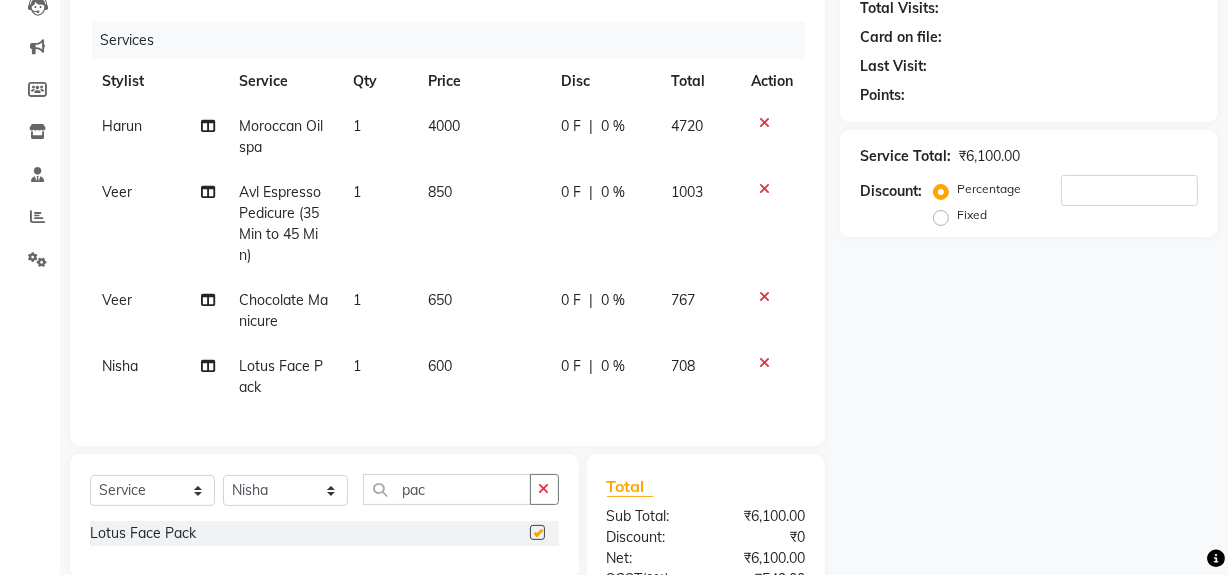 checkbox on "false" 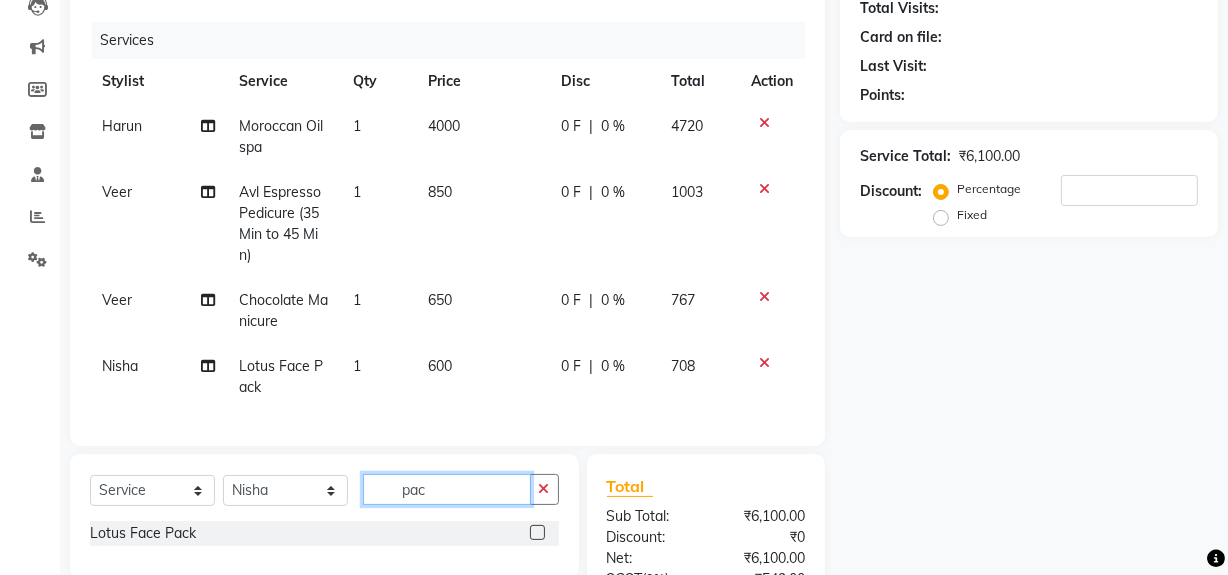 click on "pac" 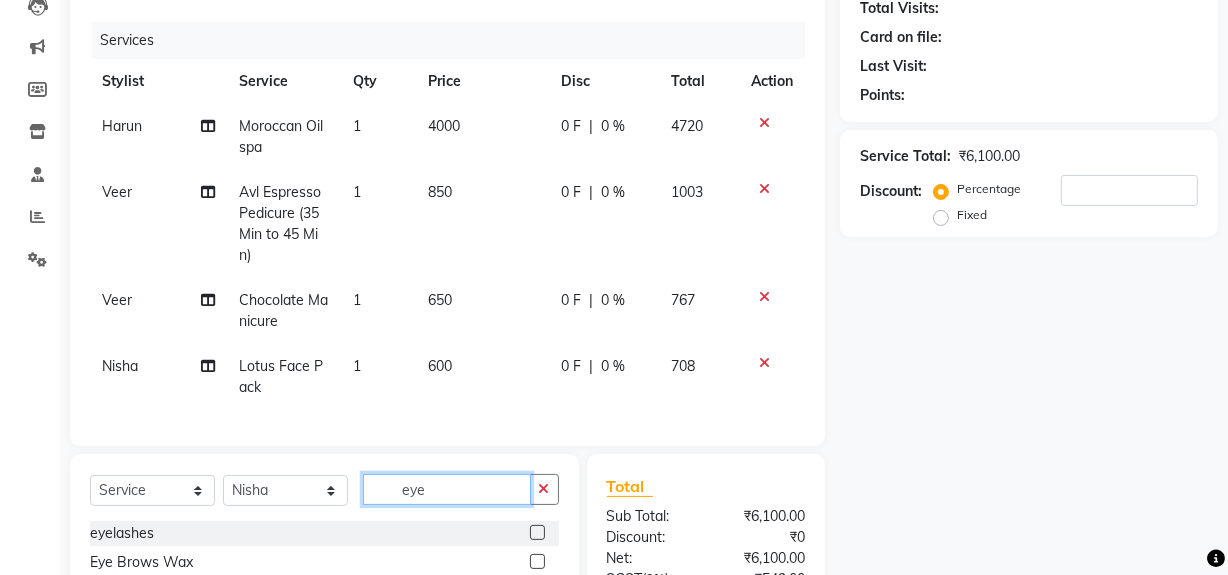 scroll, scrollTop: 442, scrollLeft: 0, axis: vertical 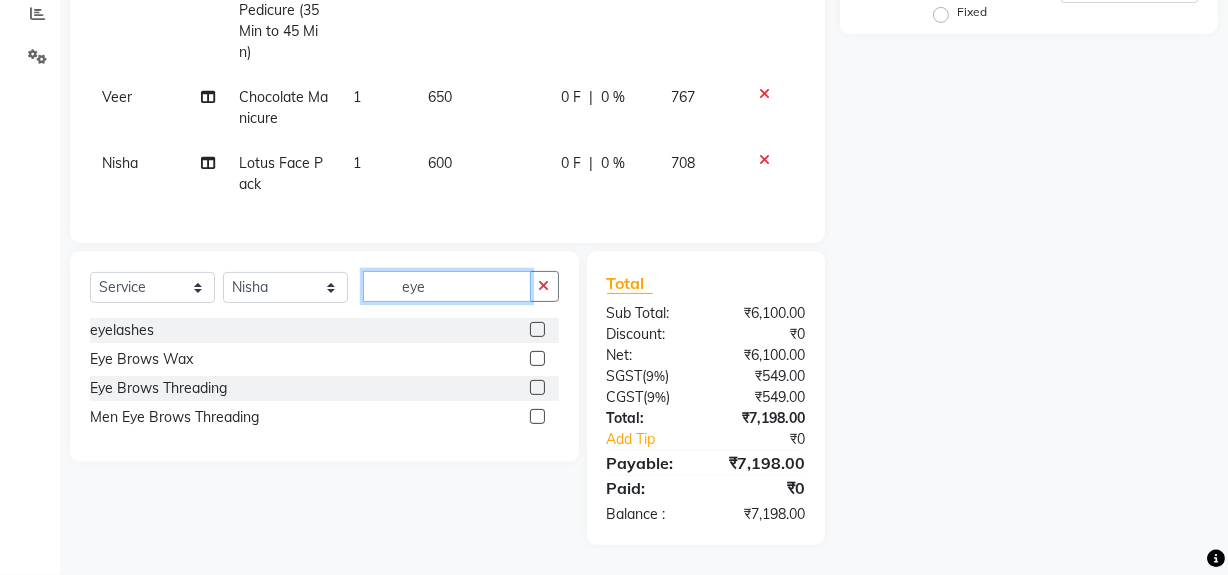 type on "eye" 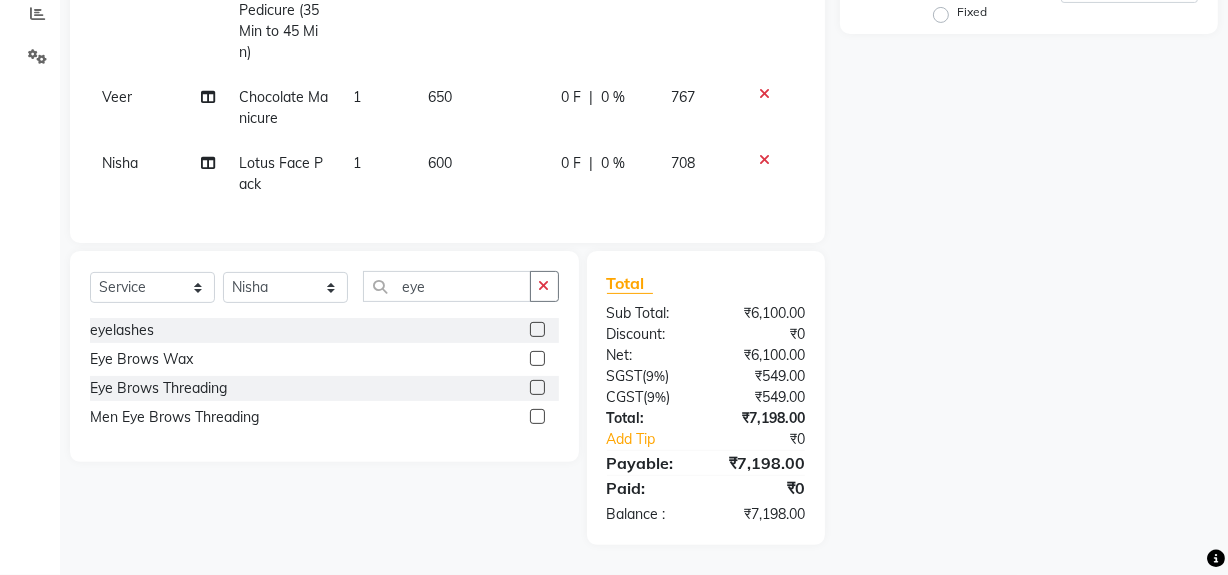 click 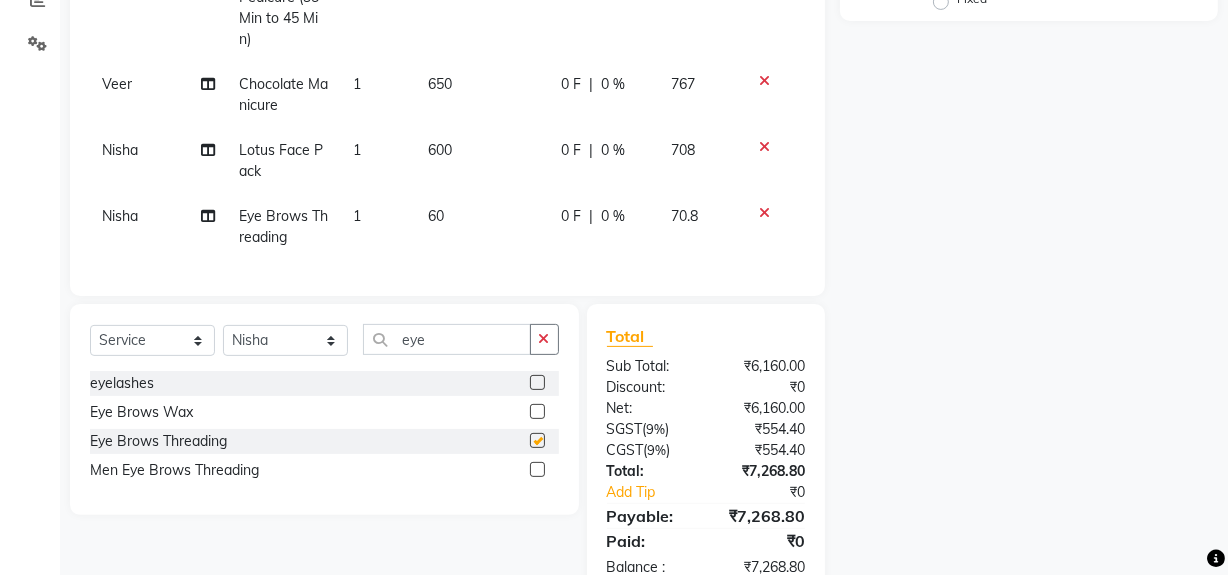 checkbox on "false" 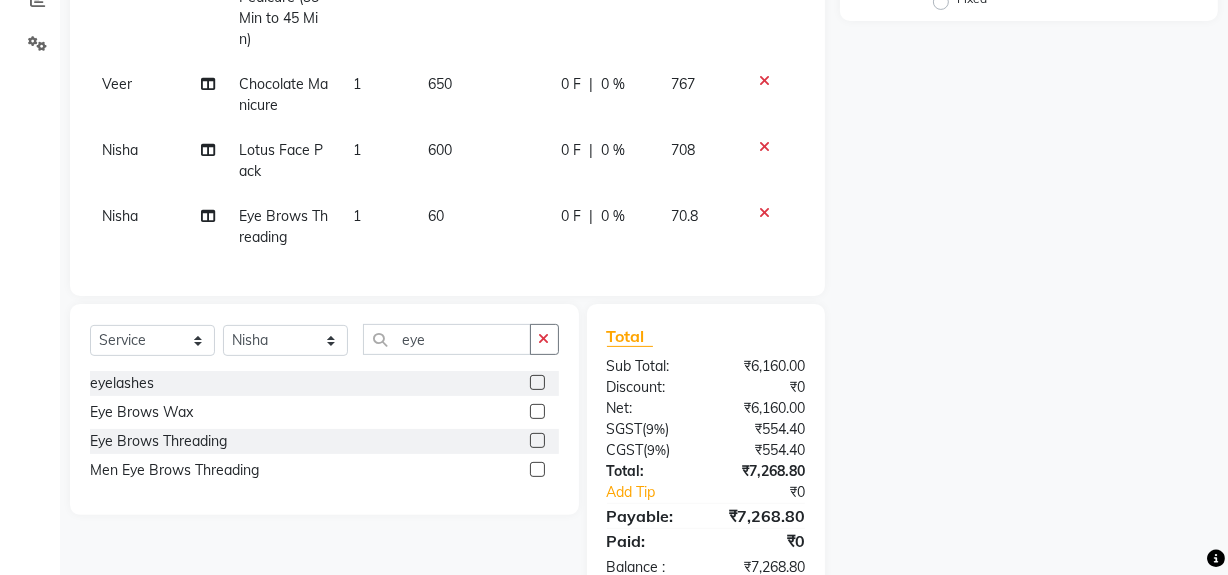 scroll, scrollTop: 0, scrollLeft: 0, axis: both 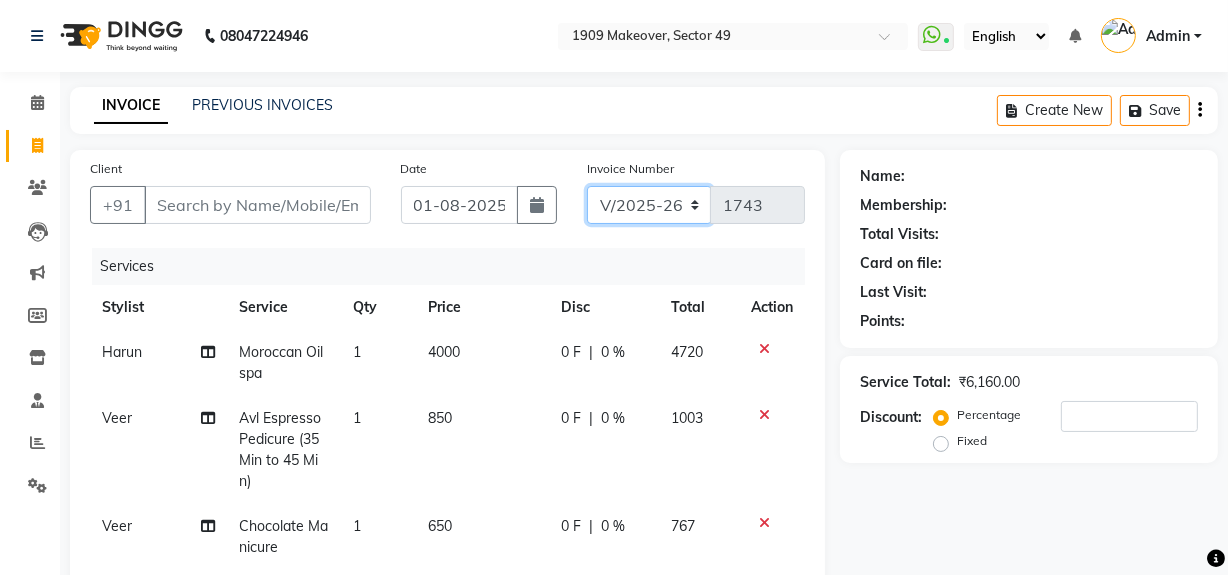 drag, startPoint x: 655, startPoint y: 201, endPoint x: 660, endPoint y: 221, distance: 20.615528 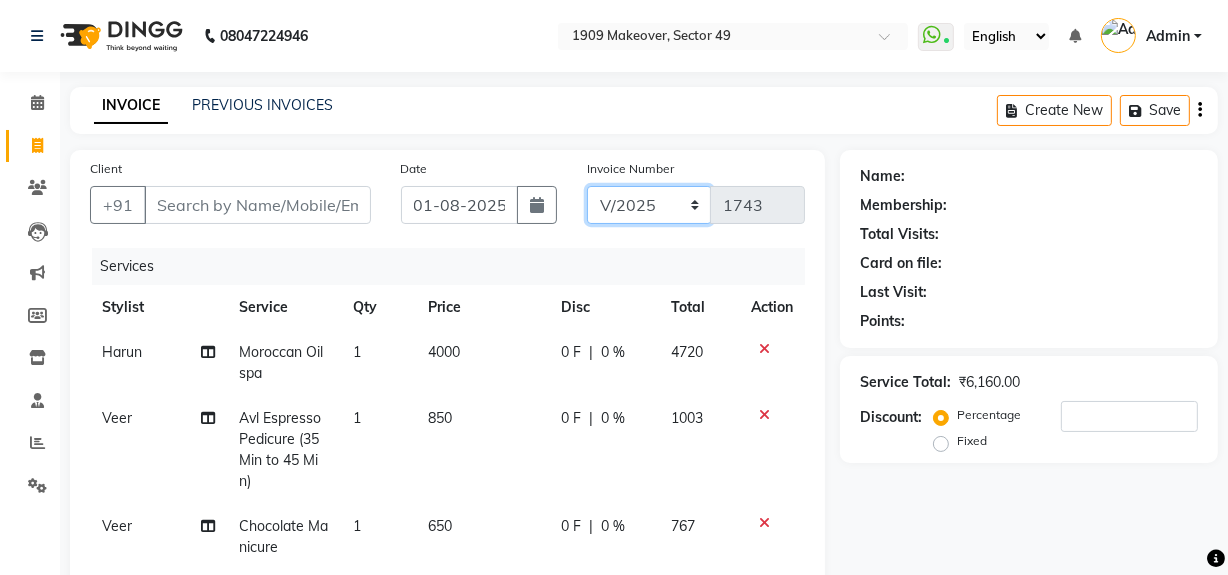 click on "V/2025 V/2025-26" 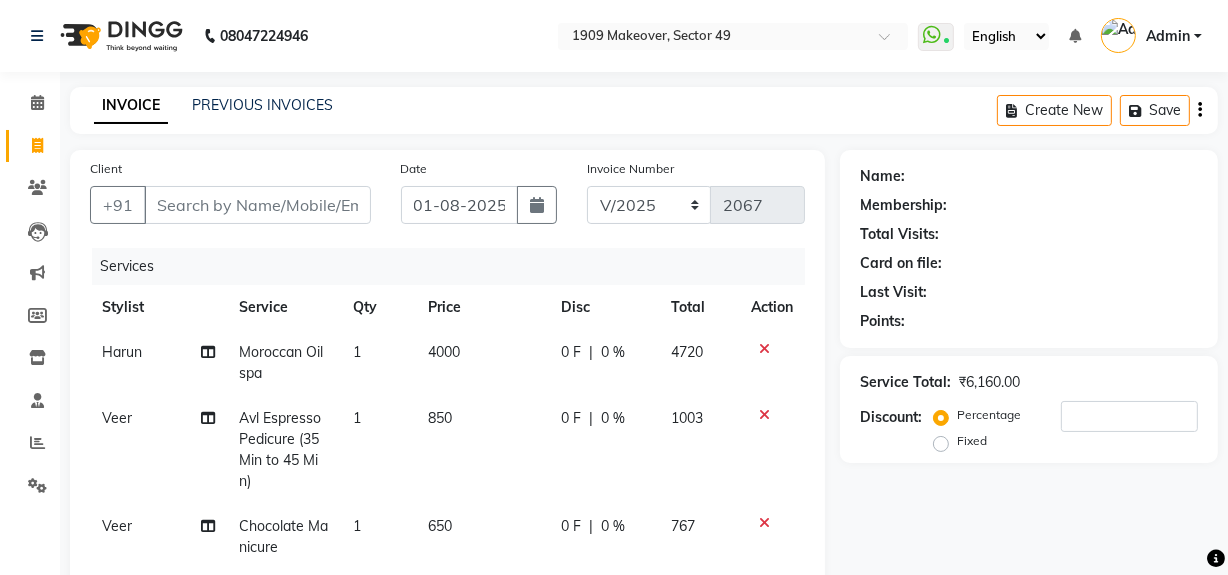 click 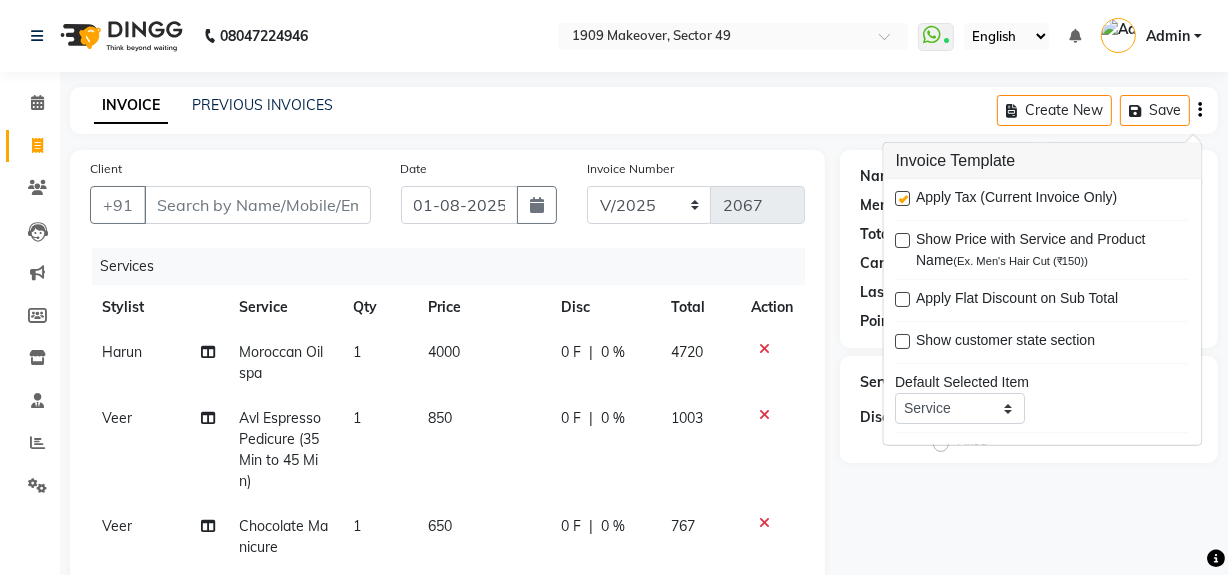 click at bounding box center [903, 198] 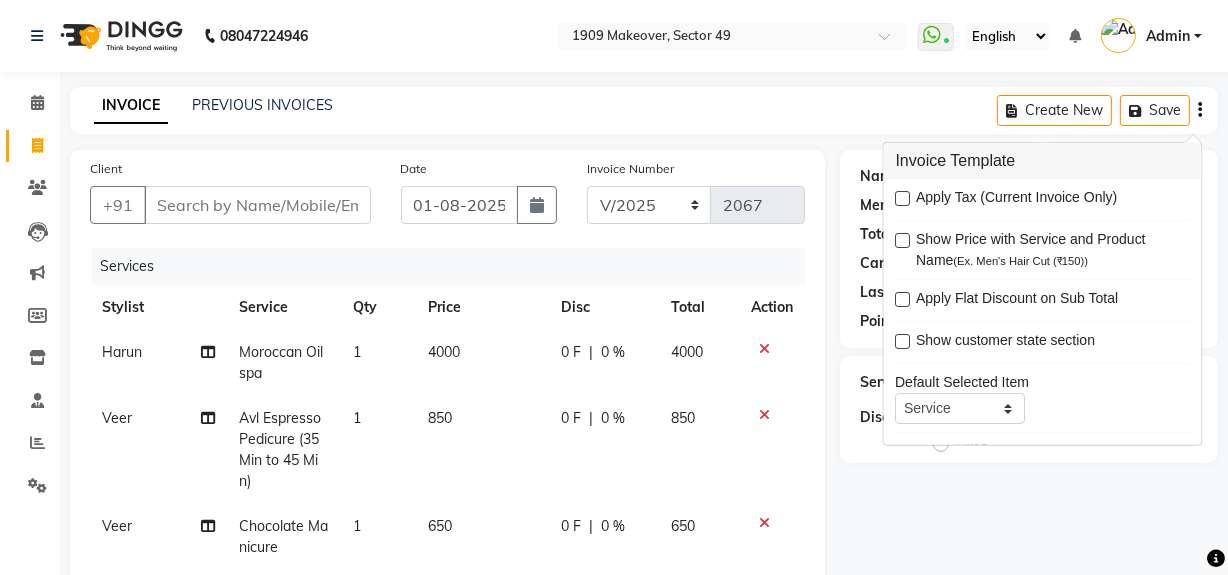 click on "0 F | 0 %" 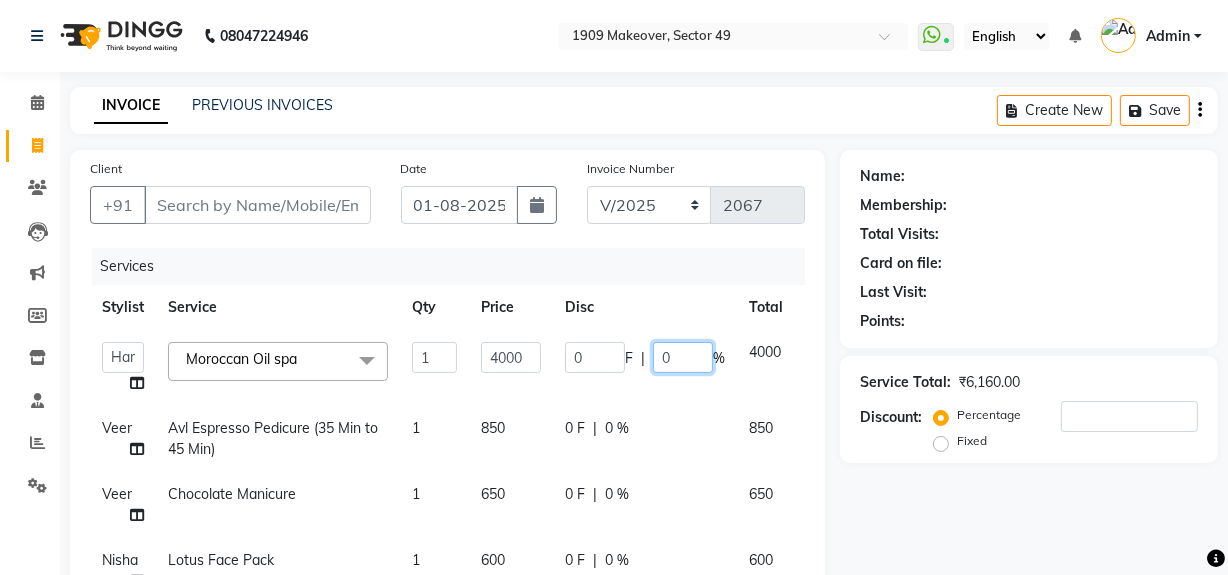 click on "0" 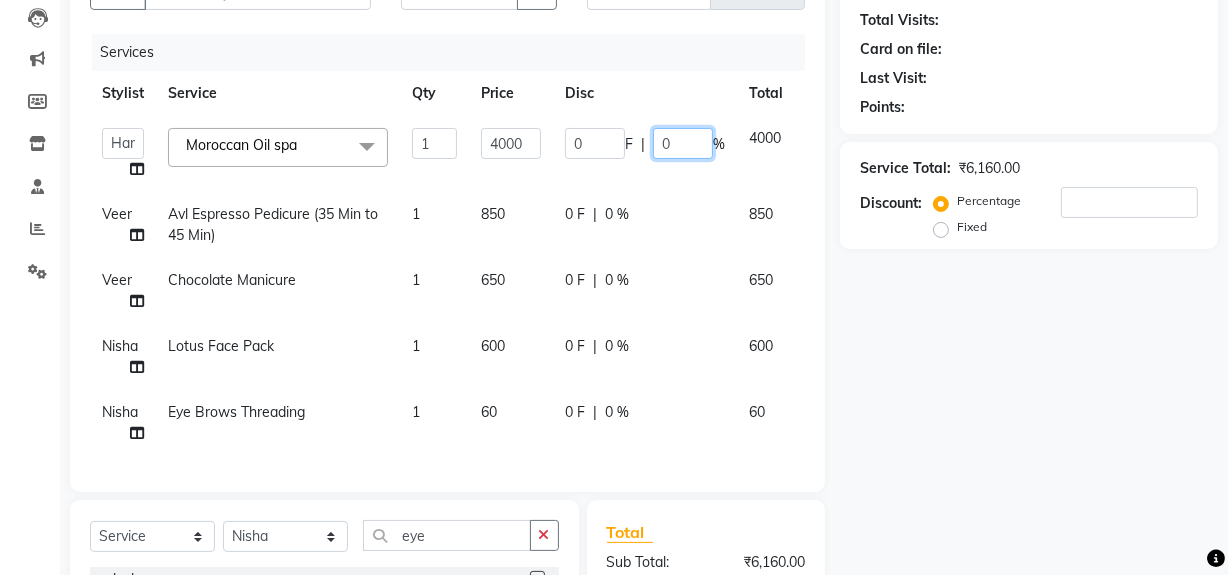 scroll, scrollTop: 187, scrollLeft: 0, axis: vertical 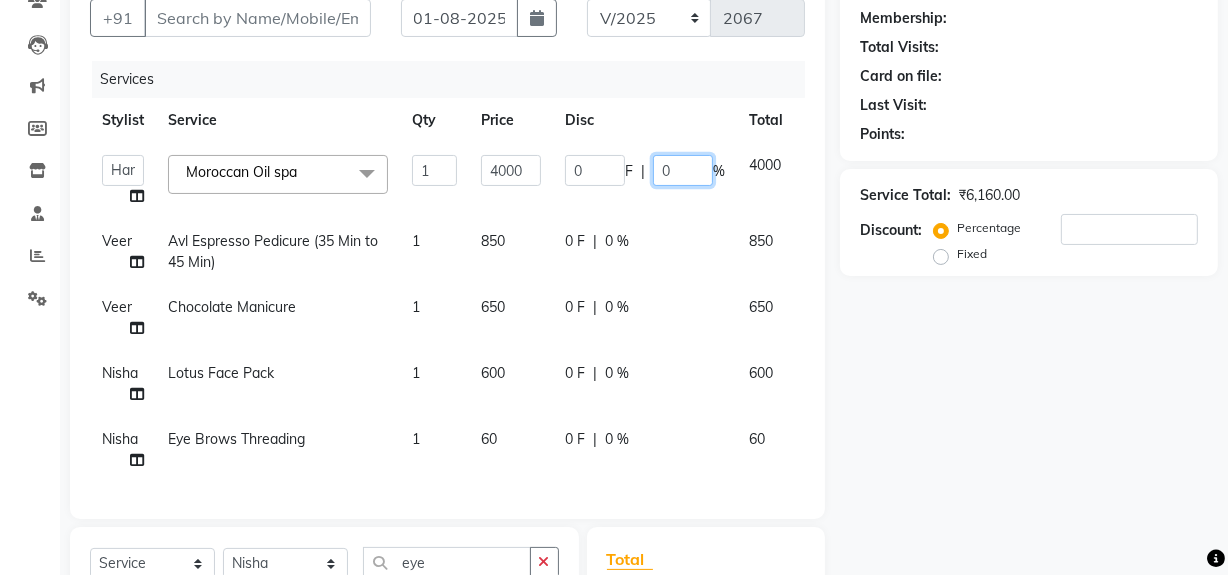type on "20" 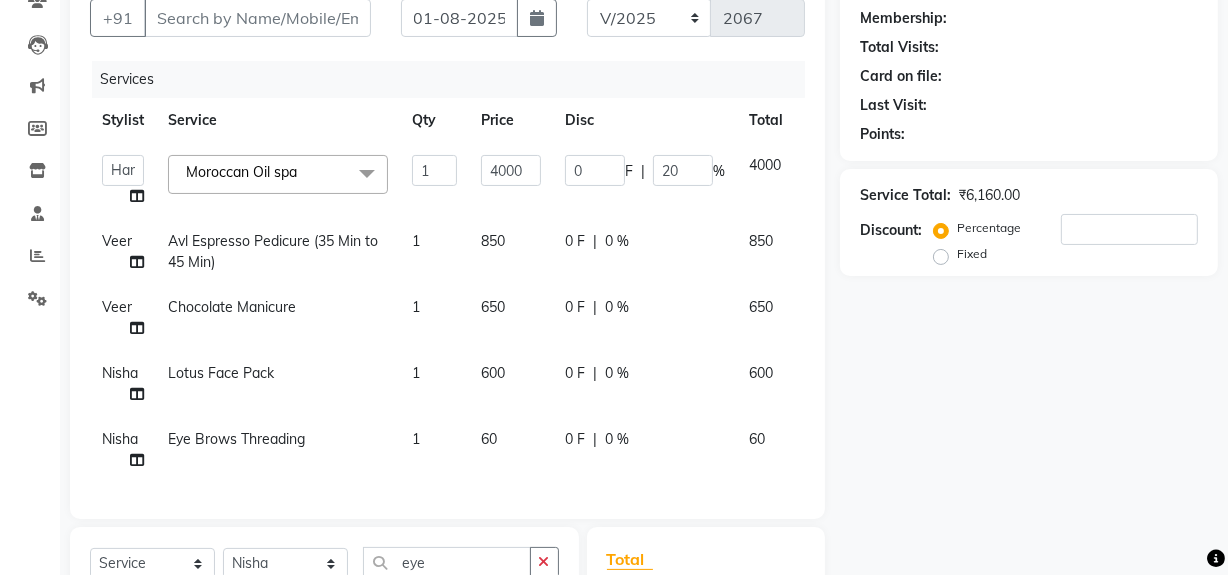 click on "[NAME]   [NAME]   [NAME]   [NAME]   House Sale   [NAME]   [NAME]   [NAME]   [NAME]   [NAME]   [NAME]   [NAME]  Moroccan Oil spa  x Shampoo & Conditioner (Loreal ) Shampoo & Conditioner (GK/MK) Hair Cut ( Regular) Hair Cut ( Creative ) Child Hair Cut (below 5 years) Head Massage (Normal) Head Massage (Olive) Head Massage (BadamRogan) Deep Conditioning Chocolate Pedicure Chocolate Manicure Gel New Set Gel Refill Gel Overlay +Freanch Polish Gel Toe Extension Nail Extension Gel Polish Removal Tip Removal Nail Extension Refill Nail polish Flix cut Classic pedicure eyelashes Face masge Nose wax Global (IGORA) GL Polish Schwazkopf spa Back Massage AVL LUUXURY PEDI AVL LUXURY MANI power mask casmara men hair style Body trim frunt back Duble touchup Rica spa Eye Brows Wax Ionic - Biotech Plex Treatment Footes spa Hand spa Legs Trim Blow Dry Blow Dry with Shampoo Iron Curls Hair Do Tongs ( Twists, loops & Curls) Crimping (Retro Style) Split End Removal Root Touchup MAJIREL Root Touchup INOA (Amonia Free ) Botox" 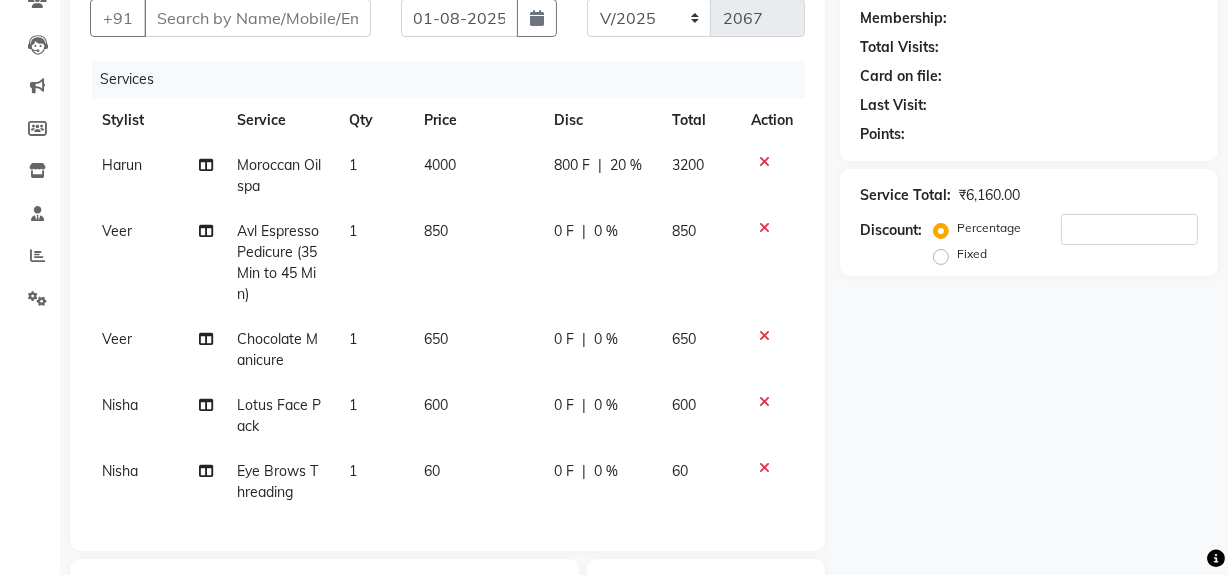 click on "0 %" 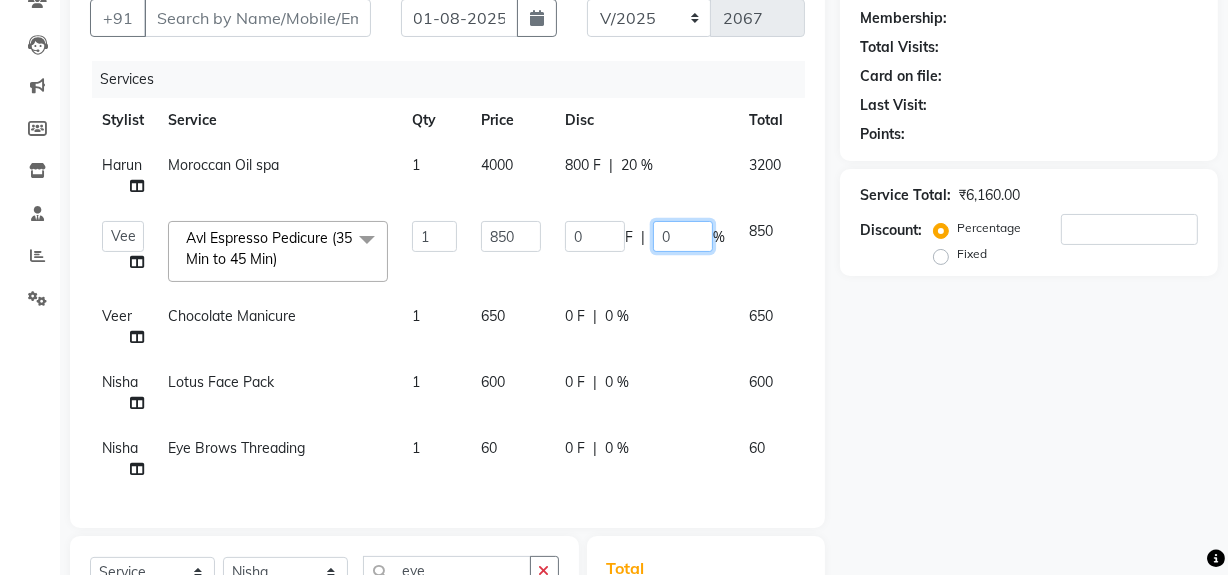 click on "0" 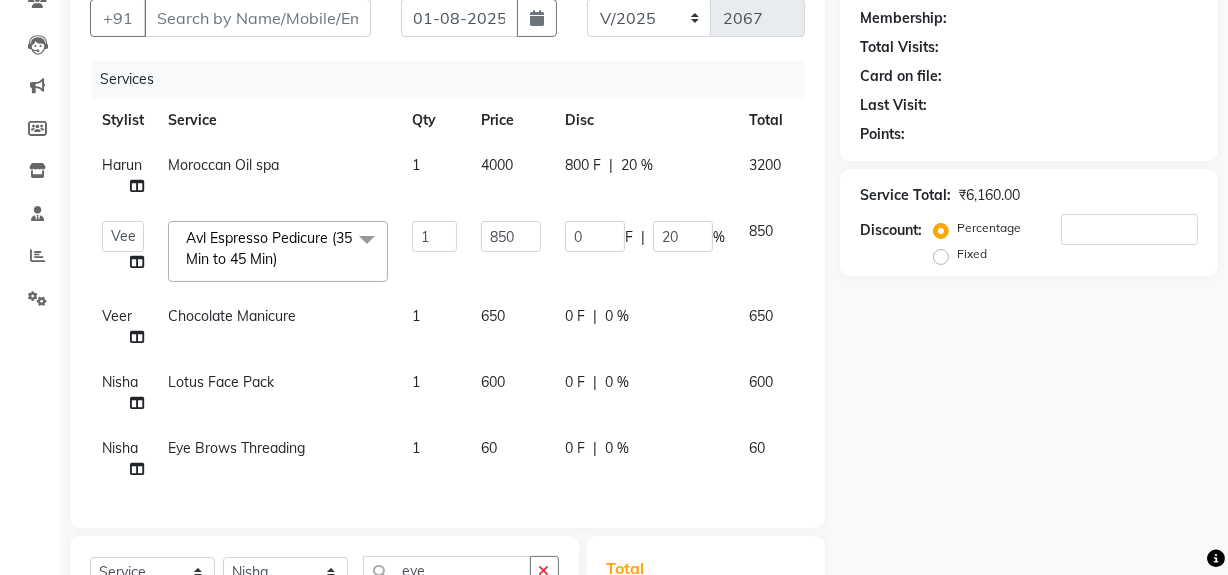 click on "[NAME]   [NAME]   [NAME]   [NAME]   House Sale   [NAME]   [NAME]   [NAME]   [NAME]   [NAME]   [NAME]   [NAME]  Avl Espresso Pedicure (35 Min to 45 Min)  x Shampoo & Conditioner (Loreal ) Shampoo & Conditioner (GK/MK) Hair Cut ( Regular) Hair Cut ( Creative ) Child Hair Cut (below 5 years) Head Massage (Normal) Head Massage (Olive) Head Massage (BadamRogan) Deep Conditioning Chocolate Pedicure Chocolate Manicure Gel New Set Gel Refill Gel Overlay +Freanch Polish Gel Toe Extension Nail Extension Gel Polish Removal Tip Removal Nail Extension Refill Nail polish Flix cut Classic pedicure eyelashes Face masge Nose wax Global (IGORA) GL Polish Schwazkopf spa Back Massage AVL LUUXURY PEDI AVL LUXURY MANI power mask casmara men hair style Body trim frunt back Duble touchup Rica spa Eye Brows Wax Ionic - Biotech Plex Treatment Footes spa Hand spa Legs Trim Blow Dry Blow Dry with Shampoo Iron Curls Hair Do Highlights 1" 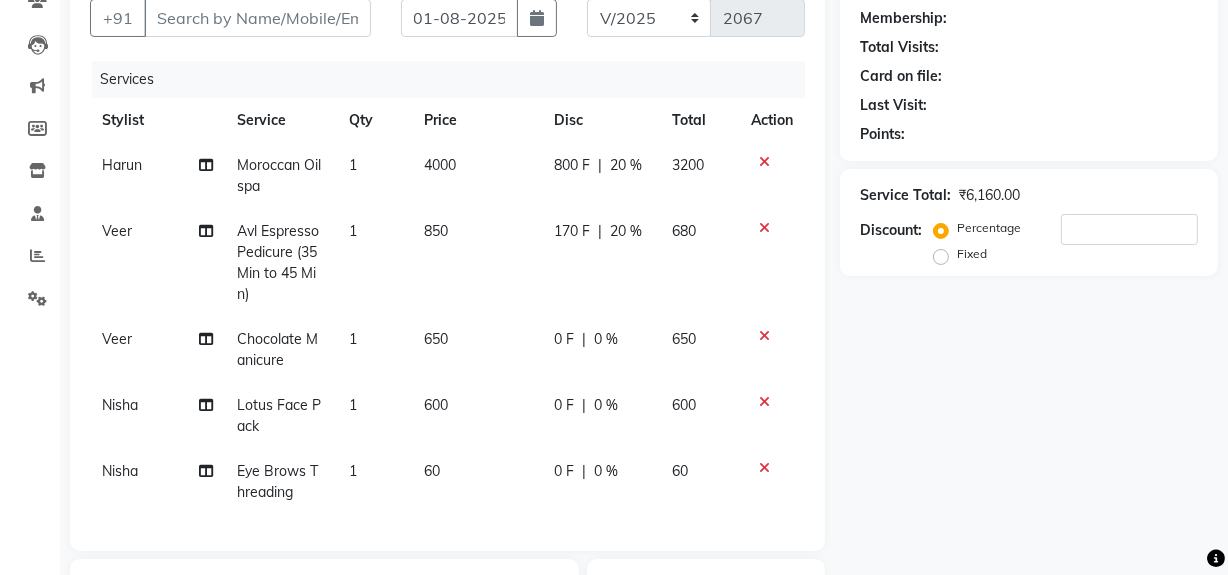 click on "0 %" 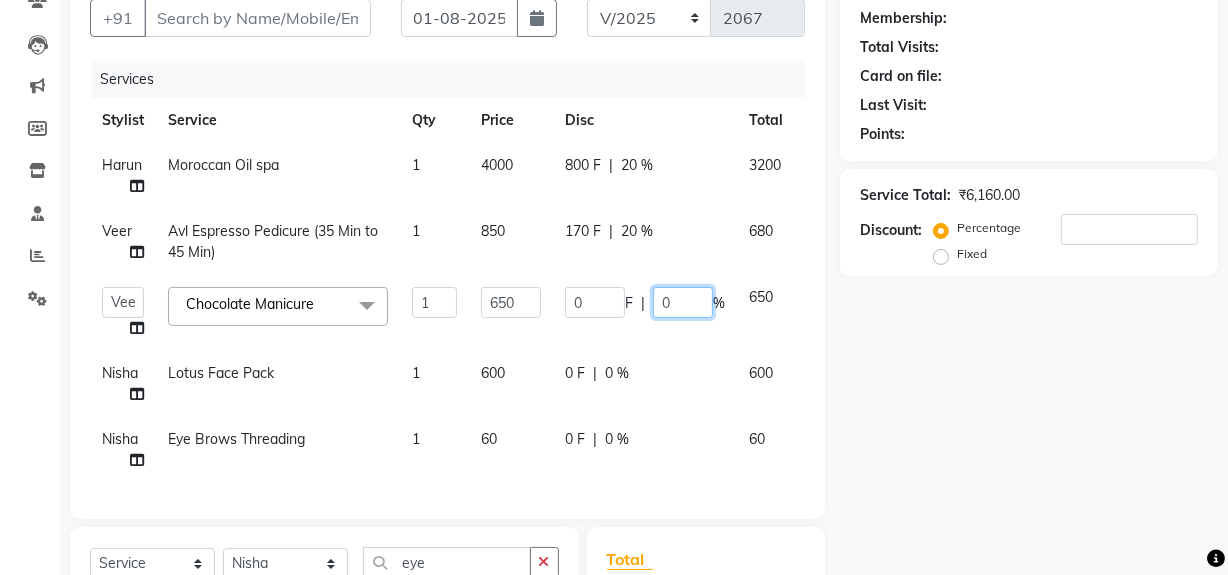 click on "0" 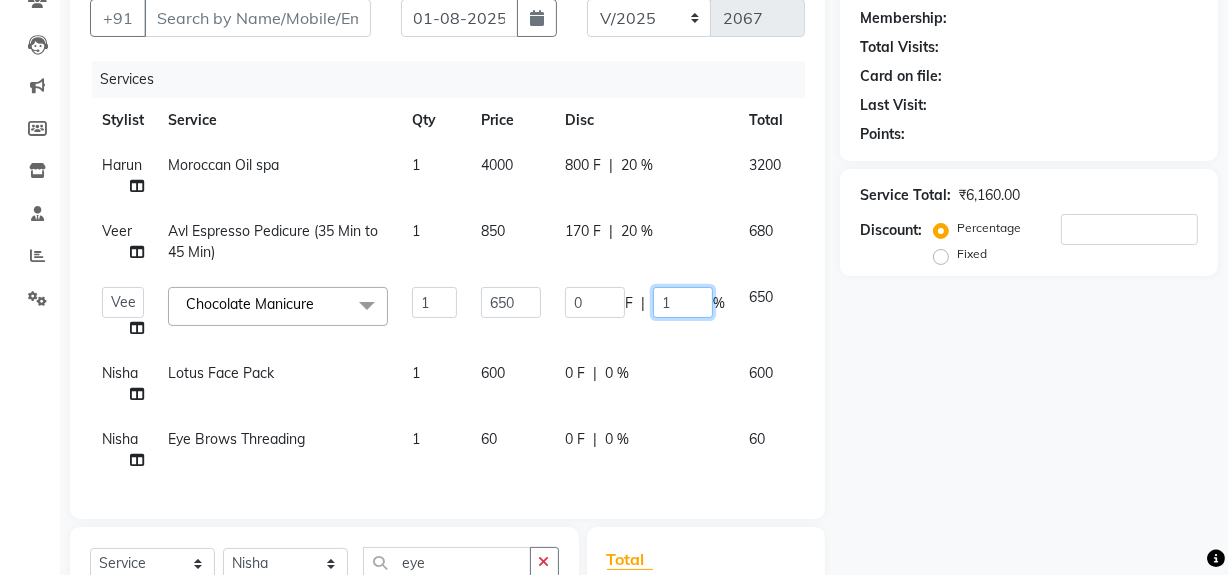 type on "15" 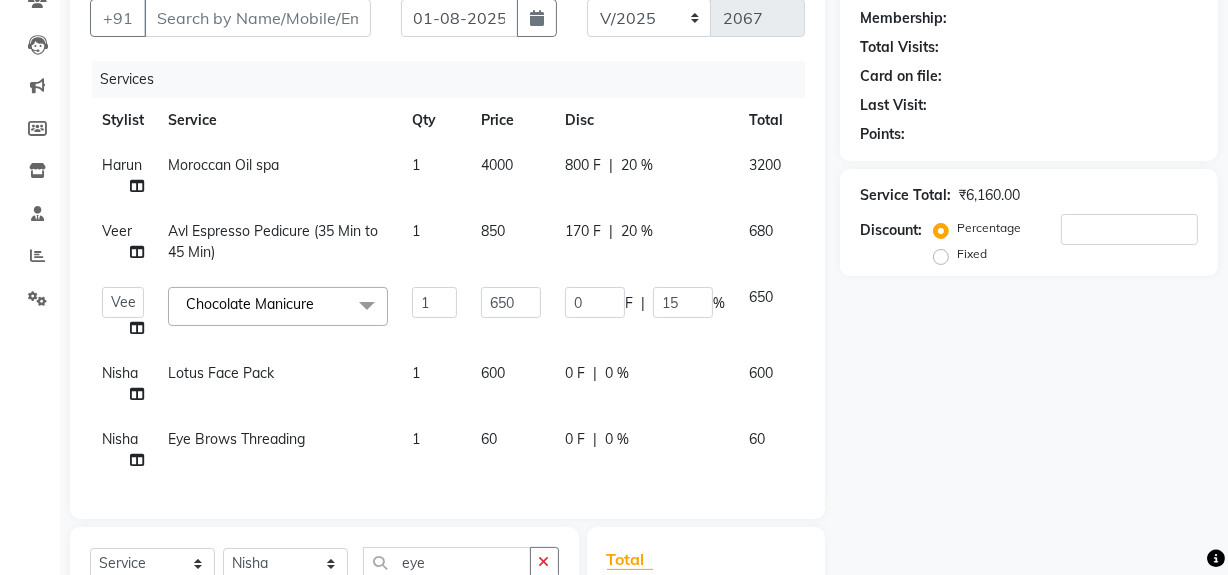 drag, startPoint x: 1048, startPoint y: 350, endPoint x: 1050, endPoint y: 385, distance: 35.057095 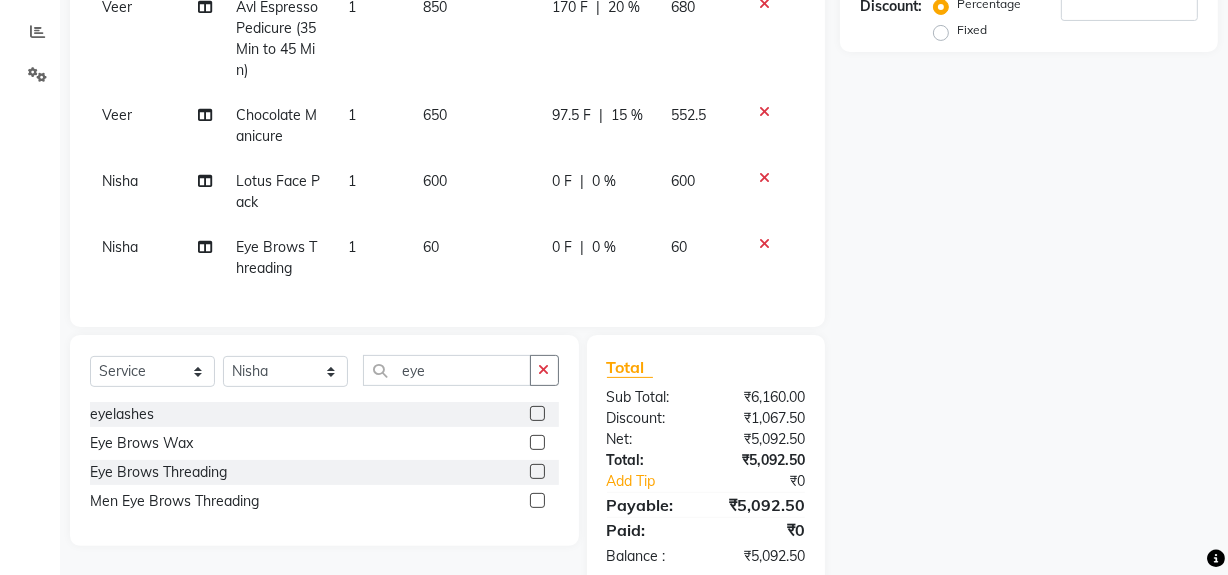 scroll, scrollTop: 420, scrollLeft: 0, axis: vertical 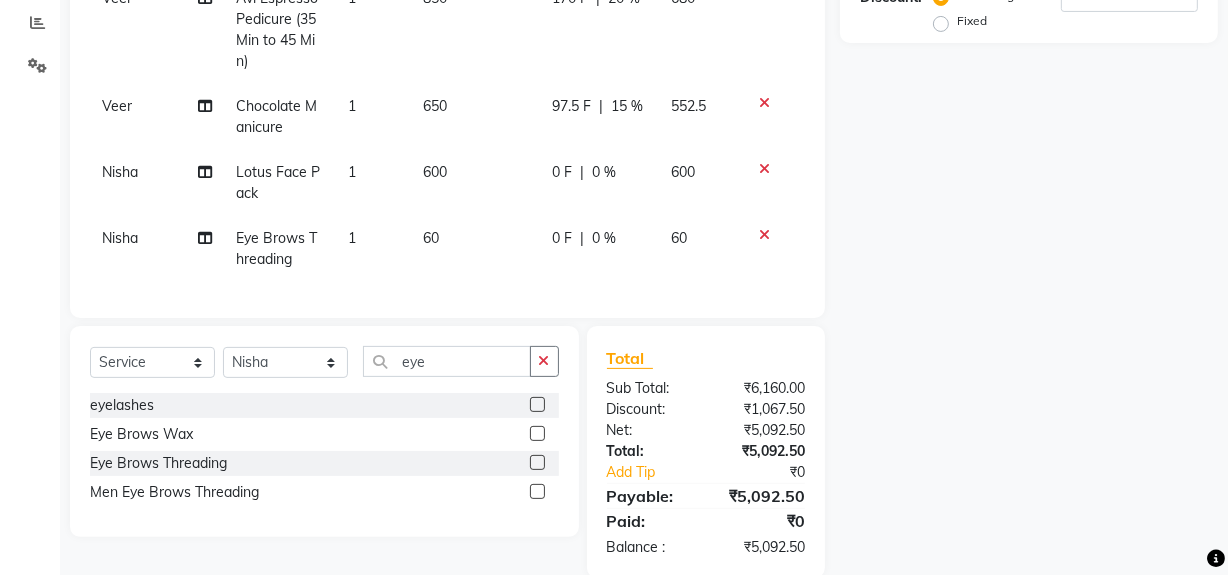 click on "0 F | 0 %" 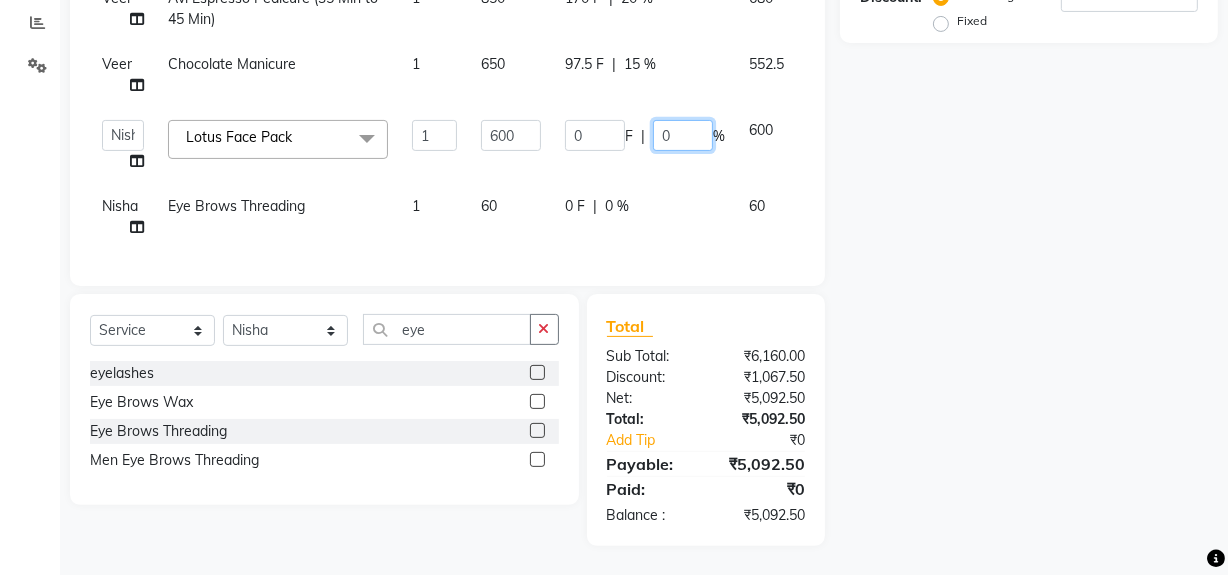 drag, startPoint x: 658, startPoint y: 126, endPoint x: 720, endPoint y: 151, distance: 66.85058 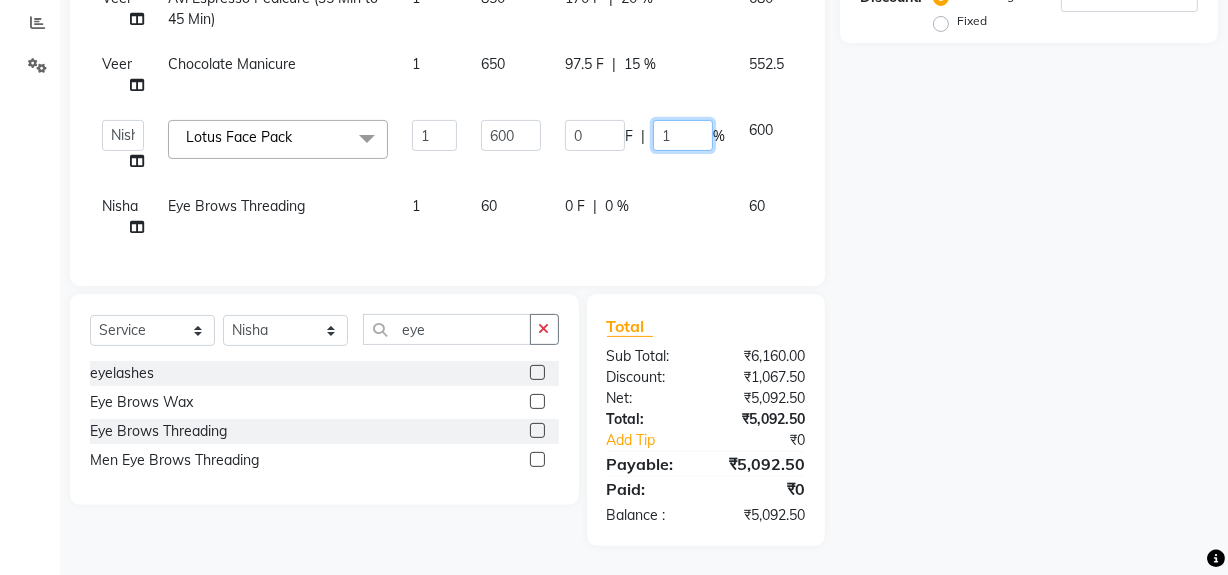 type on "10" 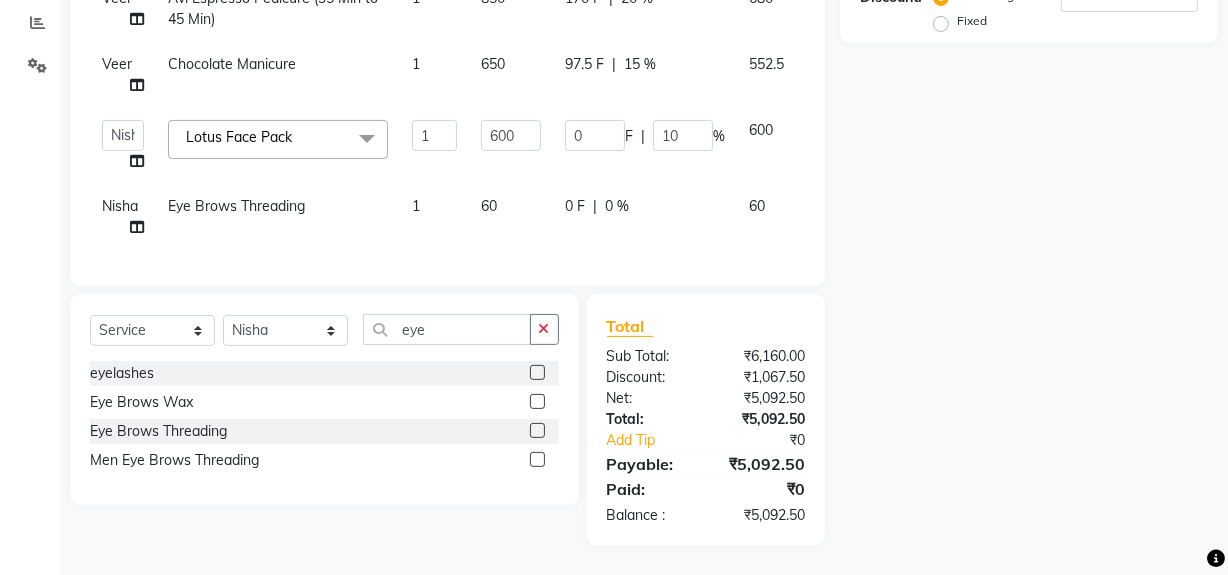 click on "Name: Membership: Total Visits: Card on file: Last Visit:  Points:  Service Total:  ₹6,160.00  Discount:  Percentage   Fixed" 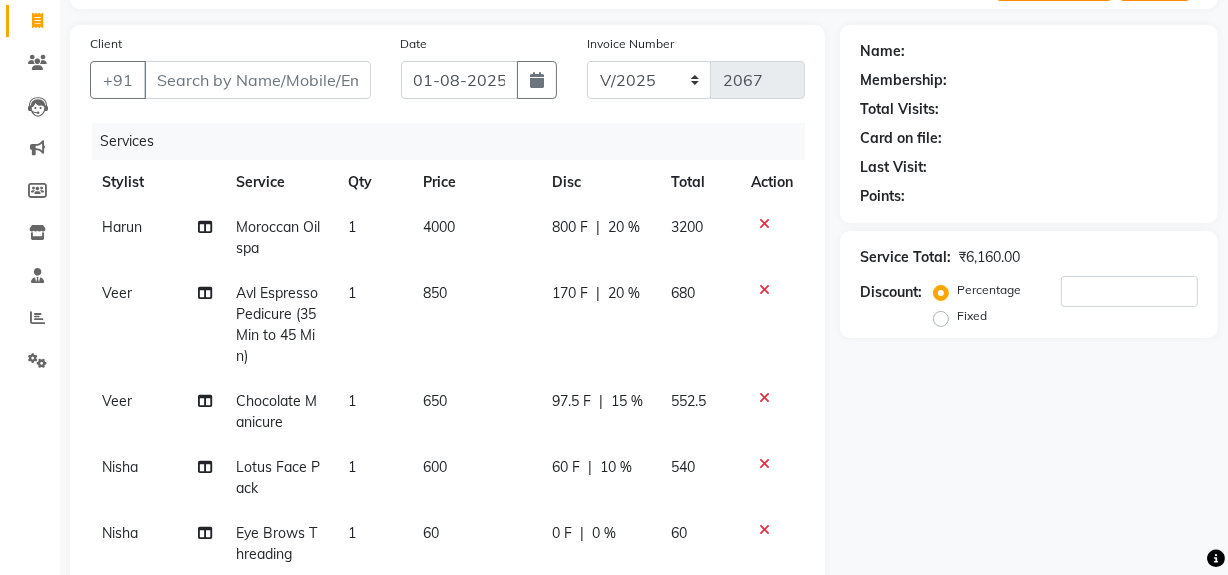 scroll, scrollTop: 104, scrollLeft: 0, axis: vertical 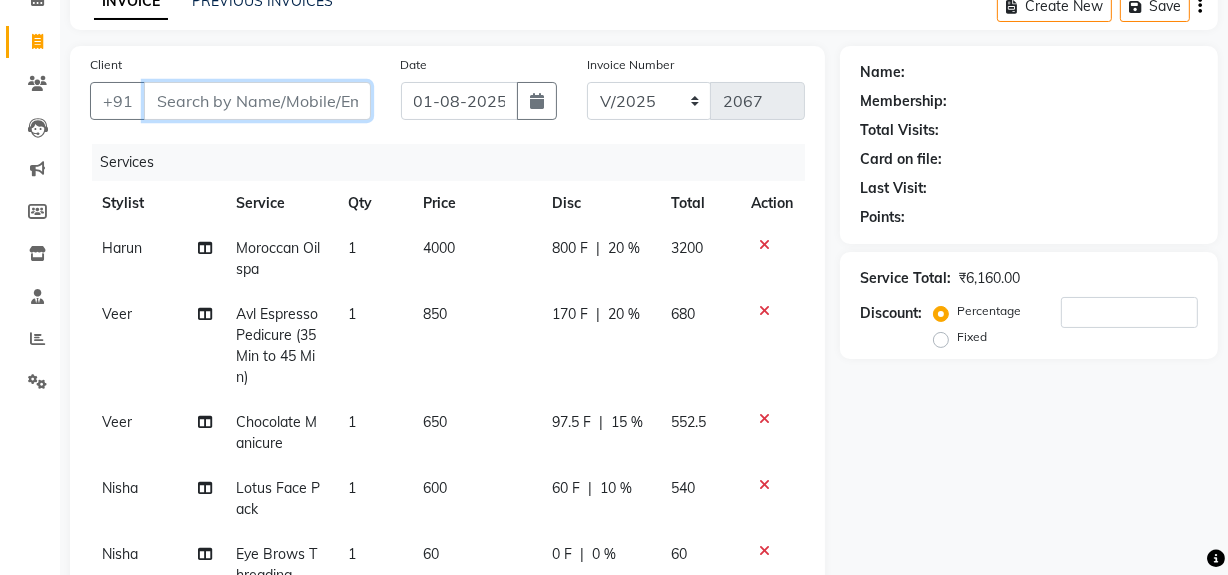 click on "Client" at bounding box center [257, 101] 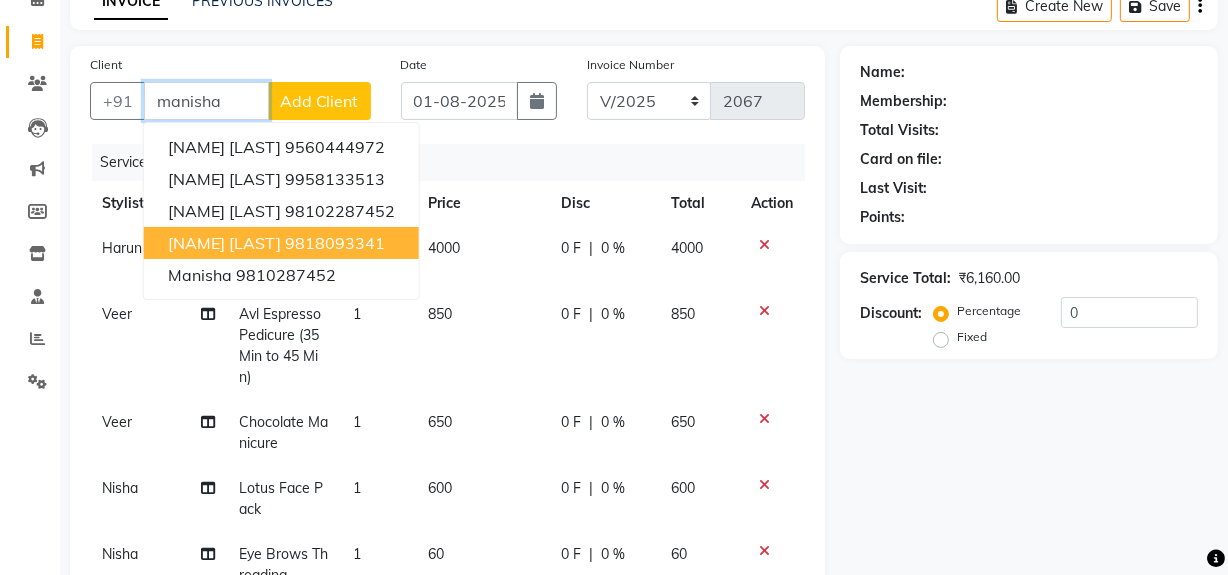 click on "[NAME] [LAST] [PHONE]" at bounding box center (281, 243) 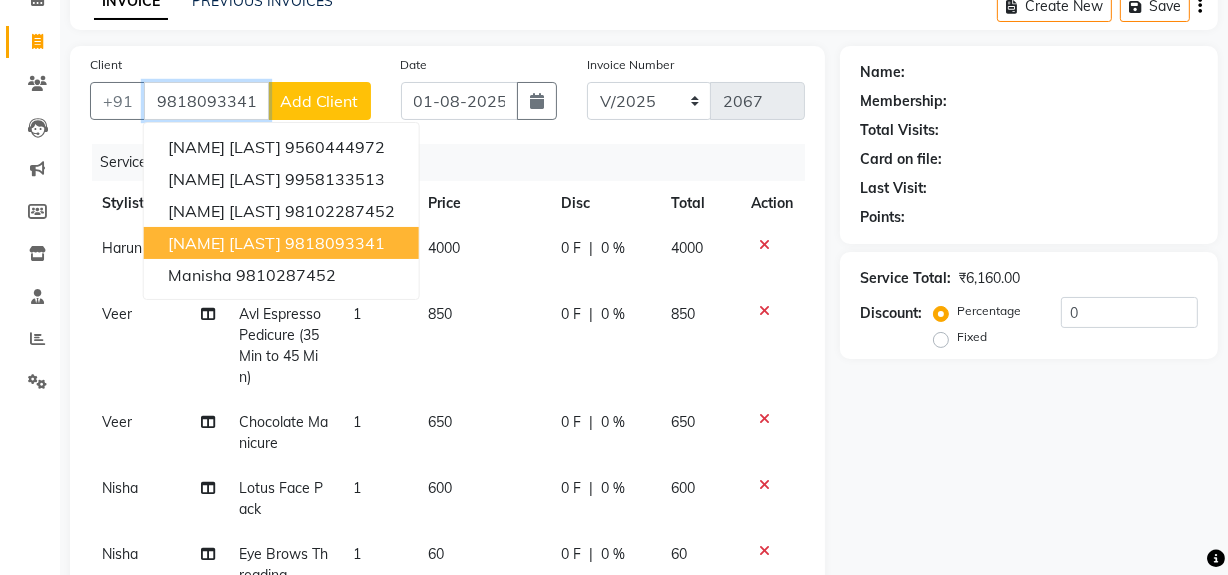 type on "9818093341" 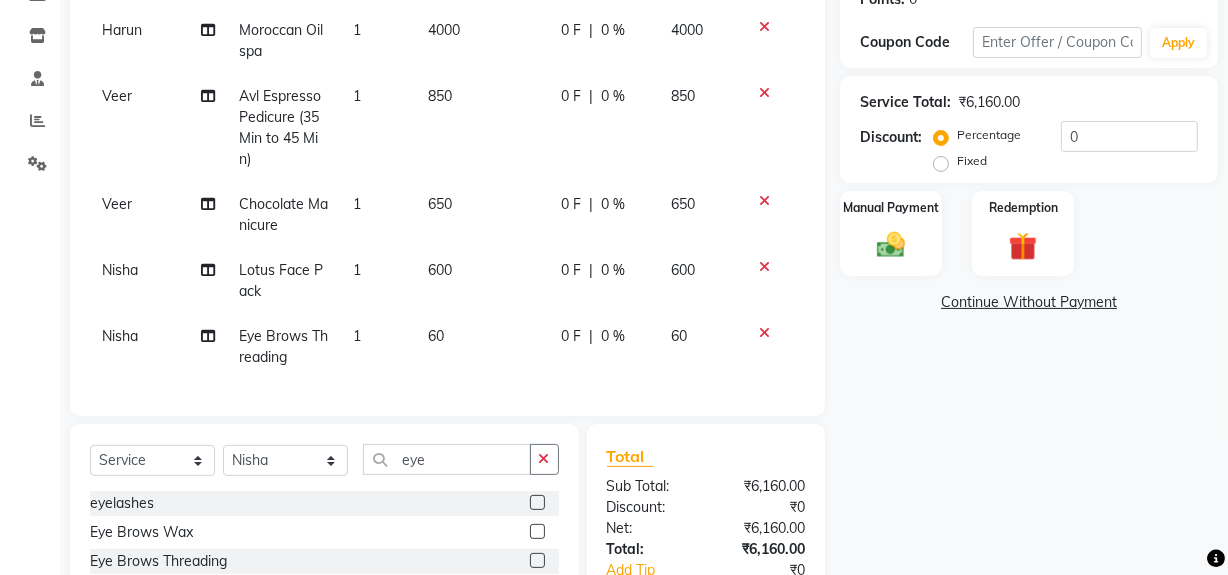 scroll, scrollTop: 466, scrollLeft: 0, axis: vertical 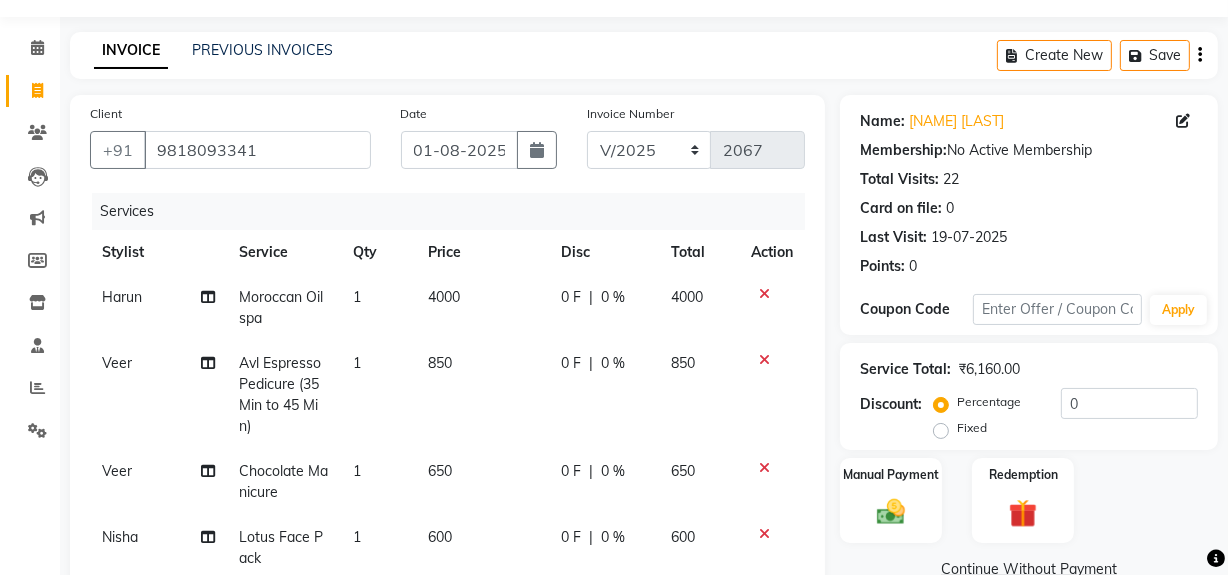 click on "0 F | 0 %" 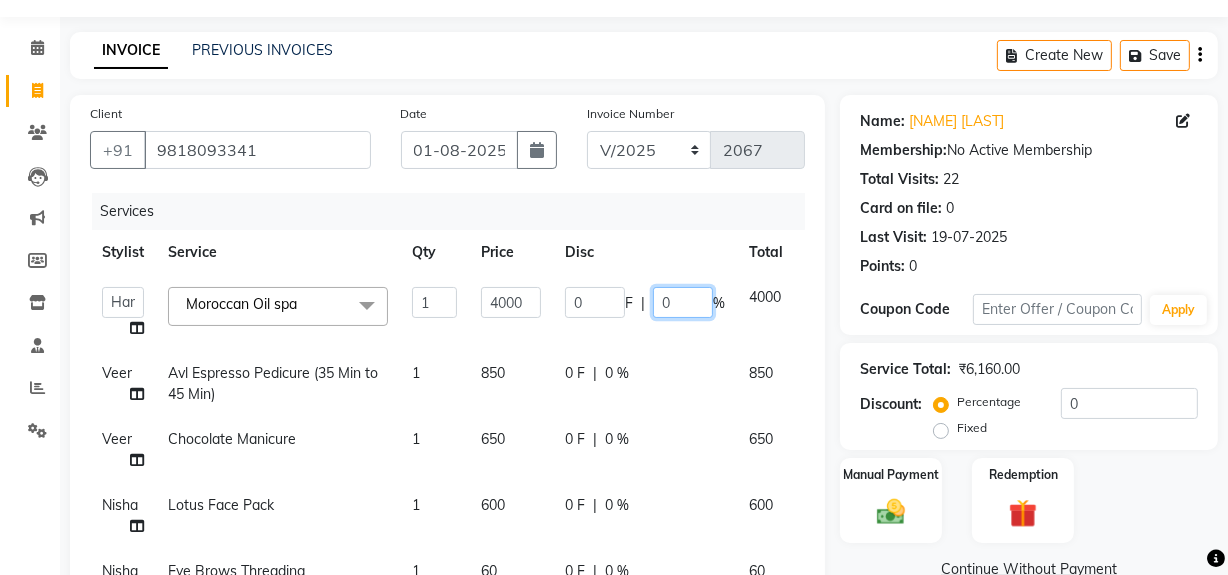 click on "0" 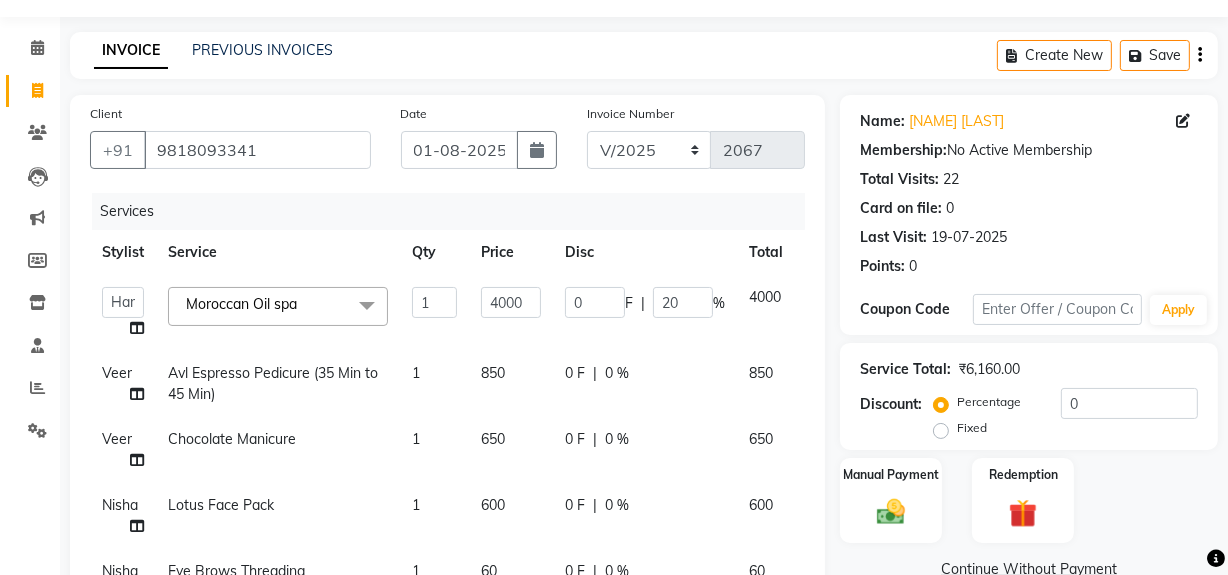 click on "0 F | 0 %" 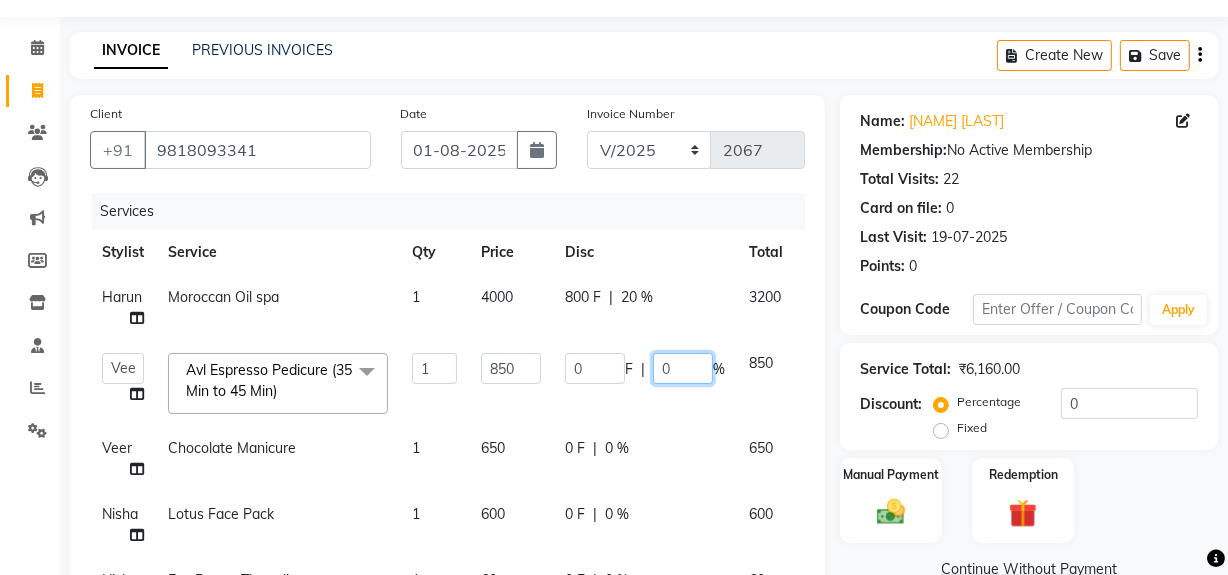 click on "0" 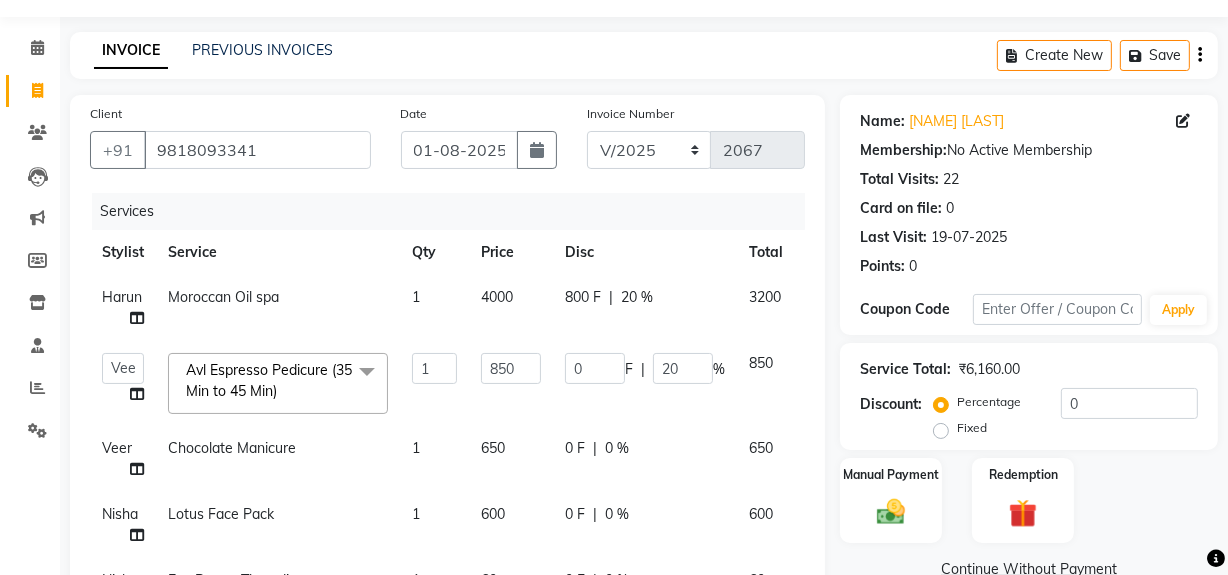 click on "[NAME] Moroccan Oil spa 1 4000 800 F | 20 % 3200  [NAME]   [NAME]   [NAME]   [NAME]   House Sale   [NAME]   [NAME]   [NAME]   [NAME]   [NAME]   [NAME]   [NAME]  Avl Espresso Pedicure (35 Min to 45 Min)  x Shampoo & Conditioner (Loreal ) Shampoo & Conditioner (GK/MK) Hair Cut ( Regular) Hair Cut ( Creative ) Child Hair Cut (below 5 years) Head Massage (Normal) Head Massage (Olive) Head Massage (BadamRogan) Deep Conditioning Chocolate Pedicure Chocolate Manicure Gel New Set Gel Refill Gel Overlay +Freanch Polish Gel Toe Extension Nail Extension Gel Polish Removal Tip Removal Nail Extension Refill Nail polish Flix cut Classic pedicure eyelashes Face masge Nose wax Global (IGORA) GL Polish Schwazkopf spa Back Massage AVL LUUXURY PEDI AVL LUXURY MANI power mask casmara men hair style Body trim frunt back Duble touchup Rica spa Eye Brows Wax Ionic - Biotech Plex Treatment Footes spa Hand spa Legs Trim Blow Dry Blow Dry with Shampoo Iron Curls Hair Do Tongs ( Twists, loops & Curls) Crimping (Retro Style) Botox" 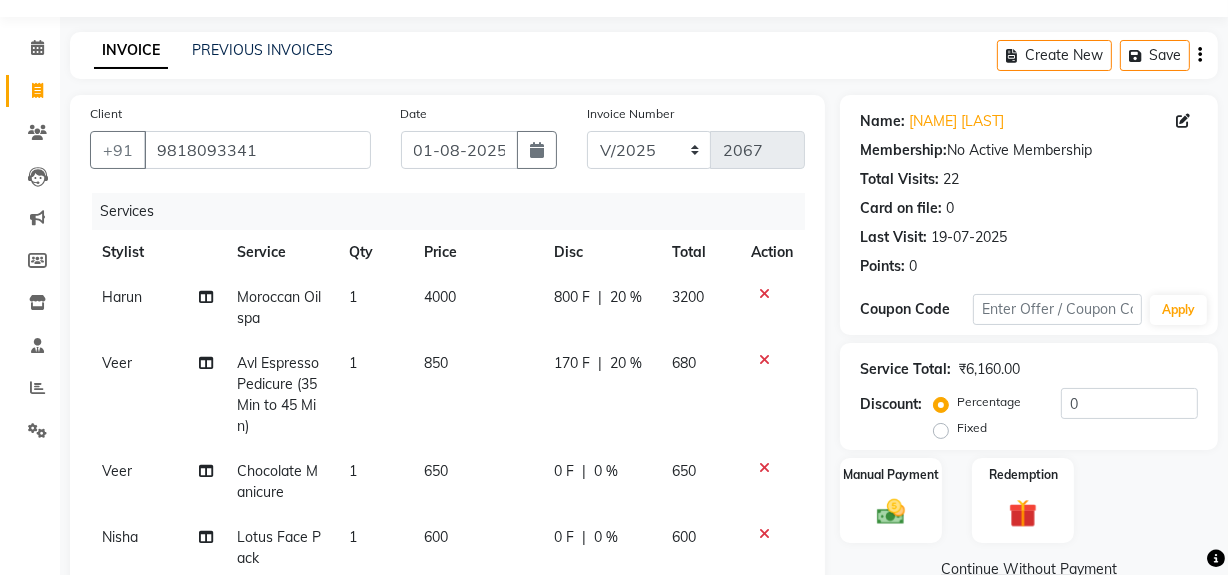 click on "0 F | 0 %" 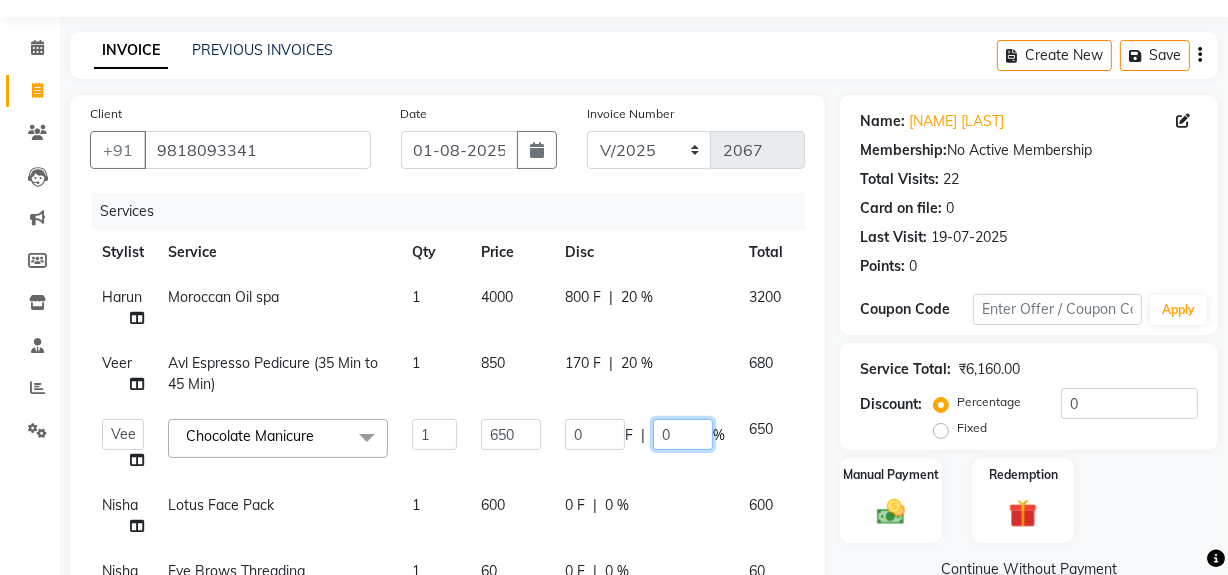 drag, startPoint x: 663, startPoint y: 431, endPoint x: 680, endPoint y: 432, distance: 17.029387 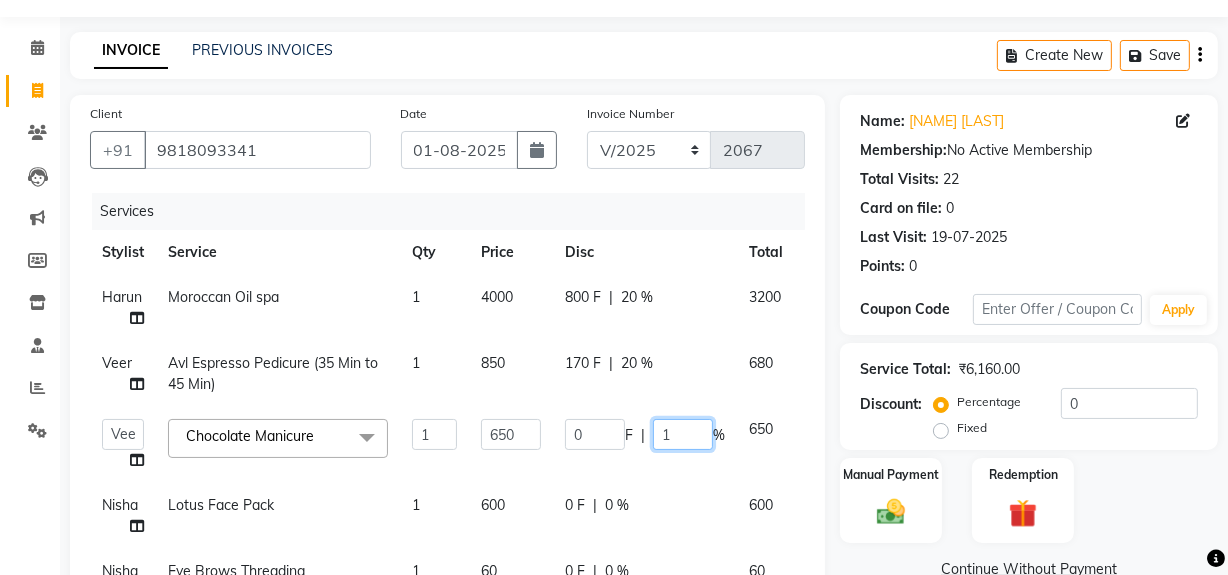 type on "15" 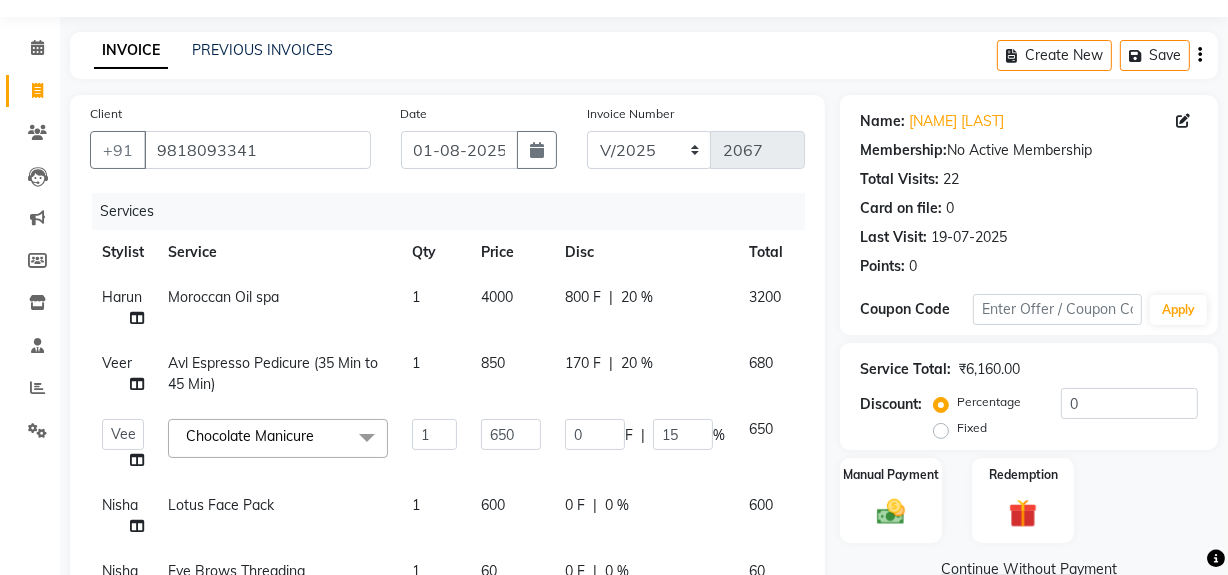 click on "[NAME] Moroccan Oil spa 1 4000 800 F | 20 % 3200 [NAME] Avl Espresso Pedicure (35 Min to 45 Min) 1 850 170 F | 20 % 680  [NAME]   [NAME]   [NAME]   [NAME]   House Sale   [NAME]   [NAME]   [NAME]   [NAME]   [NAME]   [NAME]   [NAME]  Chocolate Manicure  x Shampoo & Conditioner (Loreal ) Shampoo & Conditioner (GK/MK) Hair Cut ( Regular) Hair Cut ( Creative ) Child Hair Cut (below 5 years) Head Massage (Normal) Head Massage (Olive) Head Massage (BadamRogan) Deep Conditioning Chocolate Pedicure Chocolate Manicure Gel New Set Gel Refill Gel Overlay +Freanch Polish Gel Toe Extension Nail Extension Gel Polish Removal Tip Removal Nail Extension Refill Nail polish Flix cut Classic pedicure eyelashes Face masge Nose wax Global (IGORA) GL Polish Schwazkopf spa Back Massage AVL LUUXURY PEDI AVL LUXURY MANI power mask casmara men hair style Body trim frunt back Duble touchup Rica spa Eye Brows Wax Ionic - Biotech Plex Treatment Footes spa Hand spa Legs Trim Blow Dry Blow Dry with Shampoo Iron Curls Hair Do Highlights 1" 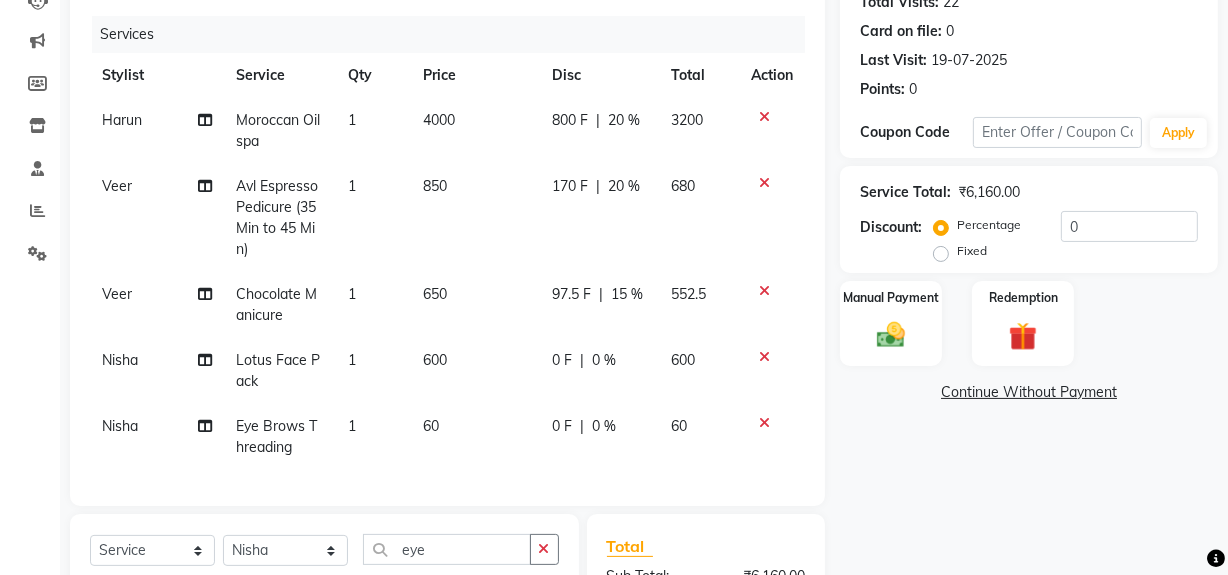 scroll, scrollTop: 263, scrollLeft: 0, axis: vertical 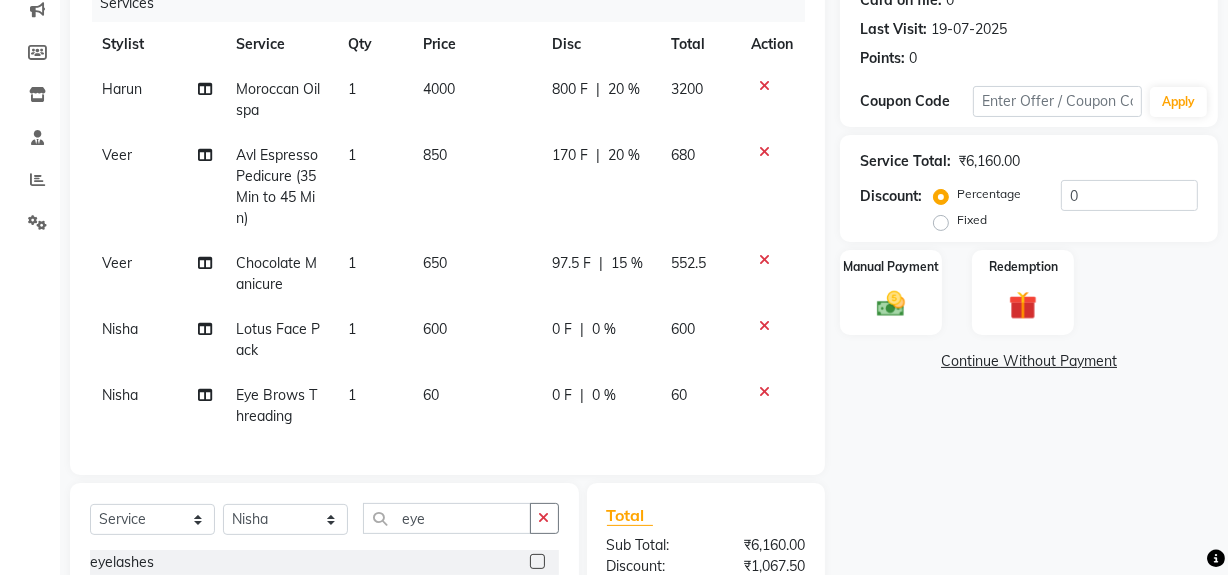 click on "0 F | 0 %" 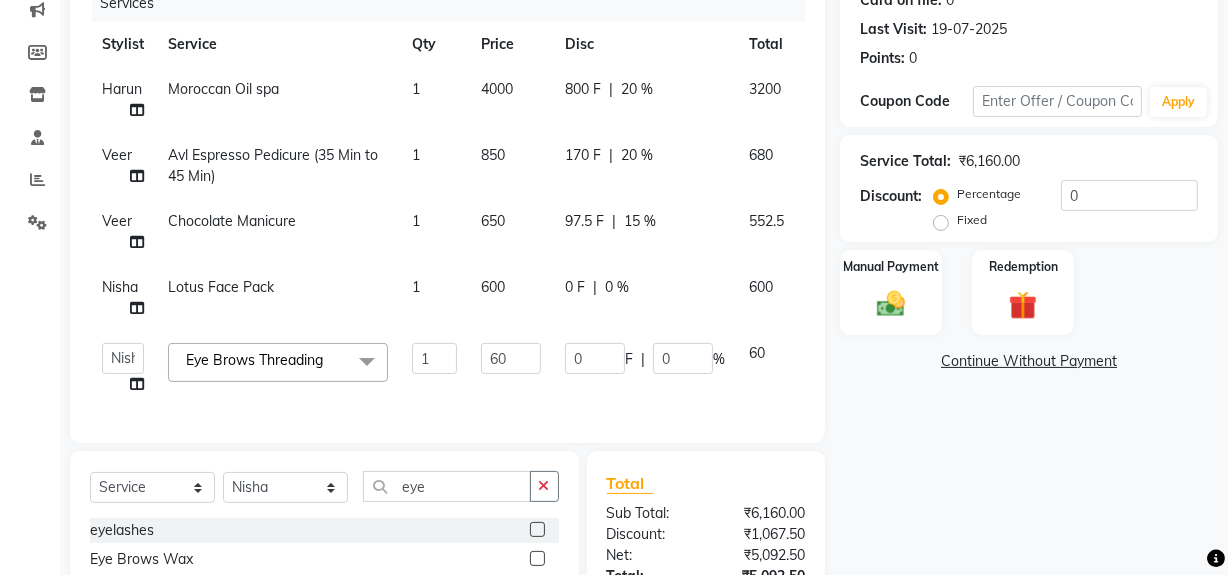 click on "97.5 F | 15 %" 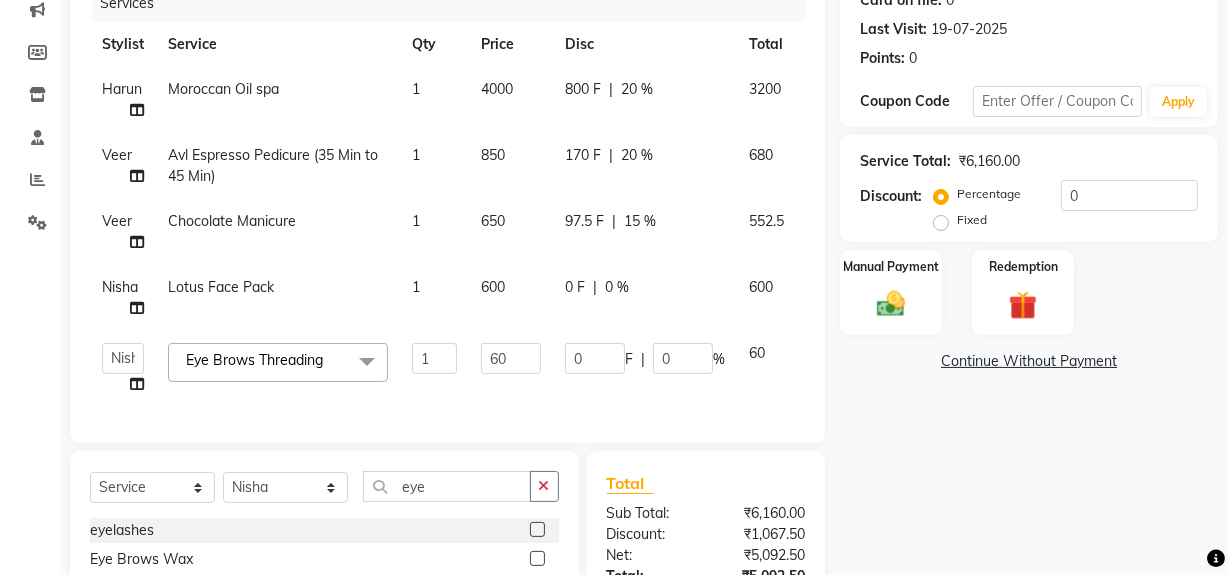 select on "57120" 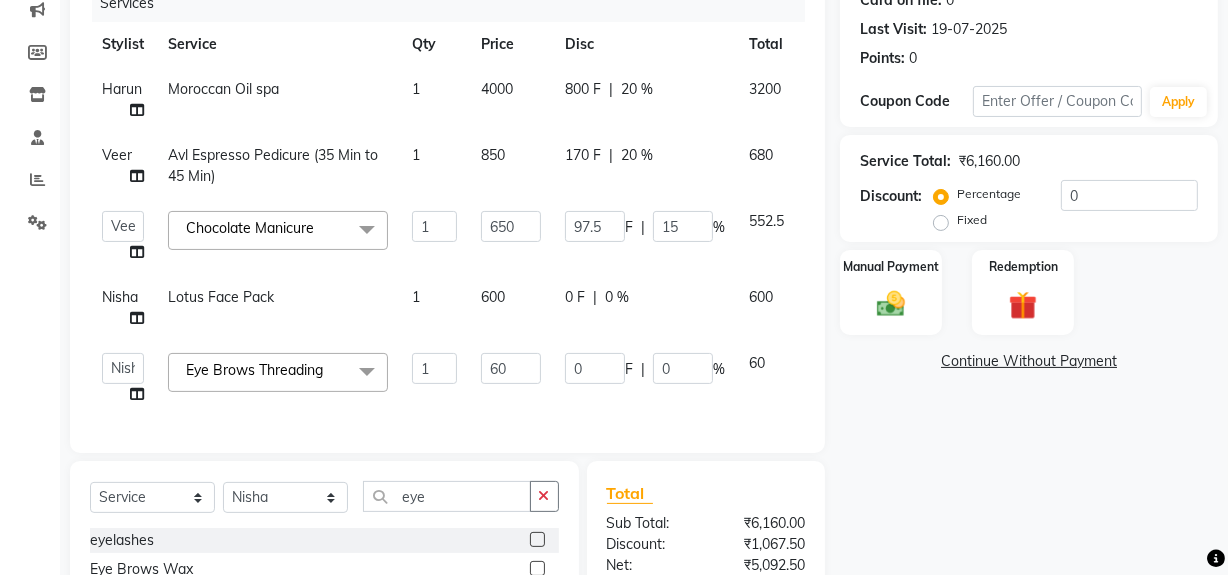 click on "0 %" 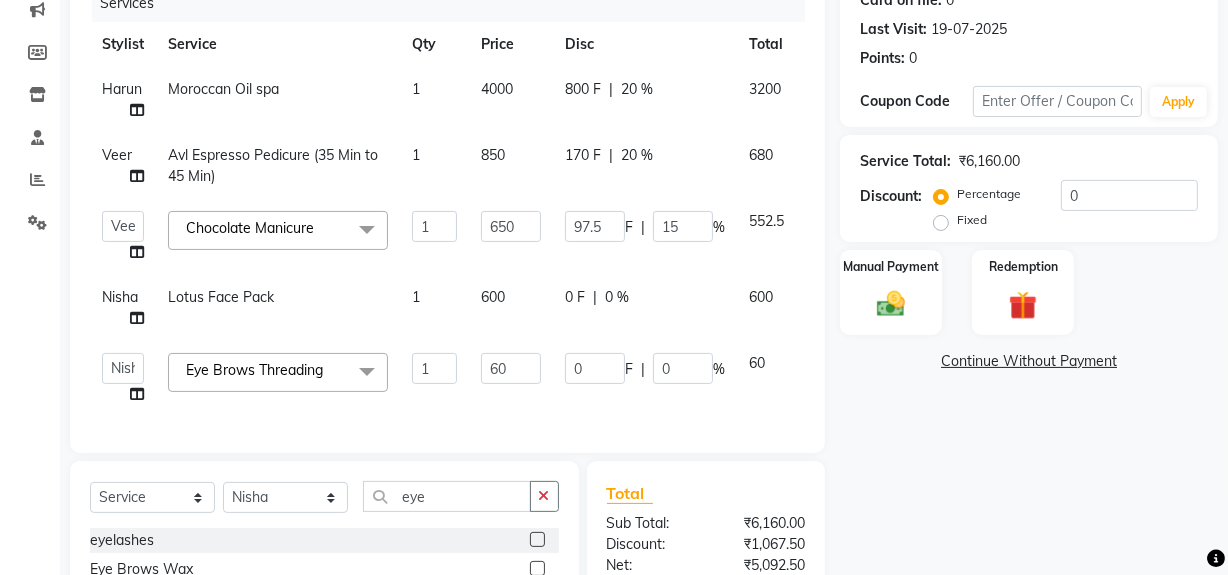 select on "57114" 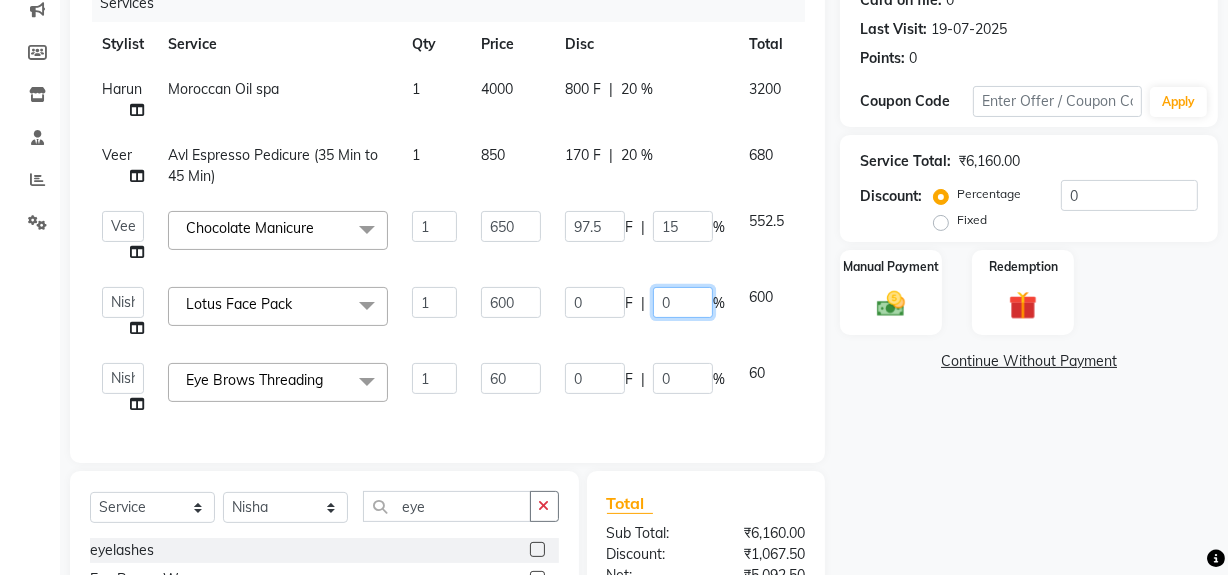 click on "0" 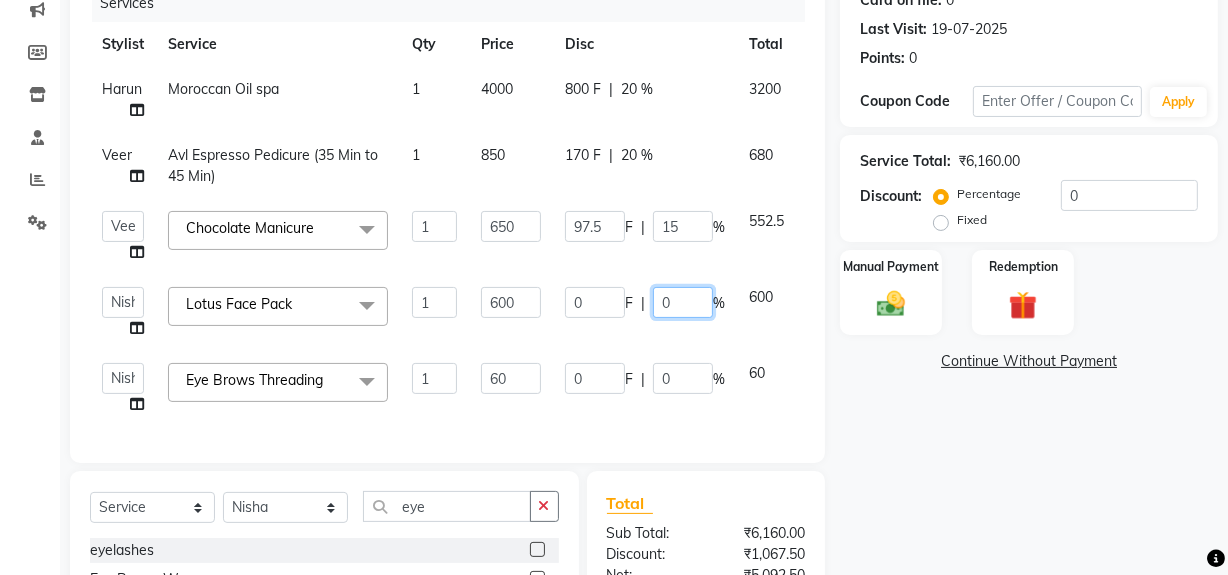 type on "10" 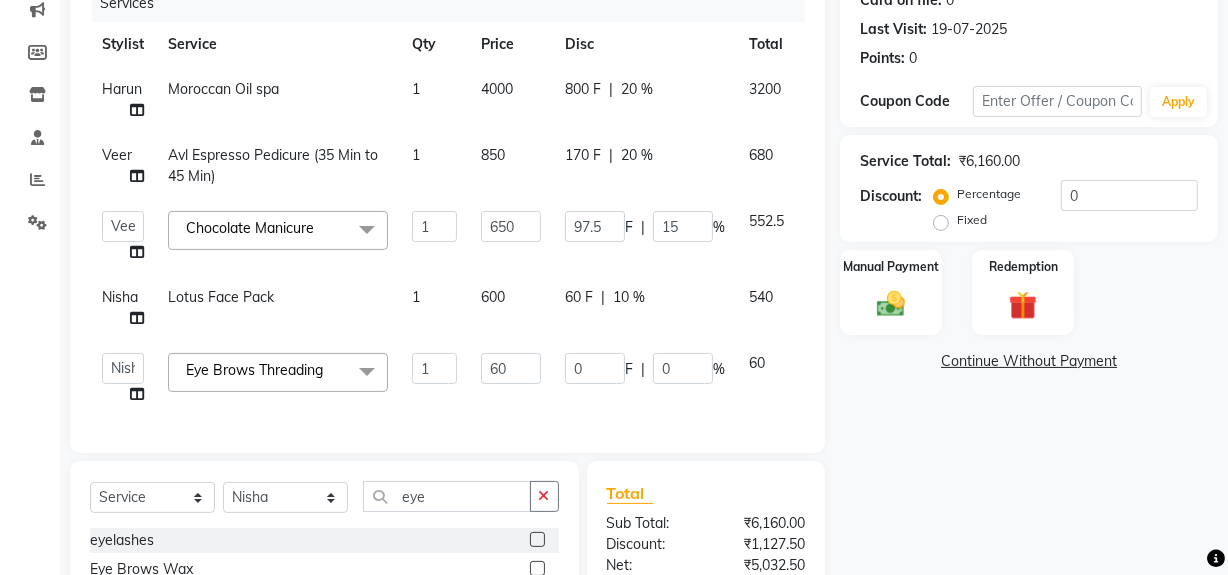 click on "Name: [NAME] [LAST]  Membership:  No Active Membership  Total Visits:  22 Card on file:  0 Last Visit:   19-07-2025 Points:   0  Coupon Code Apply Service Total:  ₹6,160.00  Discount:  Percentage   Fixed  0 Manual Payment Redemption  Continue Without Payment" 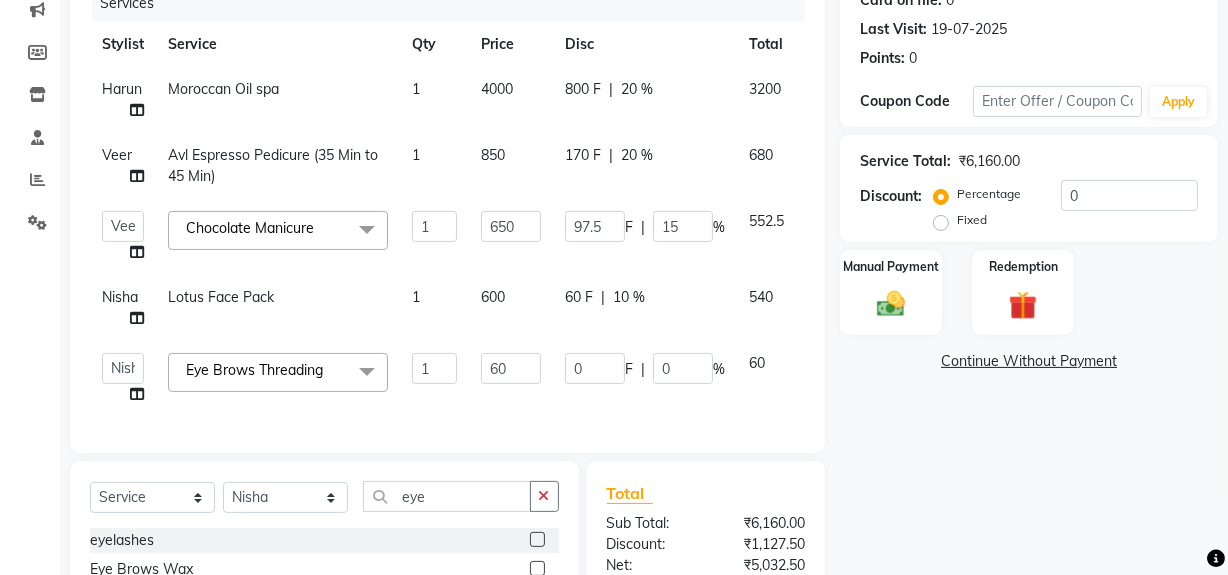 scroll, scrollTop: 444, scrollLeft: 0, axis: vertical 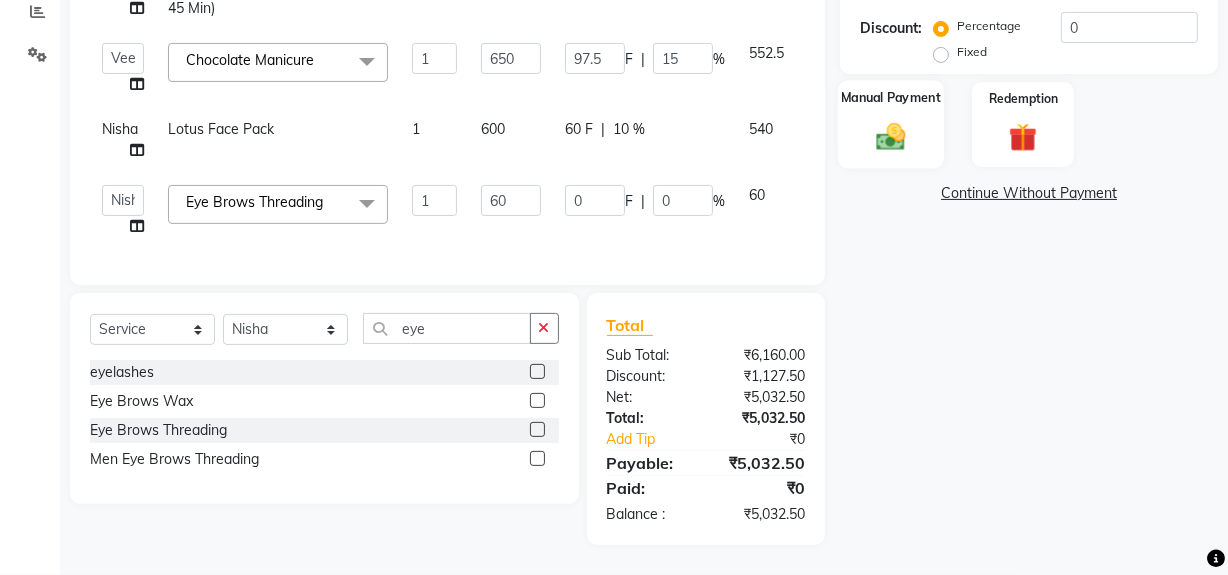drag, startPoint x: 889, startPoint y: 104, endPoint x: 905, endPoint y: 121, distance: 23.345236 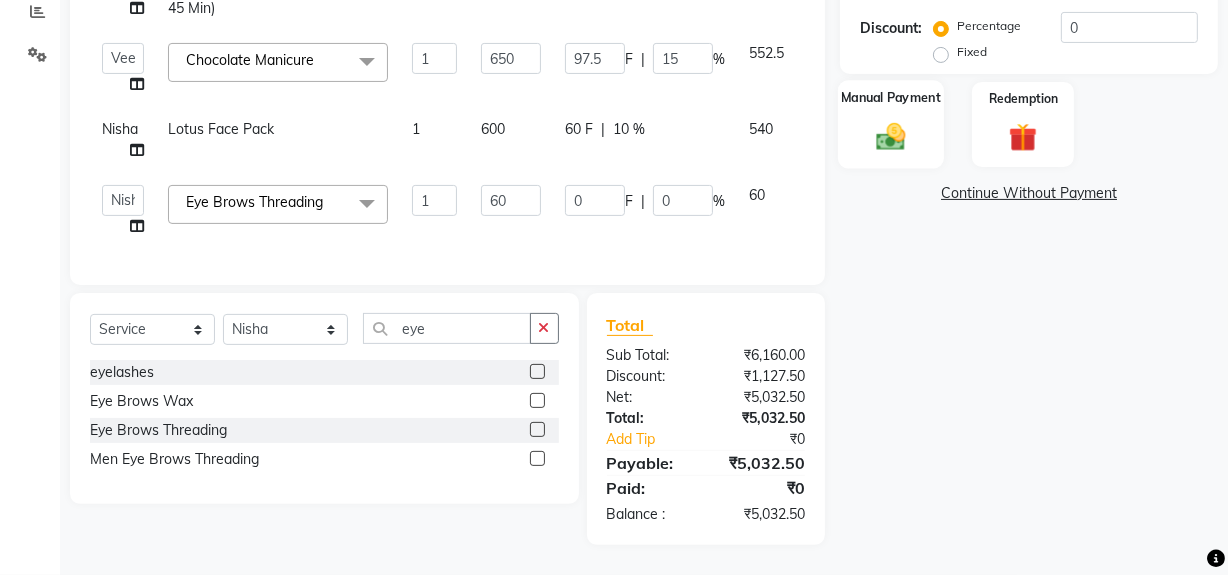 click on "Manual Payment" 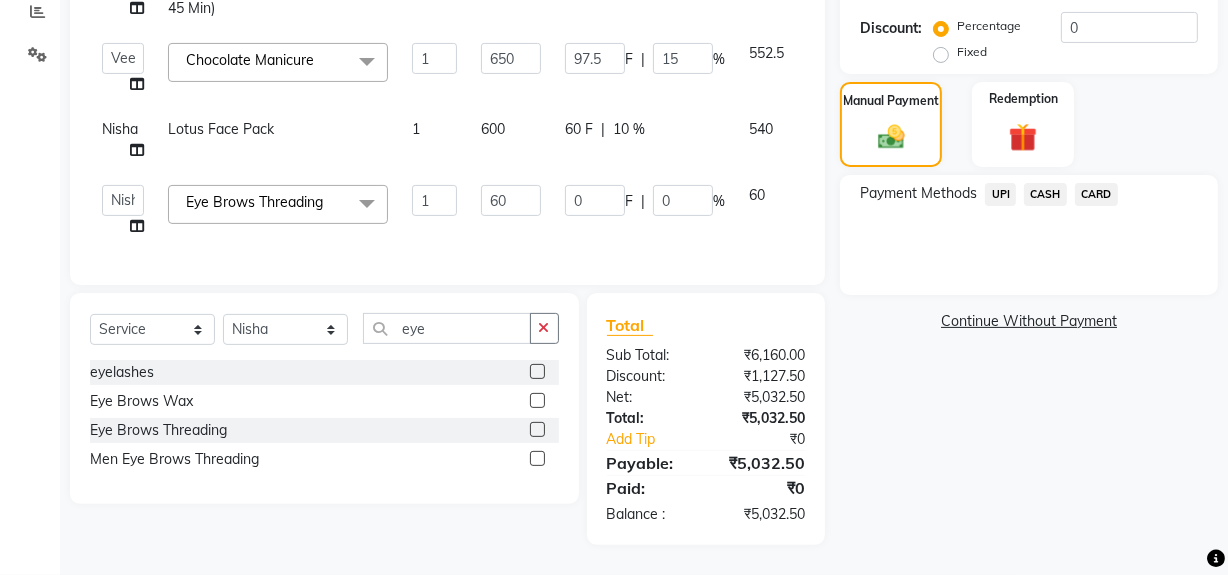 click on "UPI" 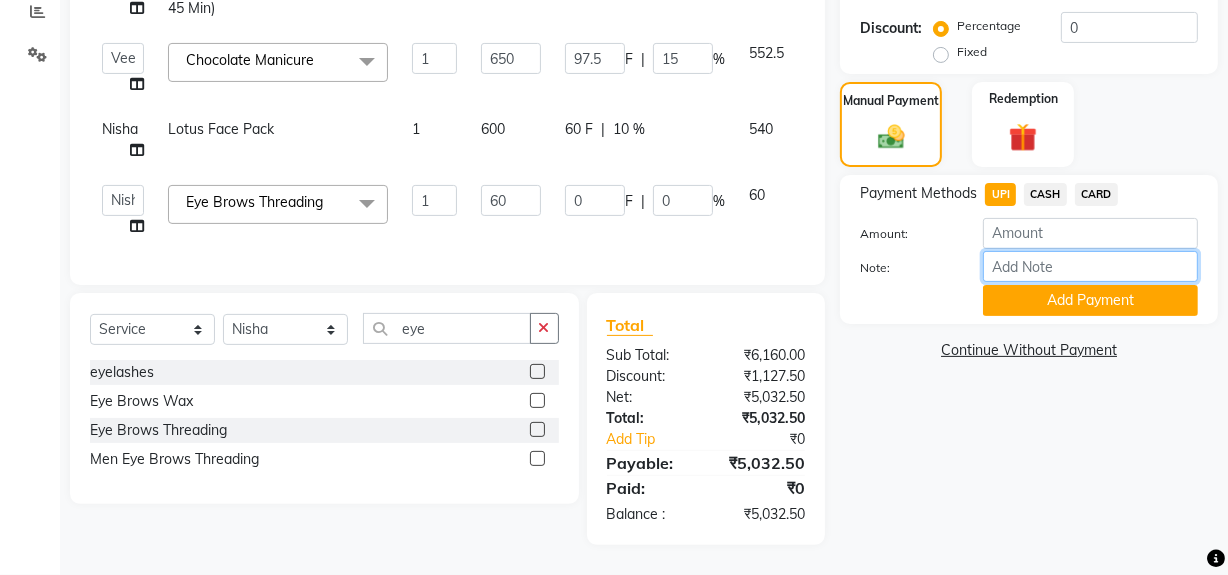 click on "Note:" at bounding box center [1090, 266] 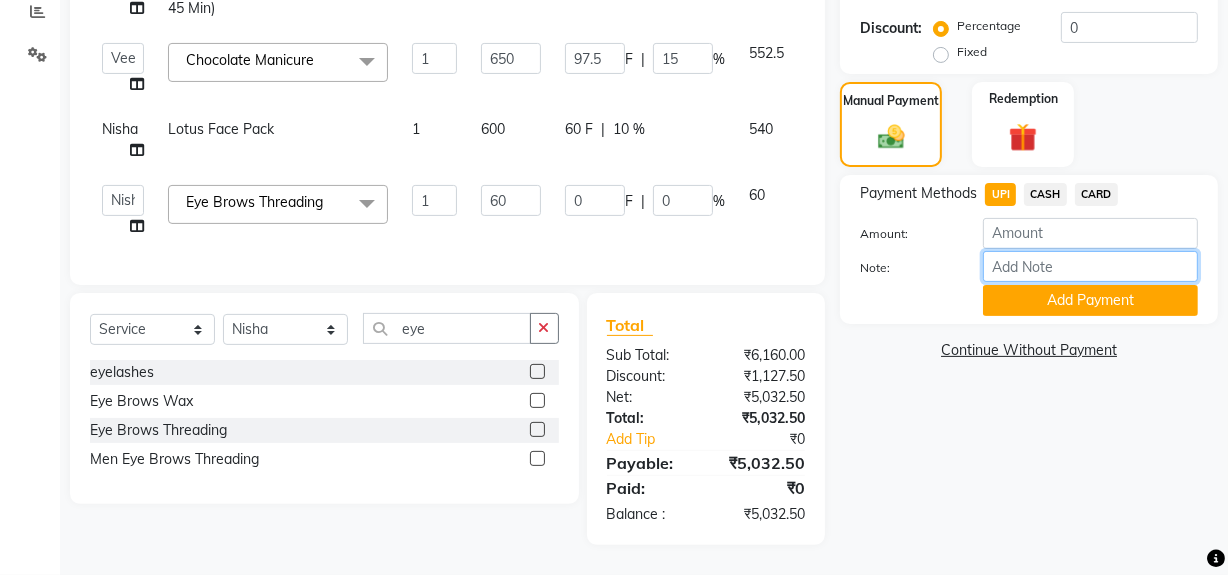 type on "RM" 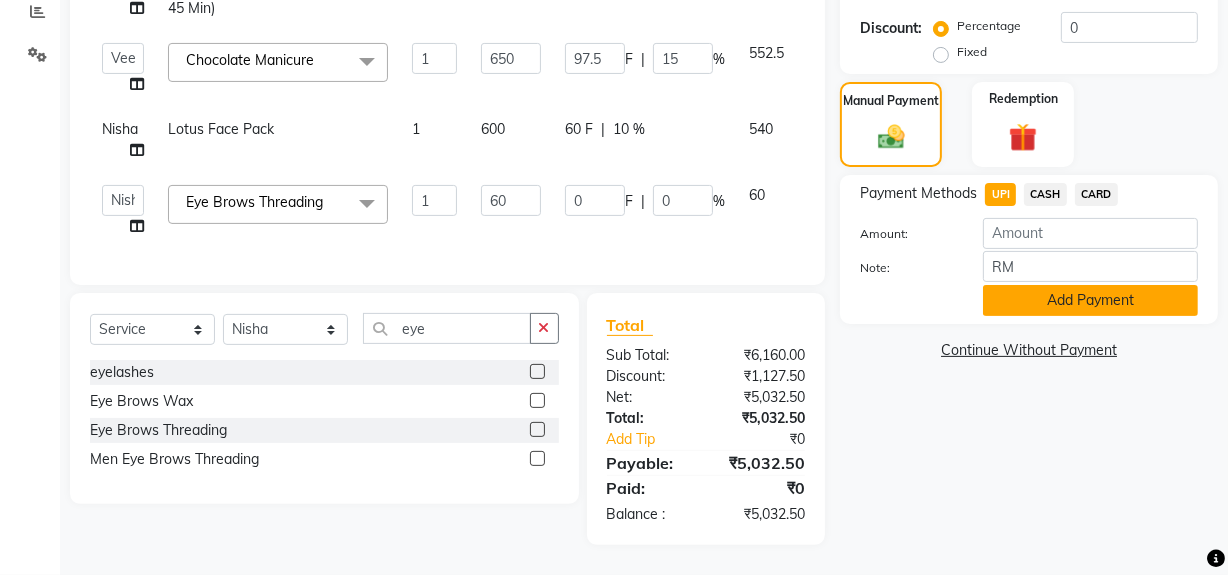 click on "Add Payment" 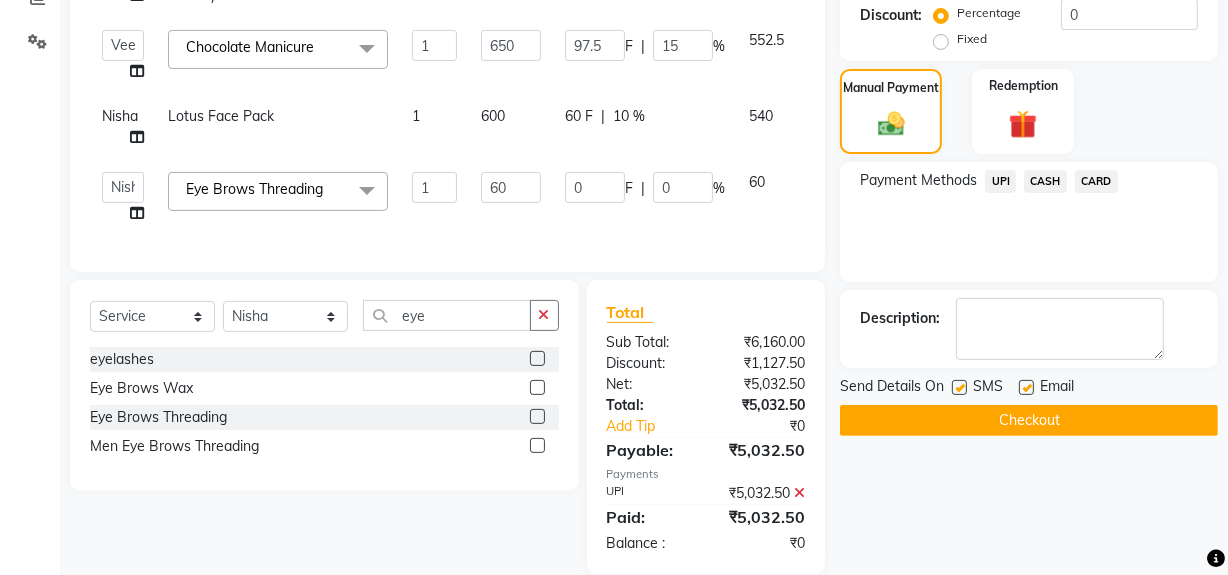 click 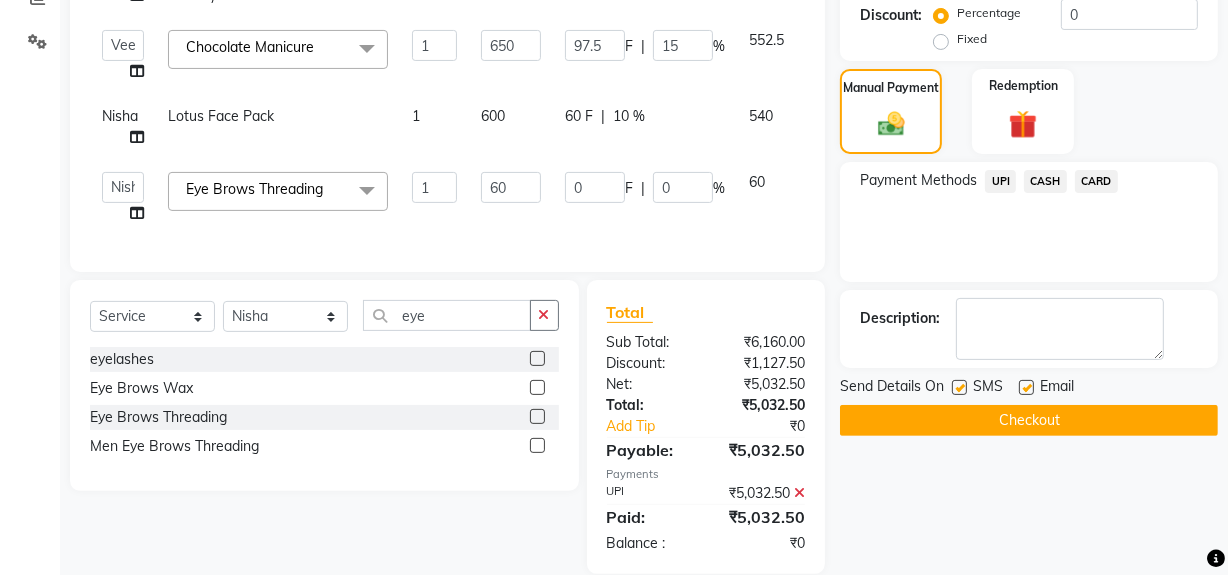 click at bounding box center (958, 388) 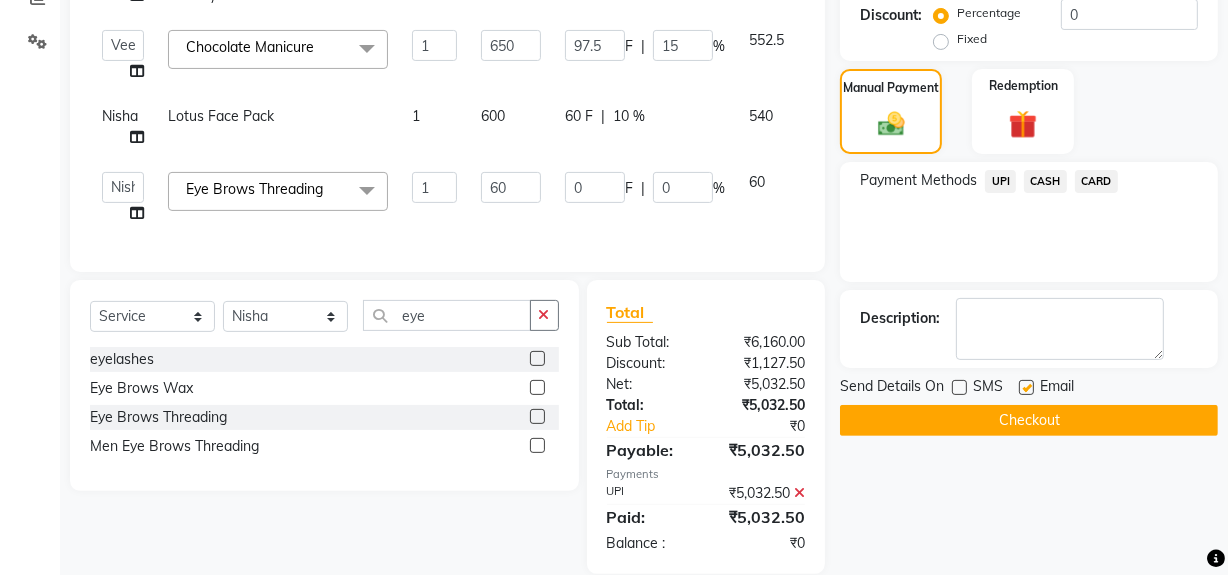 click on "Send Details On SMS Email  Checkout" 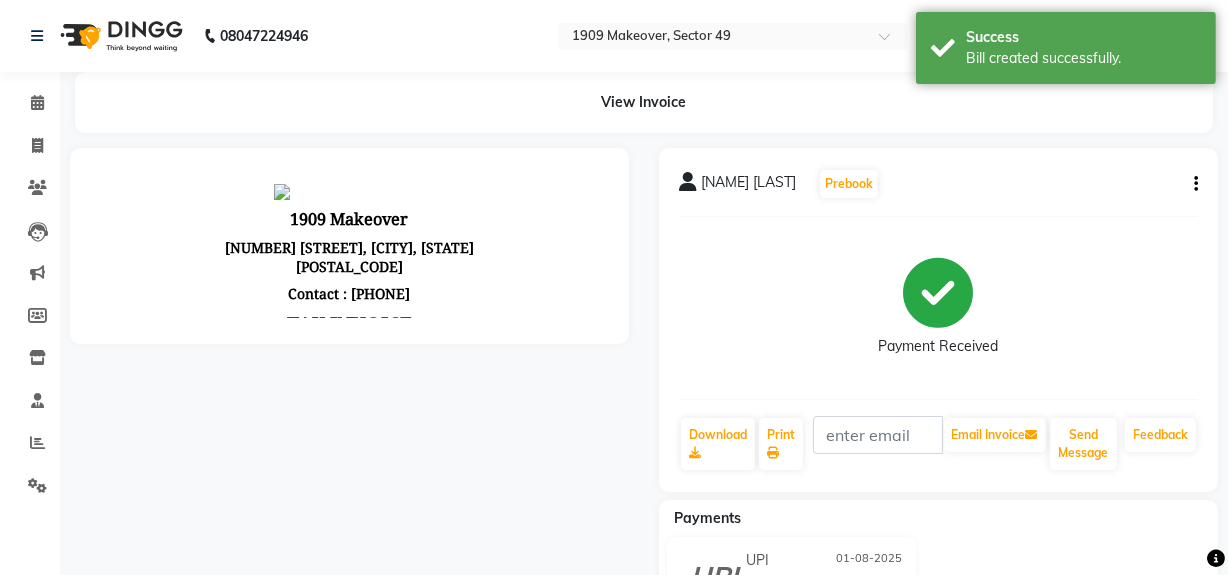 scroll, scrollTop: 0, scrollLeft: 0, axis: both 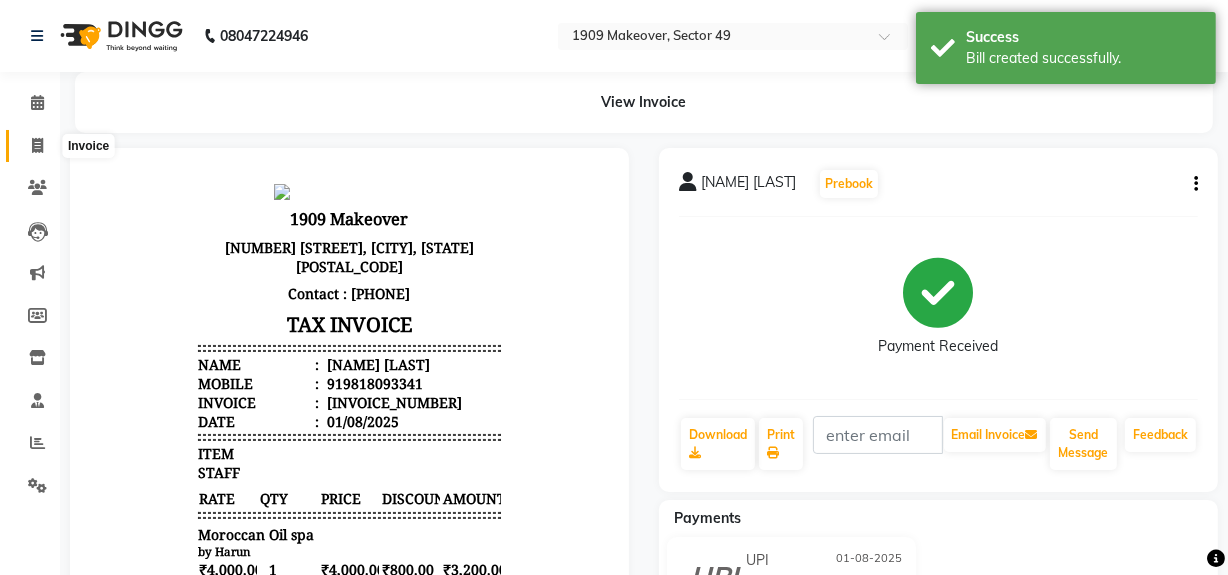 click 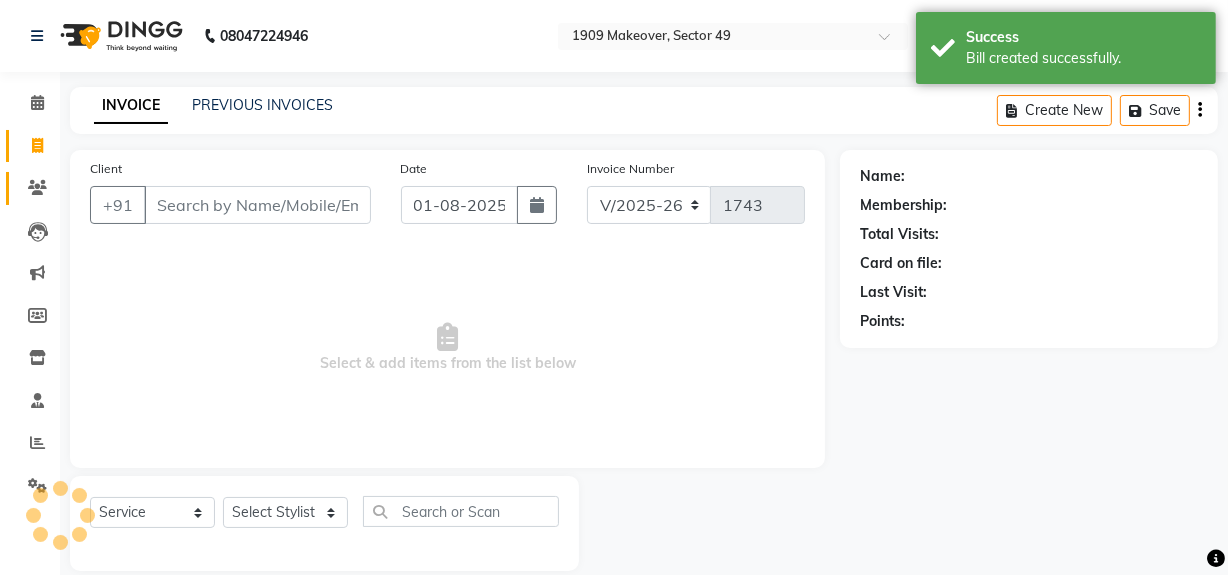 scroll, scrollTop: 26, scrollLeft: 0, axis: vertical 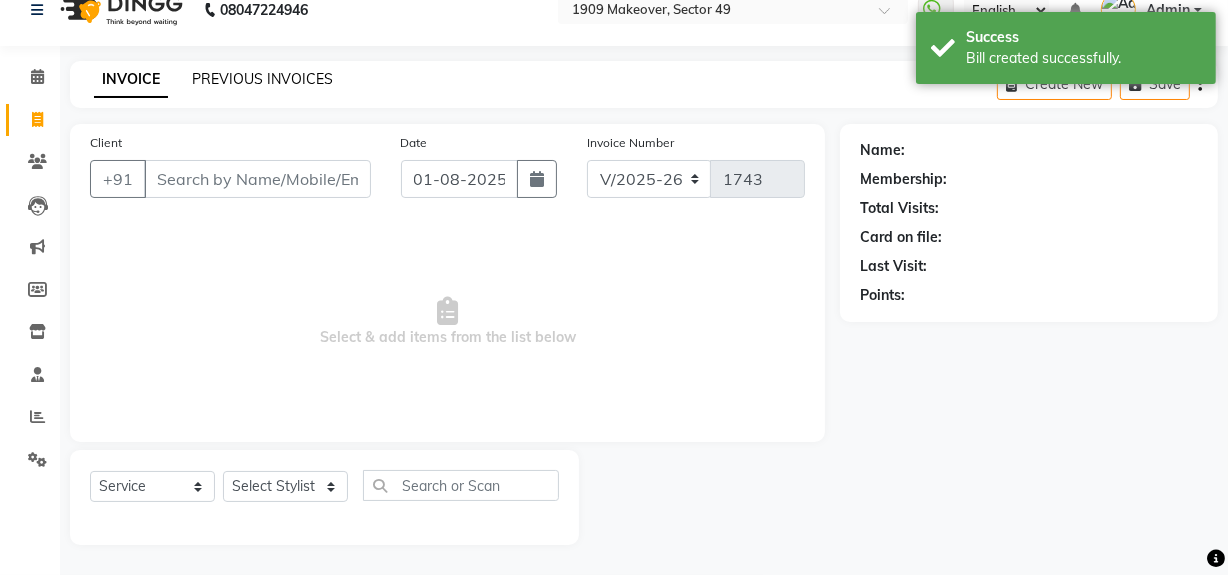 click on "PREVIOUS INVOICES" 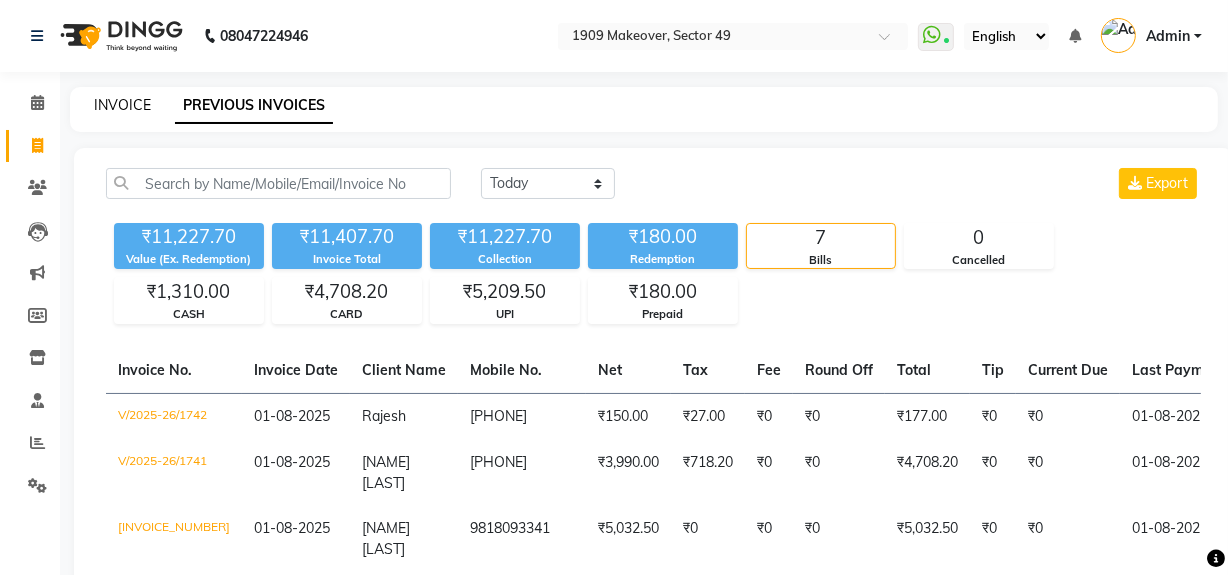 click on "INVOICE" 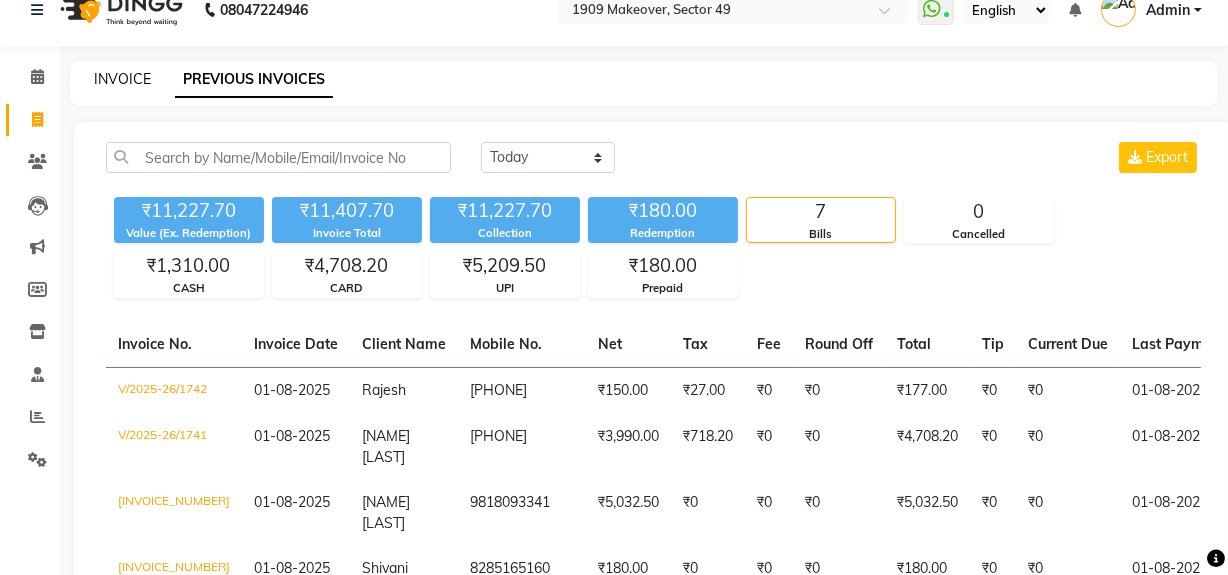 select on "service" 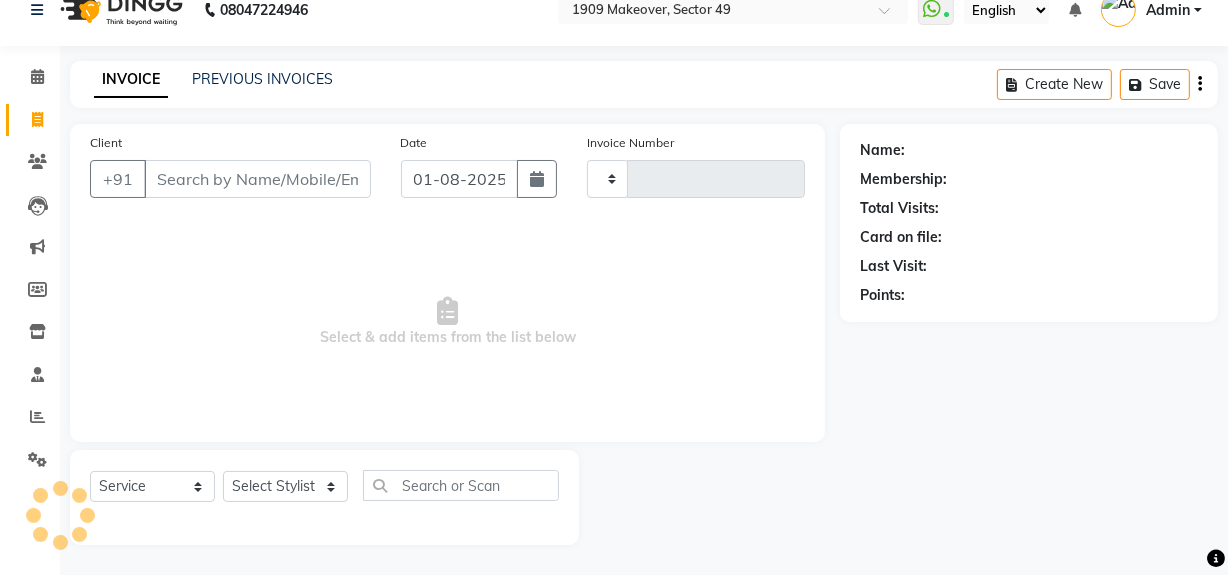 type on "1743" 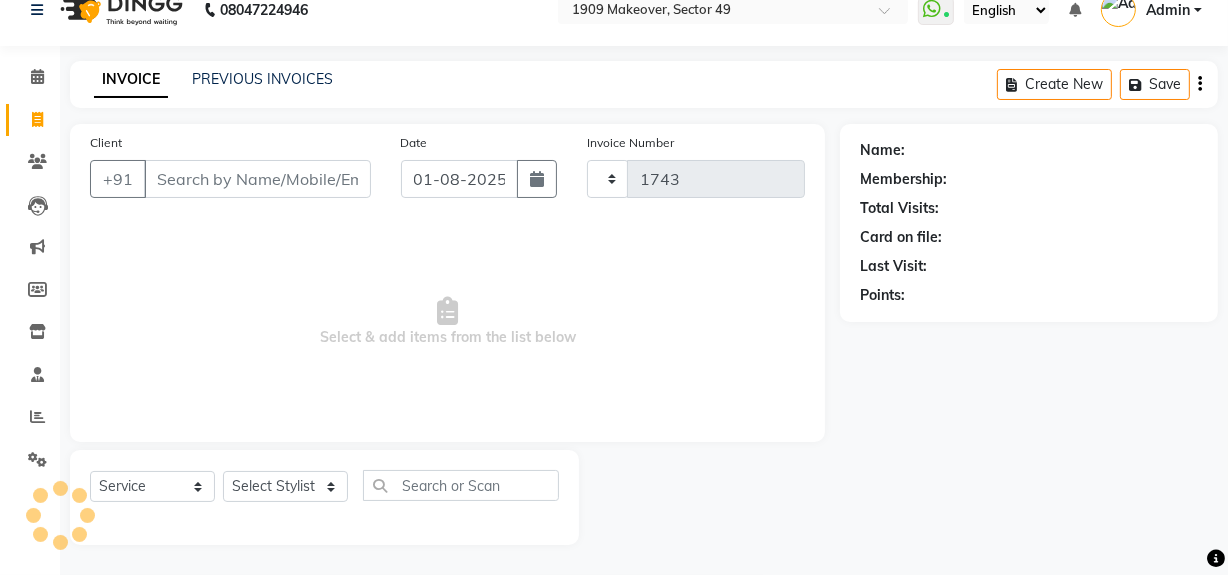 select on "6923" 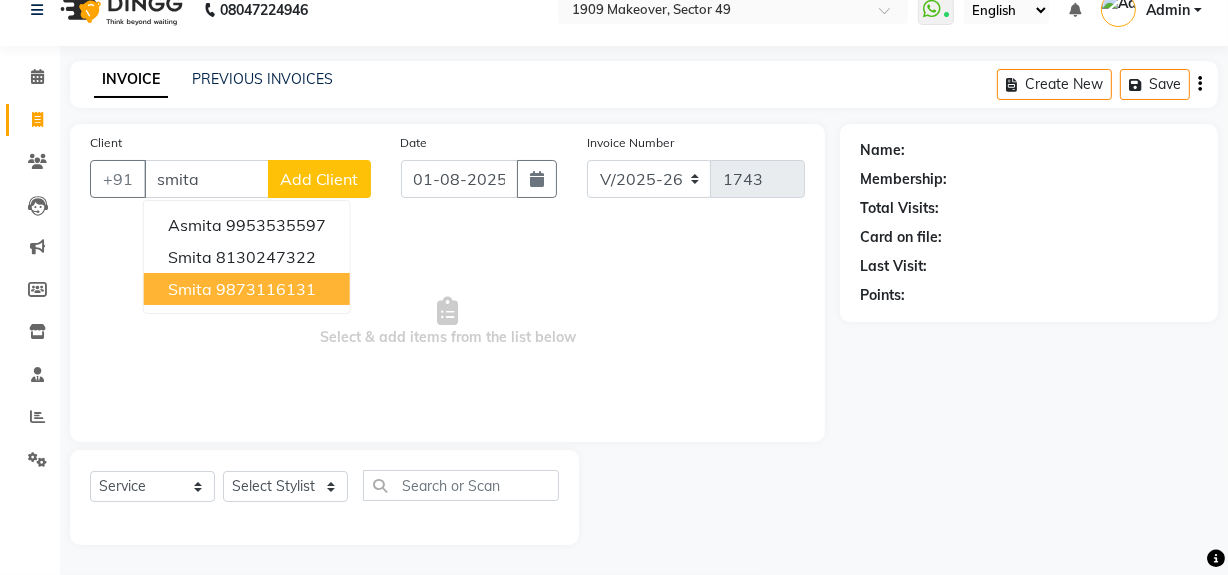 click on "9873116131" at bounding box center [266, 289] 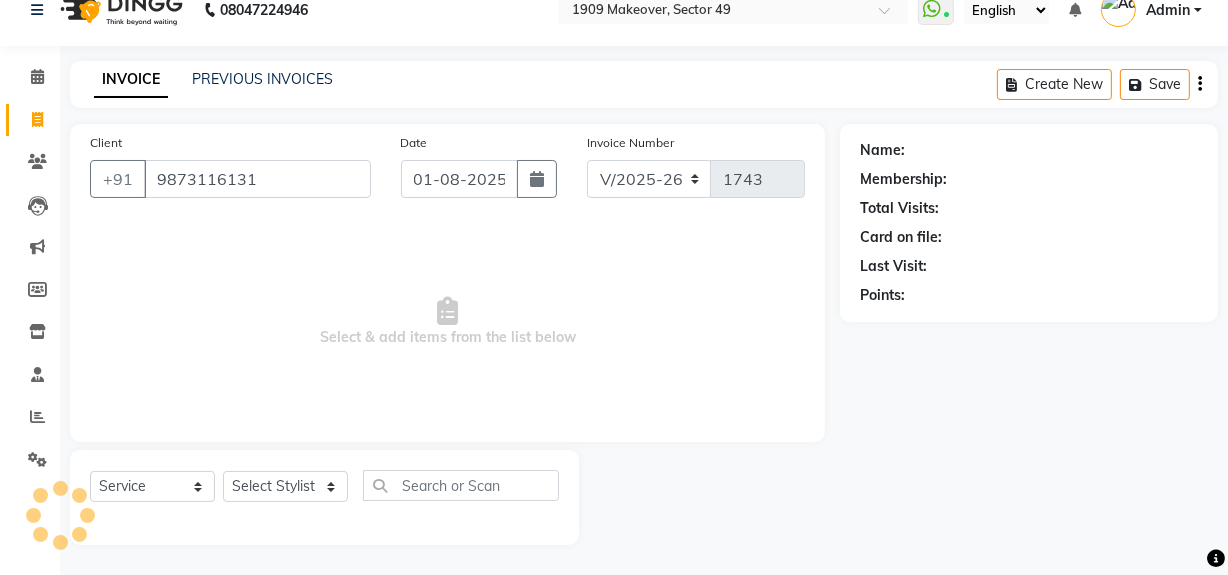 type on "9873116131" 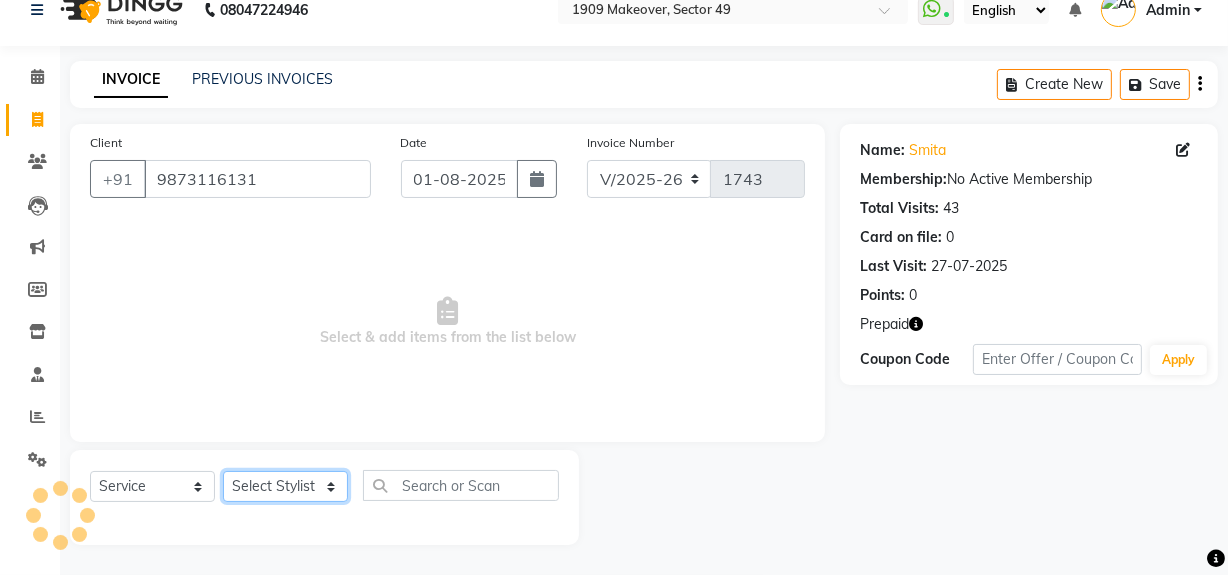 click on "Select Stylist Abdul Ahmed Arif Harun House Sale Jyoti Nisha Rehaan Ujjwal Umesh Veer vikram mehta Vishal" 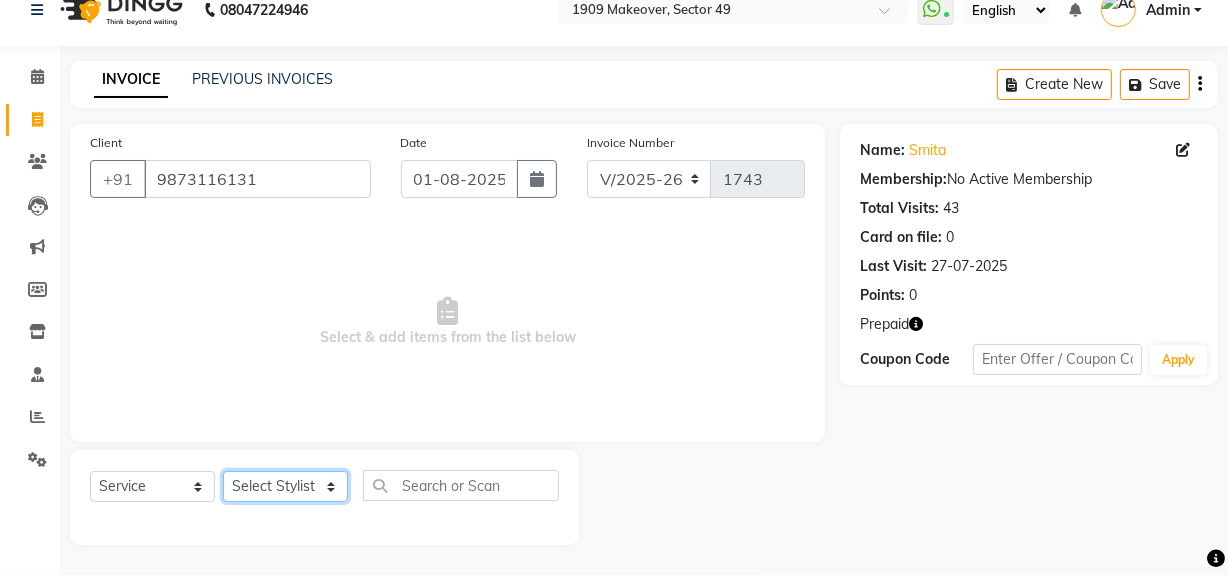 select on "57118" 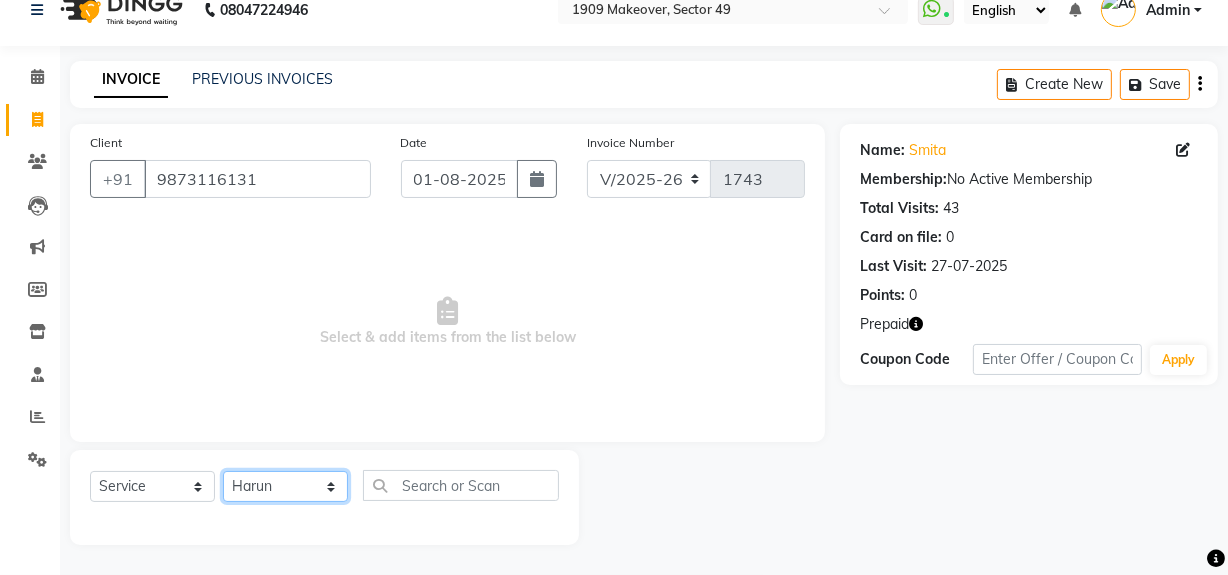 click on "Select Stylist Abdul Ahmed Arif Harun House Sale Jyoti Nisha Rehaan Ujjwal Umesh Veer vikram mehta Vishal" 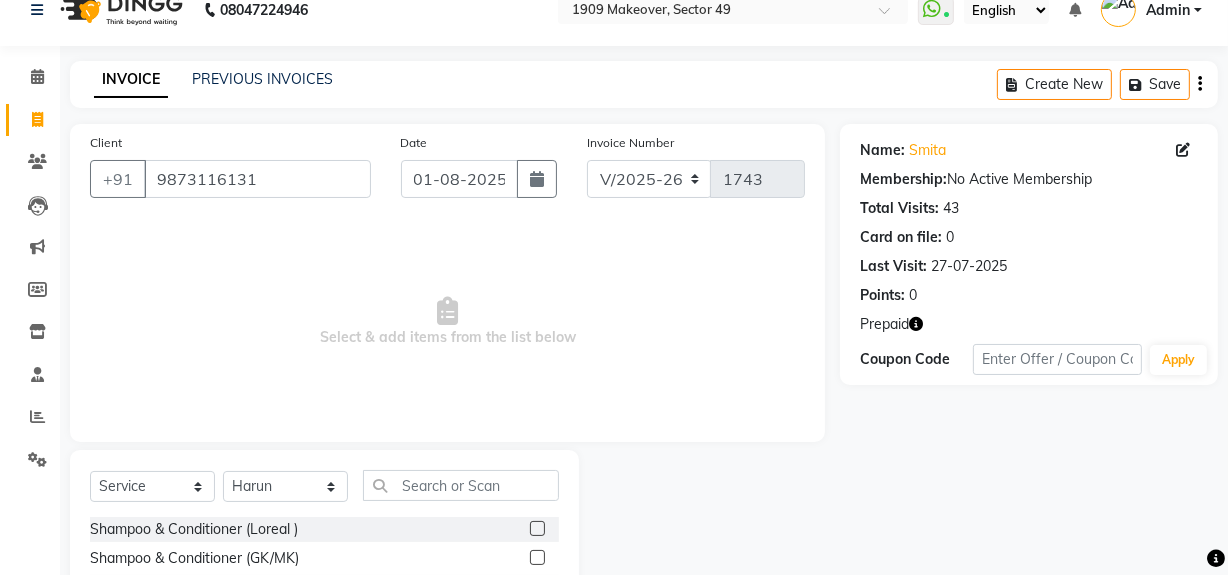 click 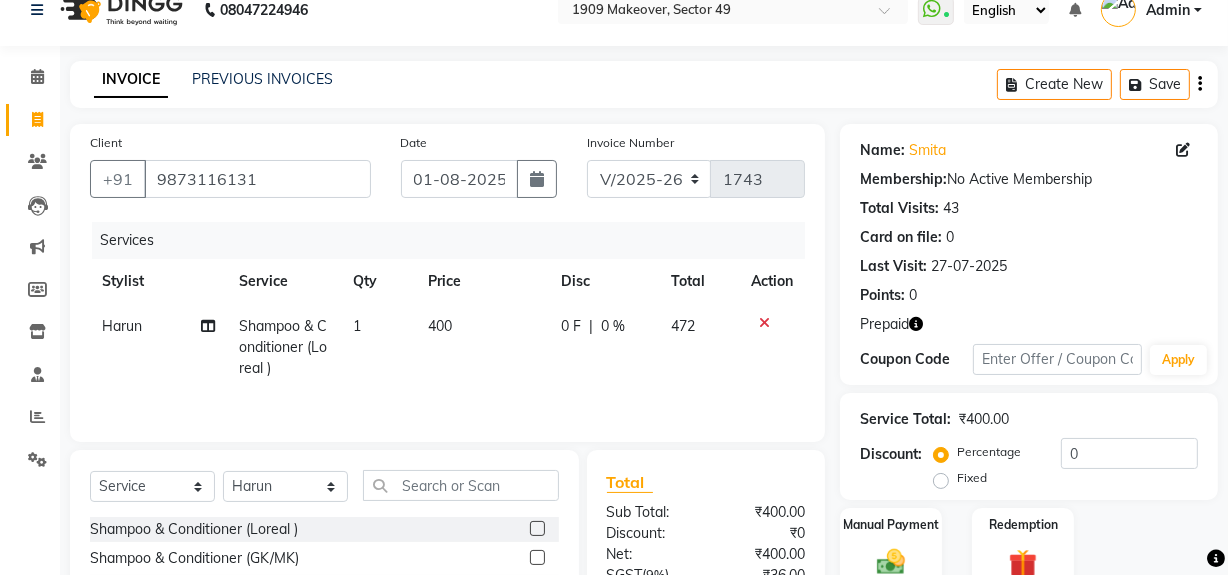 click 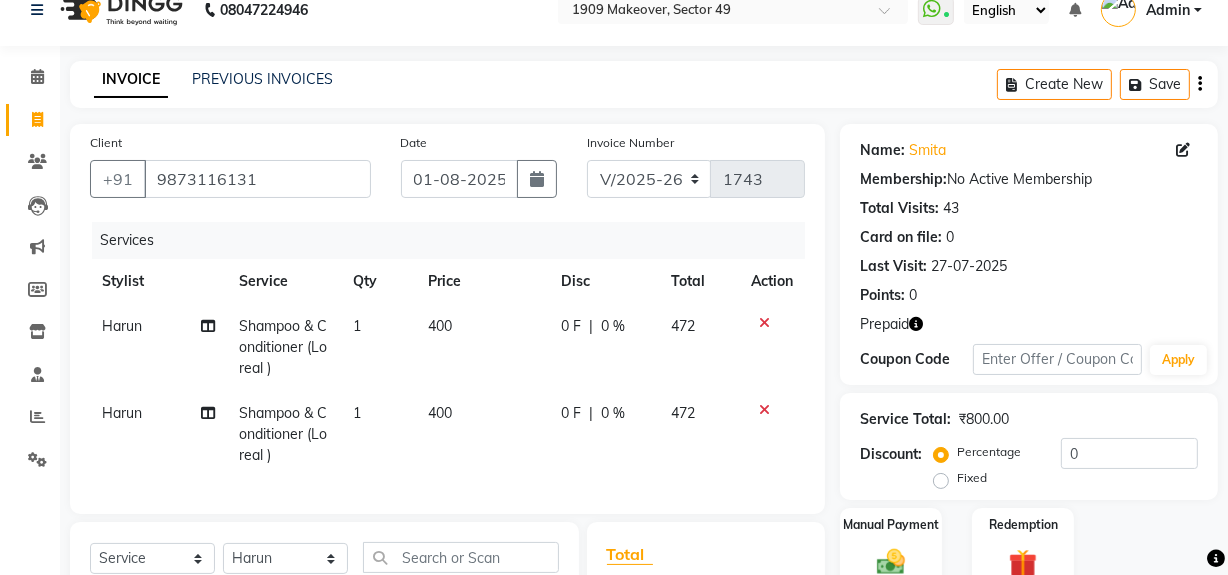 checkbox on "false" 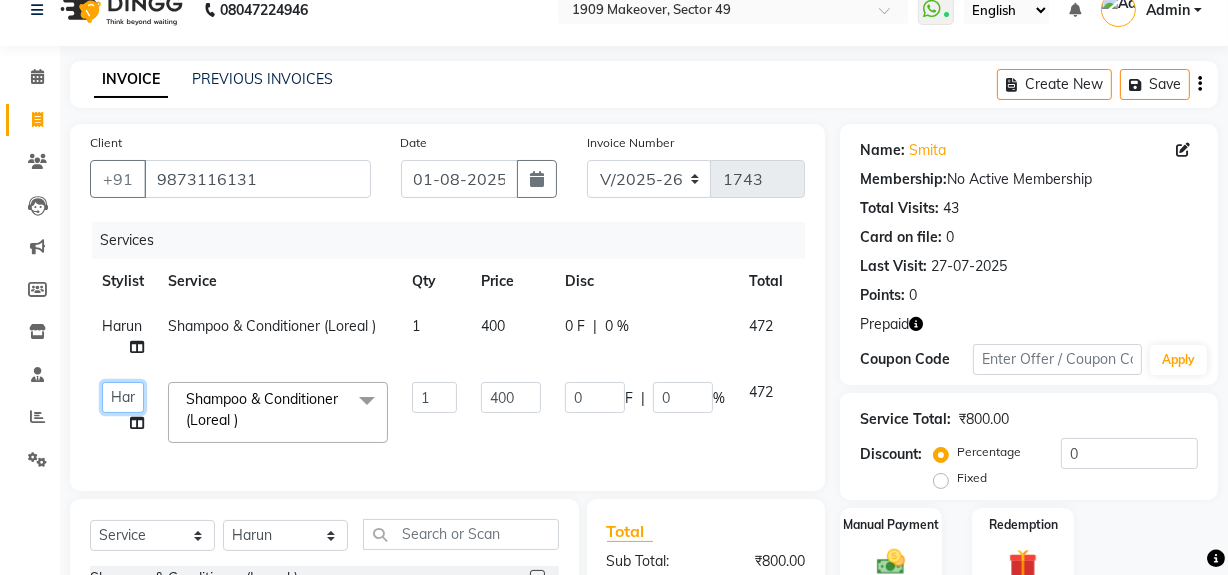 click on "[NAME]   [NAME]   [NAME]   [NAME]   House Sale   [NAME]   [NAME]   [NAME]   [NAME]   [NAME]   [NAME]   [NAME]" 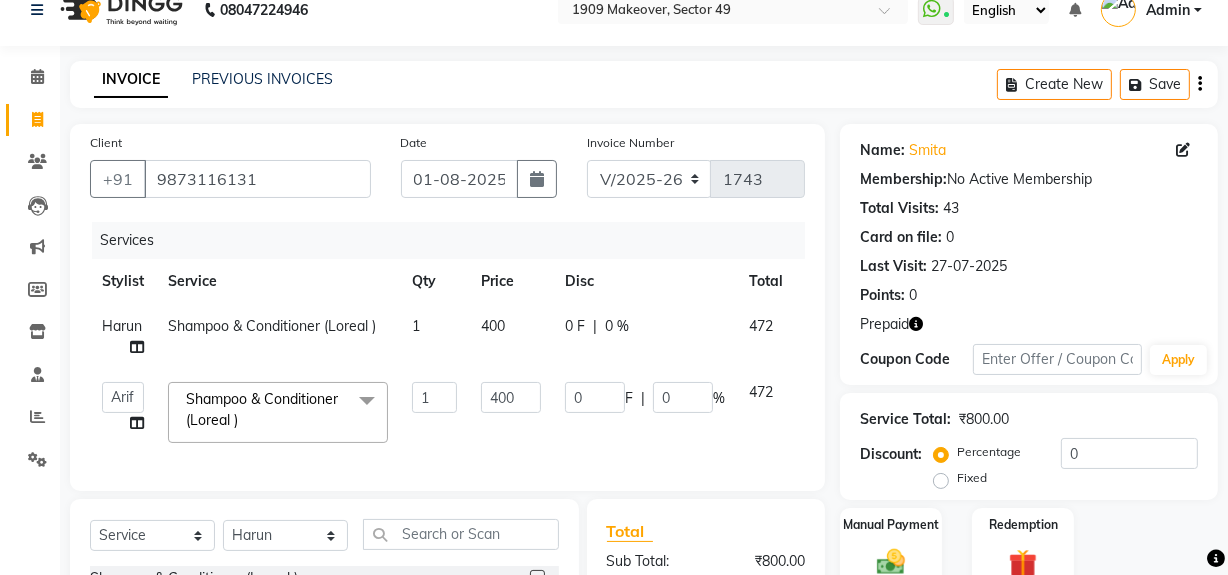select on "57124" 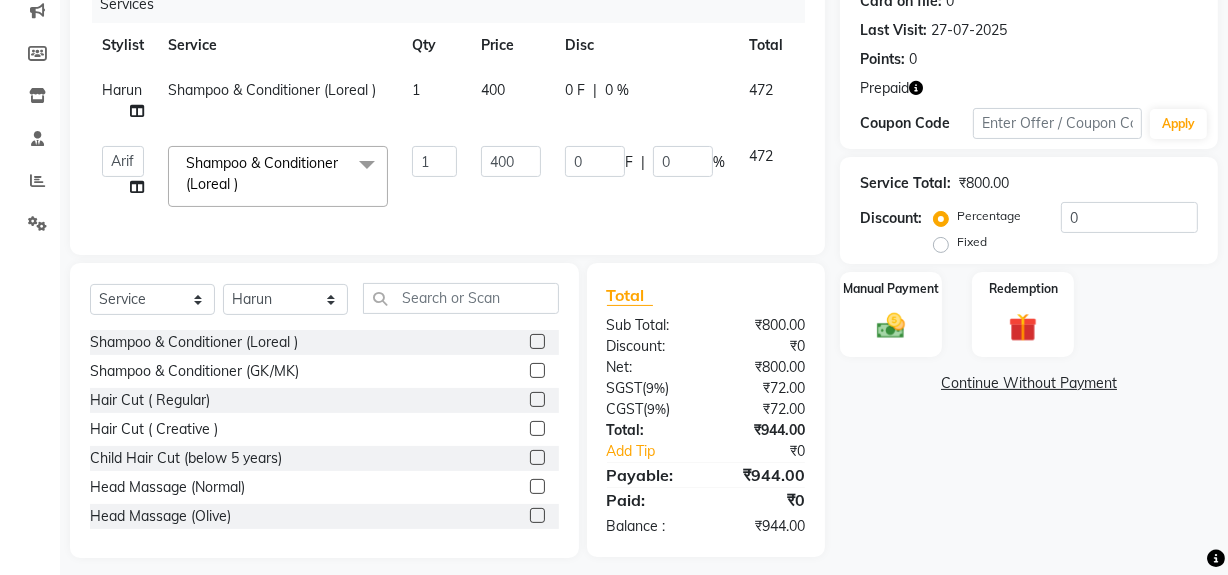 scroll, scrollTop: 288, scrollLeft: 0, axis: vertical 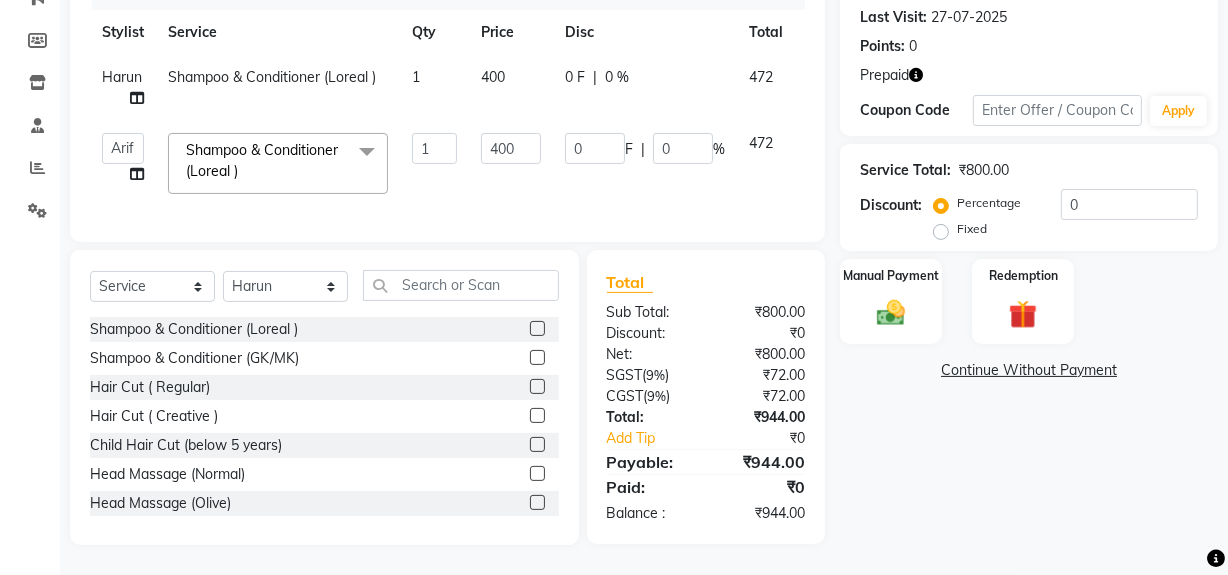 click on "Name: [NAME]  Membership:  No Active Membership  Total Visits:  43 Card on file:  0 Last Visit:   27-07-2025 Points:   0  Prepaid Coupon Code Apply Service Total:  ₹800.00  Discount:  Percentage   Fixed  0 Manual Payment Redemption  Continue Without Payment" 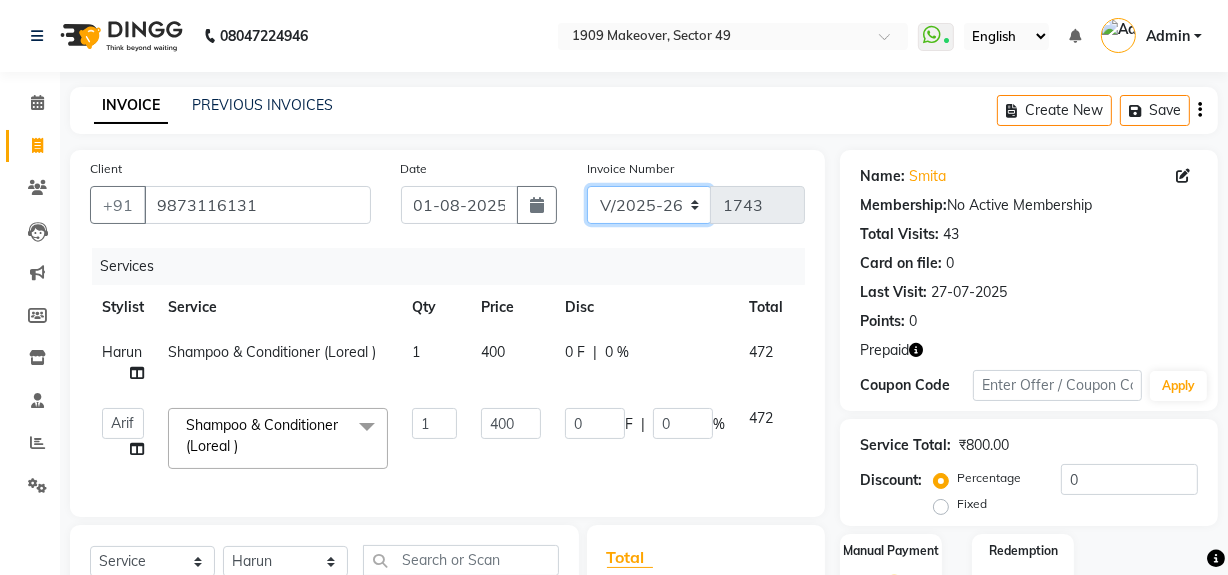 click on "V/2025 V/2025-26" 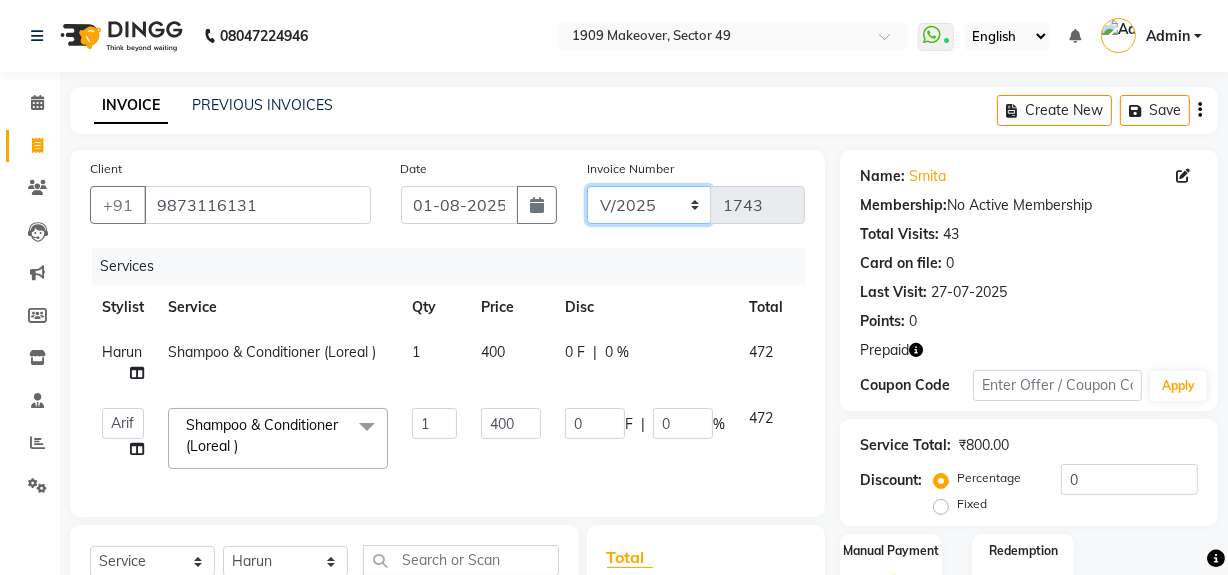 click on "V/2025 V/2025-26" 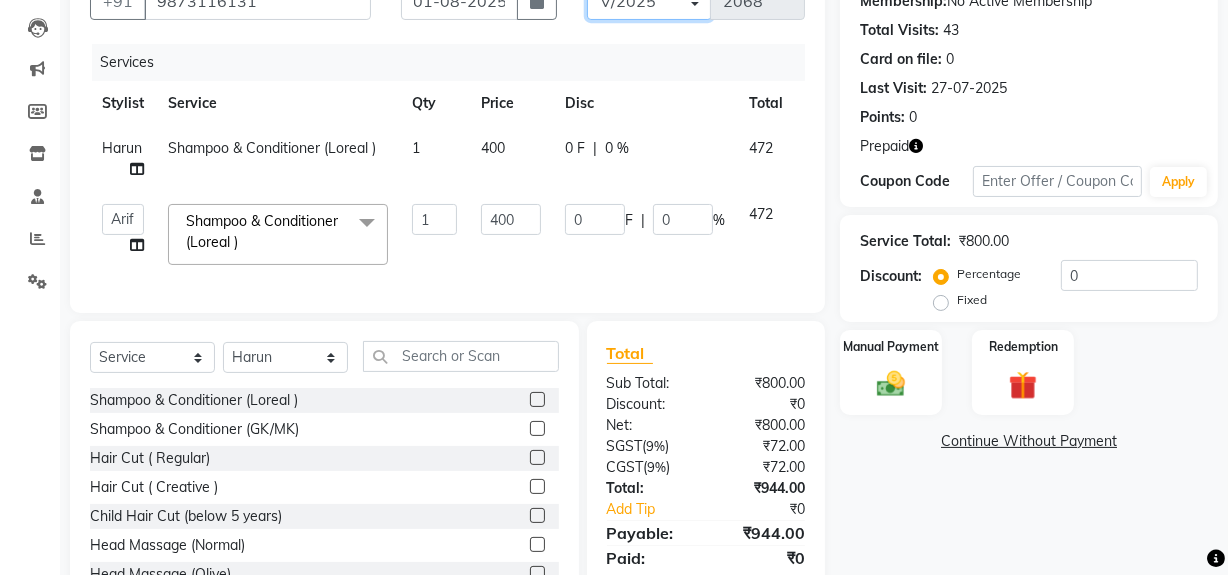 scroll, scrollTop: 288, scrollLeft: 0, axis: vertical 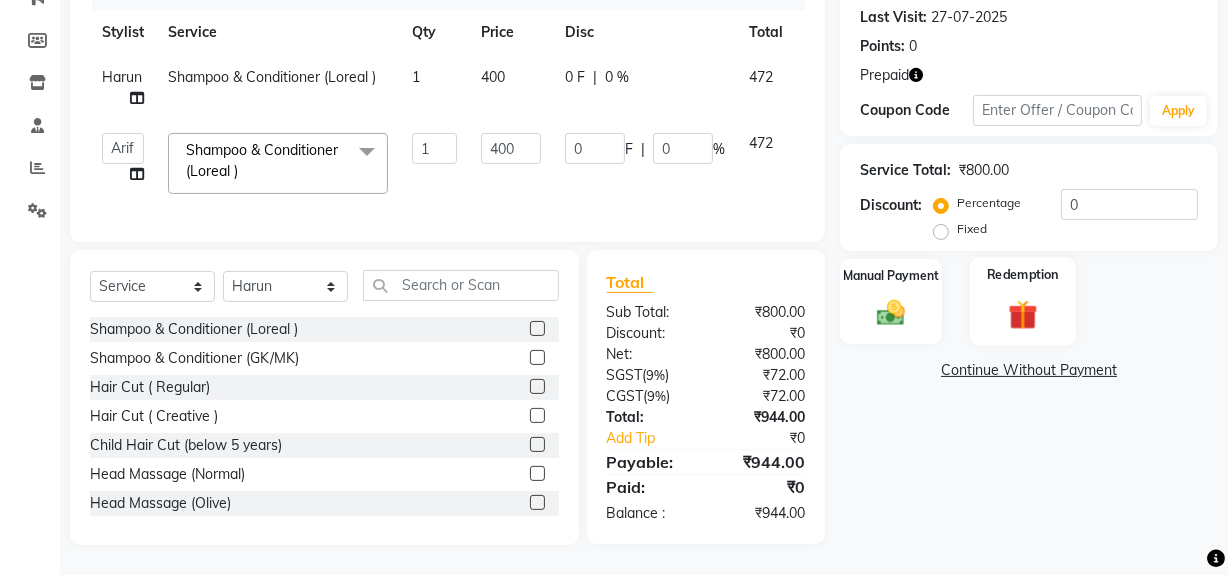click 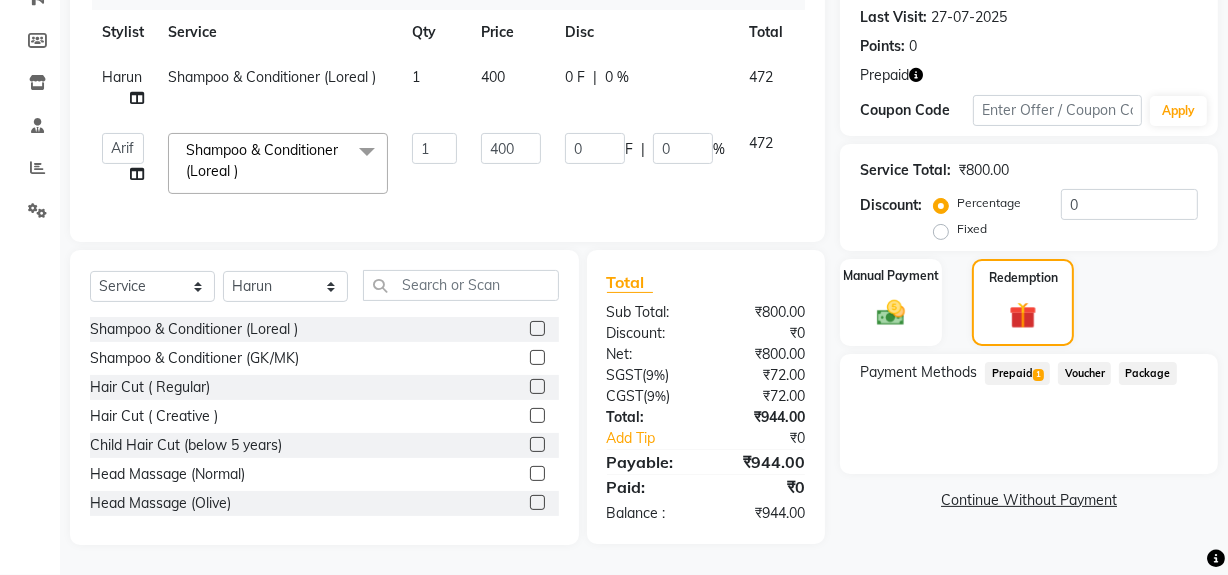 click on "Prepaid  1" 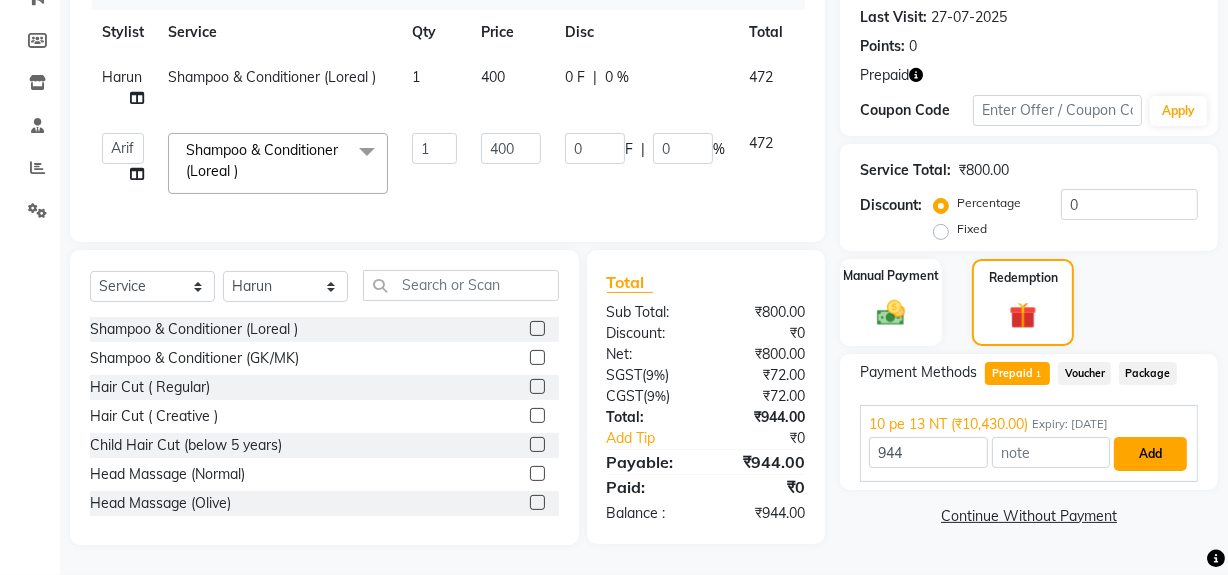 click on "Add" at bounding box center (1150, 454) 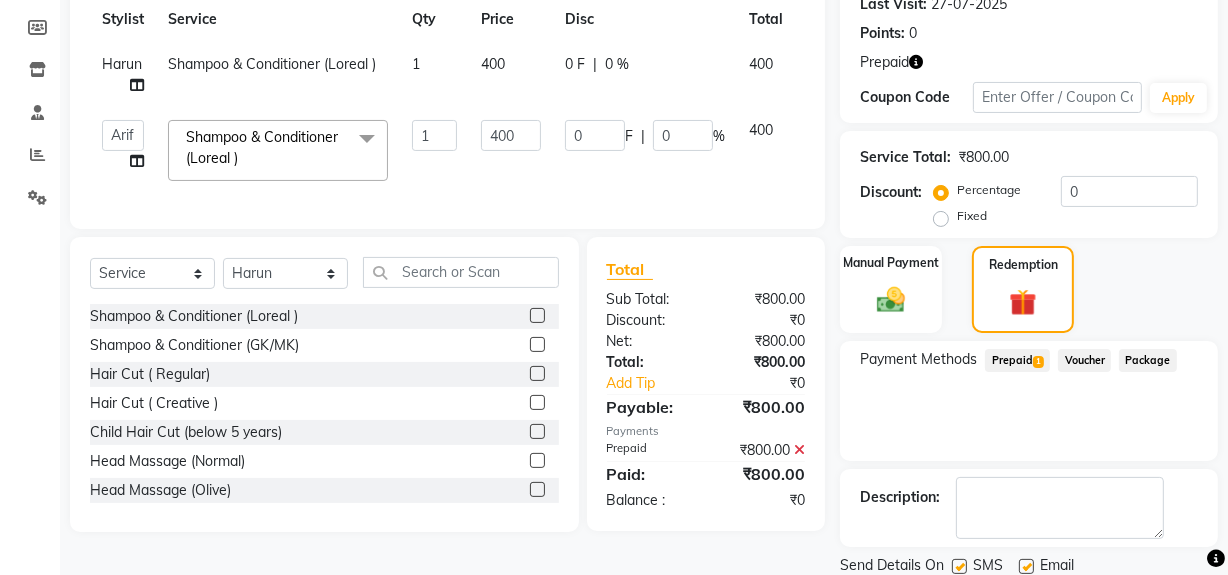 scroll, scrollTop: 356, scrollLeft: 0, axis: vertical 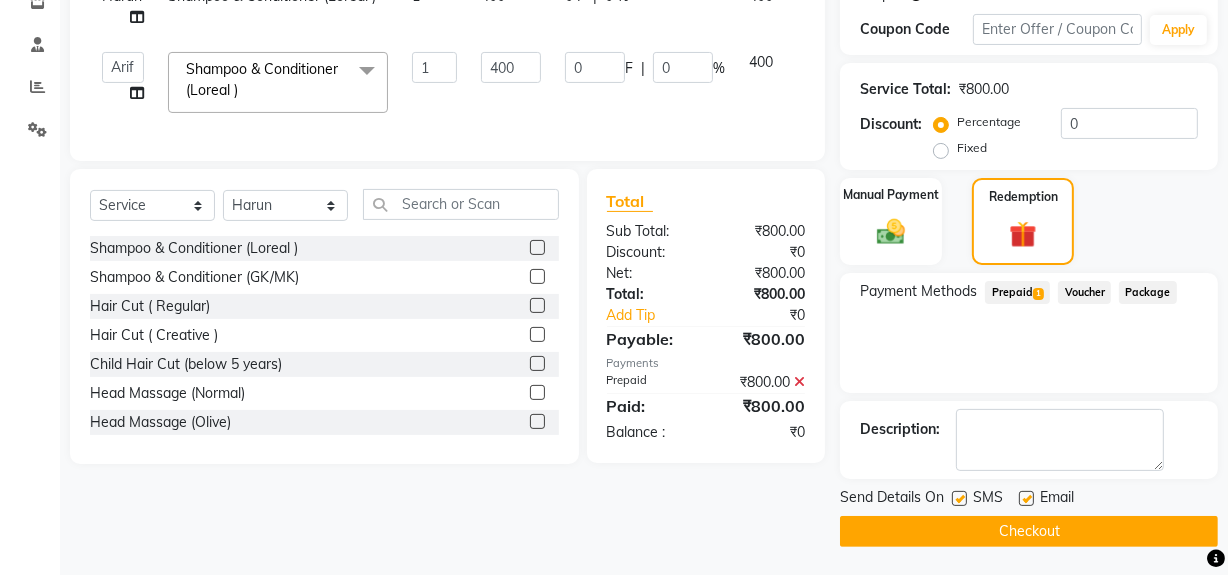 click on "Checkout" 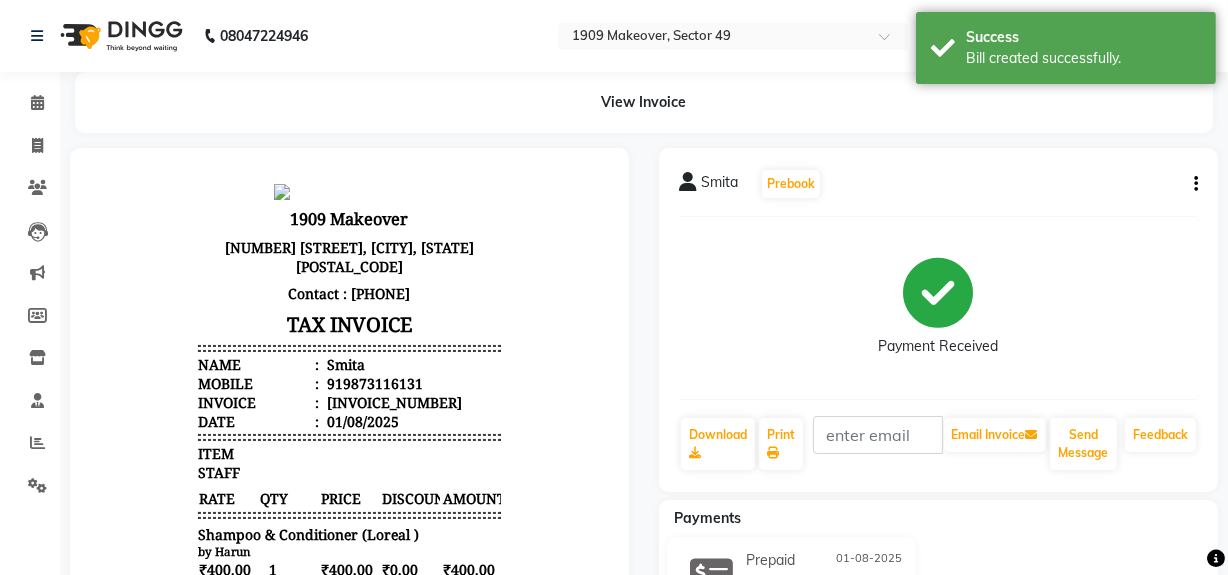 scroll, scrollTop: 0, scrollLeft: 0, axis: both 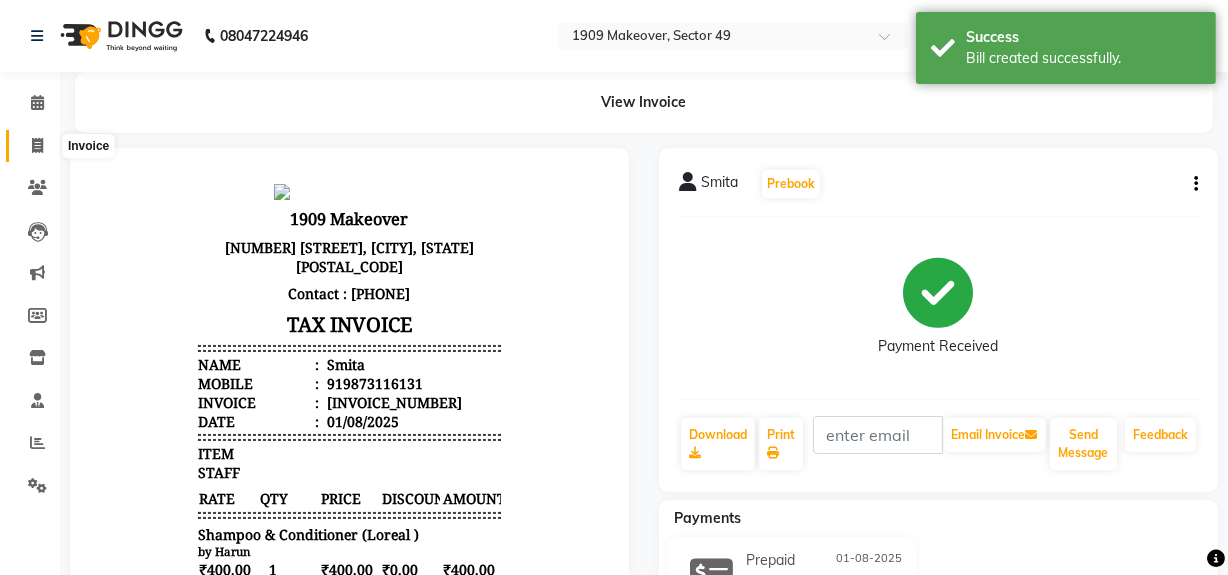 click 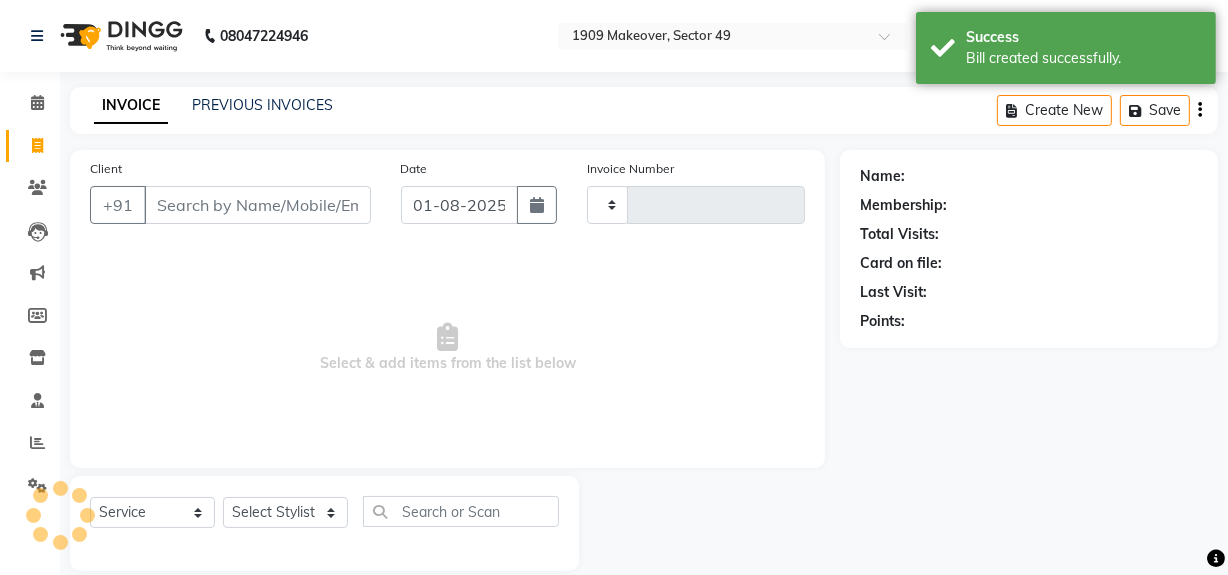 scroll, scrollTop: 26, scrollLeft: 0, axis: vertical 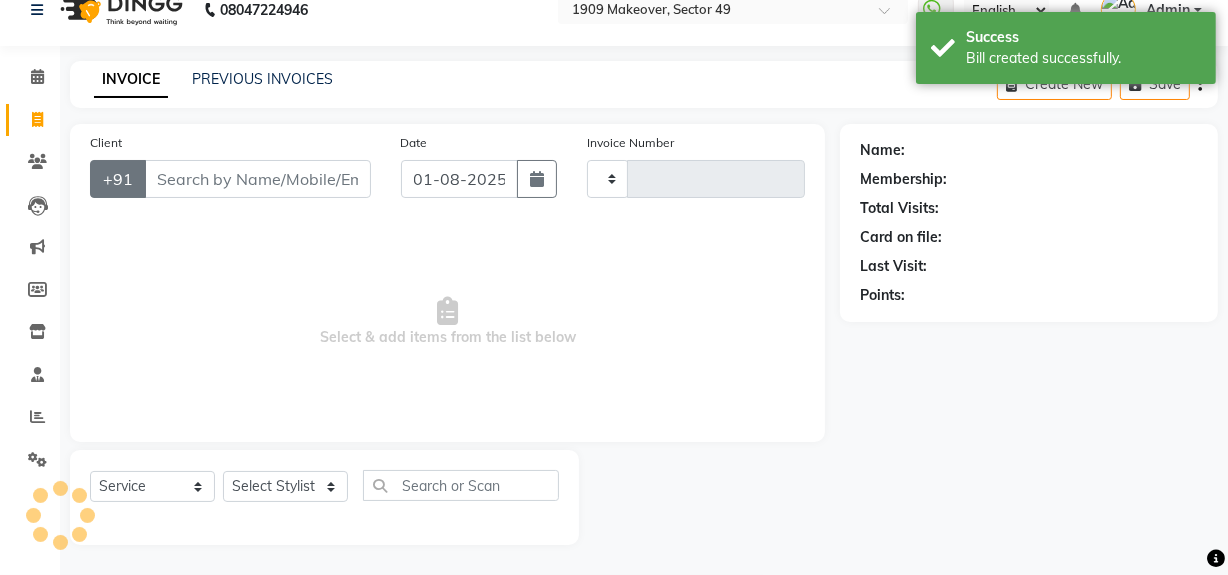 type on "1743" 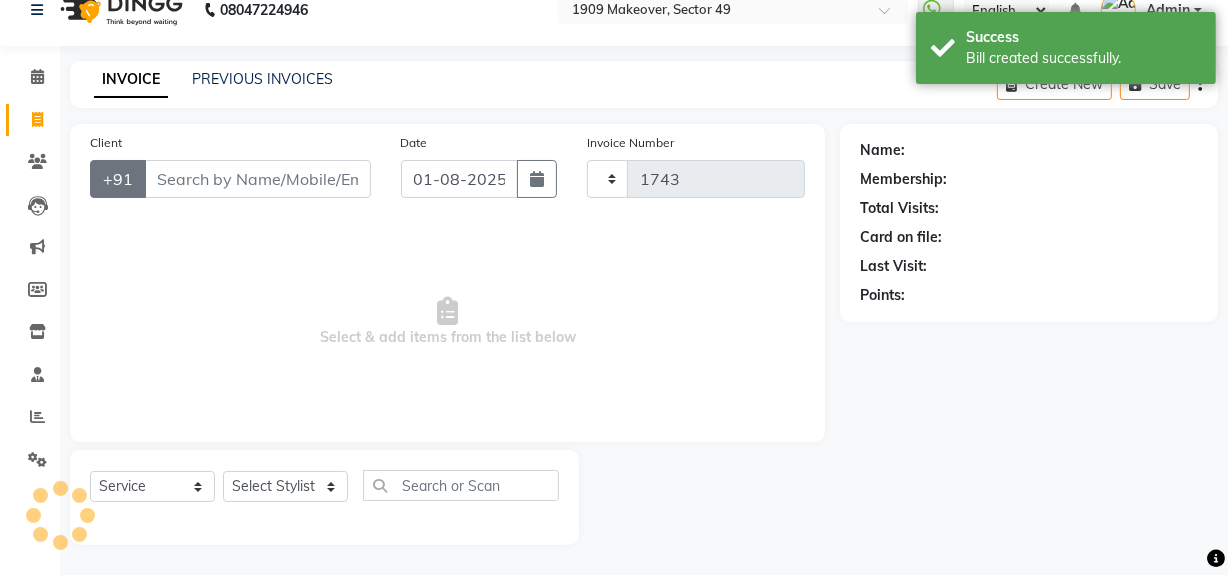 select on "6923" 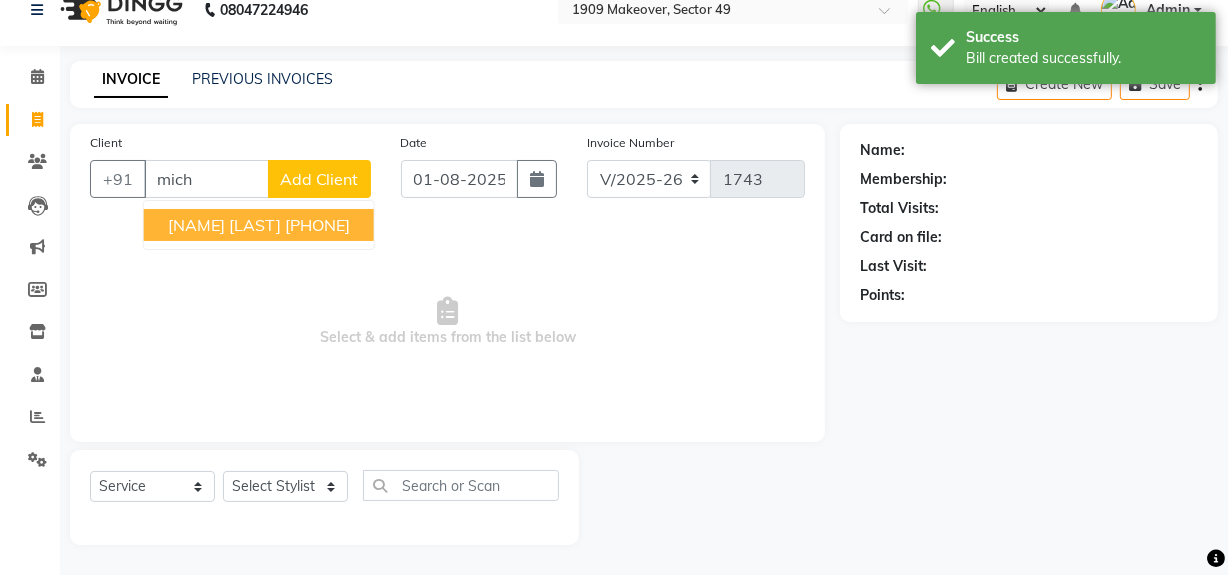 click on "[NAME] [LAST]" at bounding box center [224, 225] 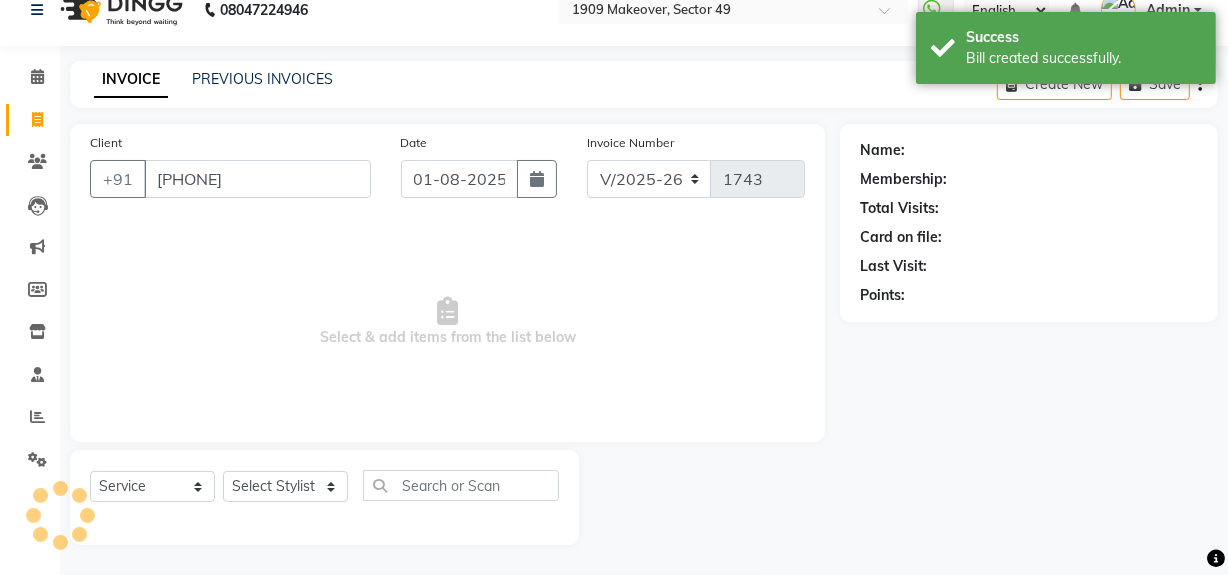 type on "[PHONE]" 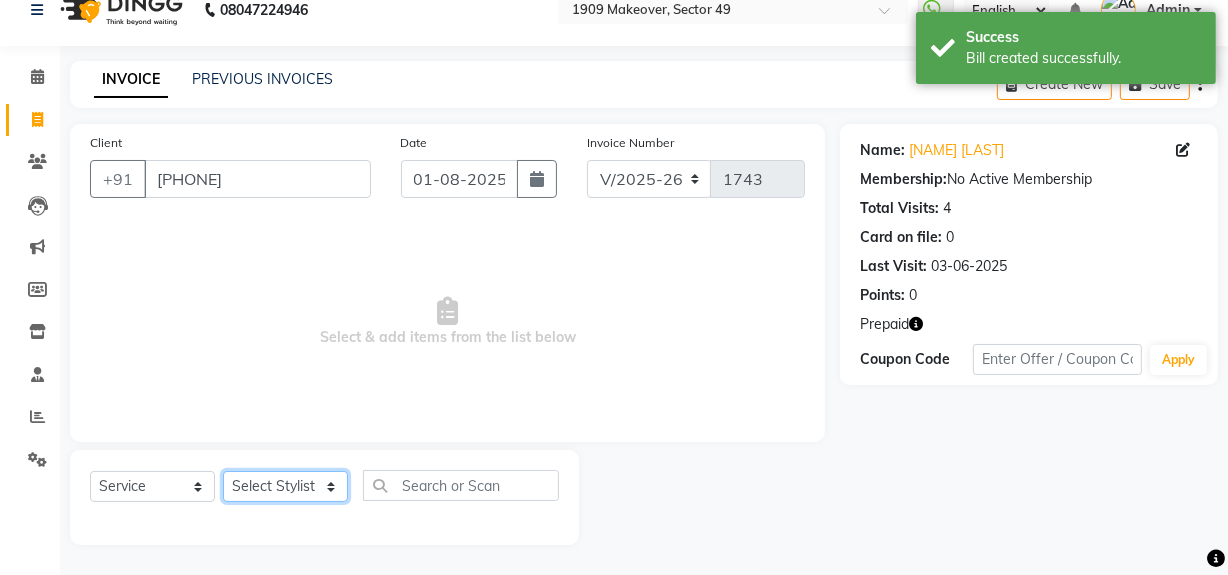 click on "Select Stylist Abdul Ahmed Arif Harun House Sale Jyoti Nisha Rehaan Ujjwal Umesh Veer vikram mehta Vishal" 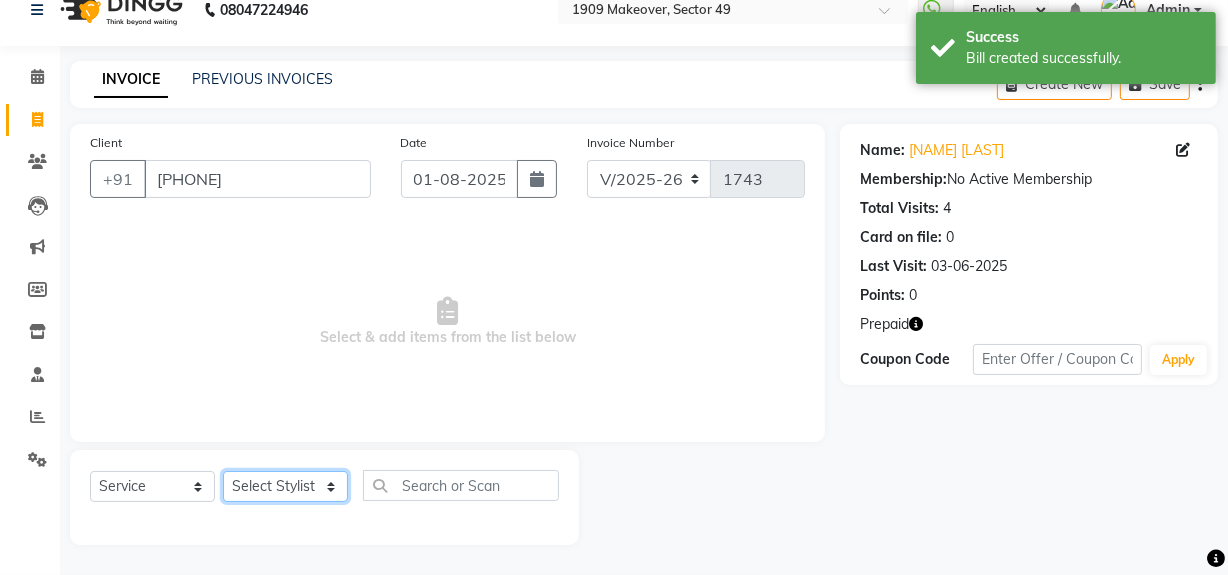 select on "[NUMBER]" 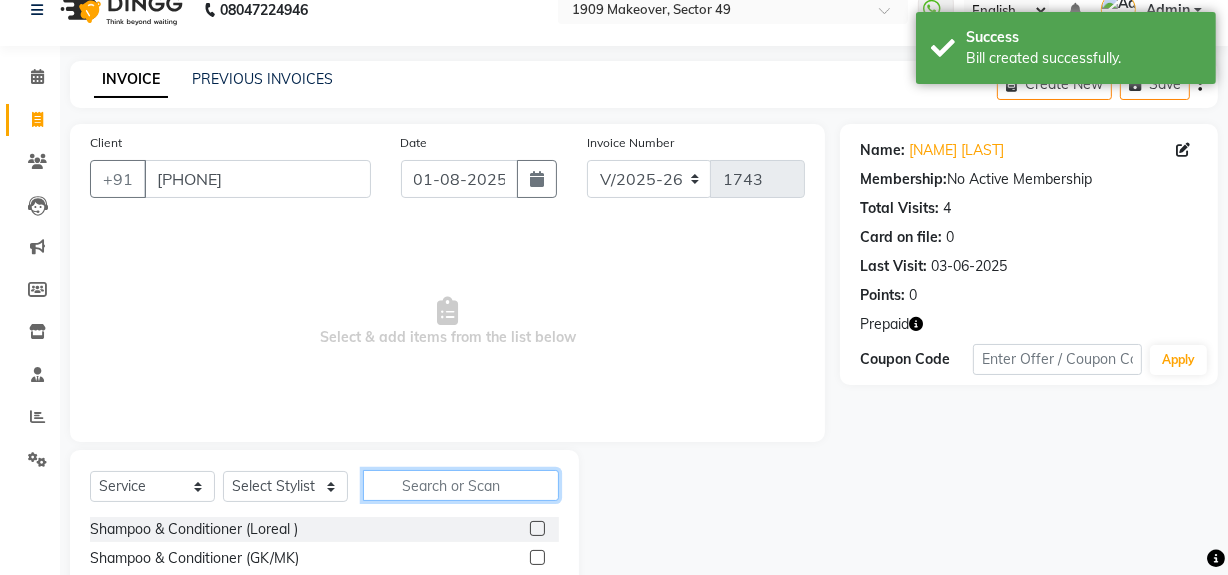 click 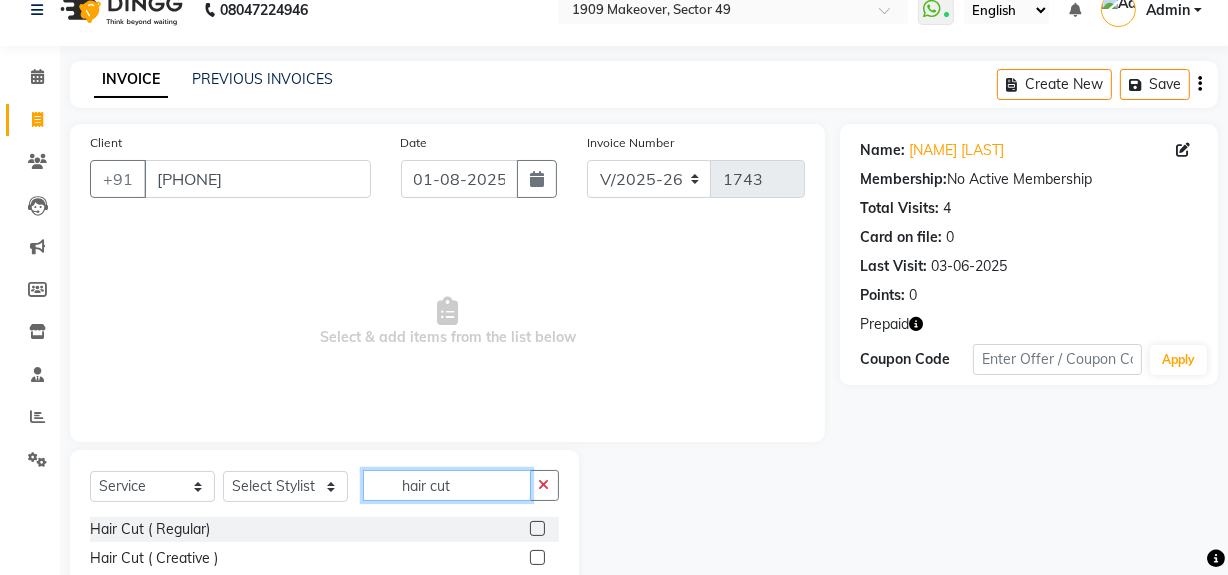 scroll, scrollTop: 170, scrollLeft: 0, axis: vertical 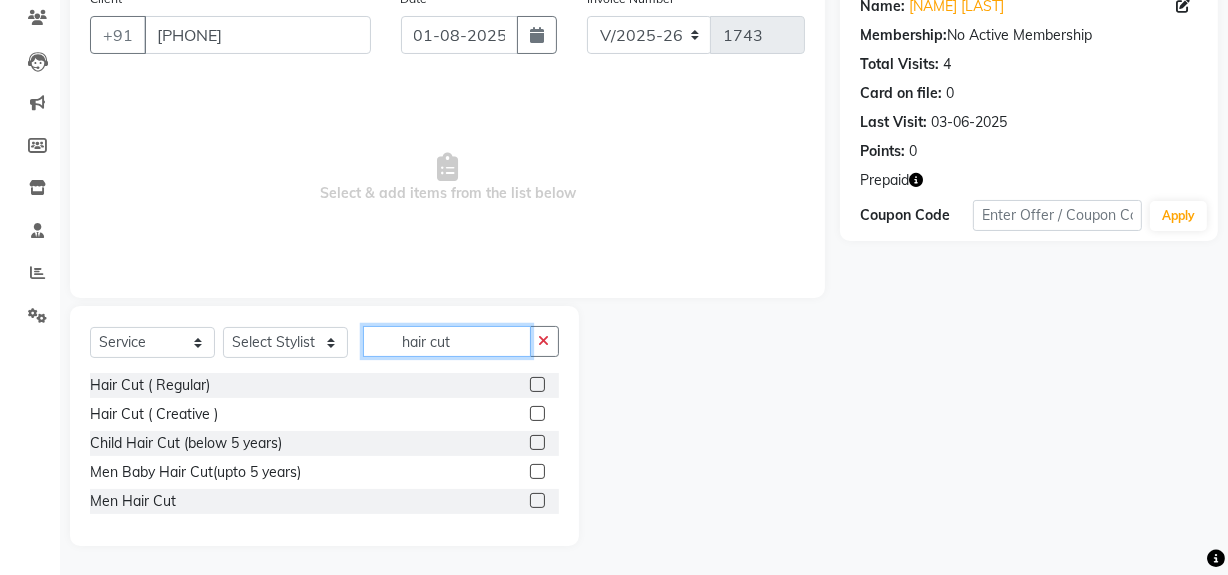 type on "hair cut" 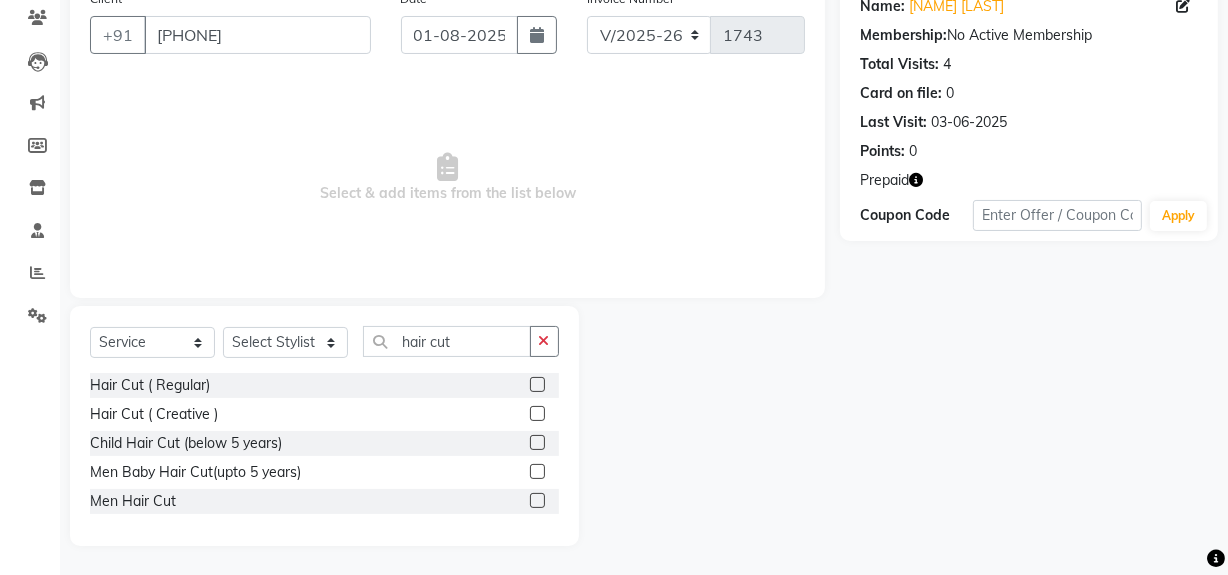 click 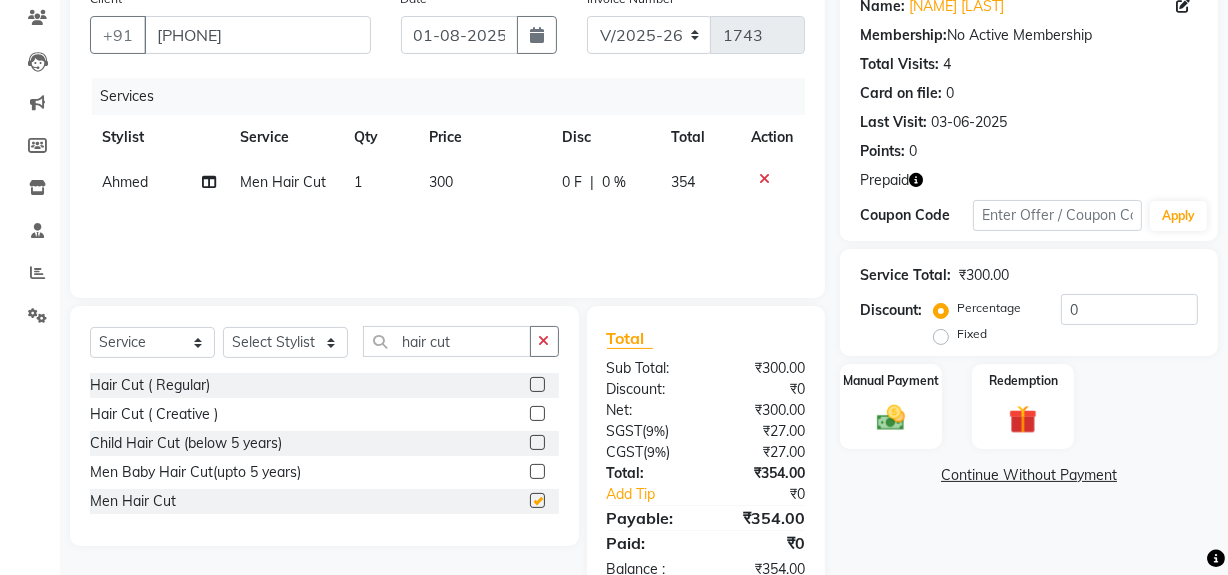 checkbox on "false" 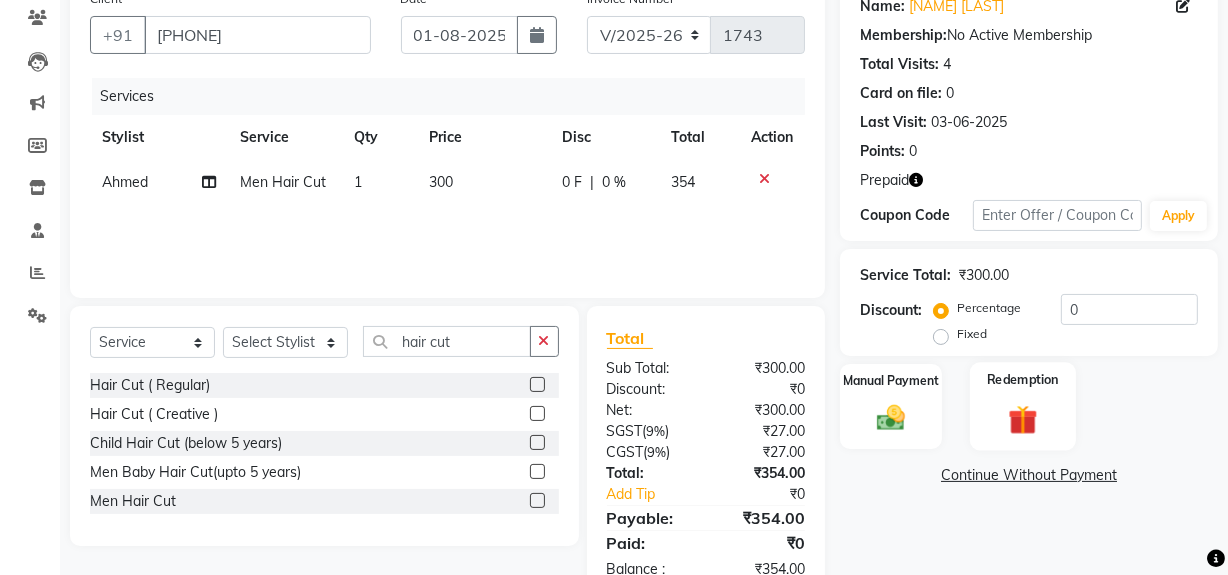 click 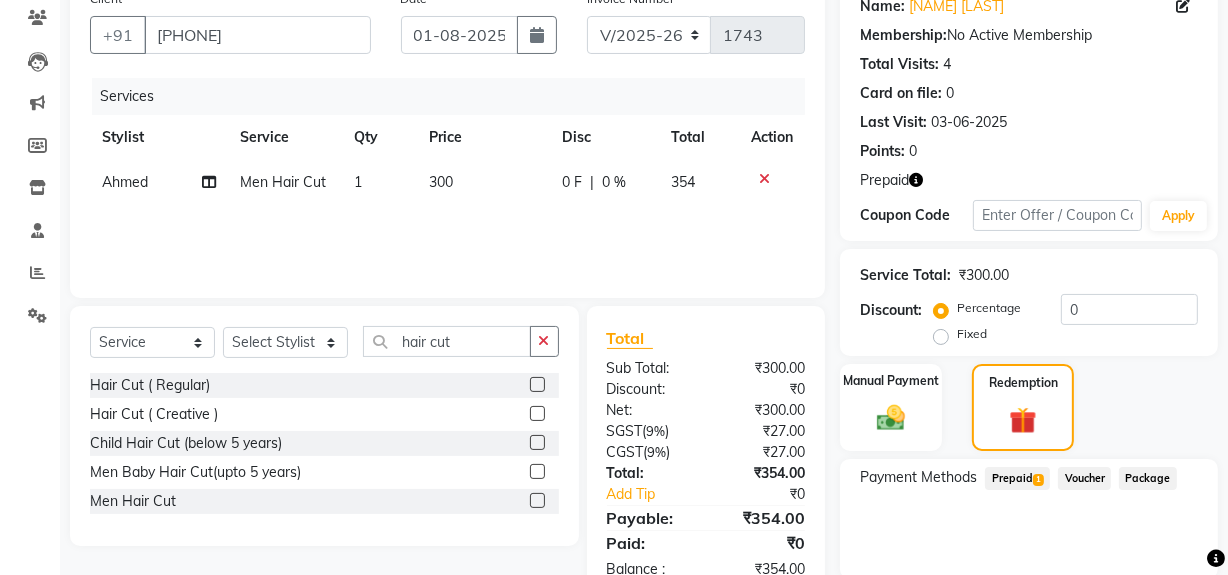 scroll, scrollTop: 243, scrollLeft: 0, axis: vertical 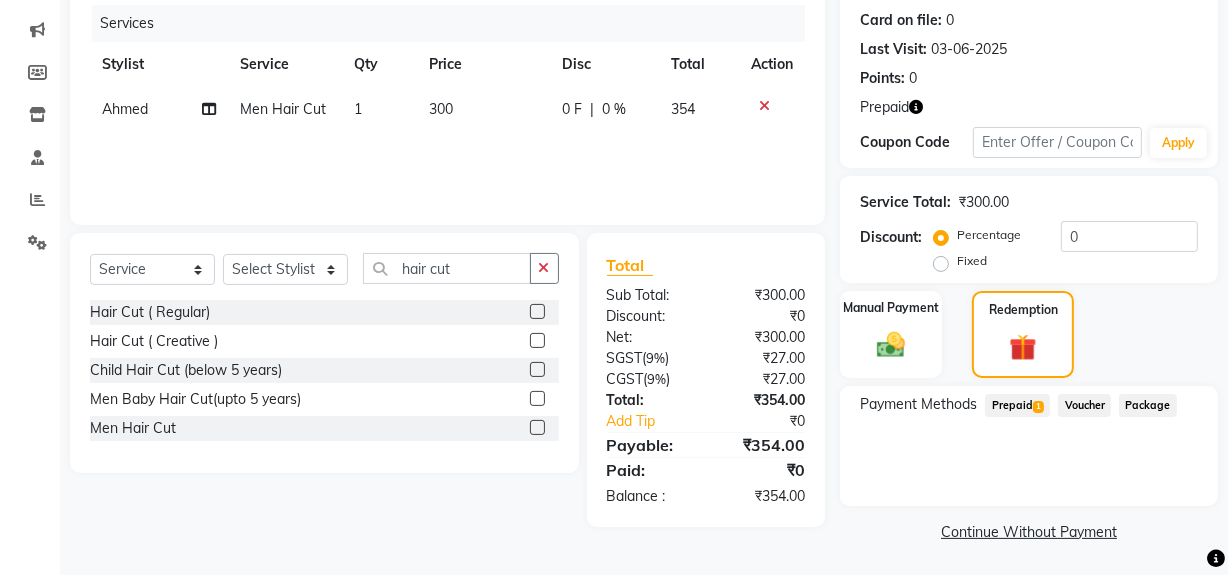 drag, startPoint x: 1019, startPoint y: 393, endPoint x: 1049, endPoint y: 425, distance: 43.863426 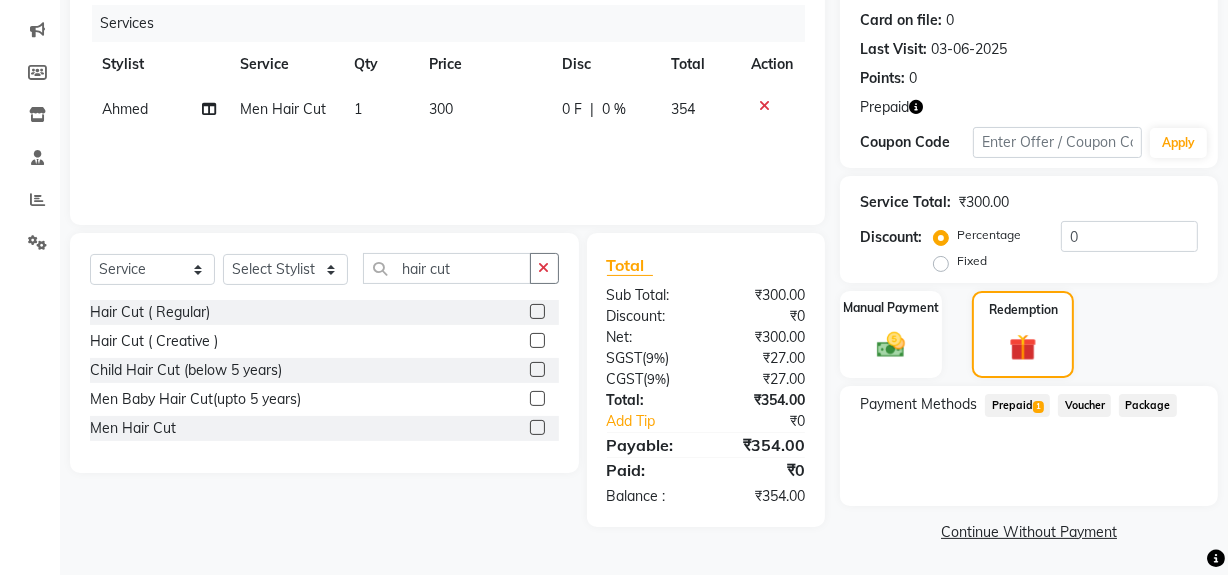 click on "Prepaid  1" 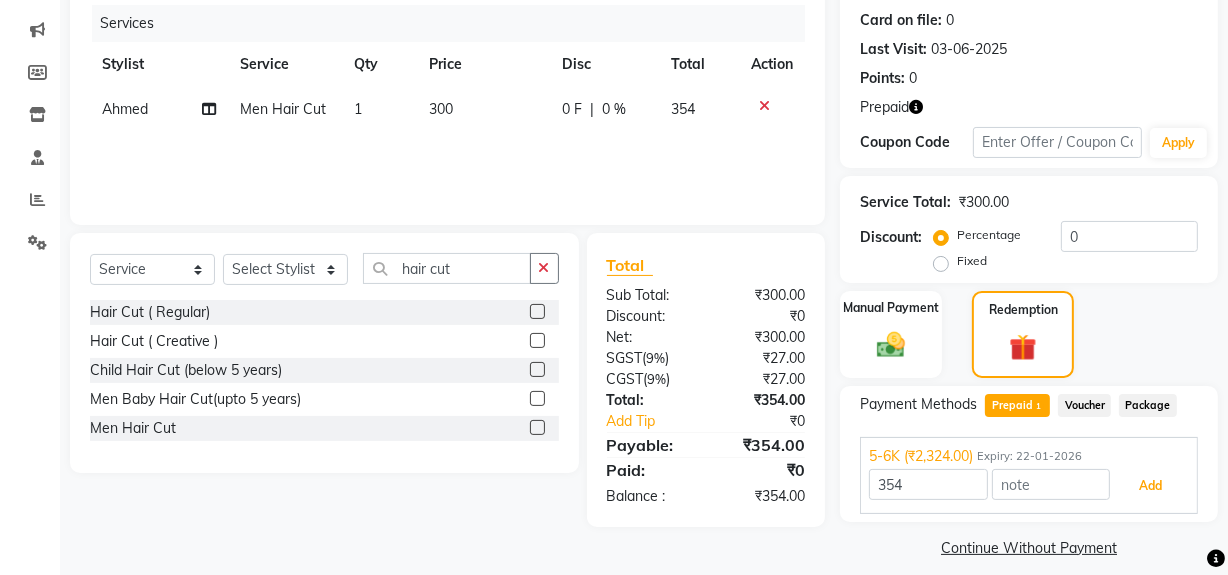 drag, startPoint x: 1172, startPoint y: 484, endPoint x: 1190, endPoint y: 482, distance: 18.110771 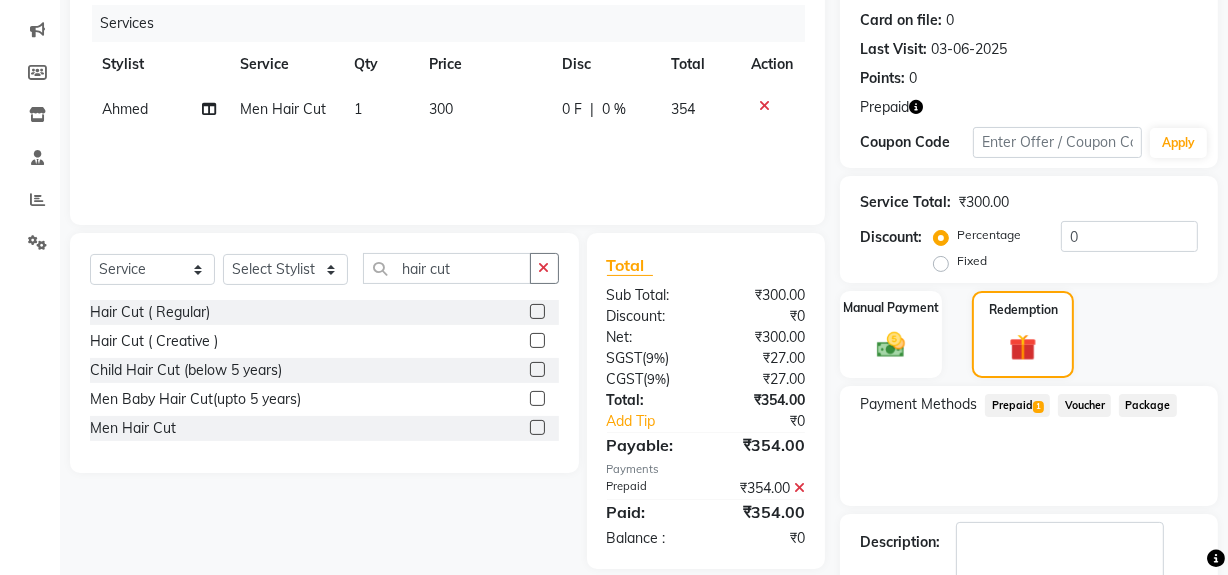 scroll, scrollTop: 356, scrollLeft: 0, axis: vertical 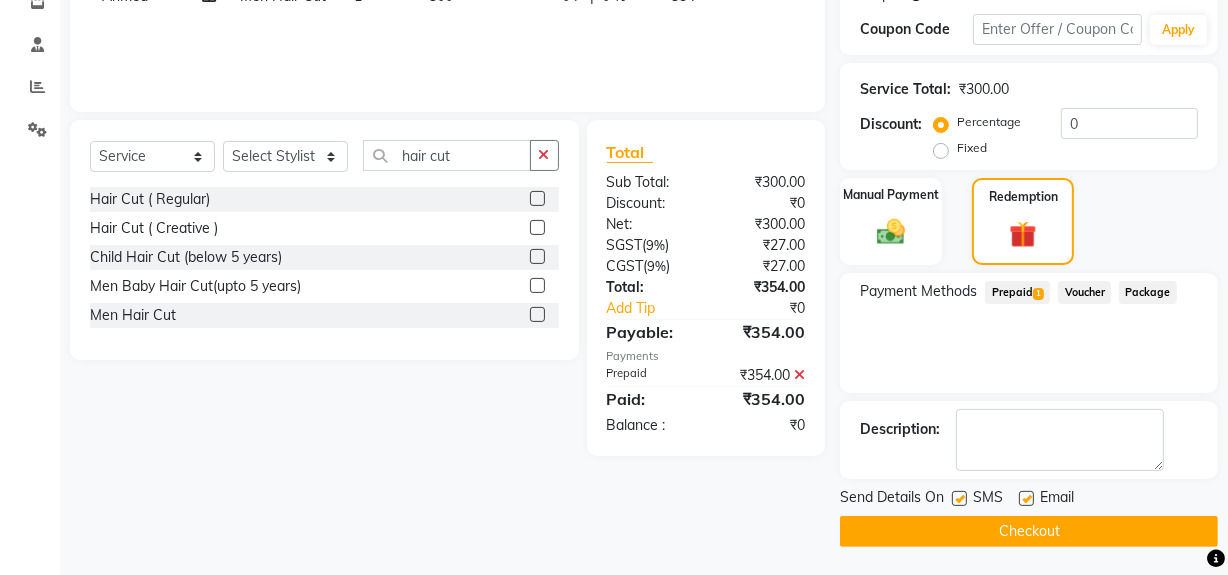 click on "Send Details On SMS Email  Checkout" 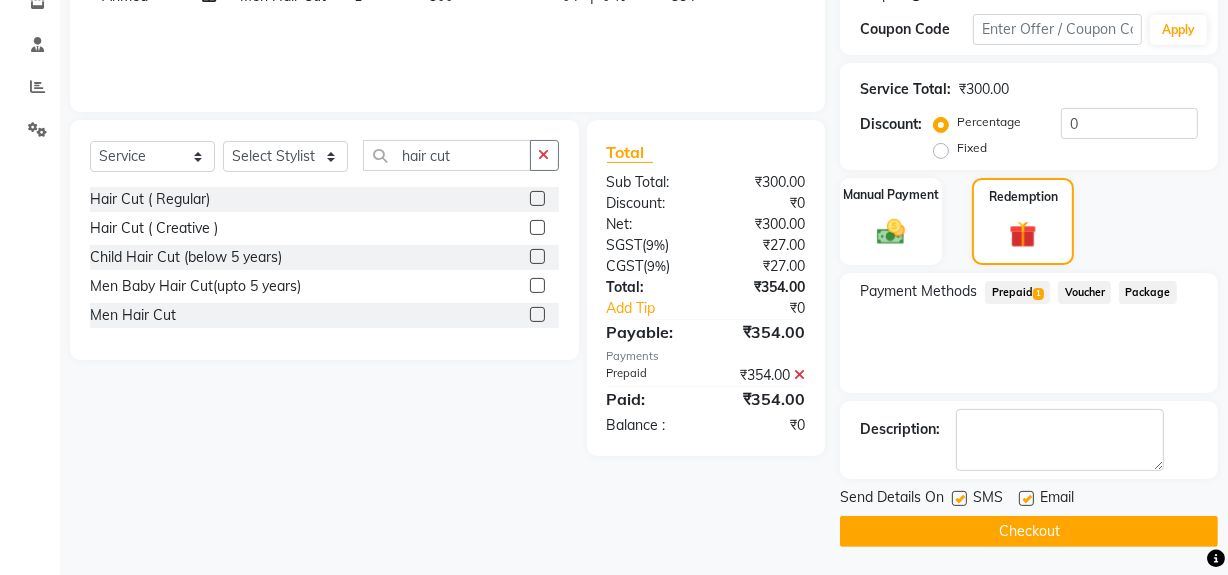 click on "Checkout" 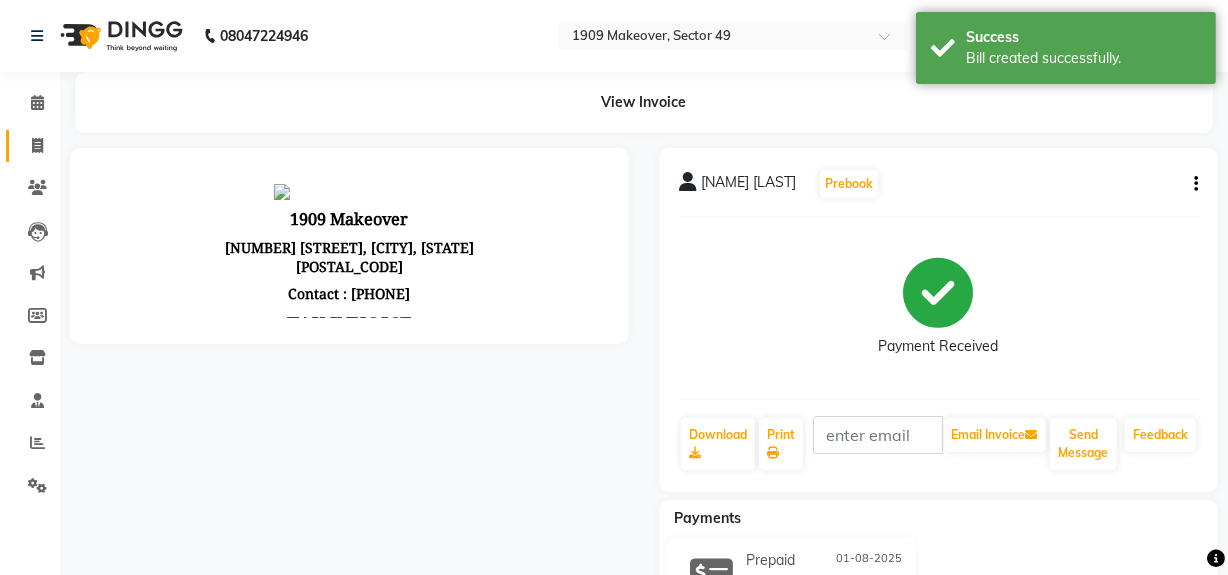 scroll, scrollTop: 0, scrollLeft: 0, axis: both 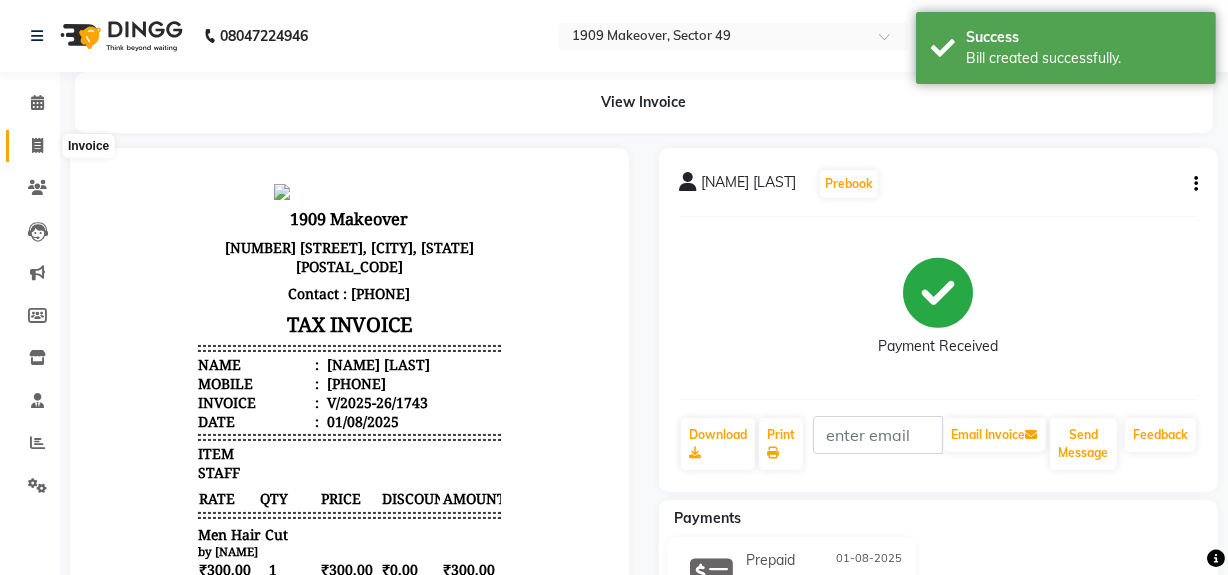 click 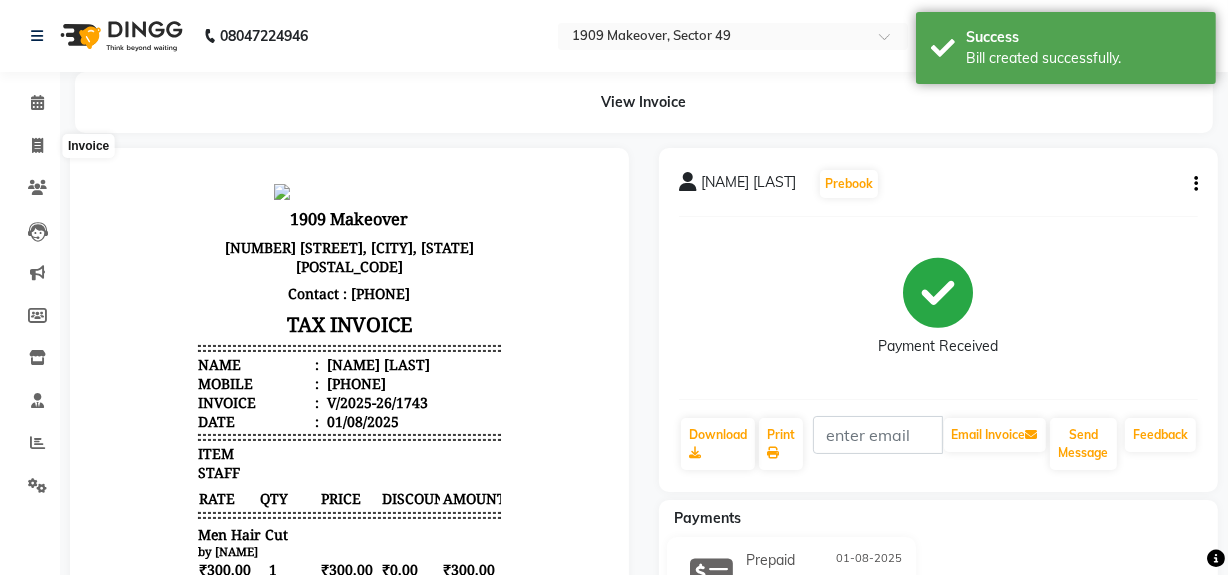 select on "6923" 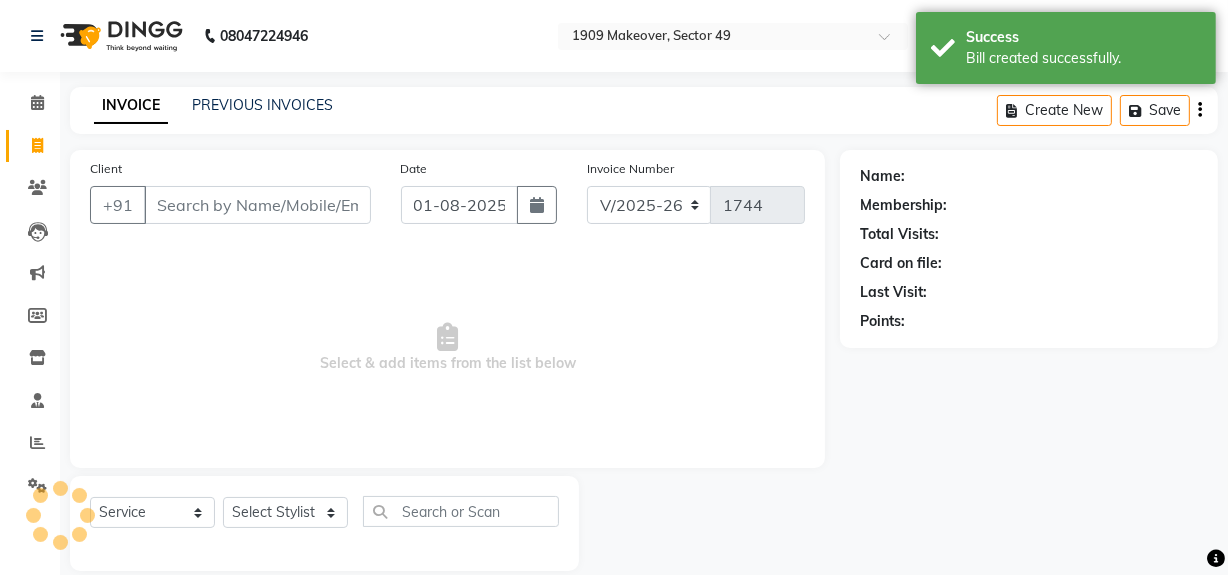 scroll, scrollTop: 26, scrollLeft: 0, axis: vertical 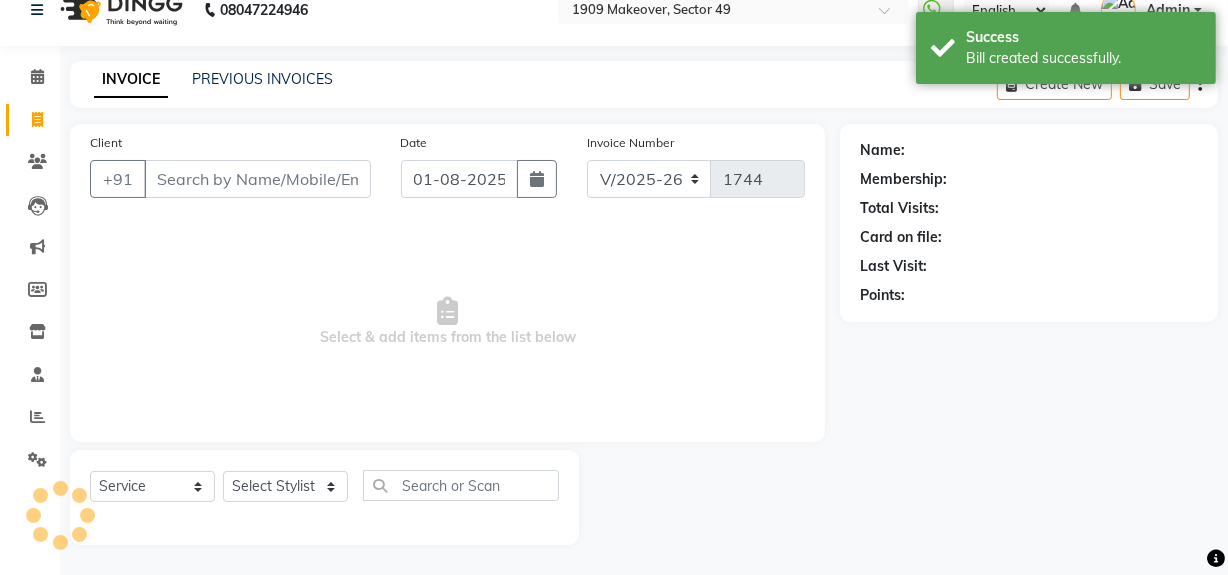 click on "Client" at bounding box center [257, 179] 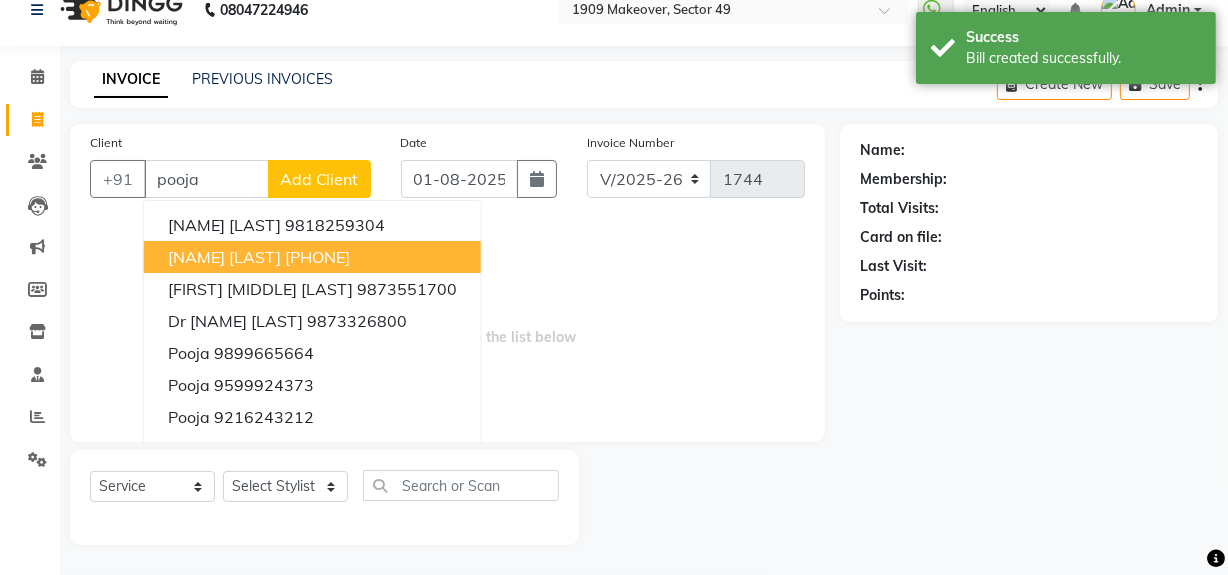 click on "[PHONE]" at bounding box center [317, 257] 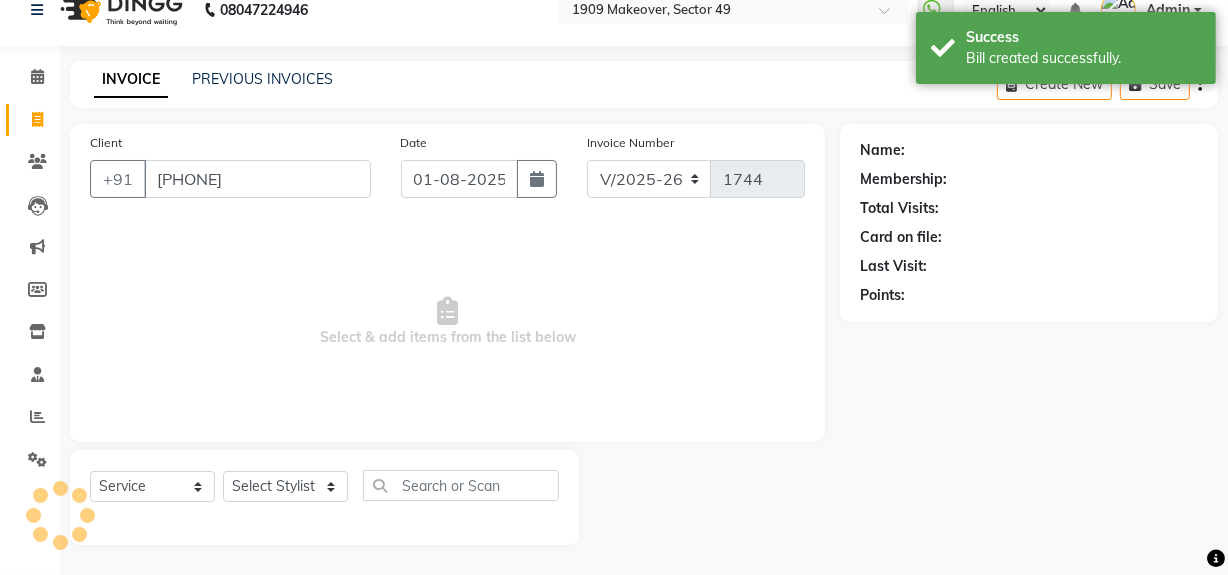 type on "[PHONE]" 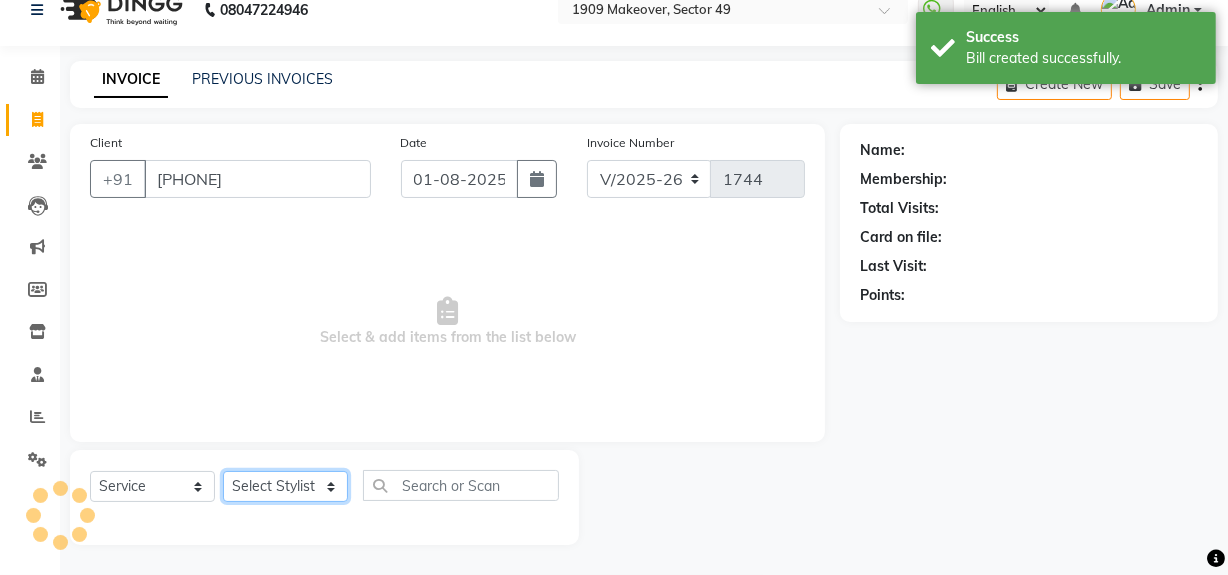 click on "Select Stylist Abdul Ahmed Arif Harun House Sale Jyoti Nisha Rehaan Ujjwal Umesh Veer vikram mehta Vishal" 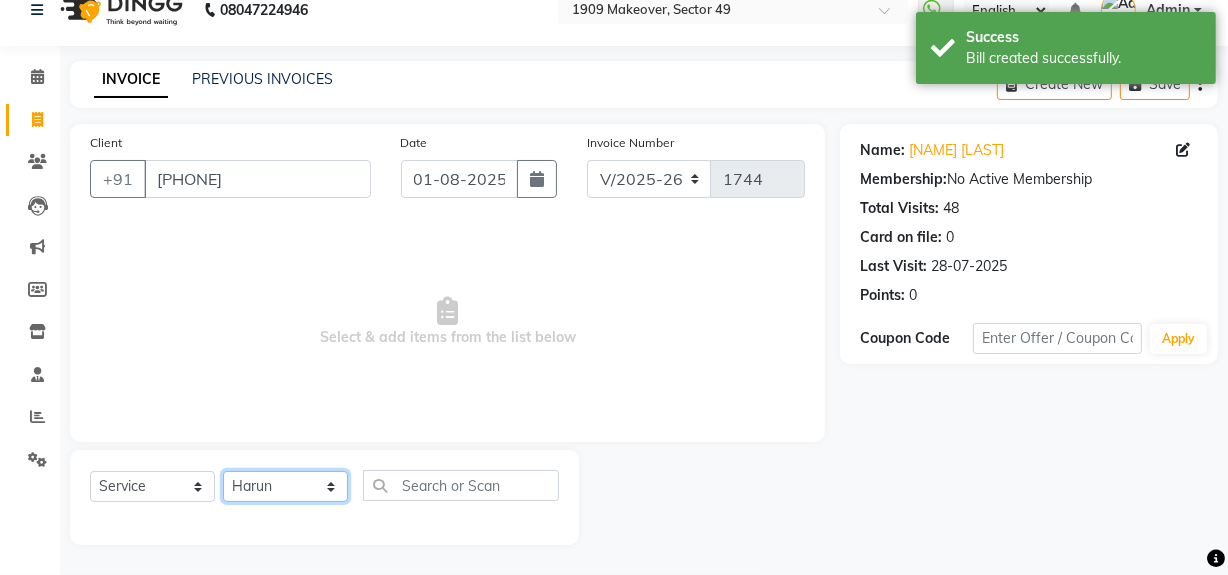 click on "Select Stylist Abdul Ahmed Arif Harun House Sale Jyoti Nisha Rehaan Ujjwal Umesh Veer vikram mehta Vishal" 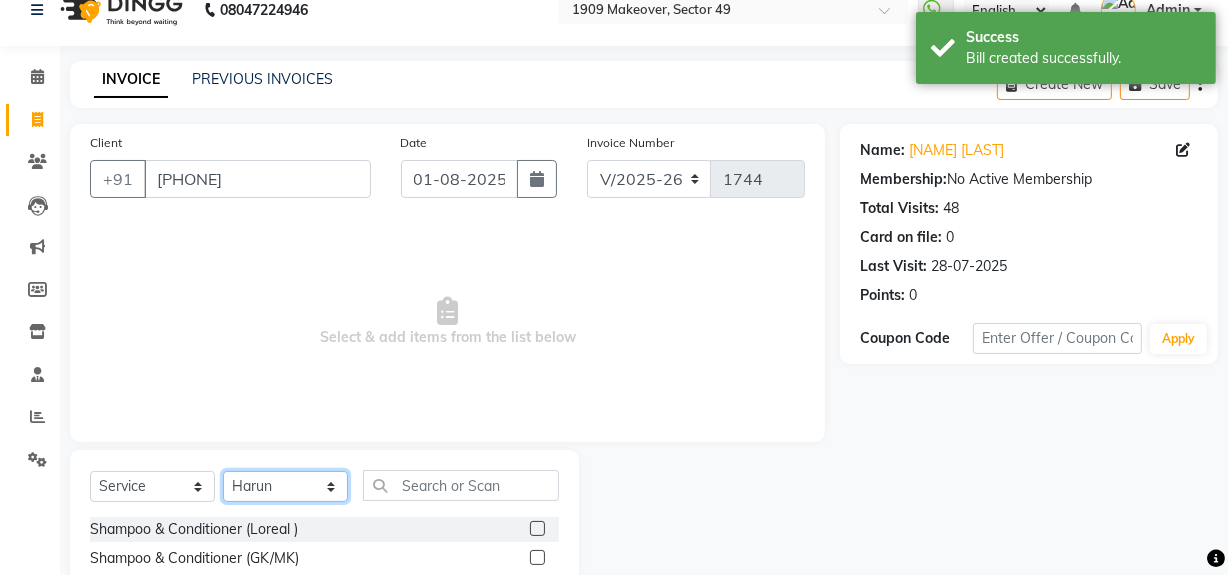click on "Select Stylist Abdul Ahmed Arif Harun House Sale Jyoti Nisha Rehaan Ujjwal Umesh Veer vikram mehta Vishal" 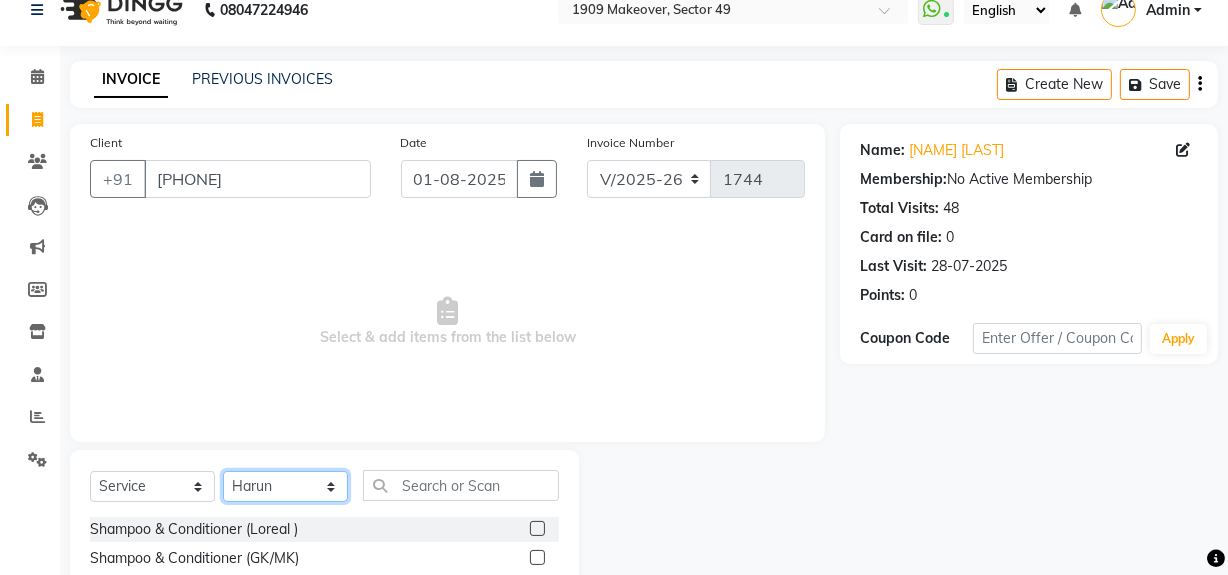select on "57114" 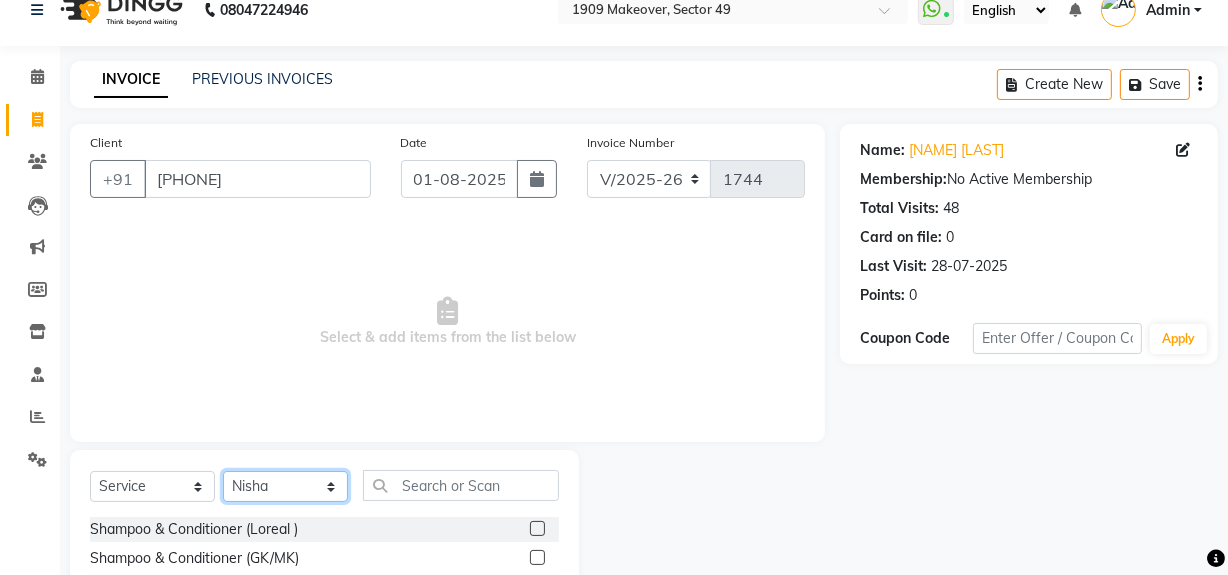 click on "Select Stylist Abdul Ahmed Arif Harun House Sale Jyoti Nisha Rehaan Ujjwal Umesh Veer vikram mehta Vishal" 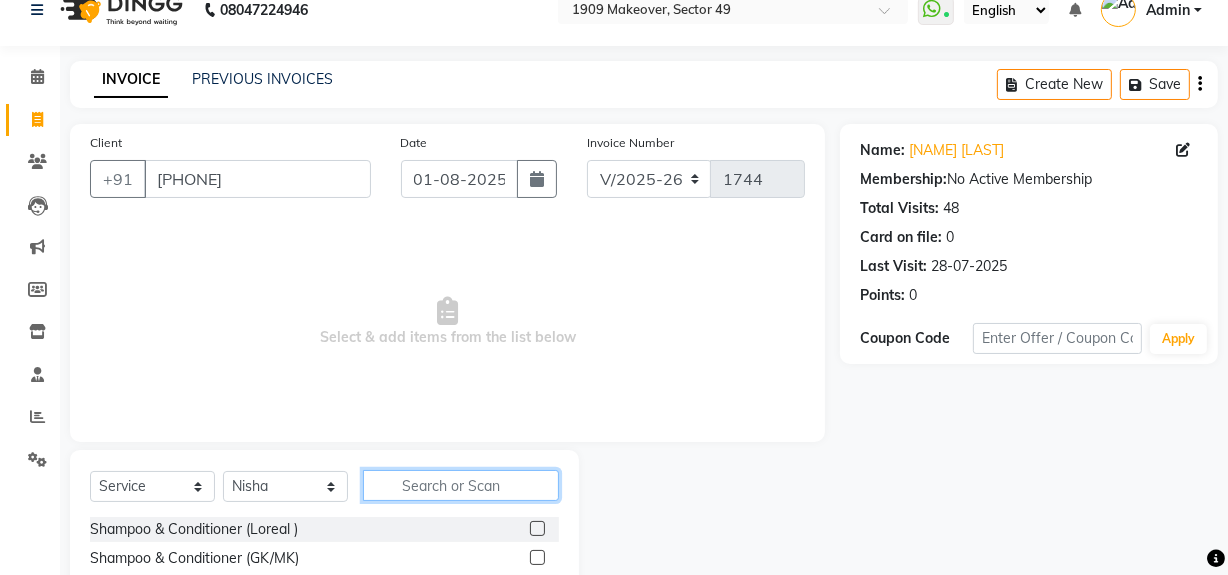 click 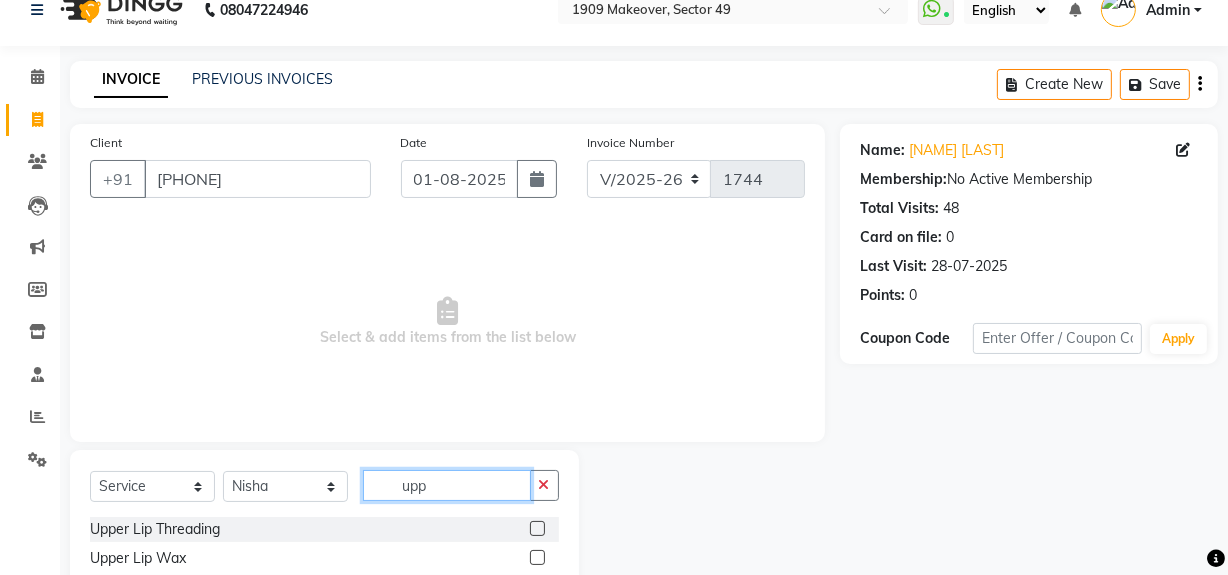 type on "upp" 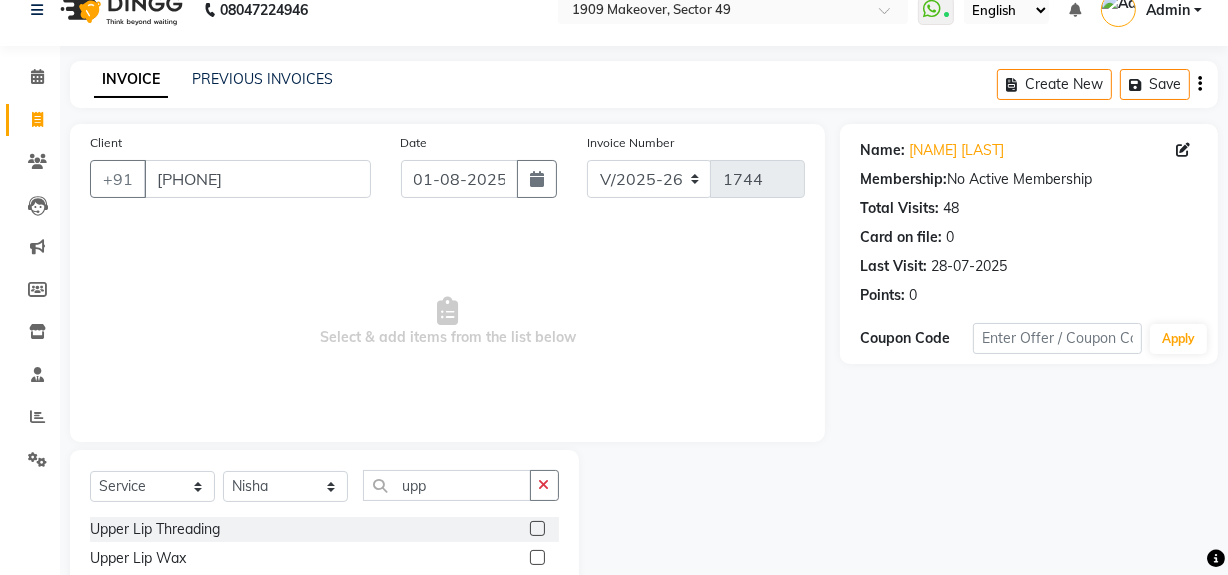 click 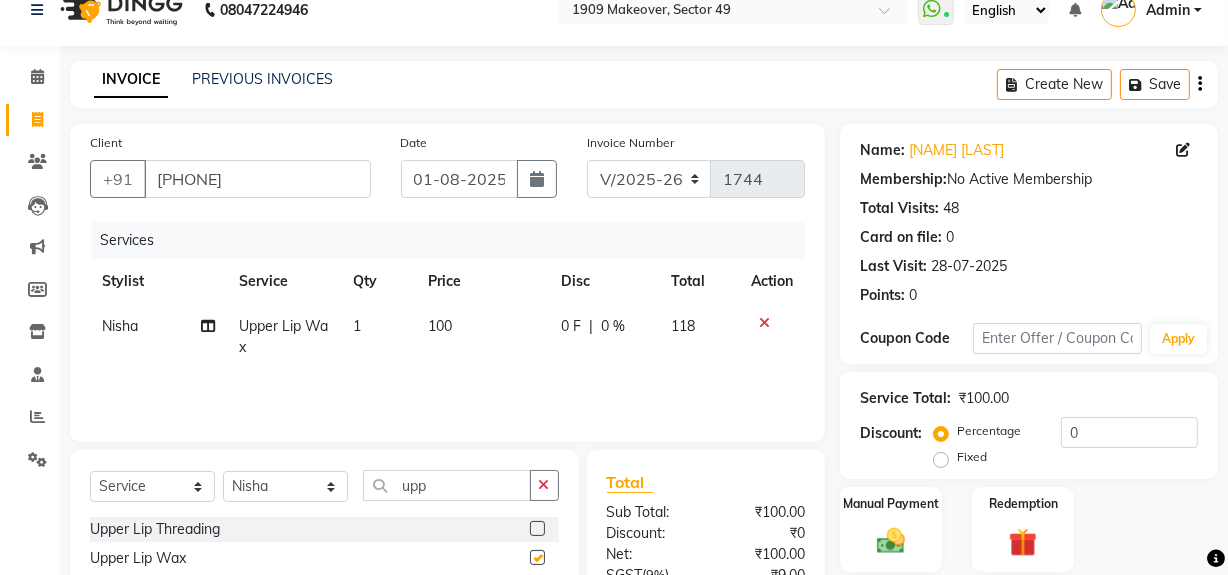checkbox on "false" 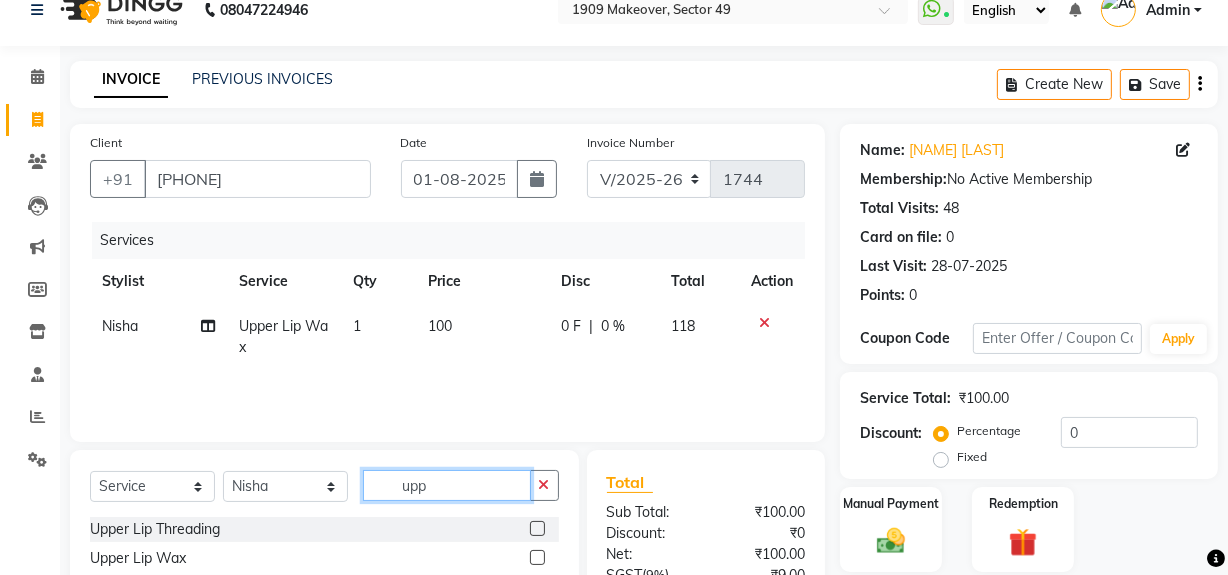click on "upp" 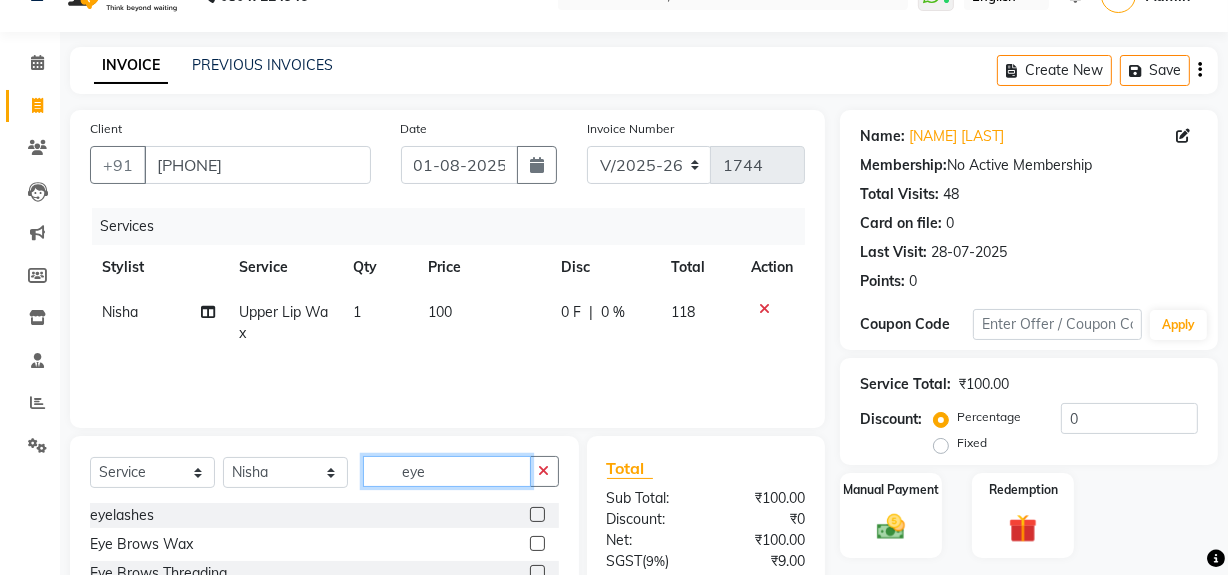 scroll, scrollTop: 225, scrollLeft: 0, axis: vertical 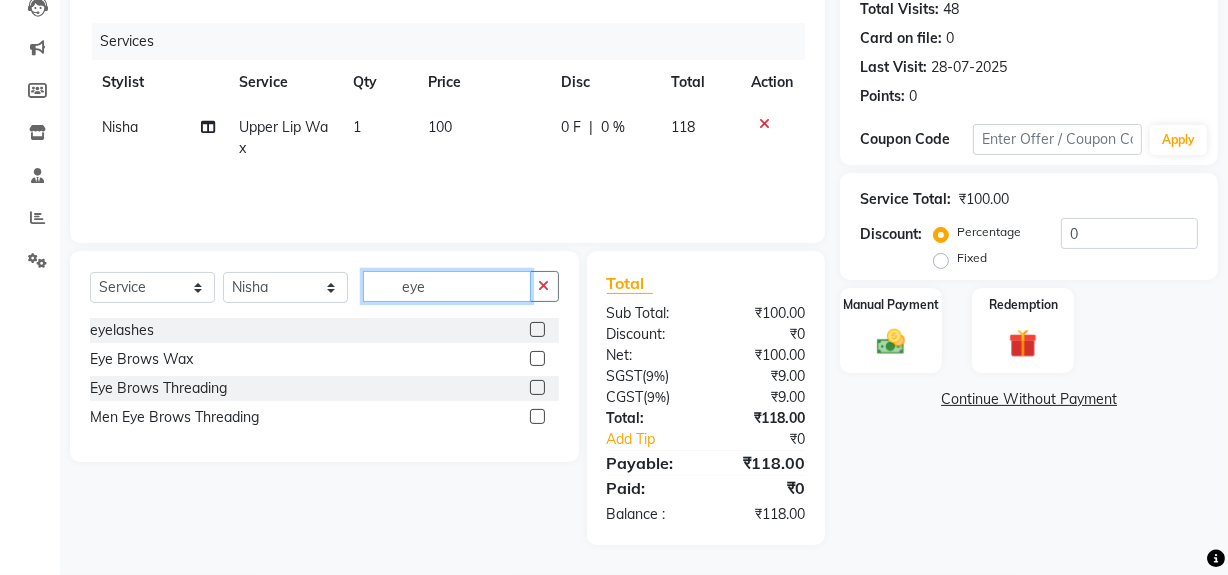 type on "eye" 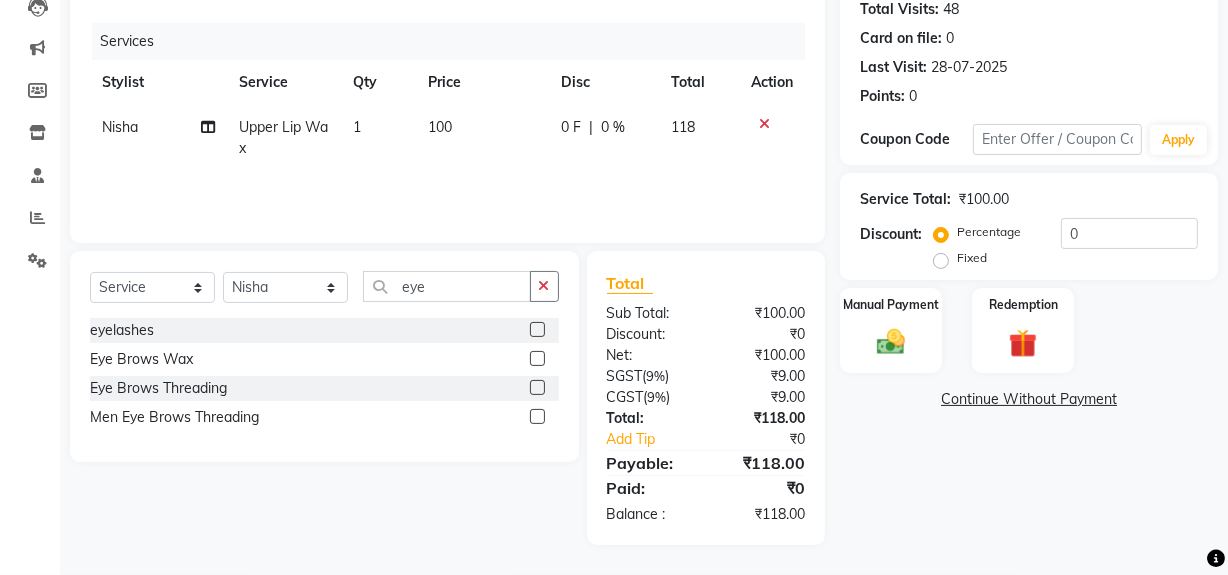 click 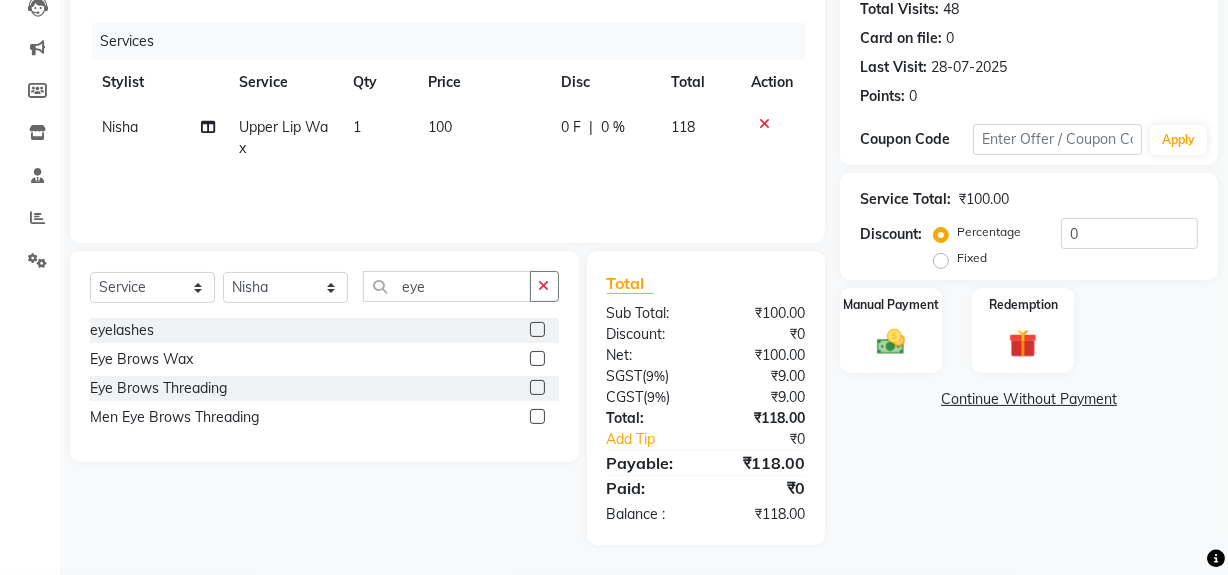 click at bounding box center [536, 388] 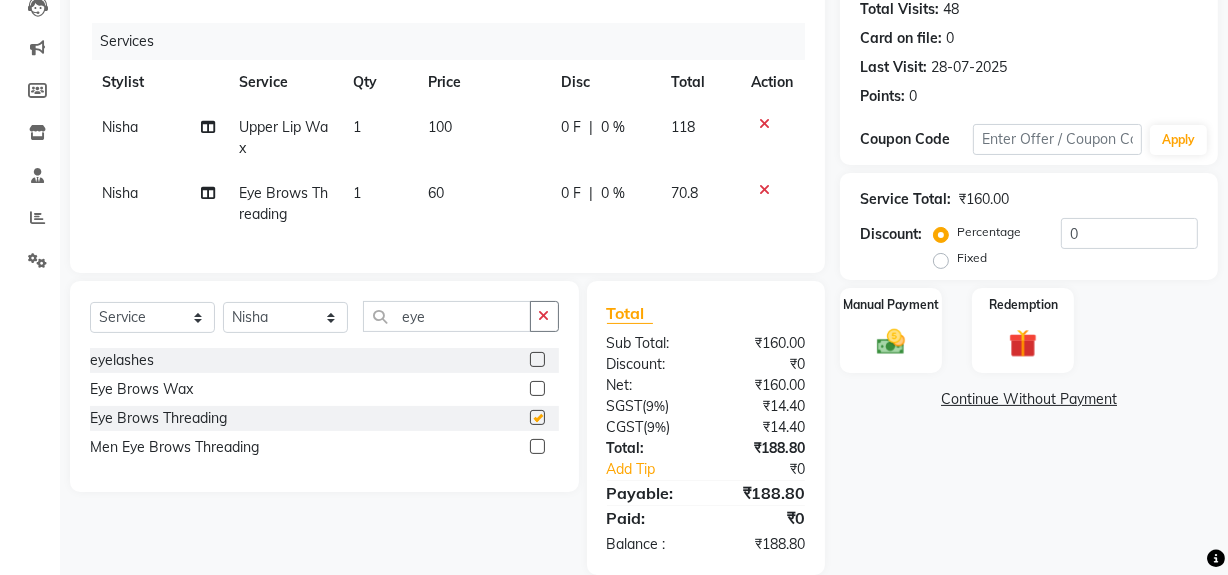 checkbox on "false" 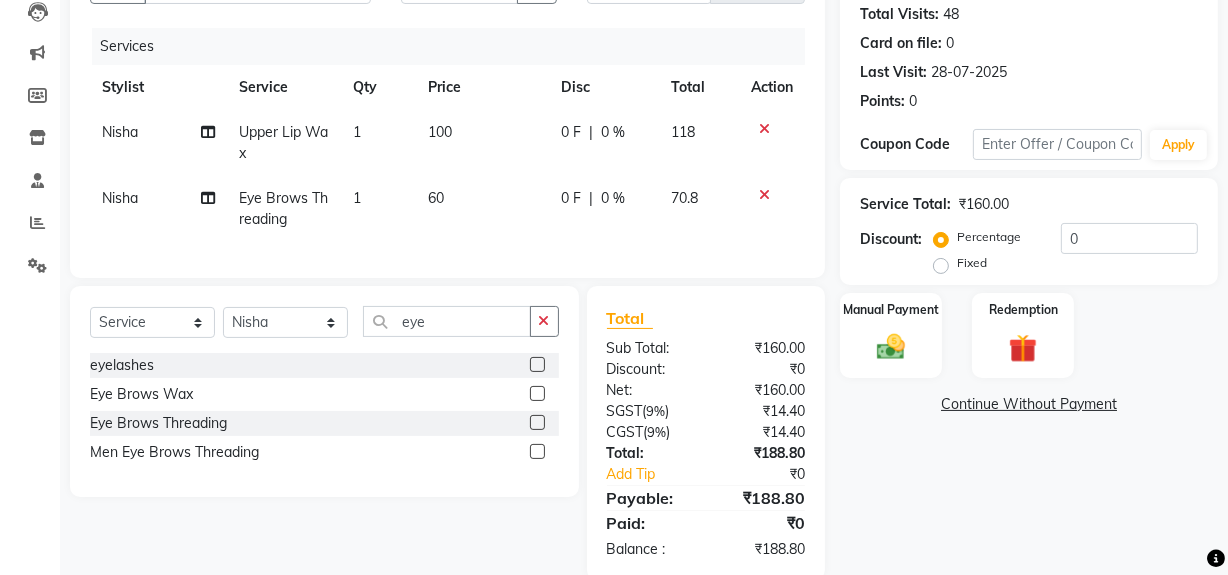 scroll, scrollTop: 0, scrollLeft: 0, axis: both 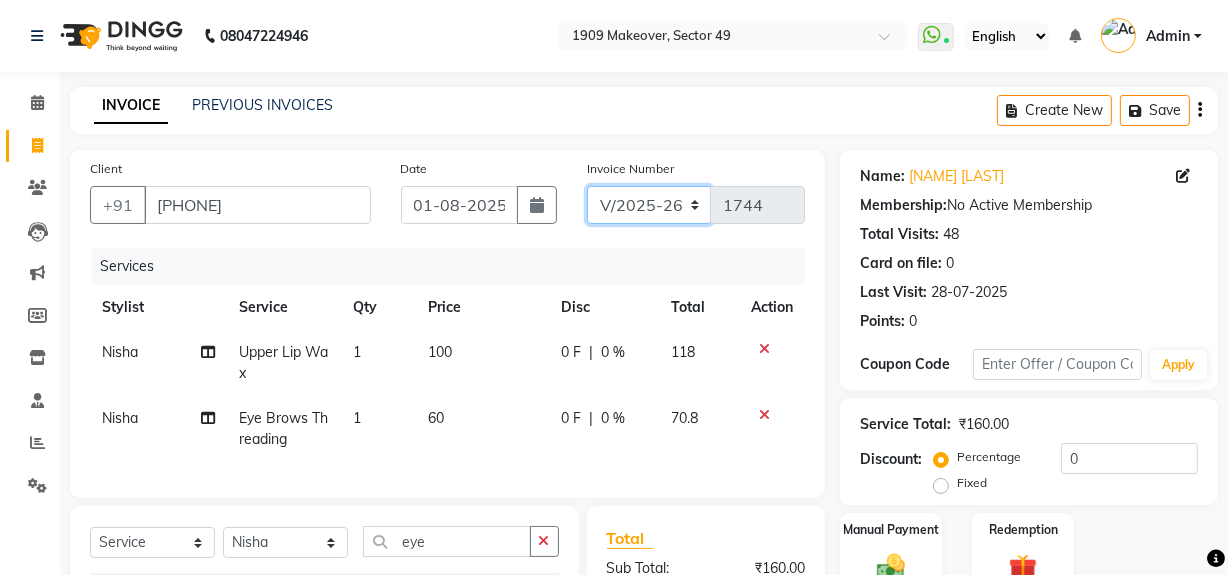 drag, startPoint x: 642, startPoint y: 199, endPoint x: 648, endPoint y: 219, distance: 20.880613 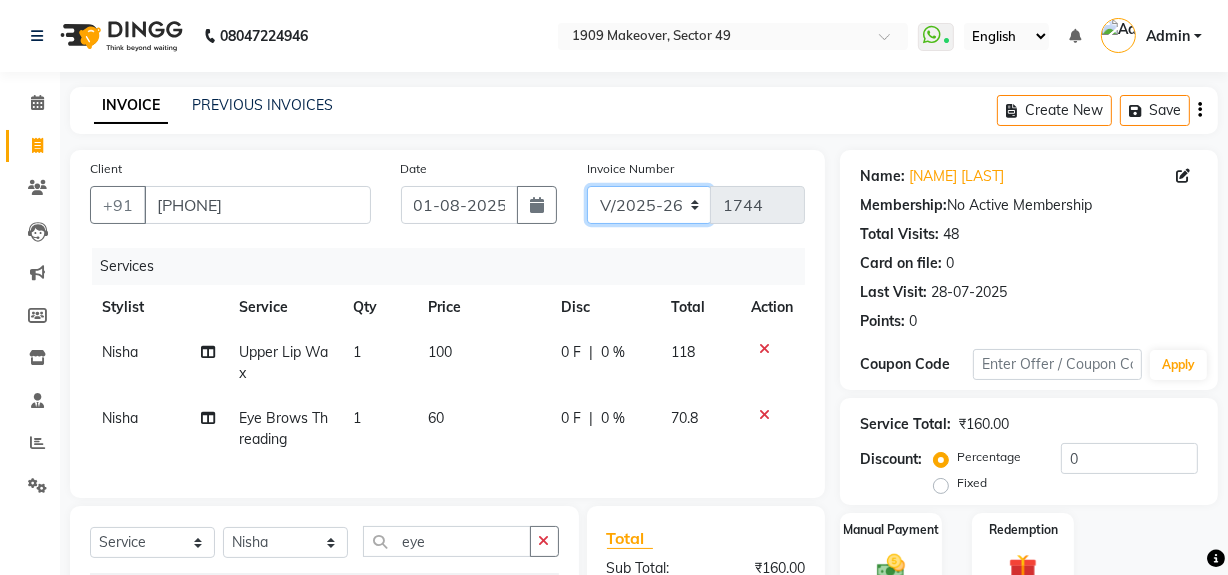 select on "6924" 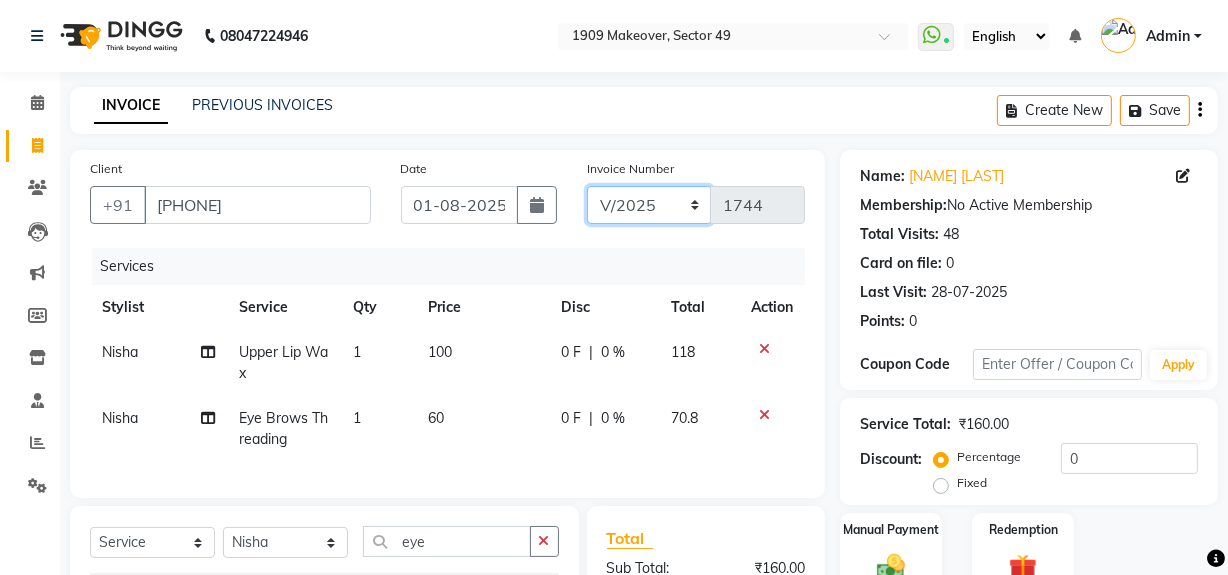 click on "V/2025 V/2025-26" 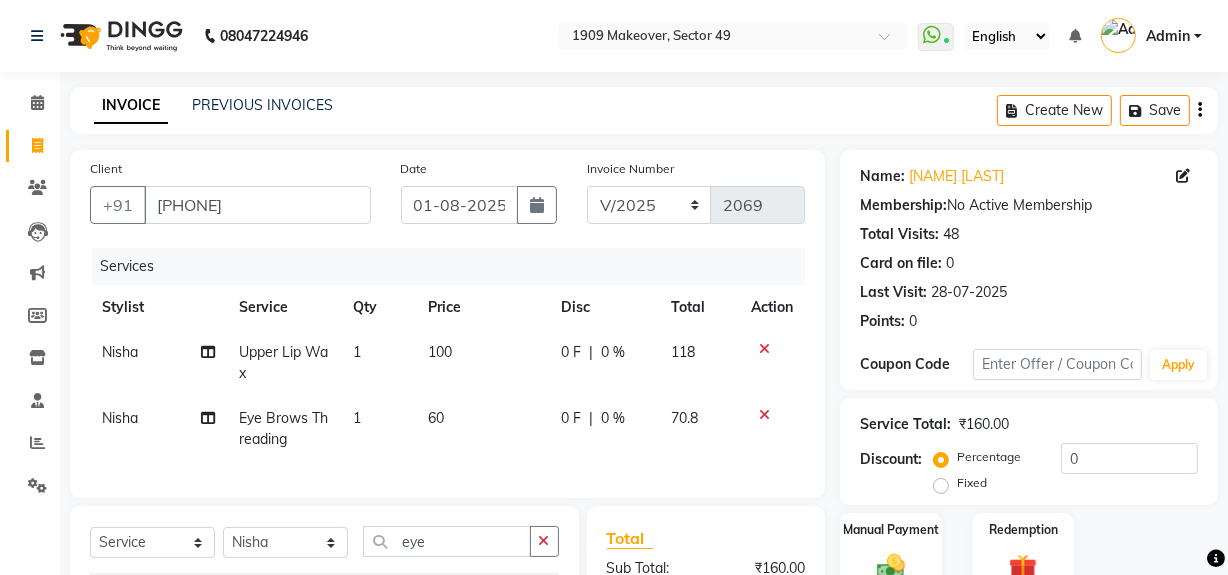 click 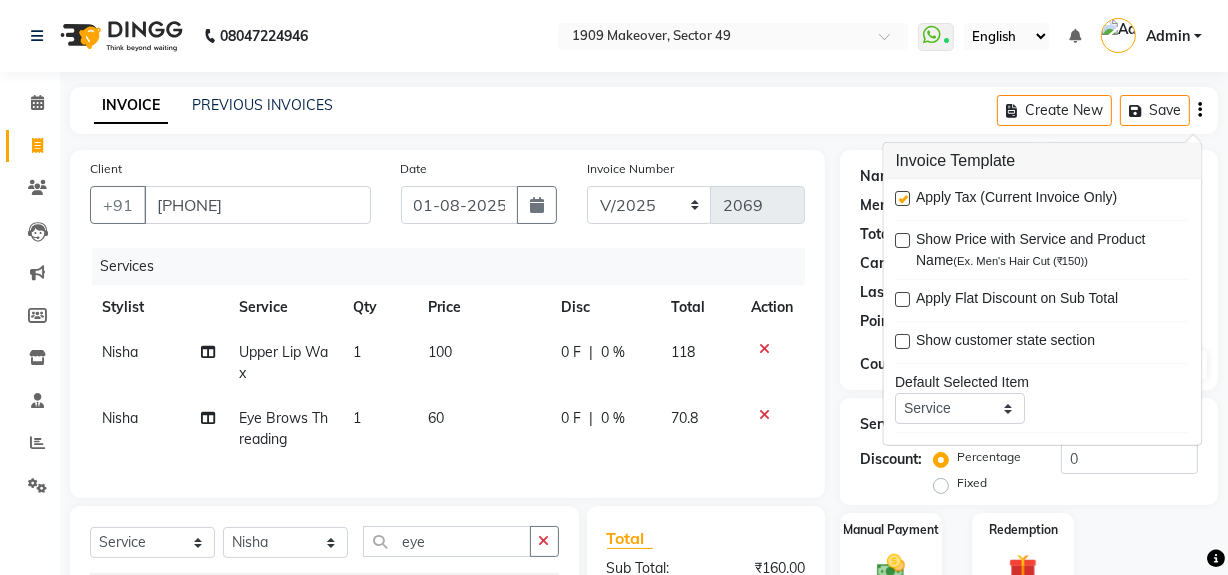 click at bounding box center (903, 198) 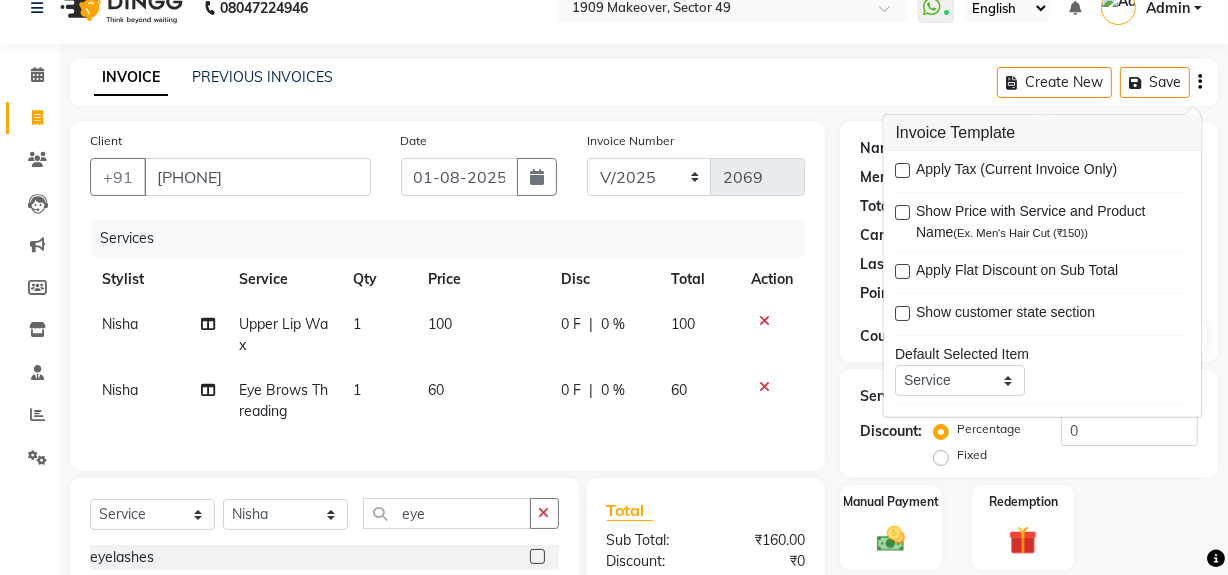 scroll, scrollTop: 226, scrollLeft: 0, axis: vertical 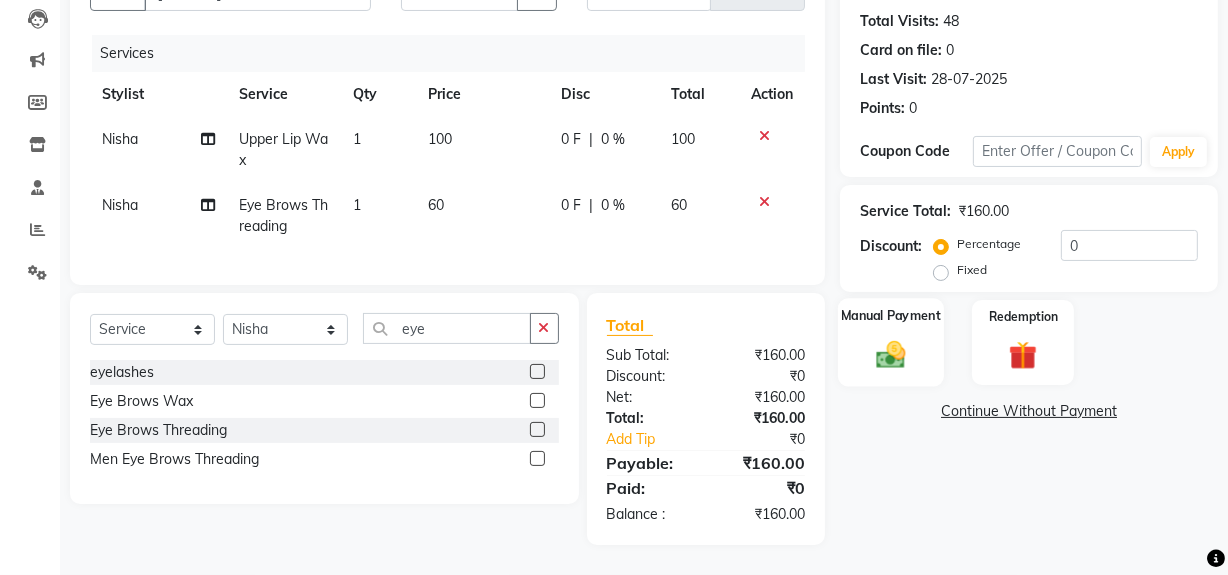 drag, startPoint x: 980, startPoint y: 515, endPoint x: 899, endPoint y: 370, distance: 166.09033 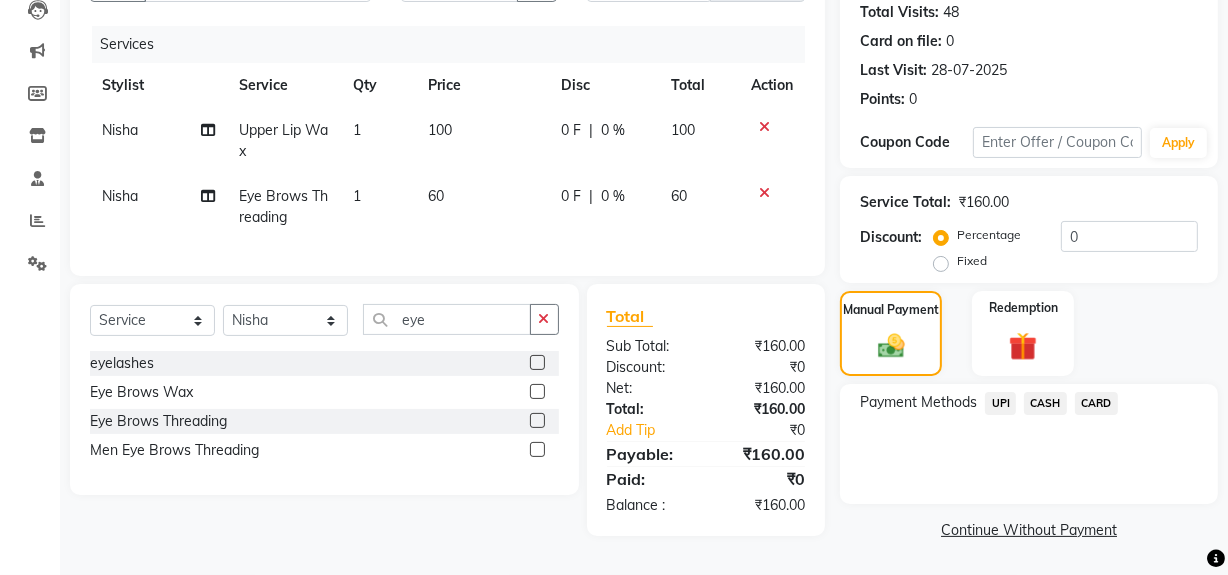 drag, startPoint x: 1057, startPoint y: 396, endPoint x: 1045, endPoint y: 420, distance: 26.832815 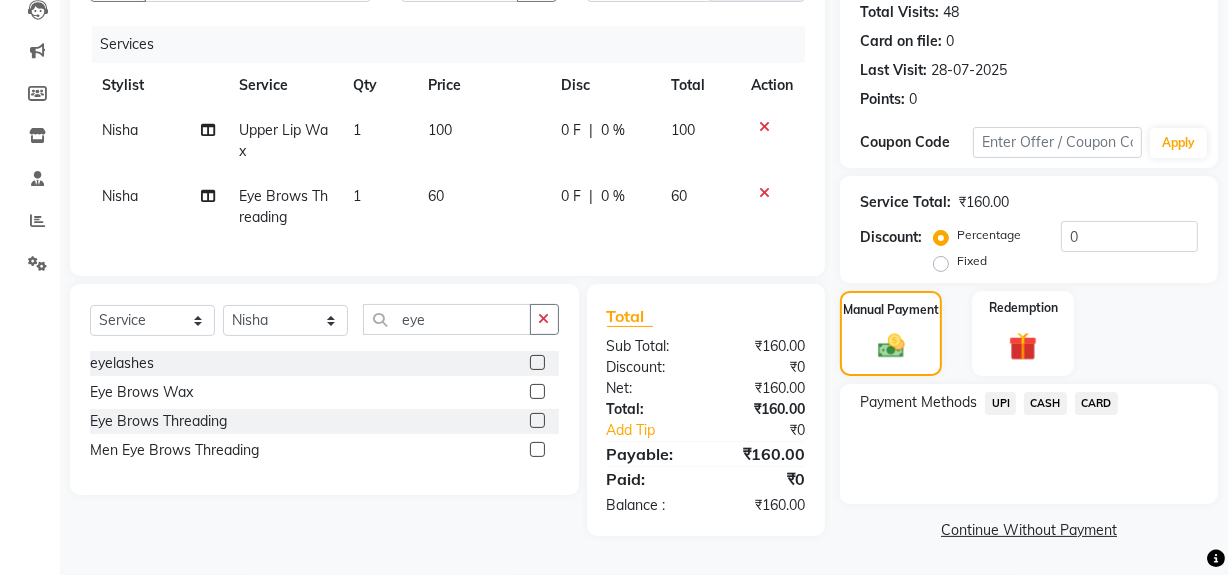 click on "CASH" 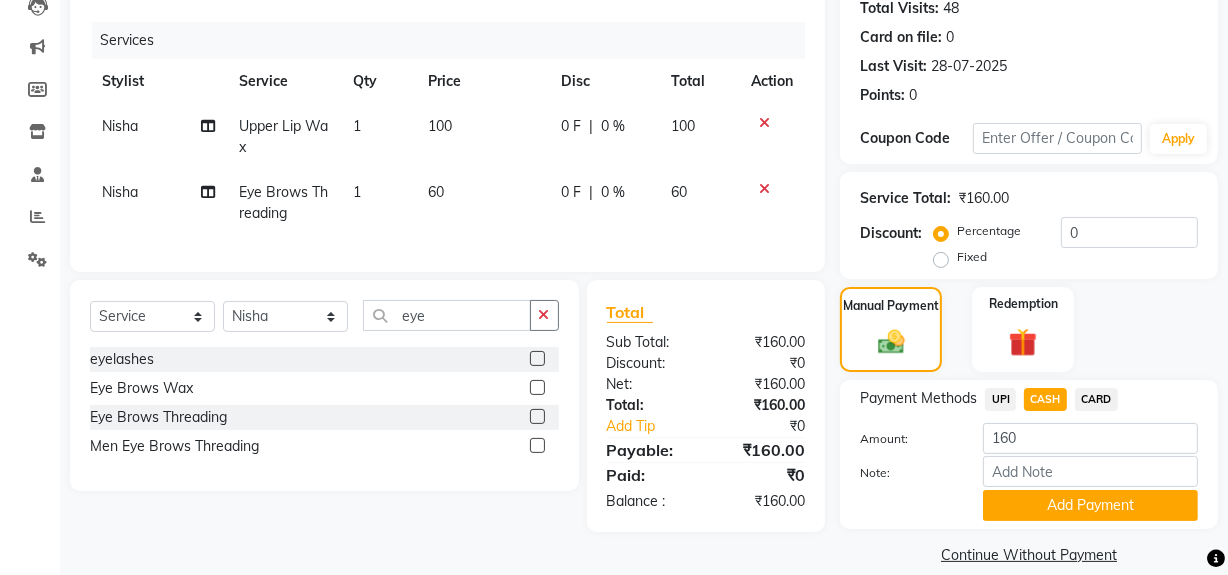 drag, startPoint x: 1058, startPoint y: 497, endPoint x: 1102, endPoint y: 496, distance: 44.011364 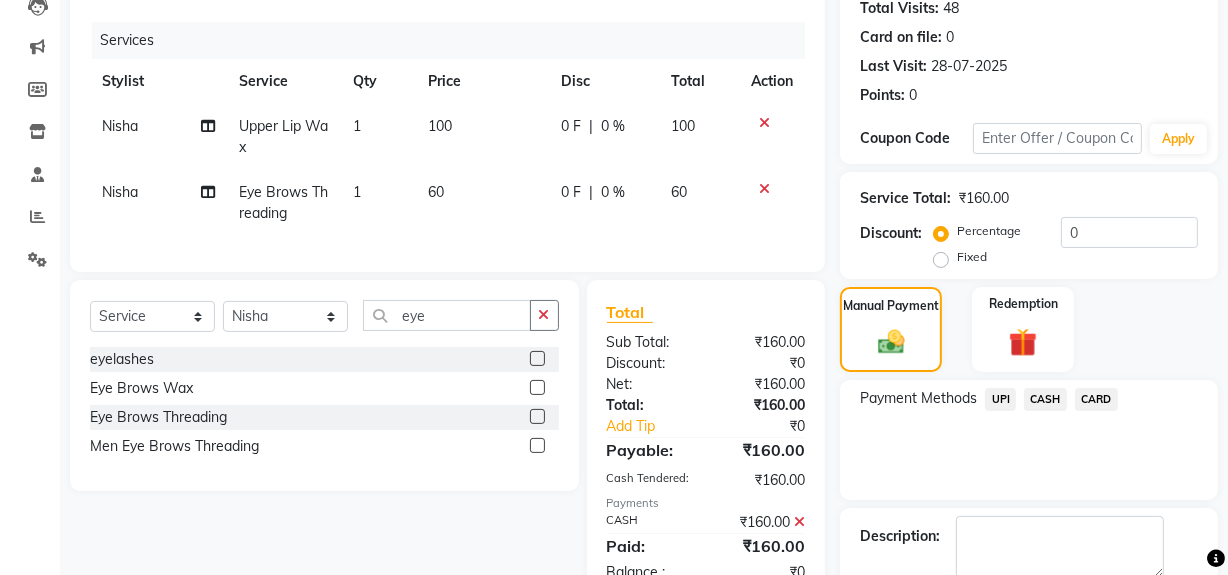 scroll, scrollTop: 333, scrollLeft: 0, axis: vertical 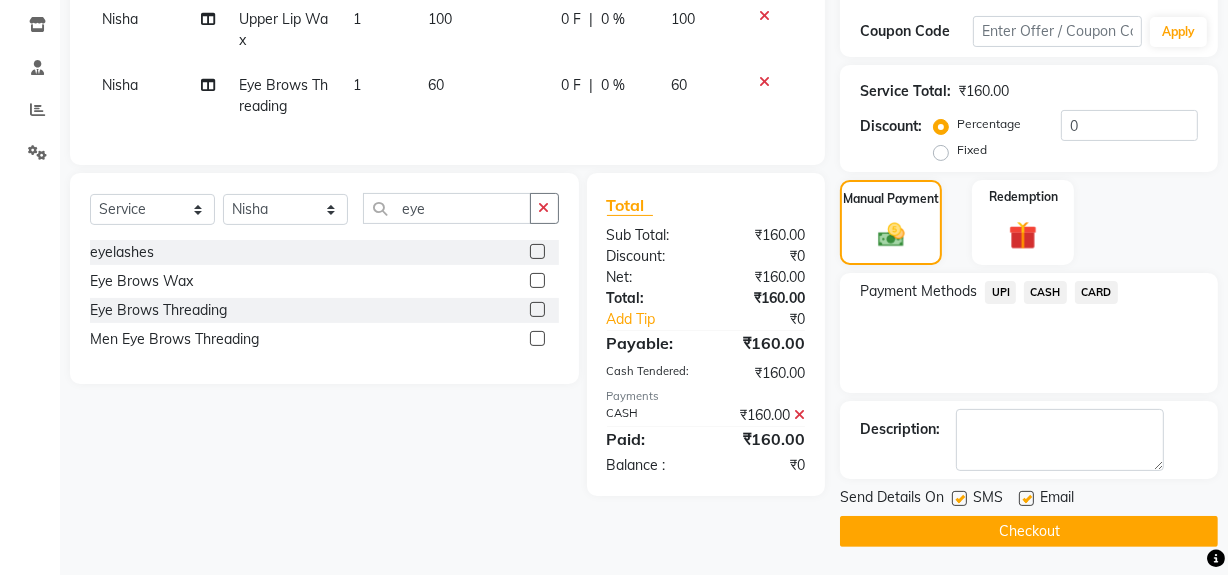 drag, startPoint x: 958, startPoint y: 493, endPoint x: 957, endPoint y: 505, distance: 12.0415945 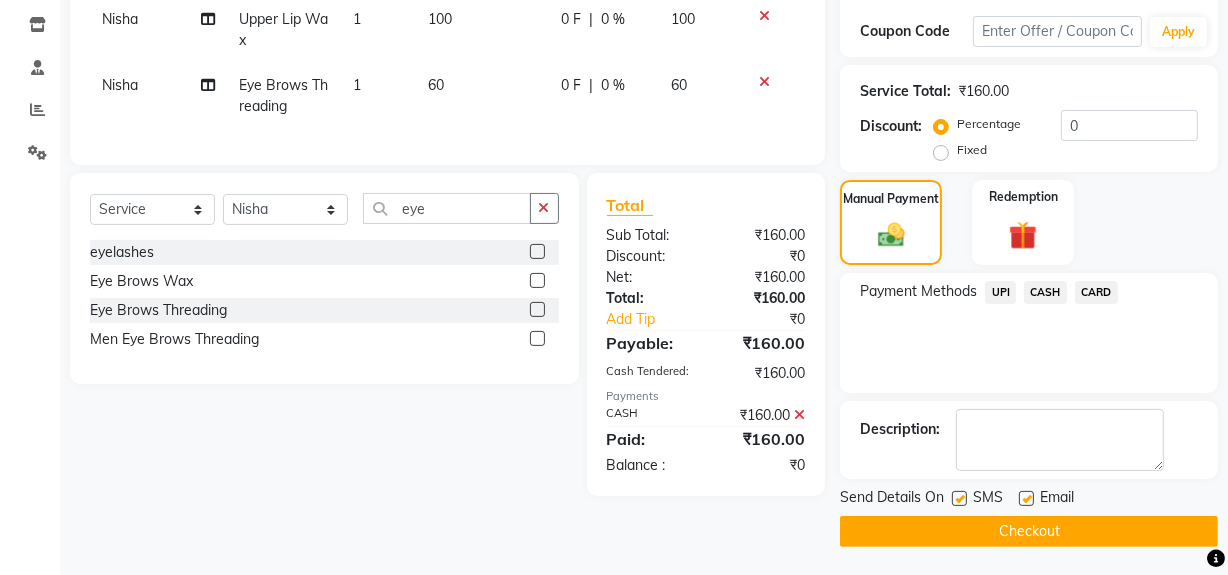 click 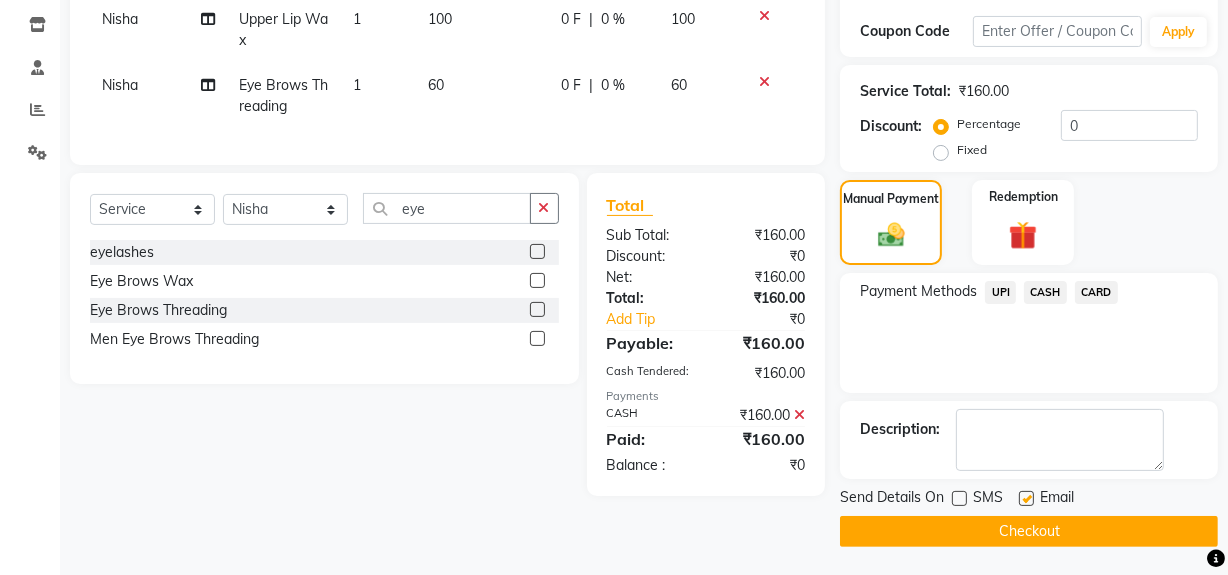click on "Checkout" 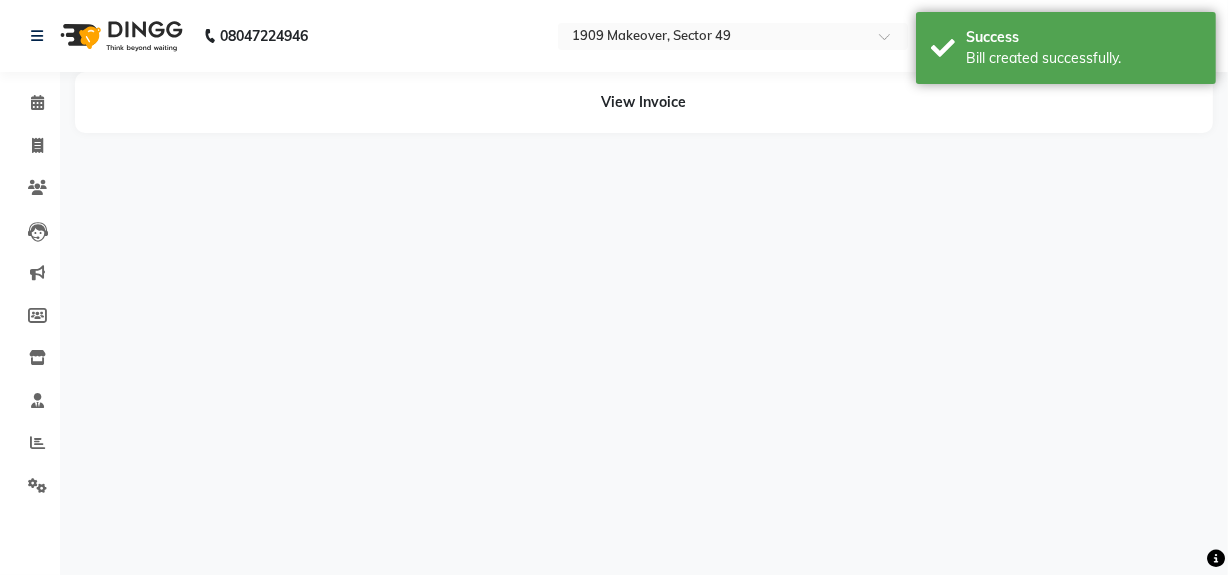 scroll, scrollTop: 0, scrollLeft: 0, axis: both 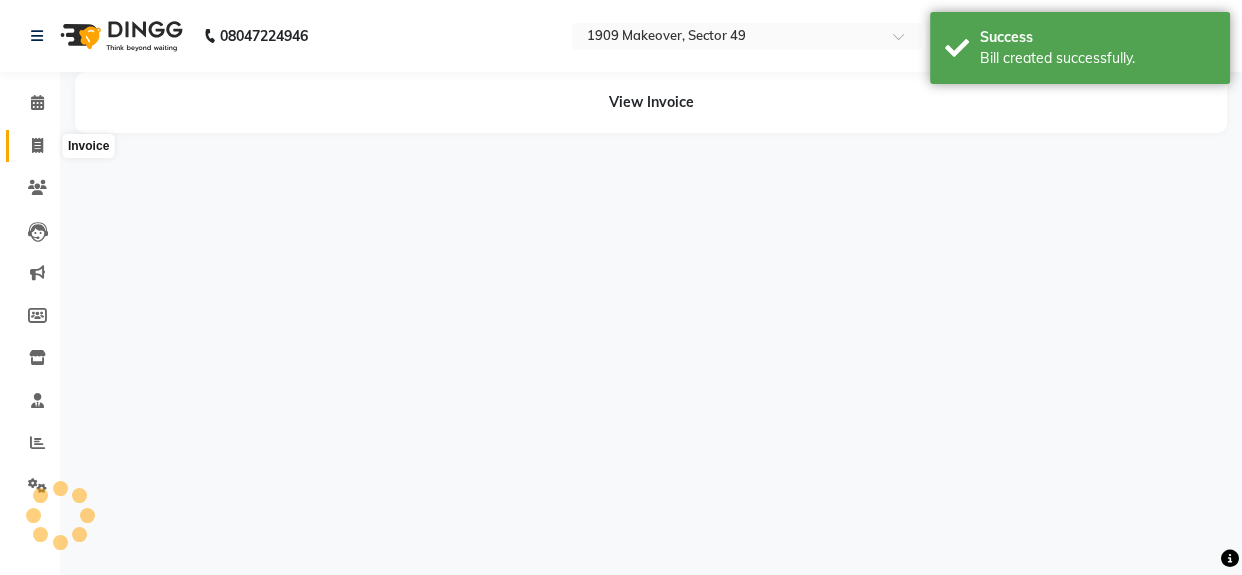 click 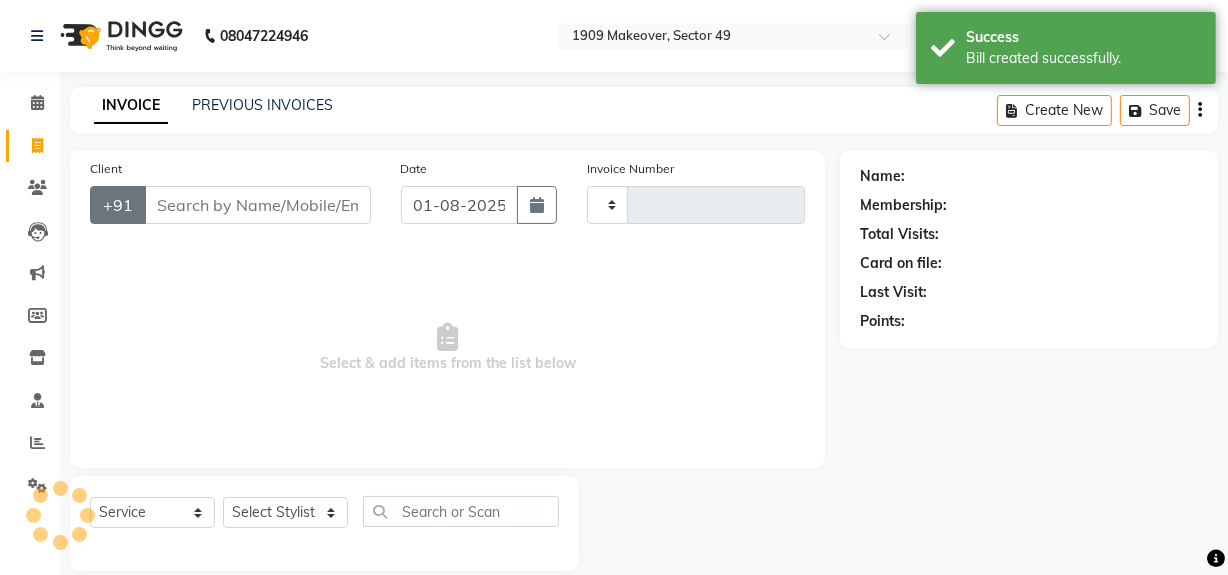 type on "1744" 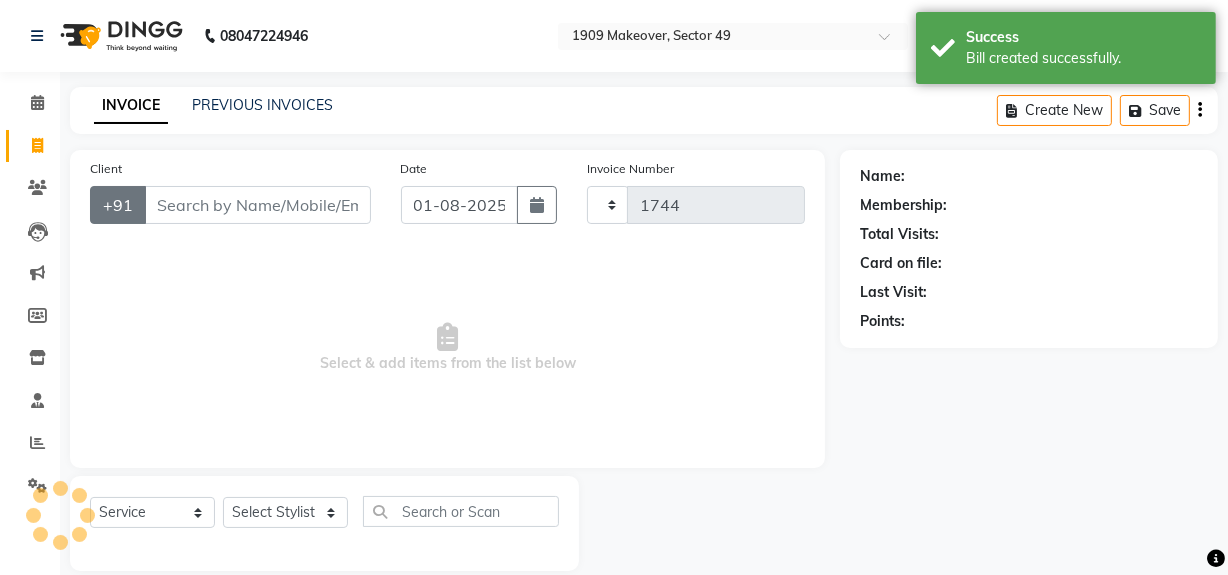 select on "6923" 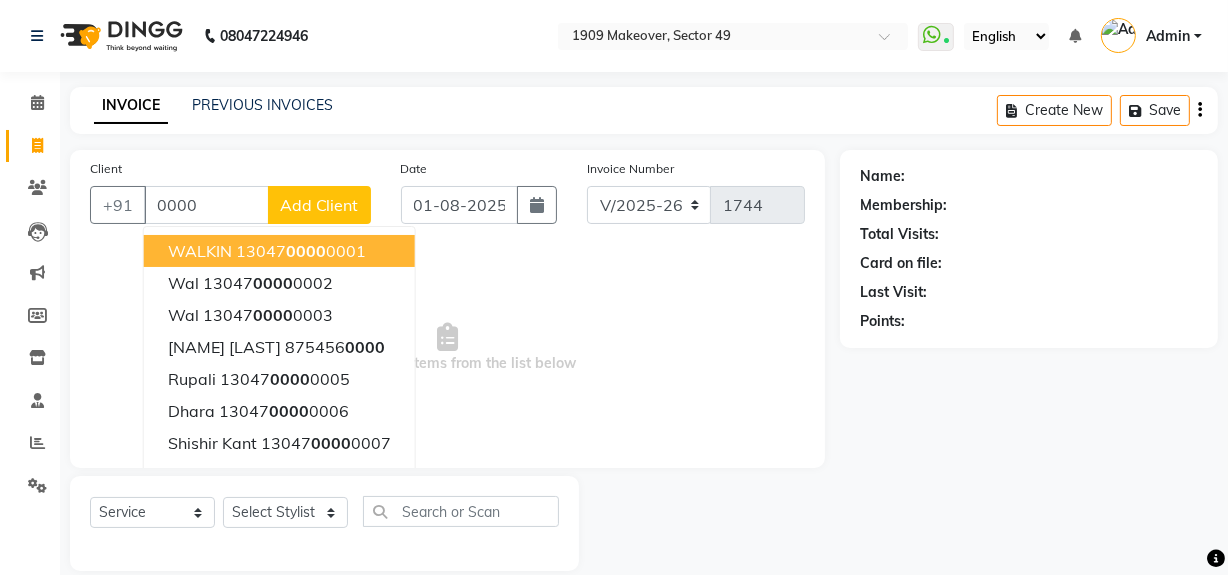 click on "WALKIN  [ACCOUNT_NUMBER]" at bounding box center [279, 251] 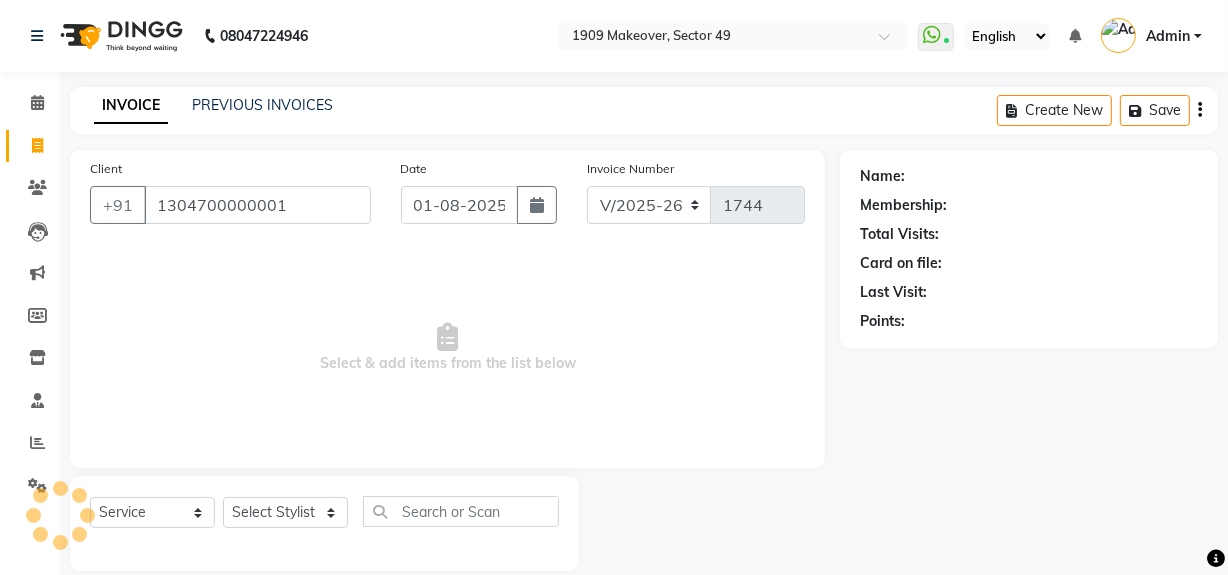 type on "1304700000001" 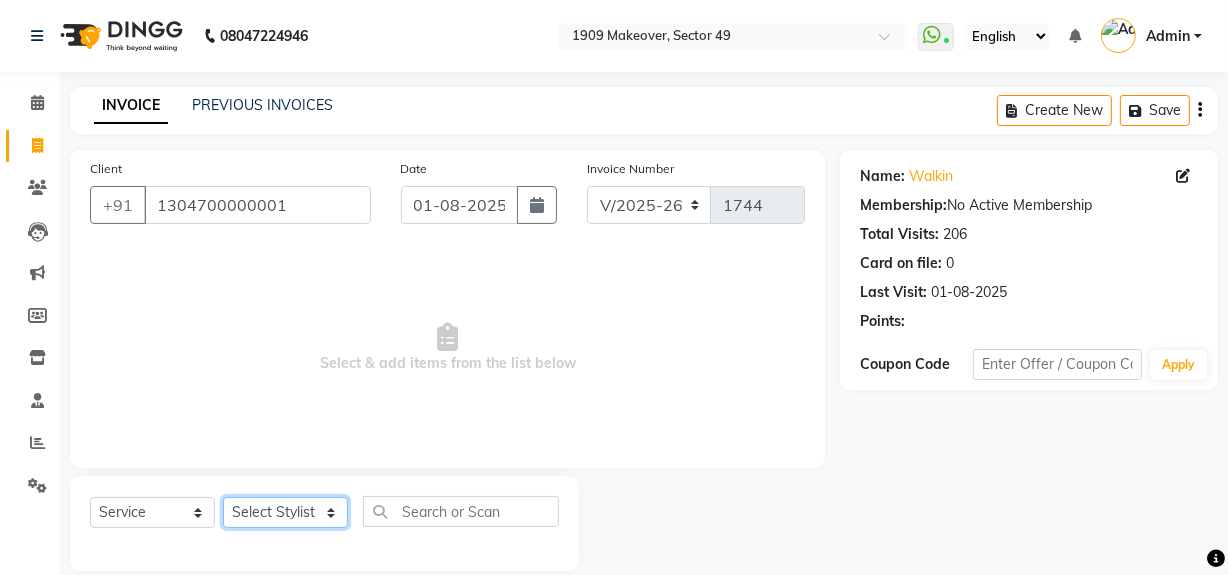 click on "Select Stylist Abdul Ahmed Arif Harun House Sale Jyoti Nisha Rehaan Ujjwal Umesh Veer vikram mehta Vishal" 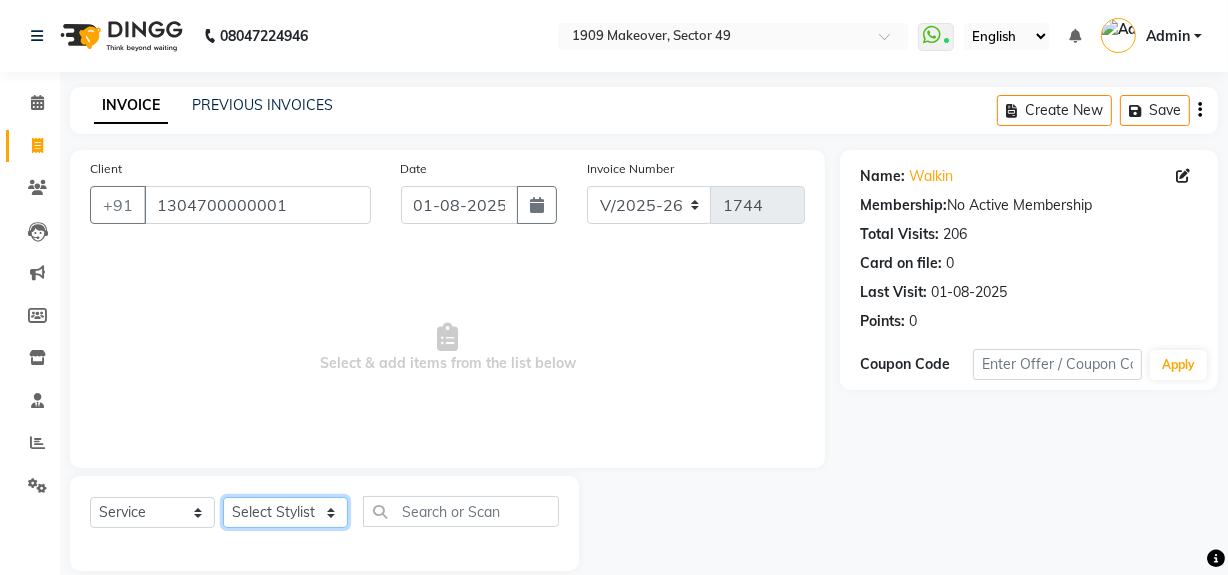 select on "57118" 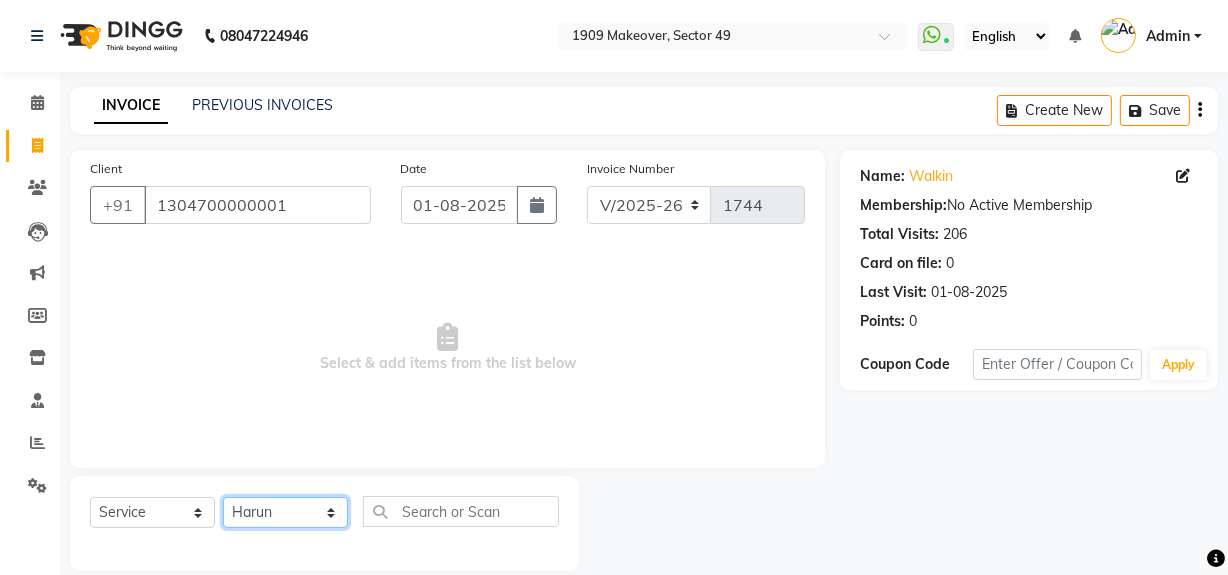 click on "Select Stylist Abdul Ahmed Arif Harun House Sale Jyoti Nisha Rehaan Ujjwal Umesh Veer vikram mehta Vishal" 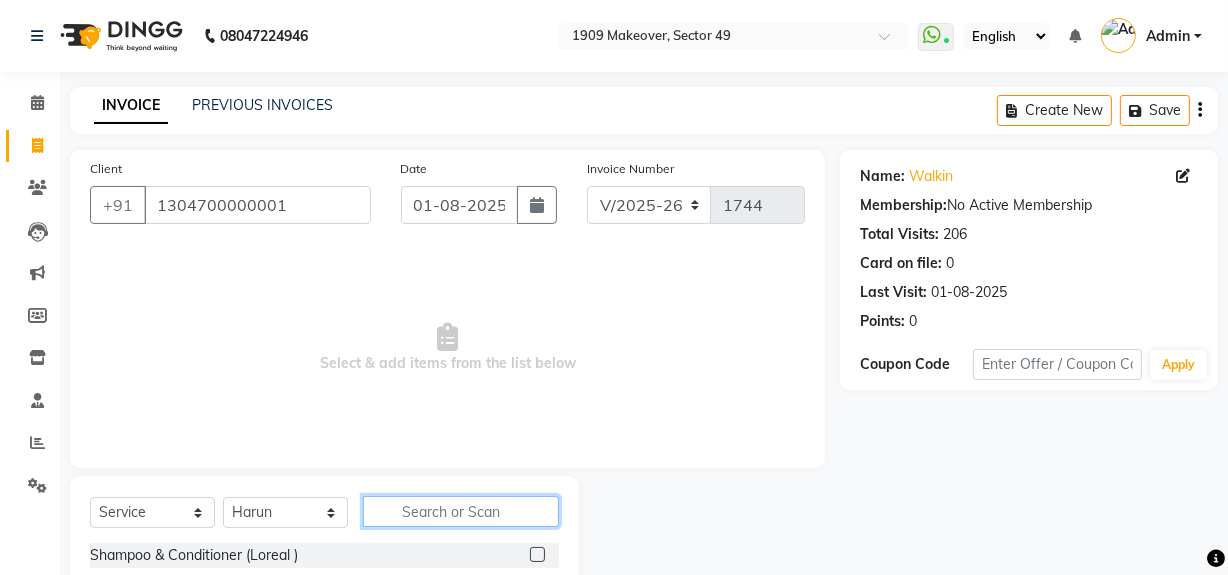 click 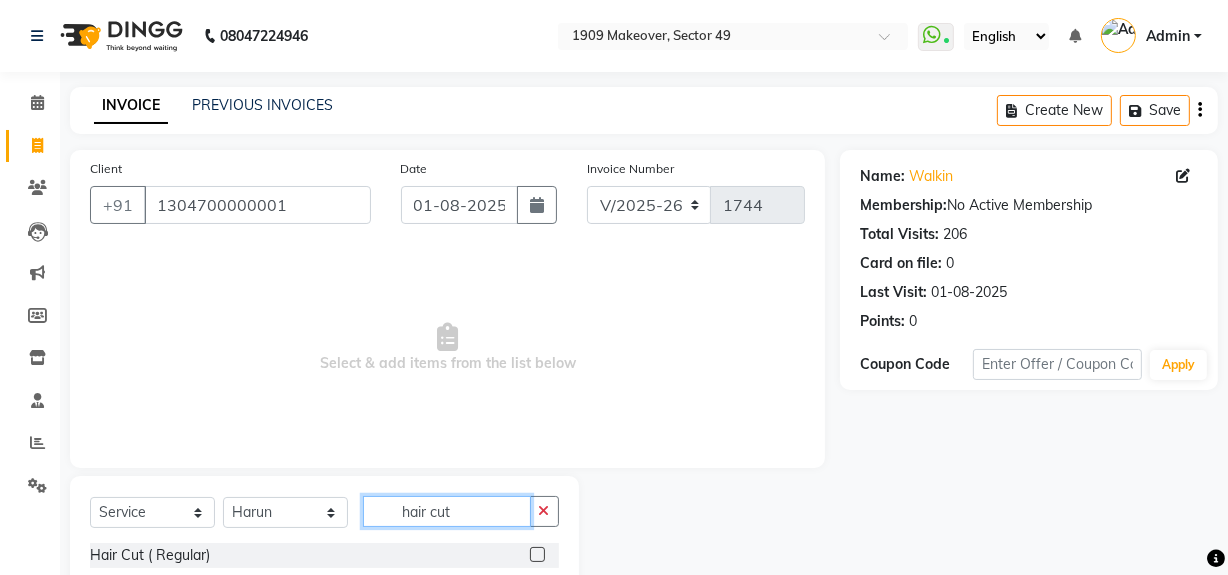 scroll, scrollTop: 170, scrollLeft: 0, axis: vertical 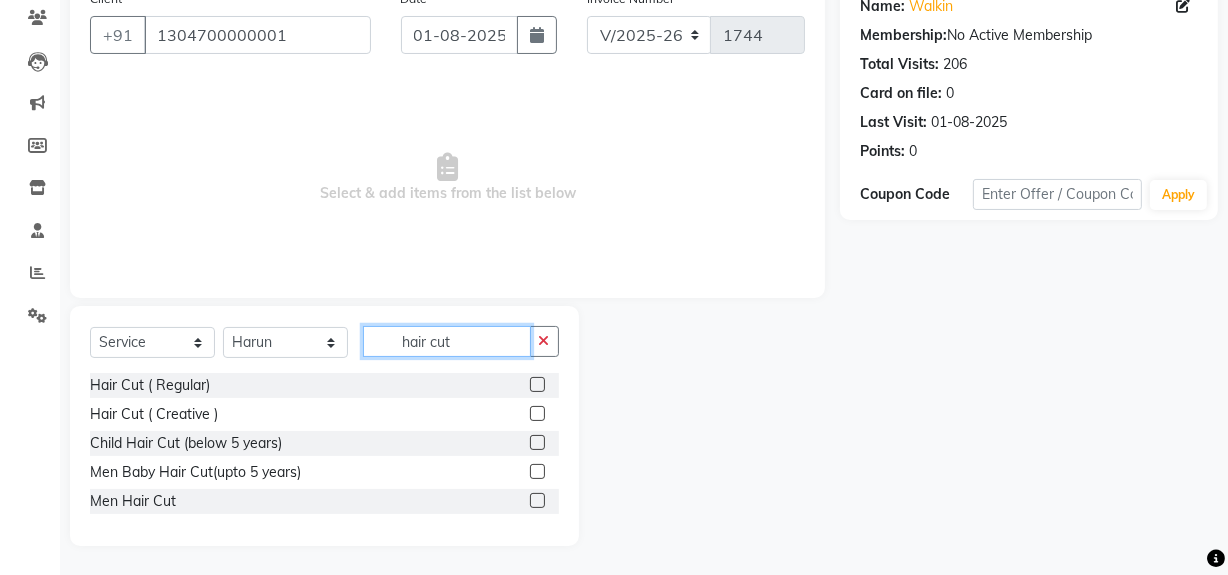 type on "hair cut" 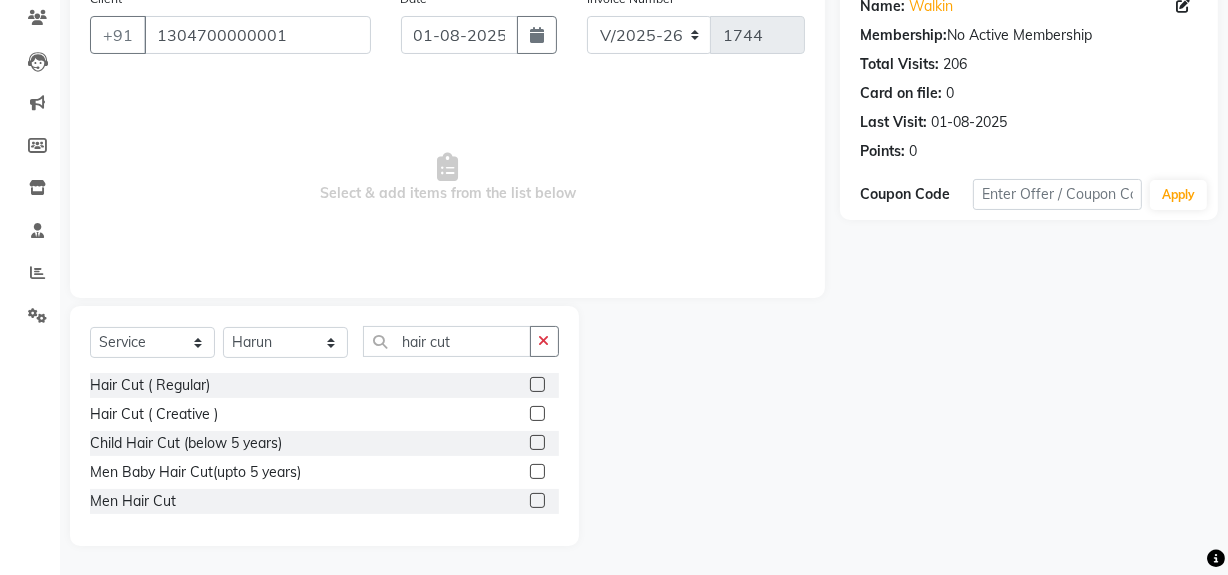 click 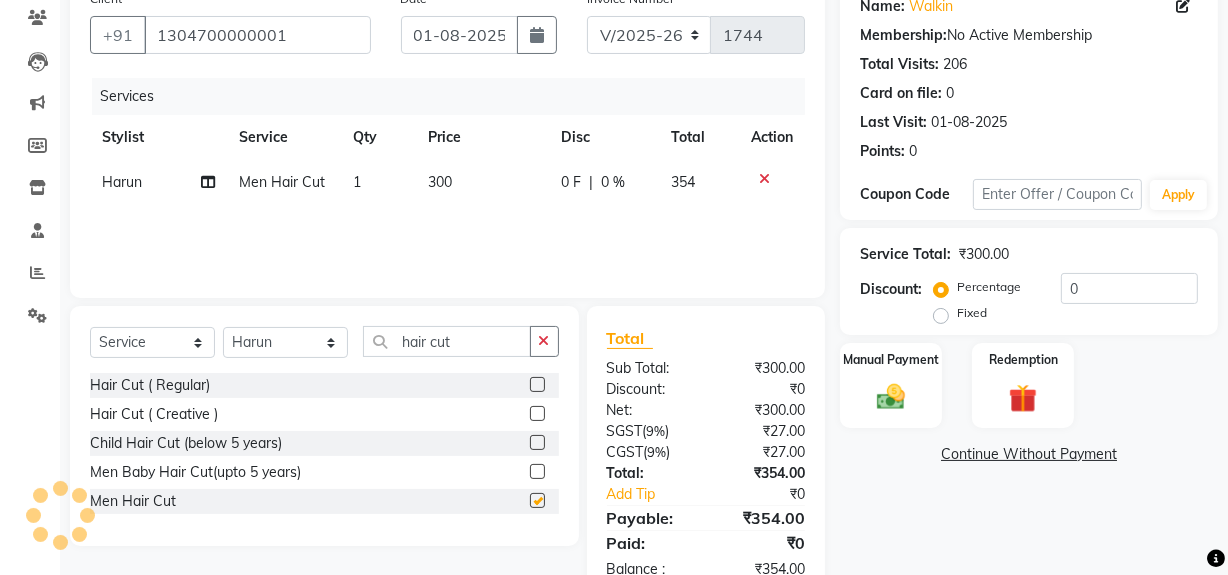 checkbox on "false" 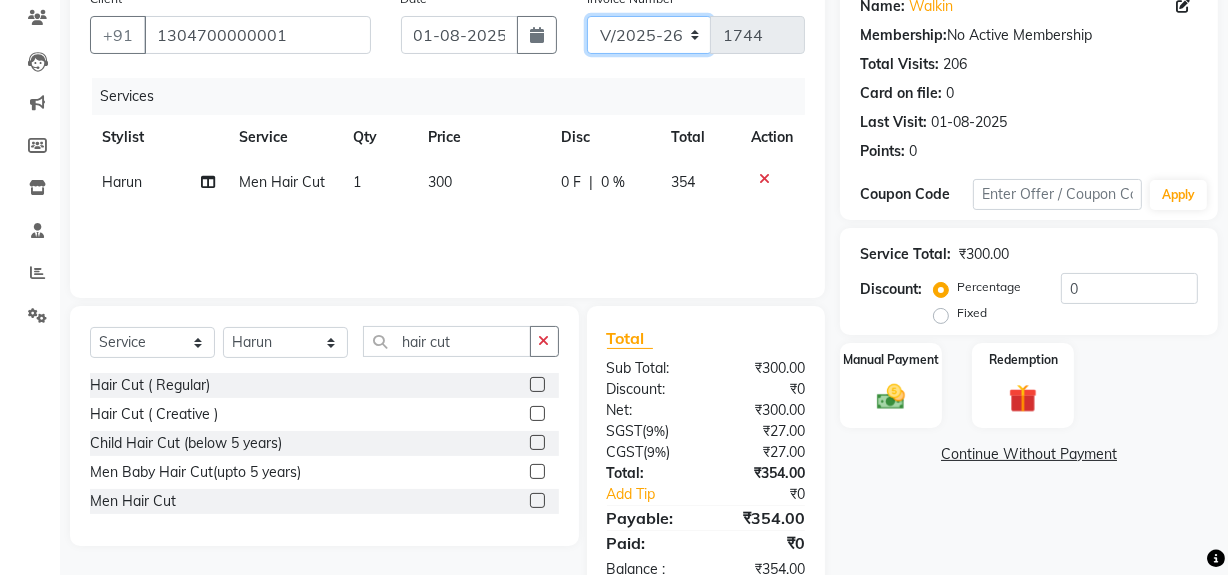 drag, startPoint x: 660, startPoint y: 32, endPoint x: 656, endPoint y: 43, distance: 11.7046995 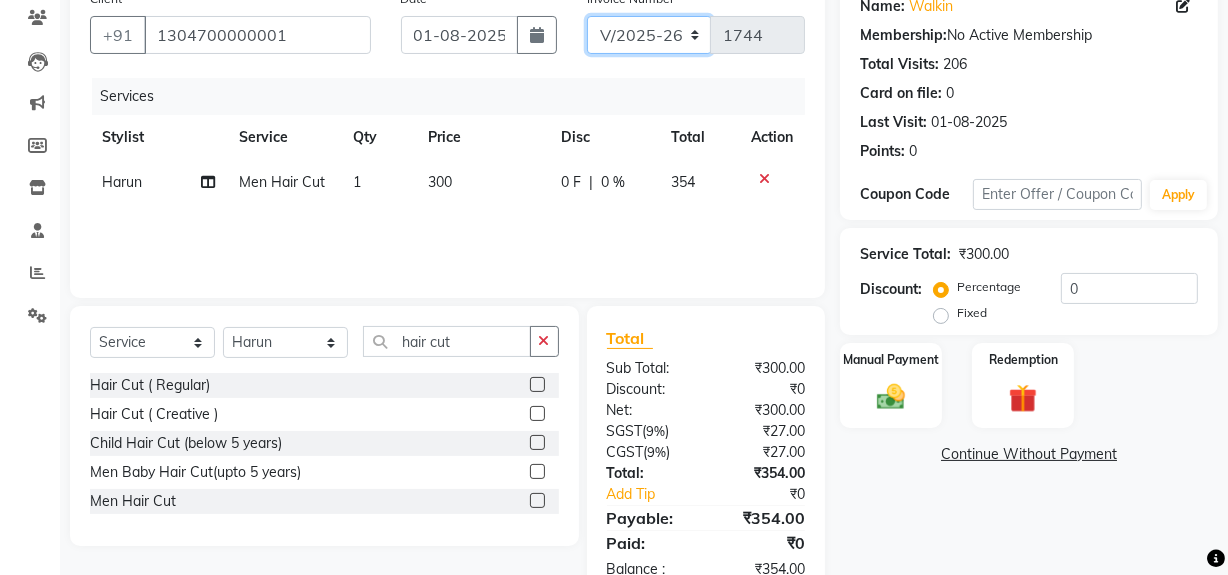 select on "6924" 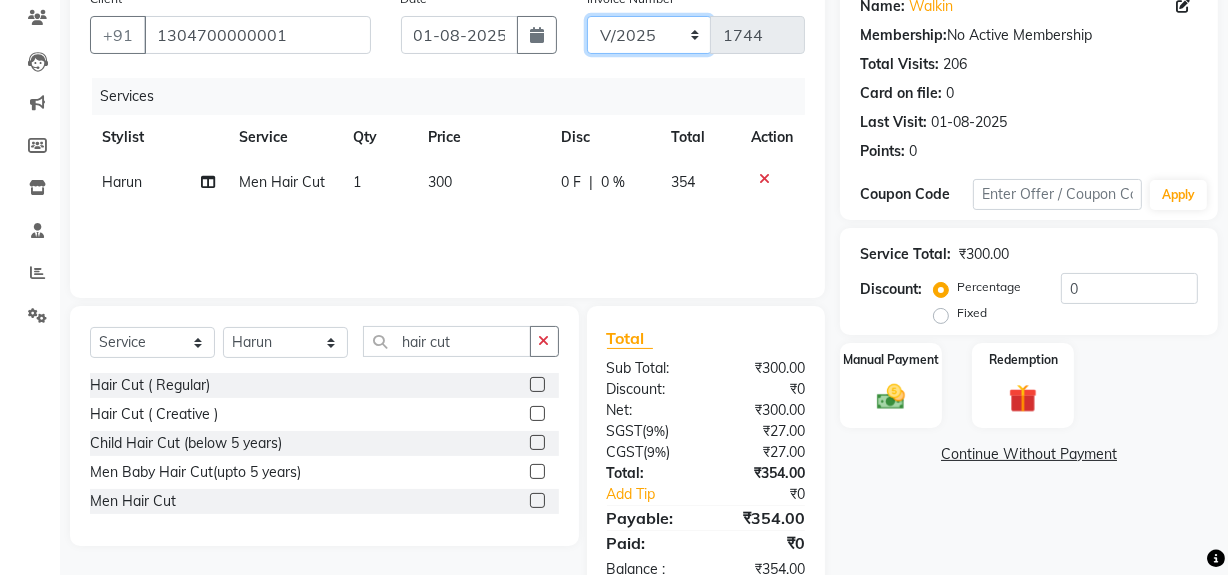click on "V/2025 V/2025-26" 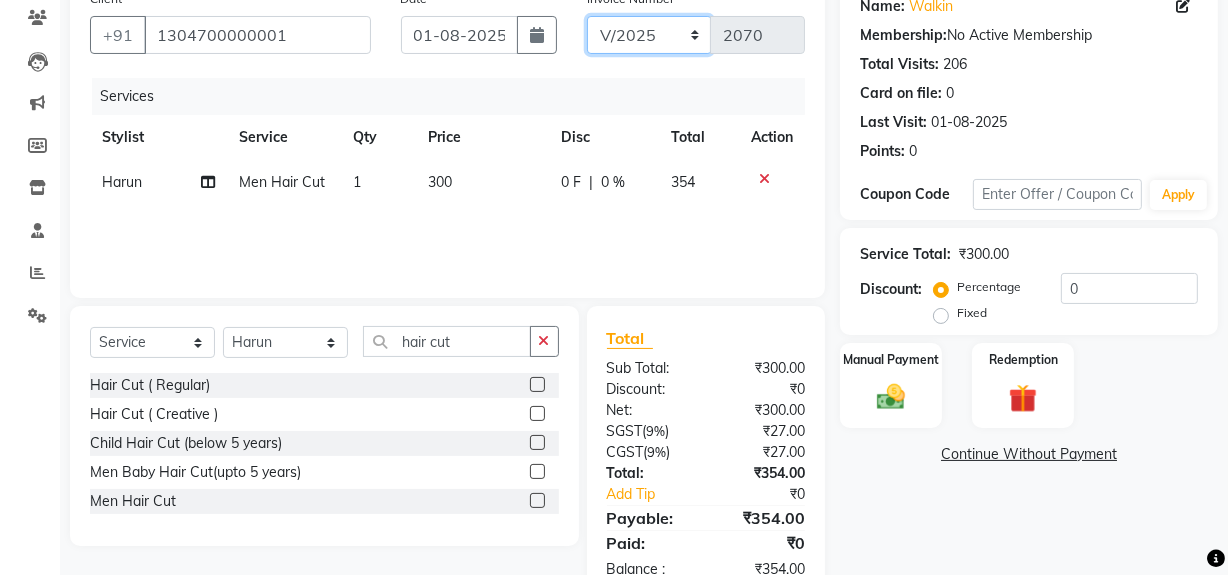 scroll, scrollTop: 0, scrollLeft: 0, axis: both 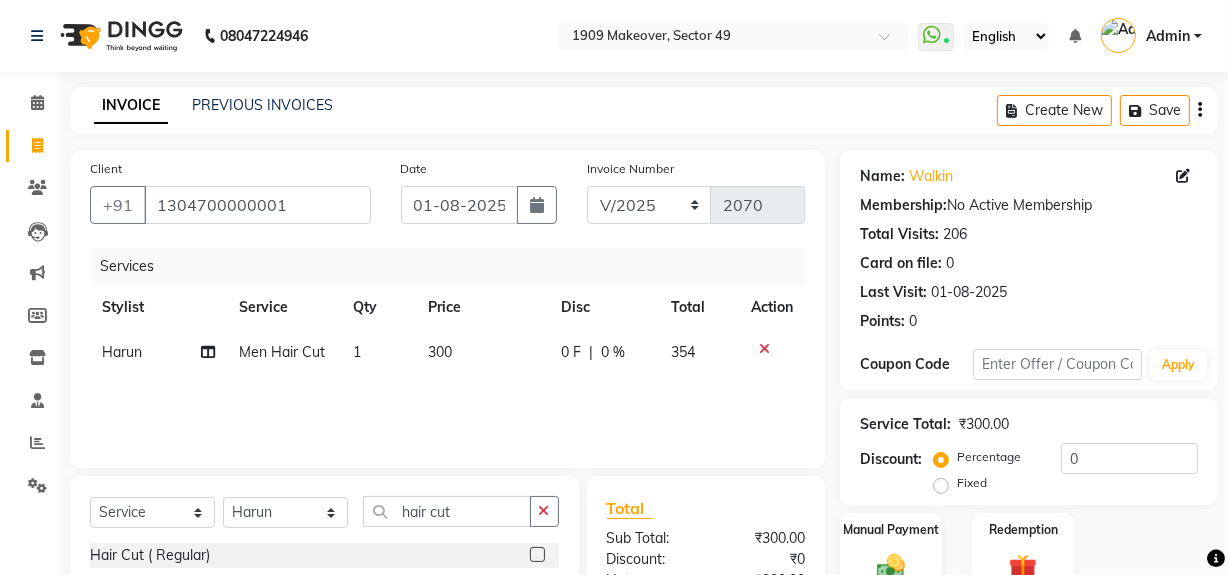 drag, startPoint x: 1200, startPoint y: 106, endPoint x: 1195, endPoint y: 118, distance: 13 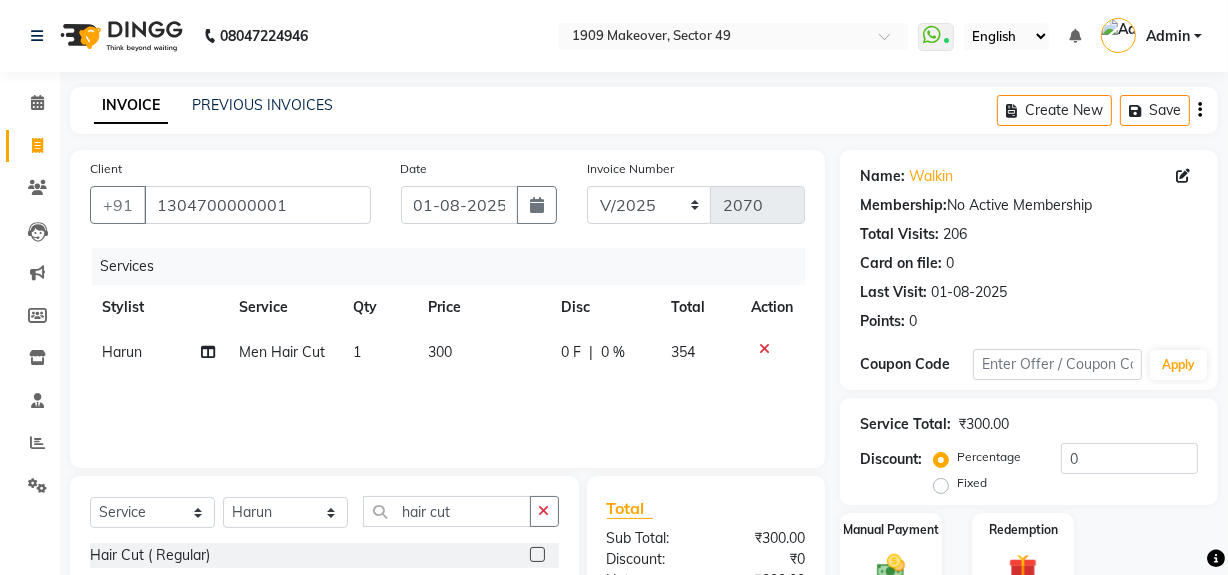 click 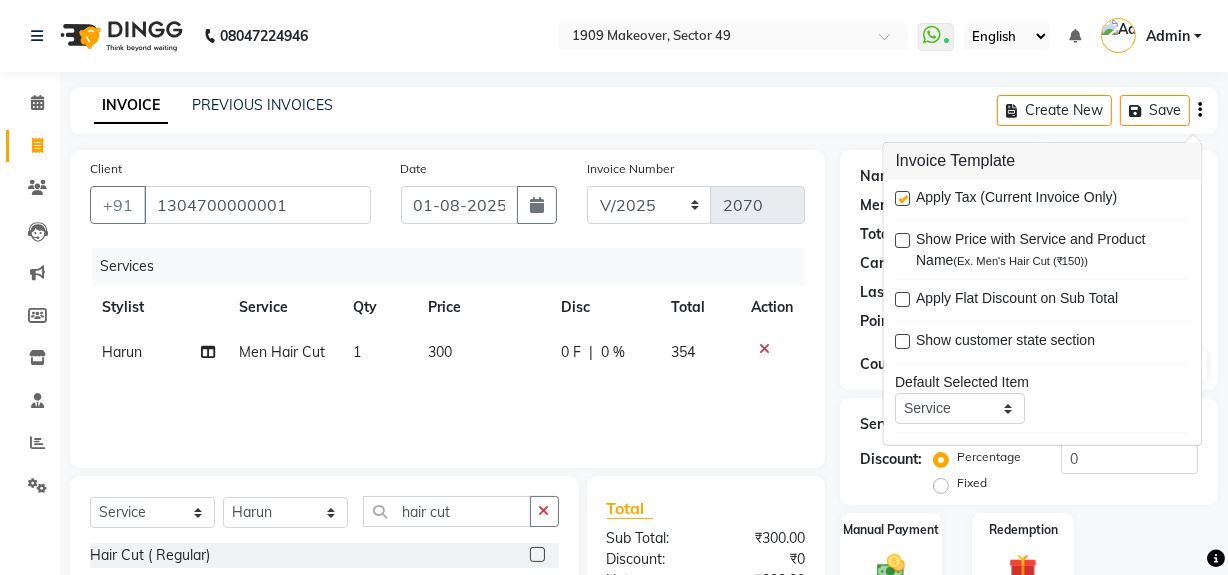 click at bounding box center (903, 198) 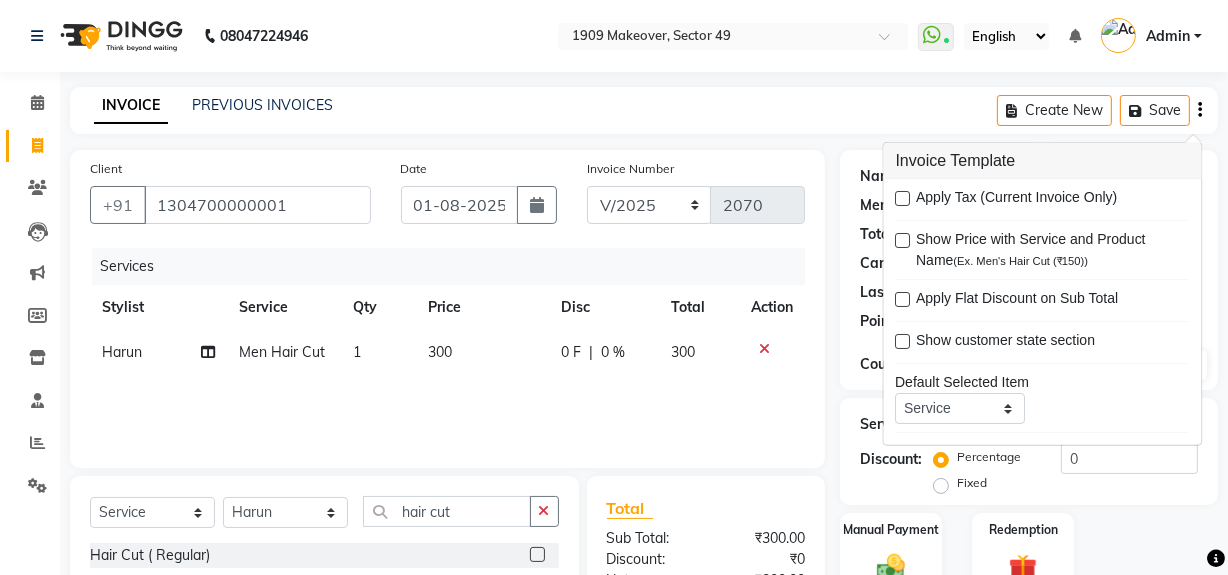 scroll, scrollTop: 182, scrollLeft: 0, axis: vertical 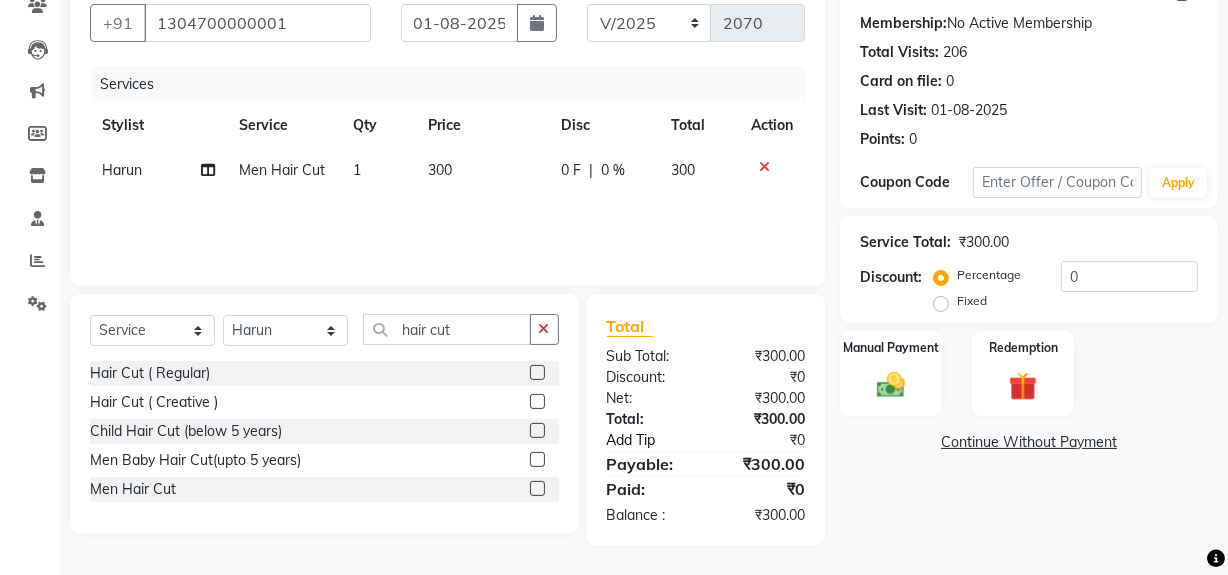 click on "Add Tip" 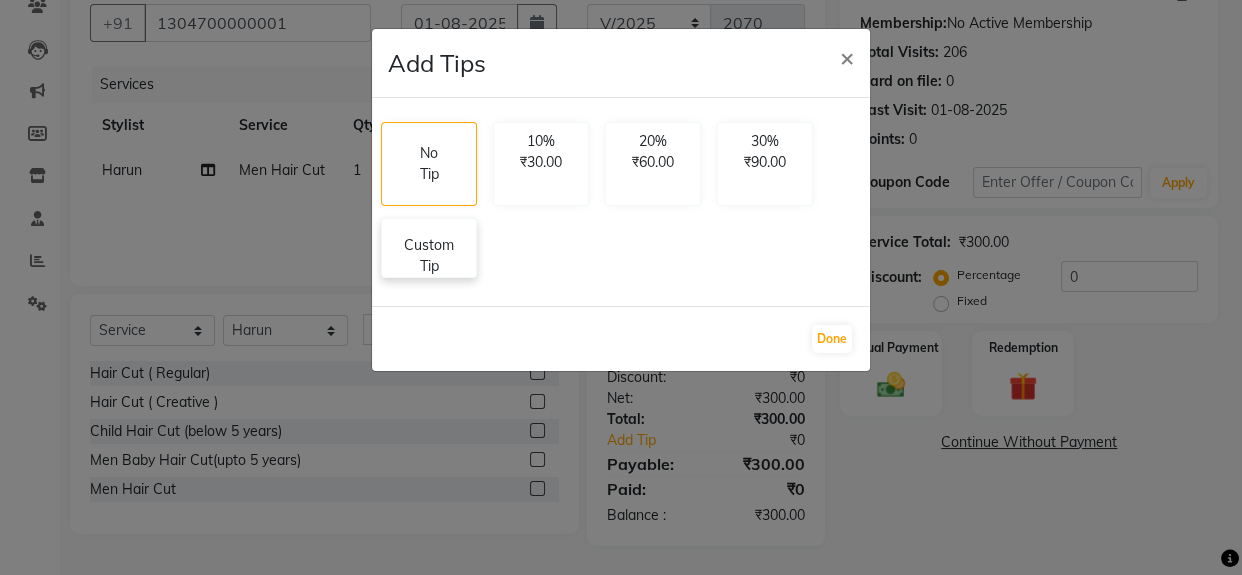 drag, startPoint x: 423, startPoint y: 258, endPoint x: 444, endPoint y: 262, distance: 21.377558 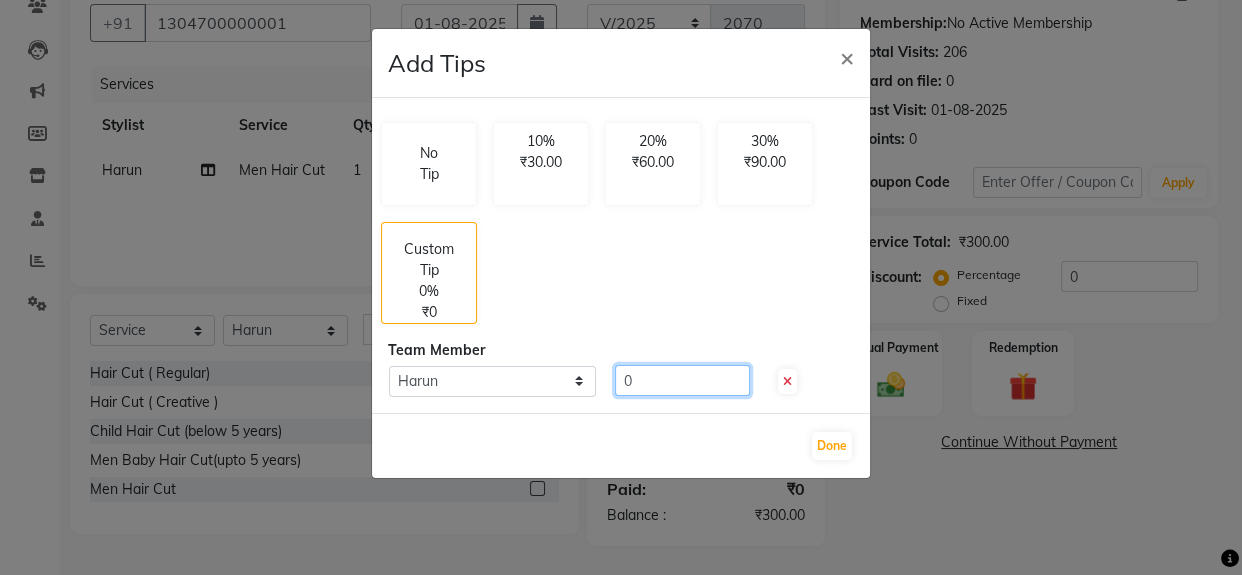 click on "0" 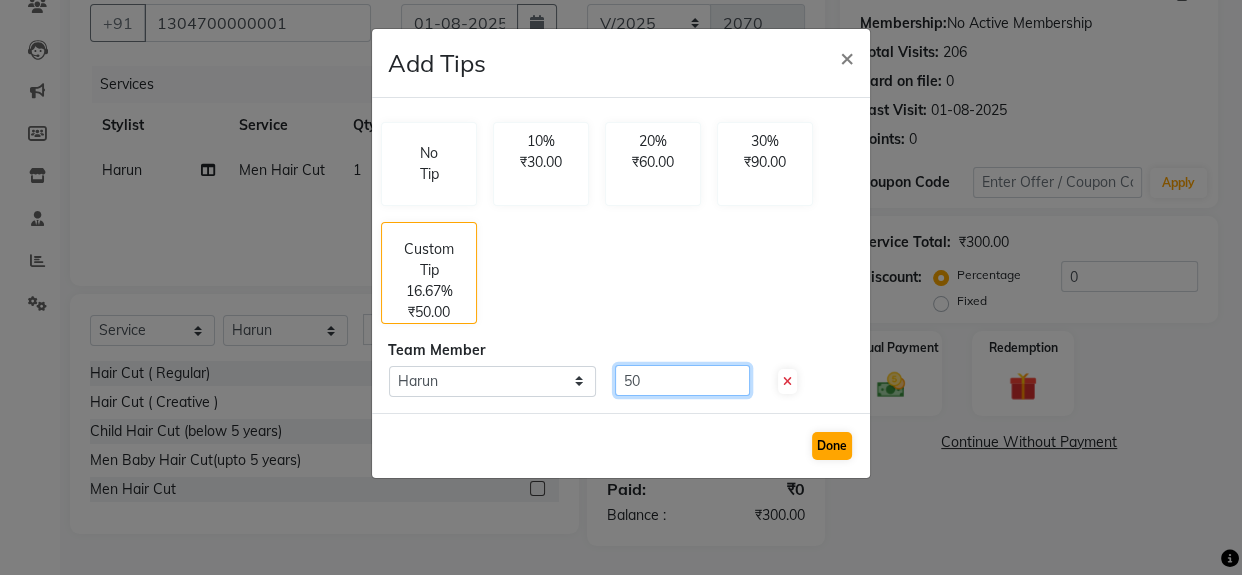 type on "50" 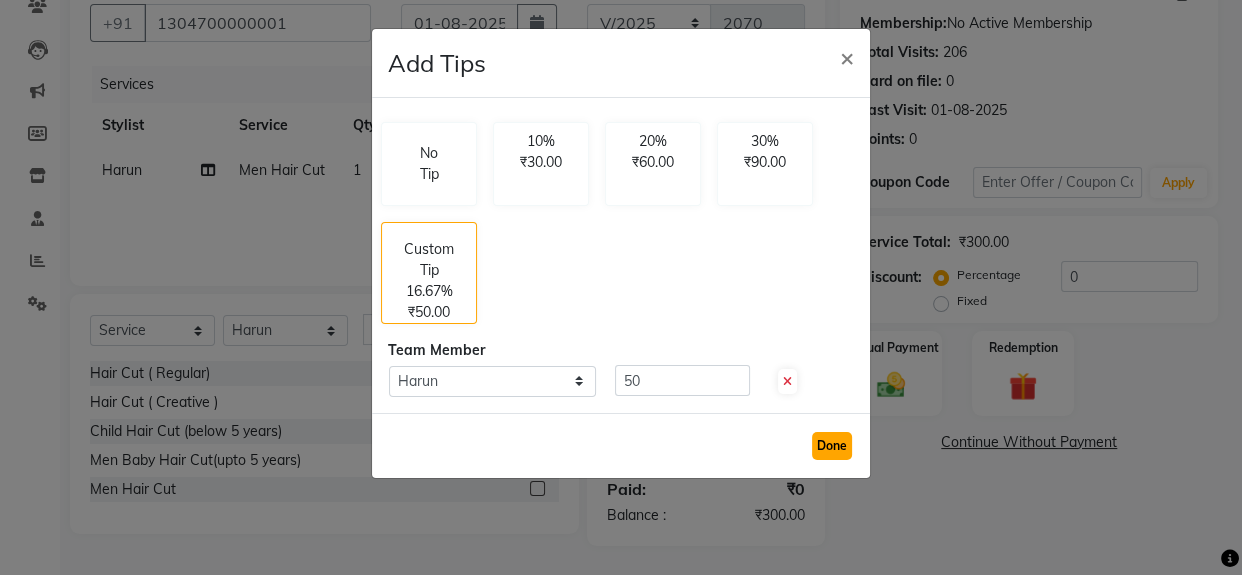 click on "Done" 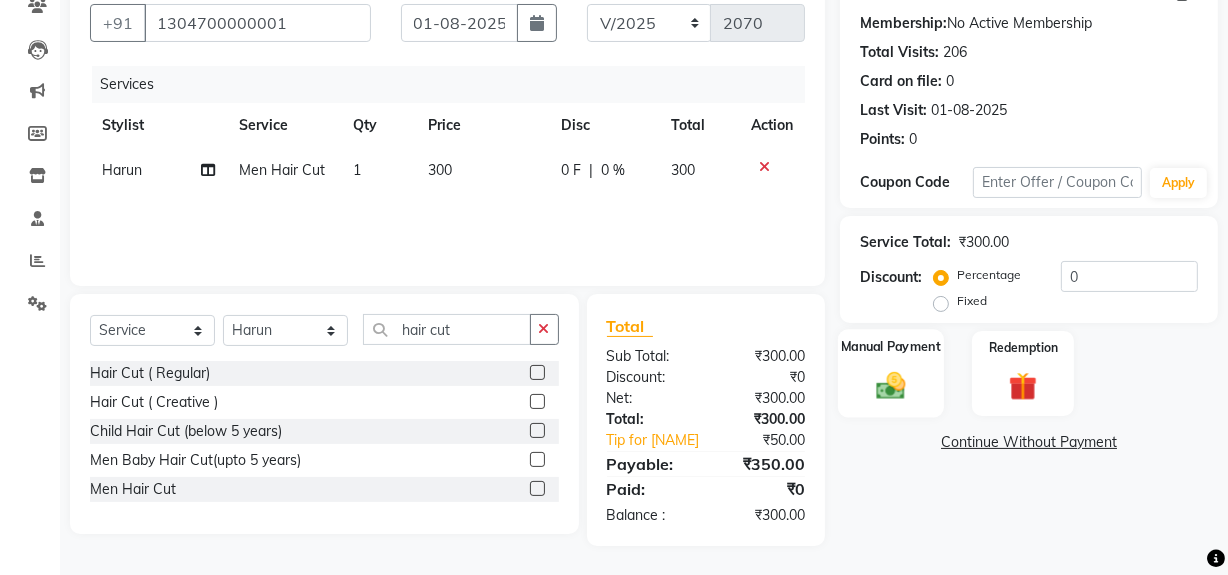 drag, startPoint x: 886, startPoint y: 390, endPoint x: 896, endPoint y: 411, distance: 23.259407 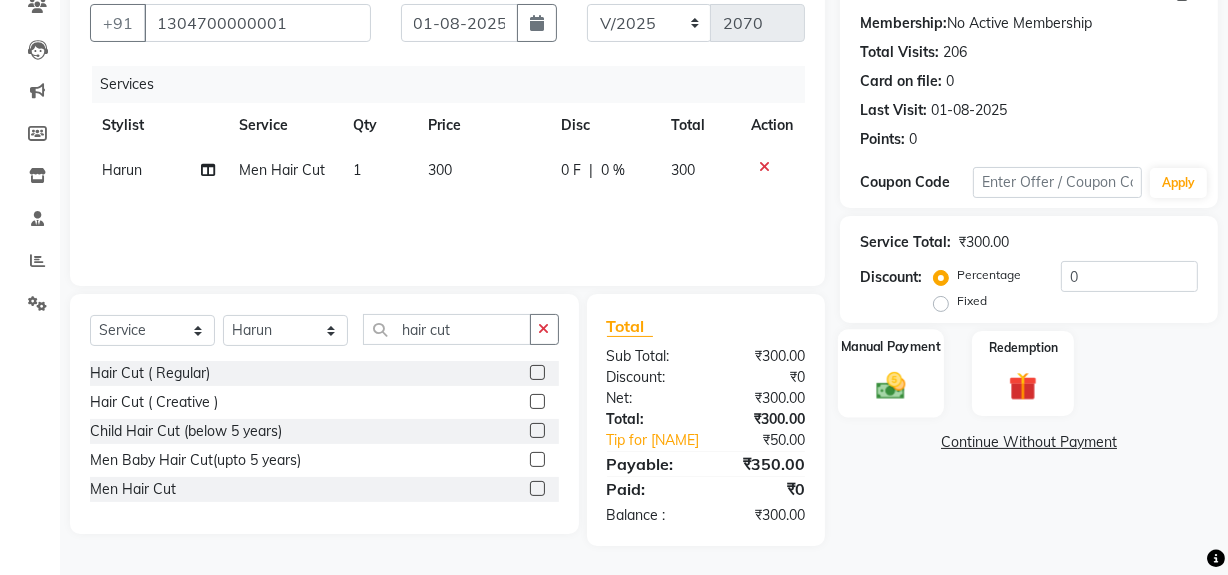 click 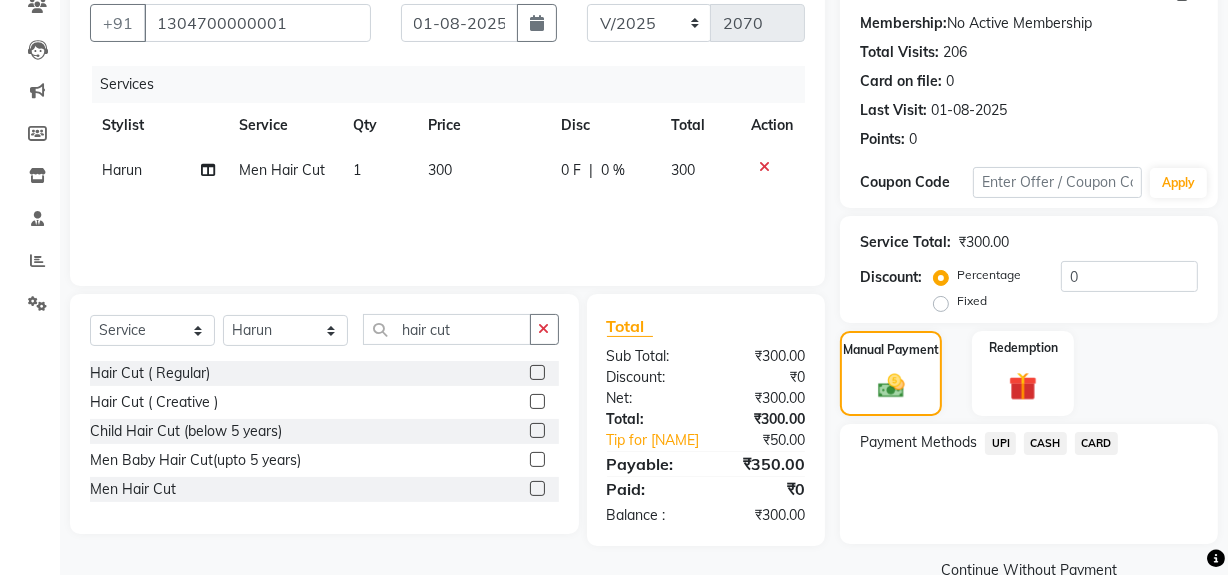 drag, startPoint x: 1008, startPoint y: 441, endPoint x: 1003, endPoint y: 460, distance: 19.646883 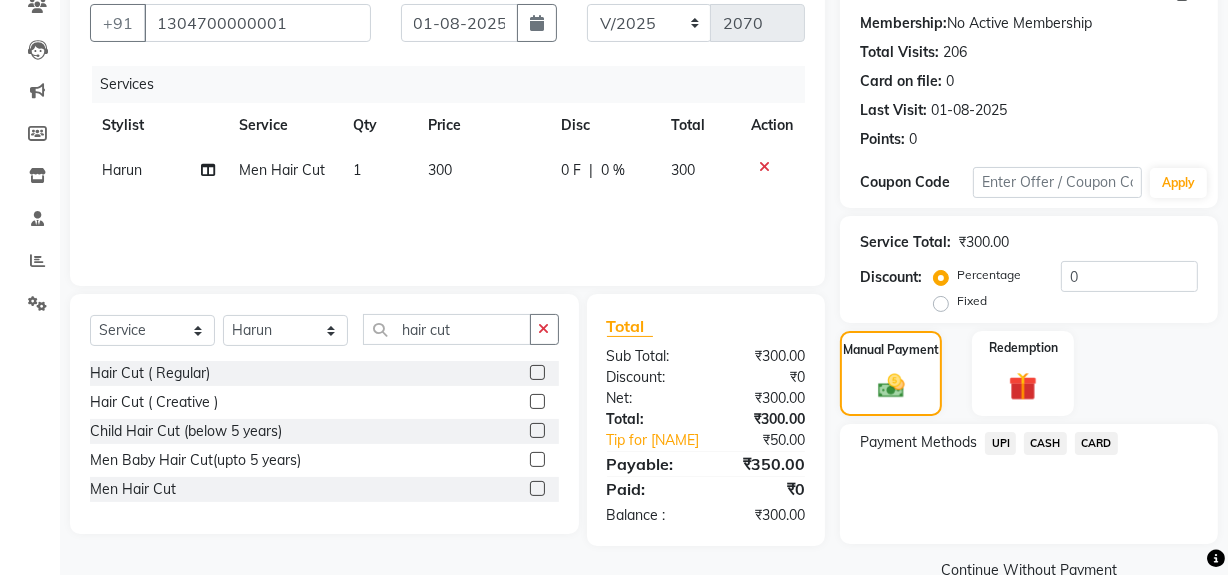 click on "UPI" 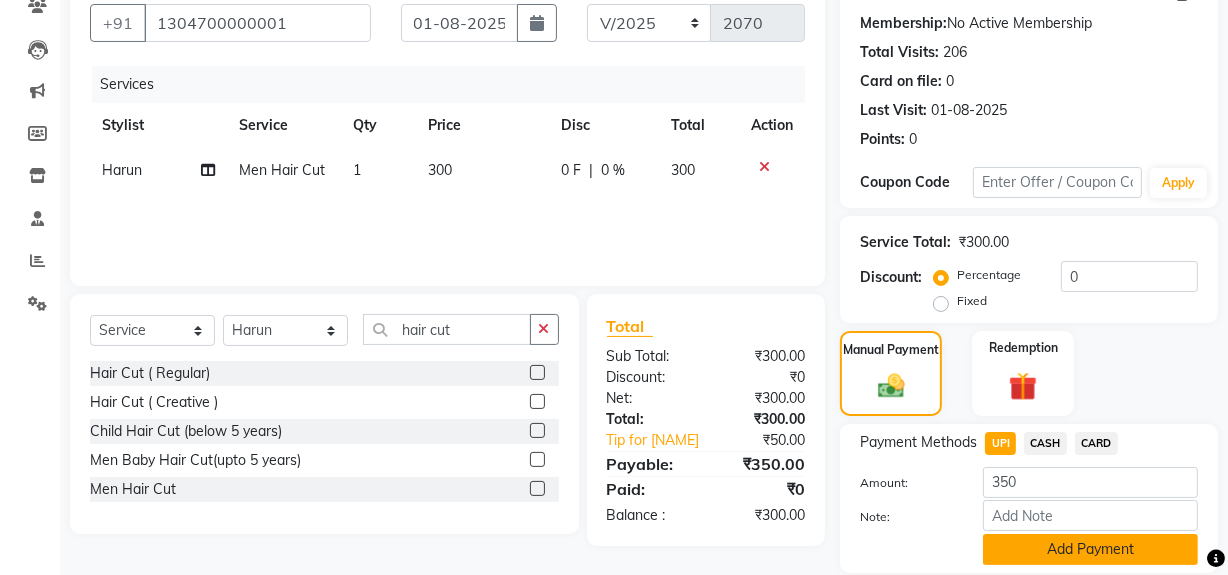 click on "Add Payment" 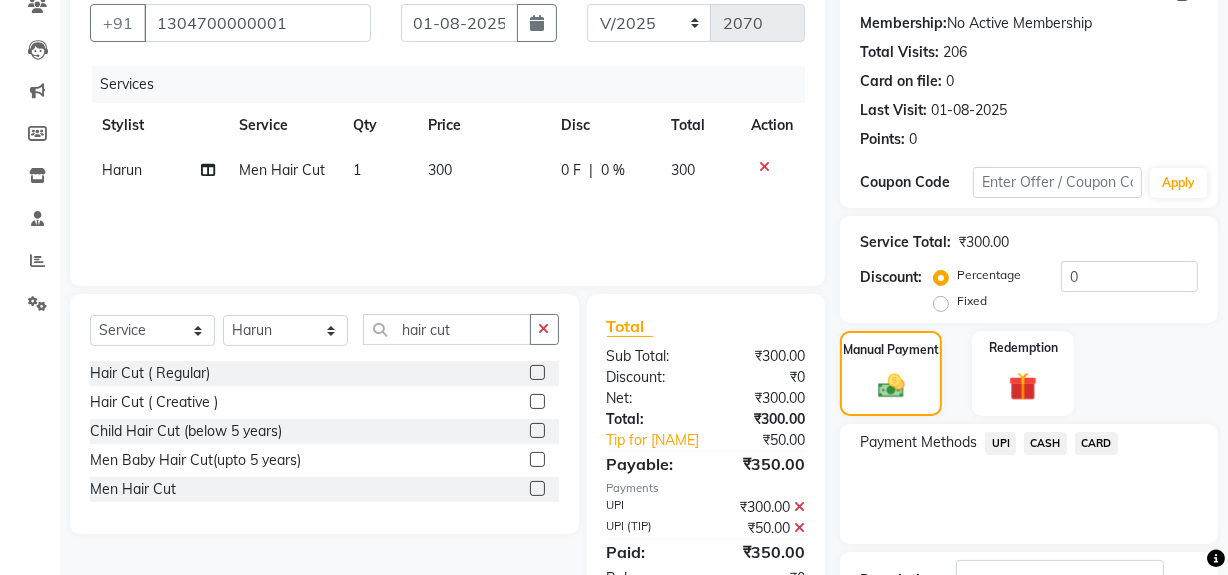 scroll, scrollTop: 333, scrollLeft: 0, axis: vertical 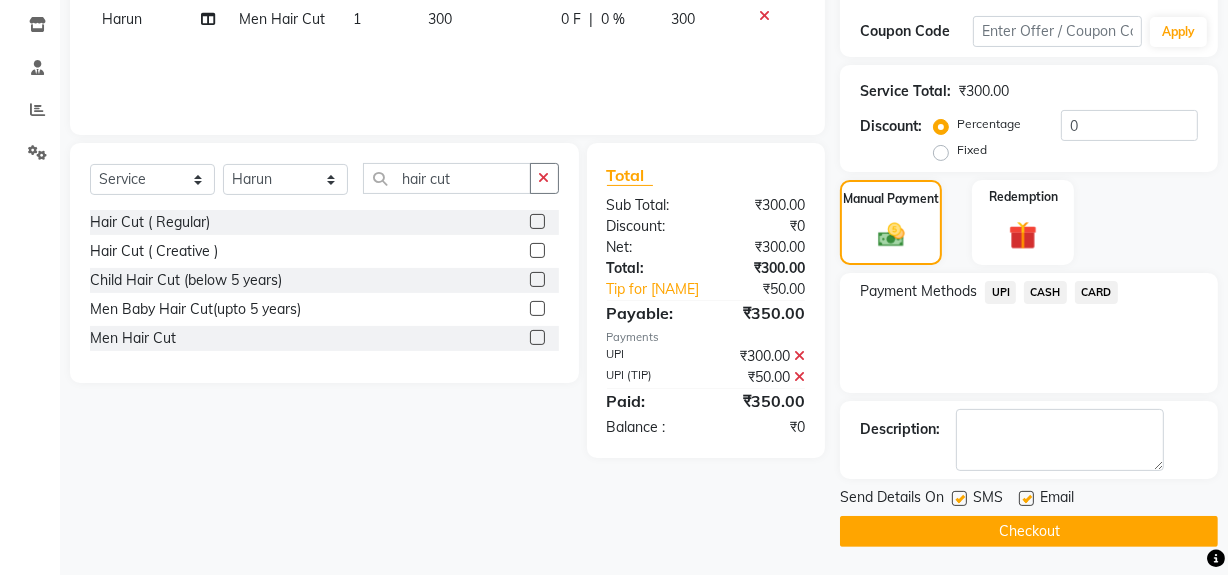 drag, startPoint x: 959, startPoint y: 498, endPoint x: 962, endPoint y: 540, distance: 42.107006 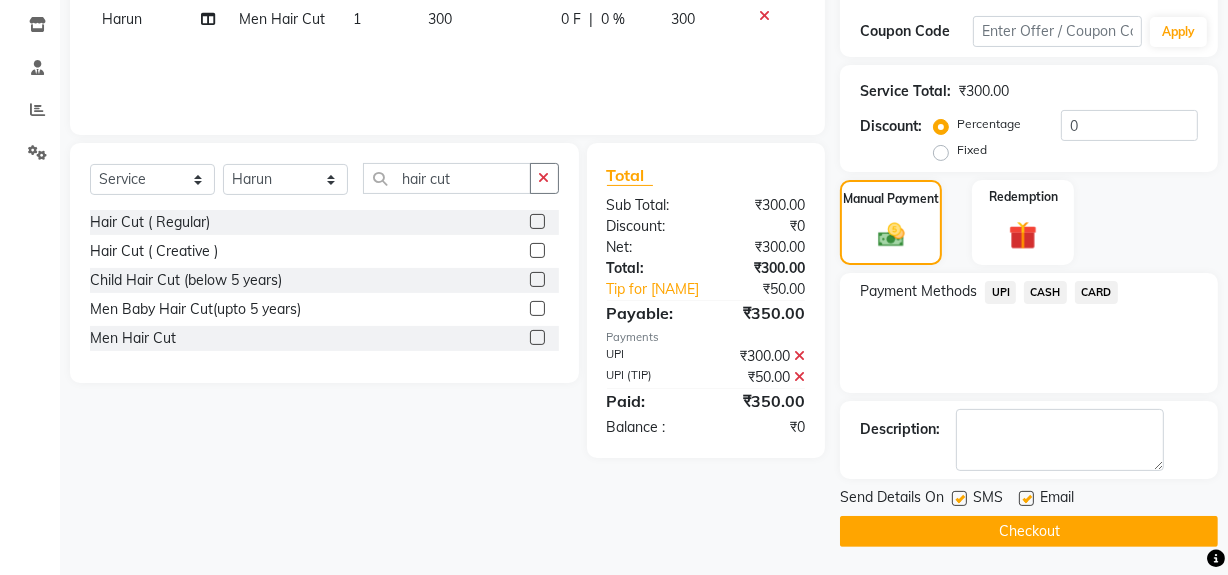 click 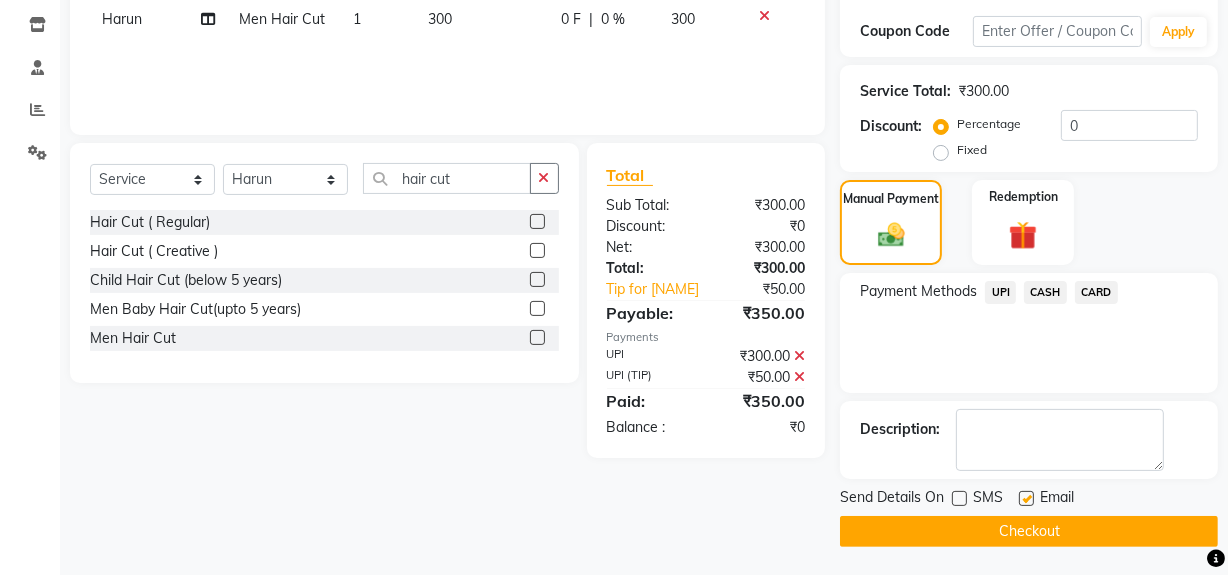 drag, startPoint x: 962, startPoint y: 546, endPoint x: 917, endPoint y: 529, distance: 48.104053 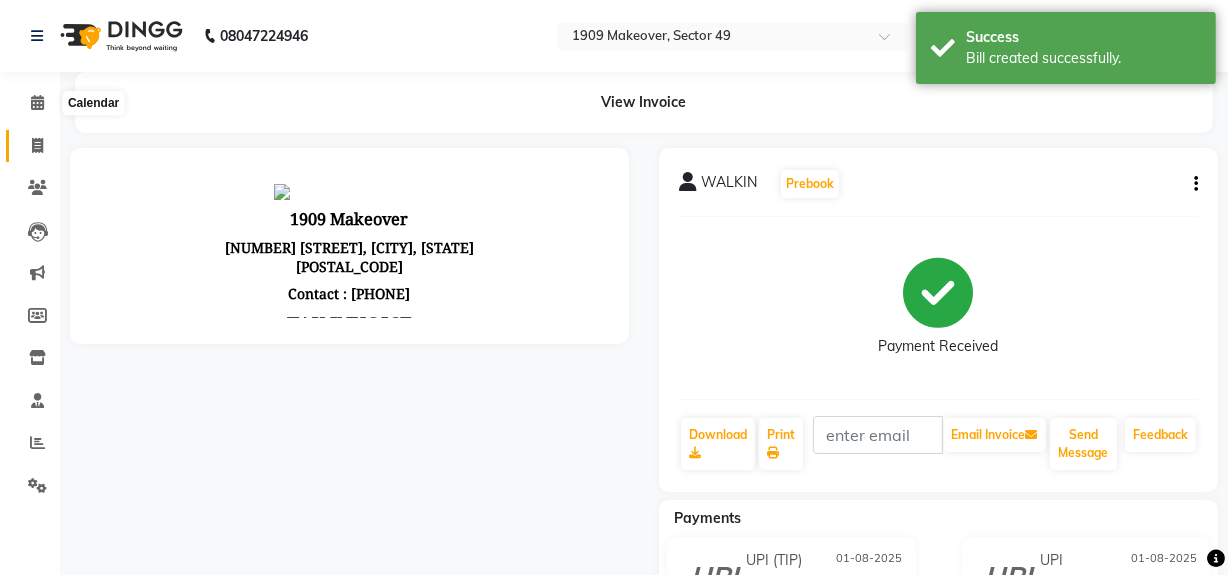 scroll, scrollTop: 0, scrollLeft: 0, axis: both 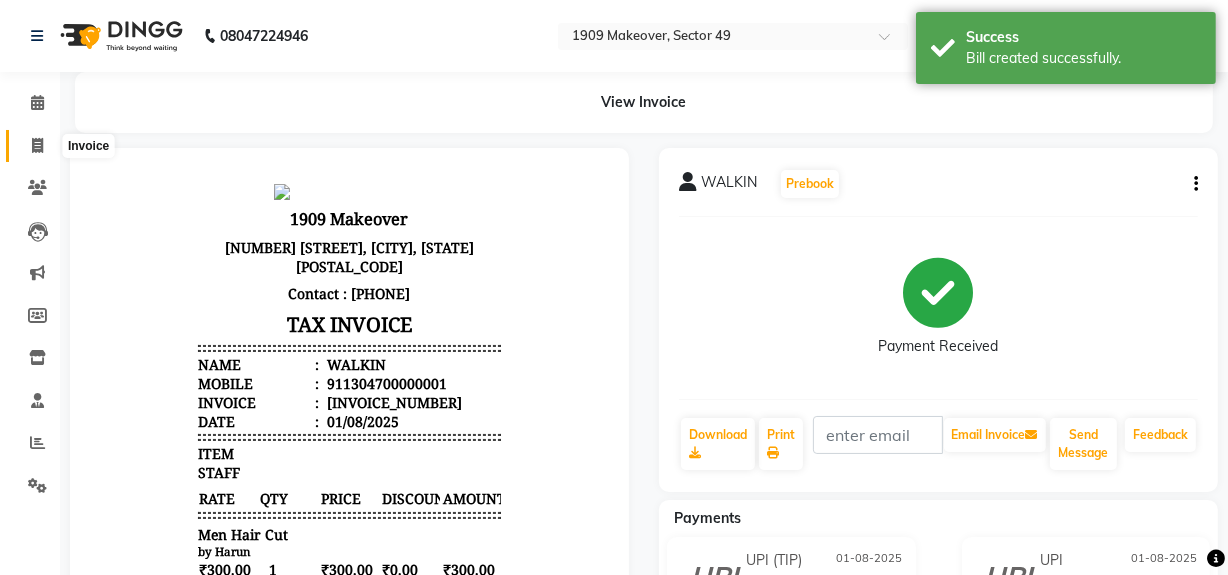 click 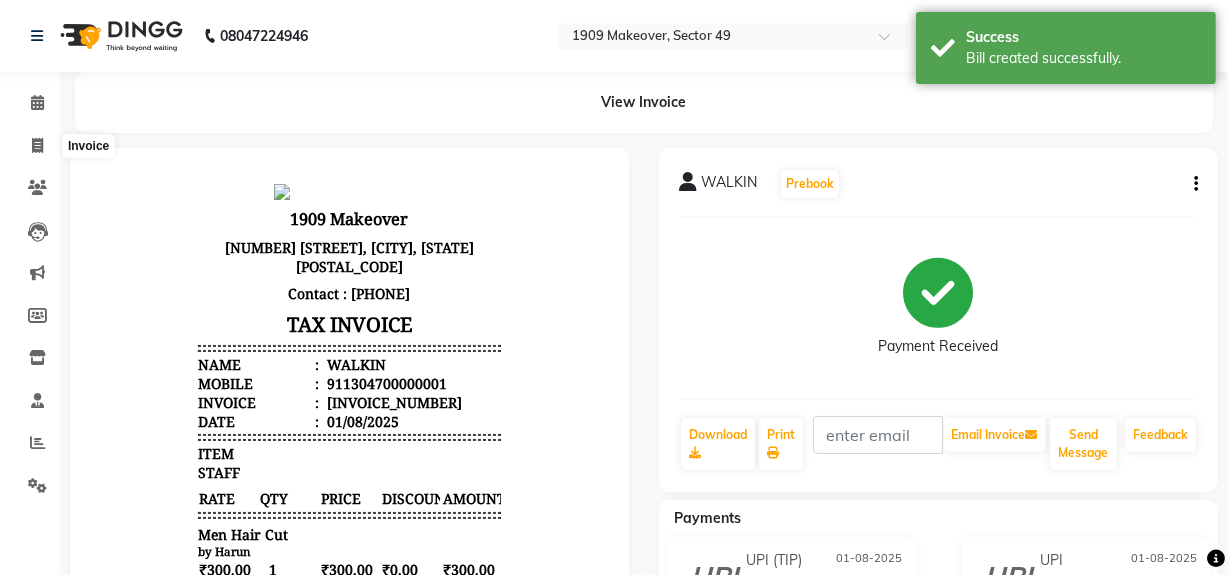 select on "service" 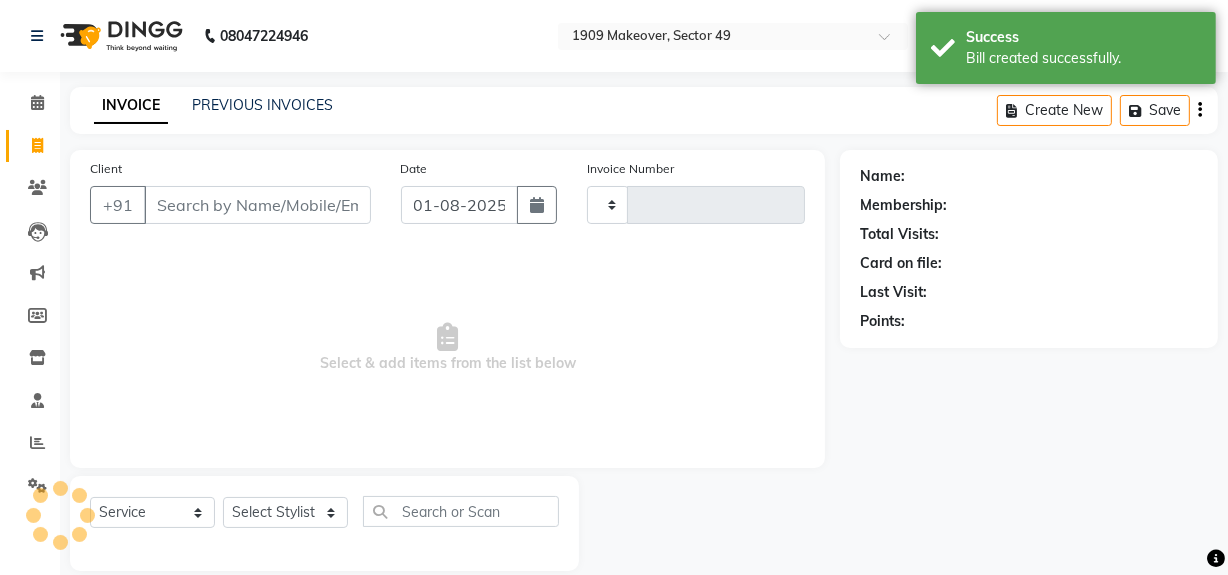 scroll, scrollTop: 26, scrollLeft: 0, axis: vertical 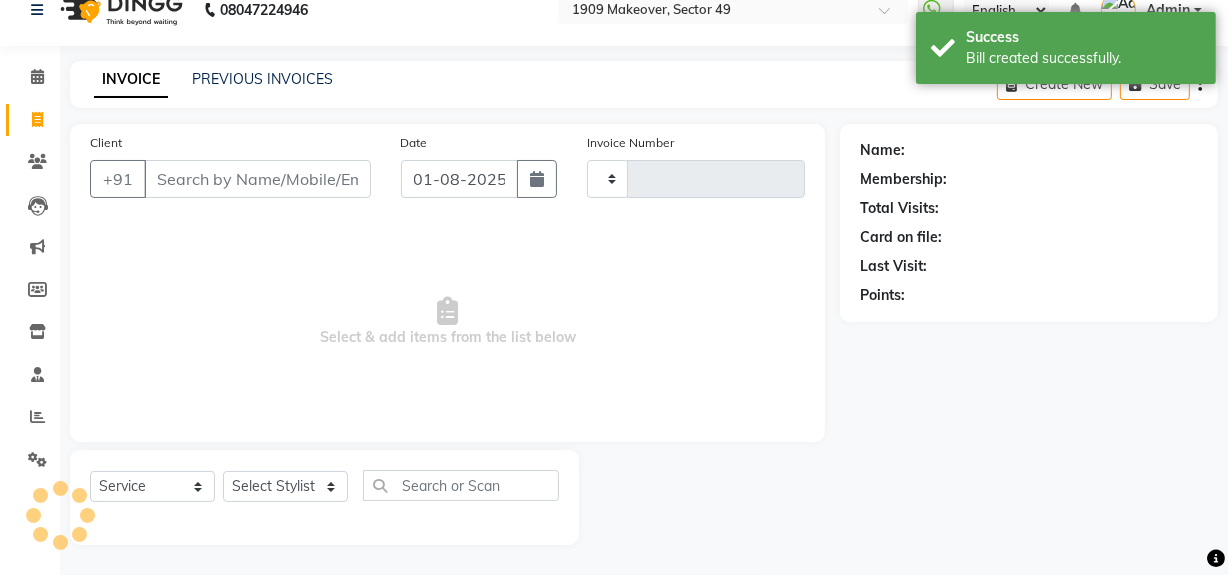 type on "1744" 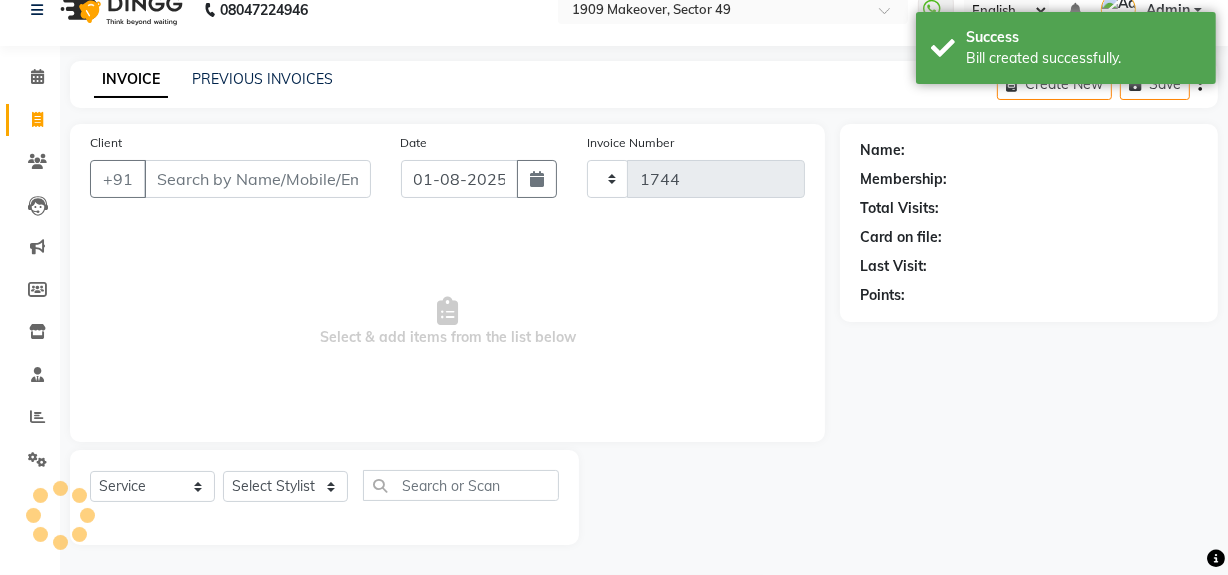 select on "6923" 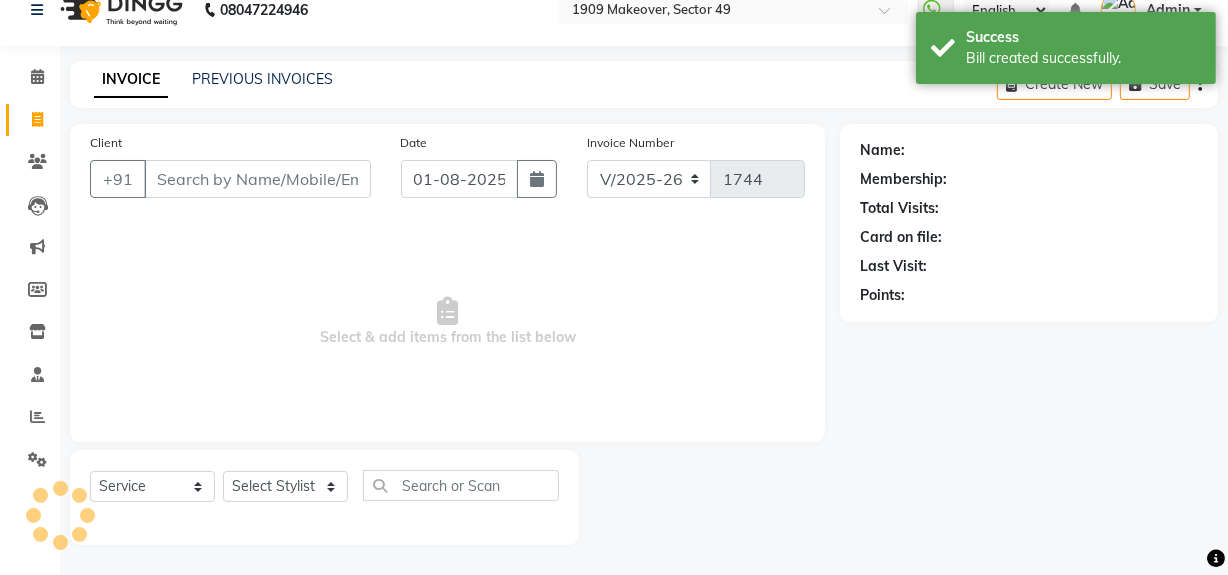 click on "Client" at bounding box center (257, 179) 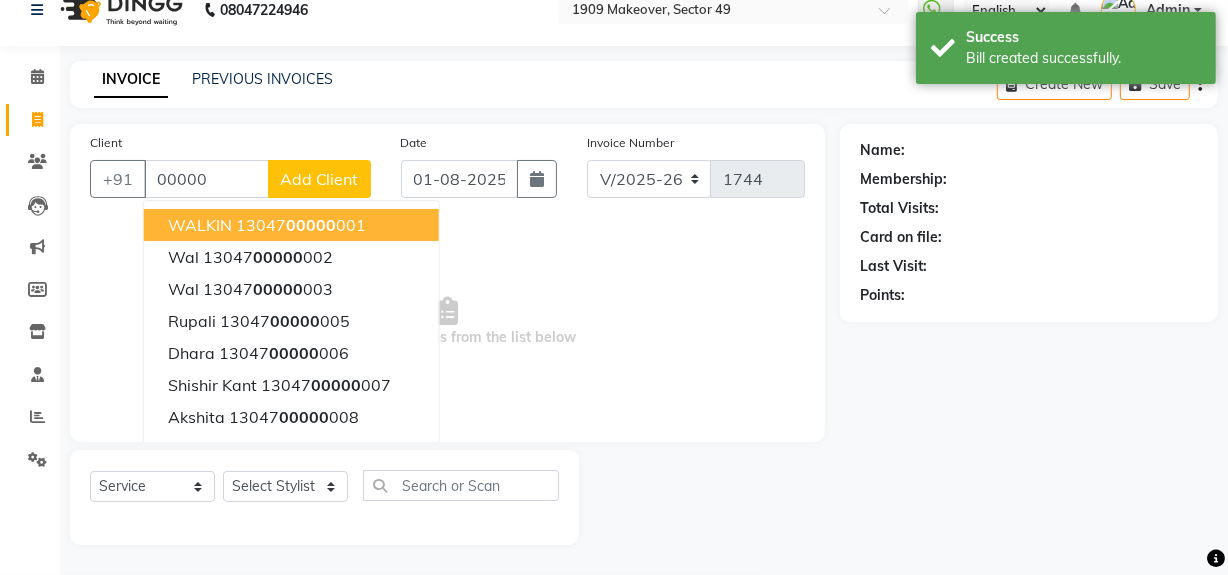 click on "13047 00000 001" at bounding box center [301, 225] 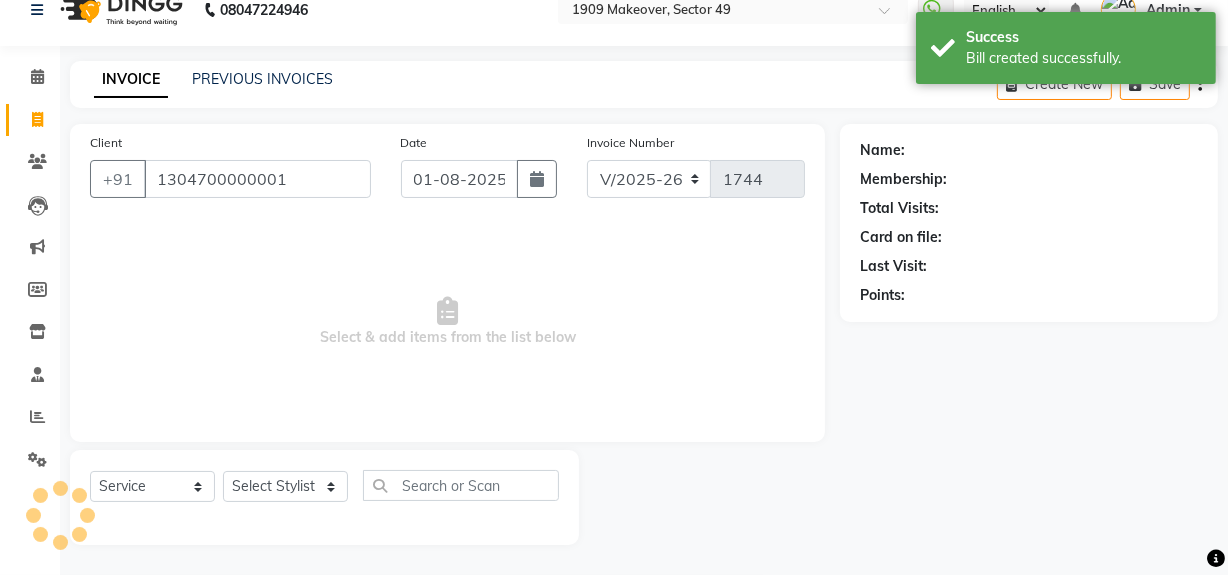 type on "1304700000001" 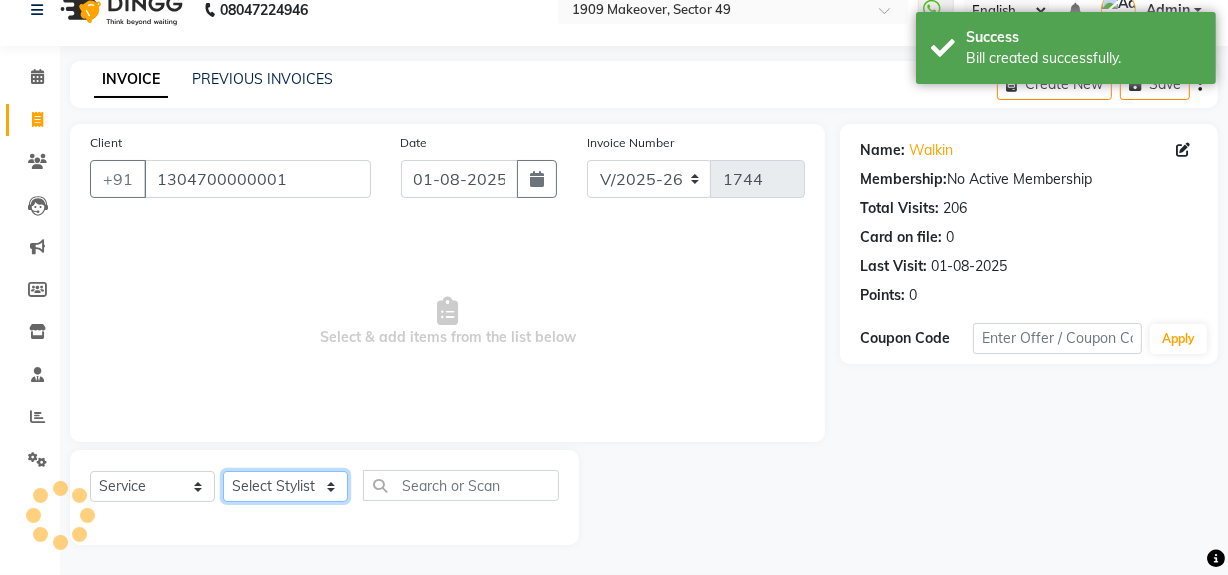 click on "Select Stylist Abdul Ahmed Arif Harun House Sale Jyoti Nisha Rehaan Ujjwal Umesh Veer vikram mehta Vishal" 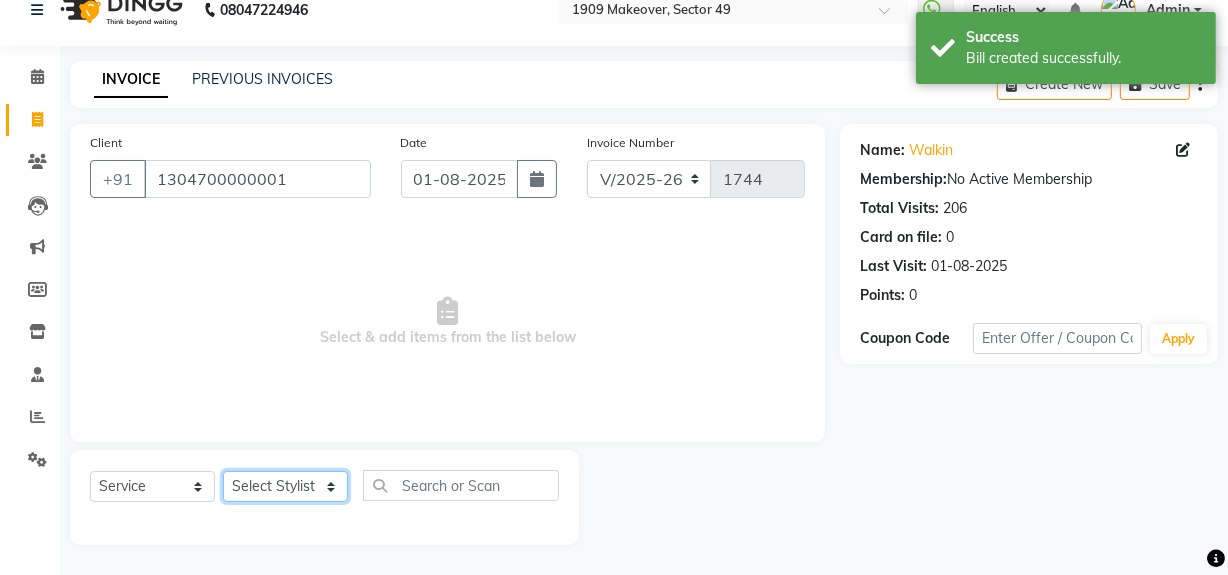 select on "[NUMBER]" 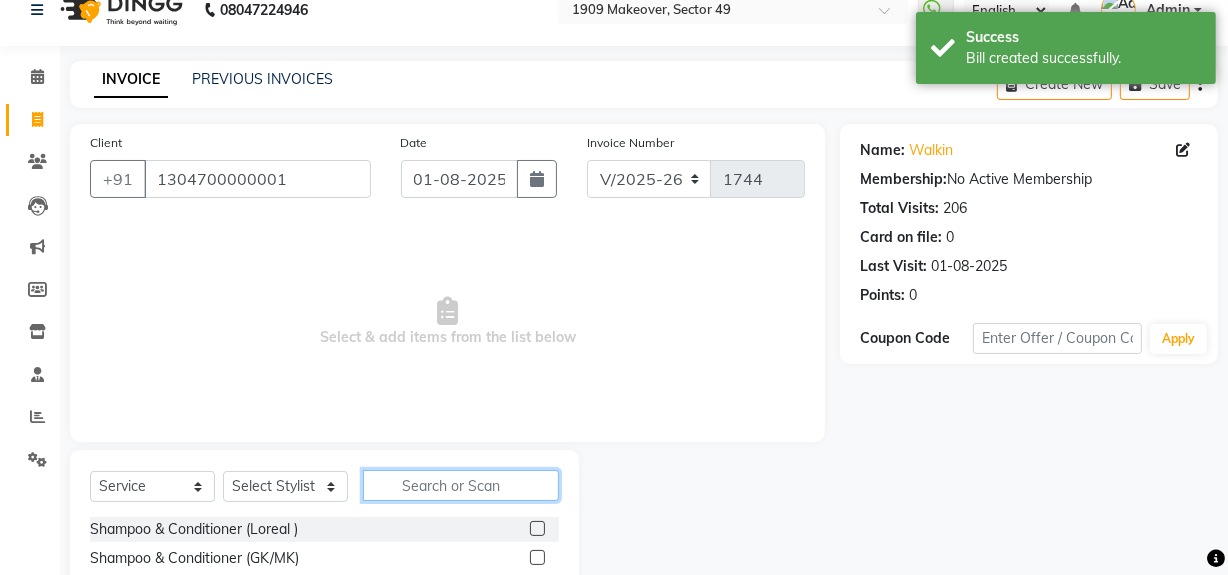 click 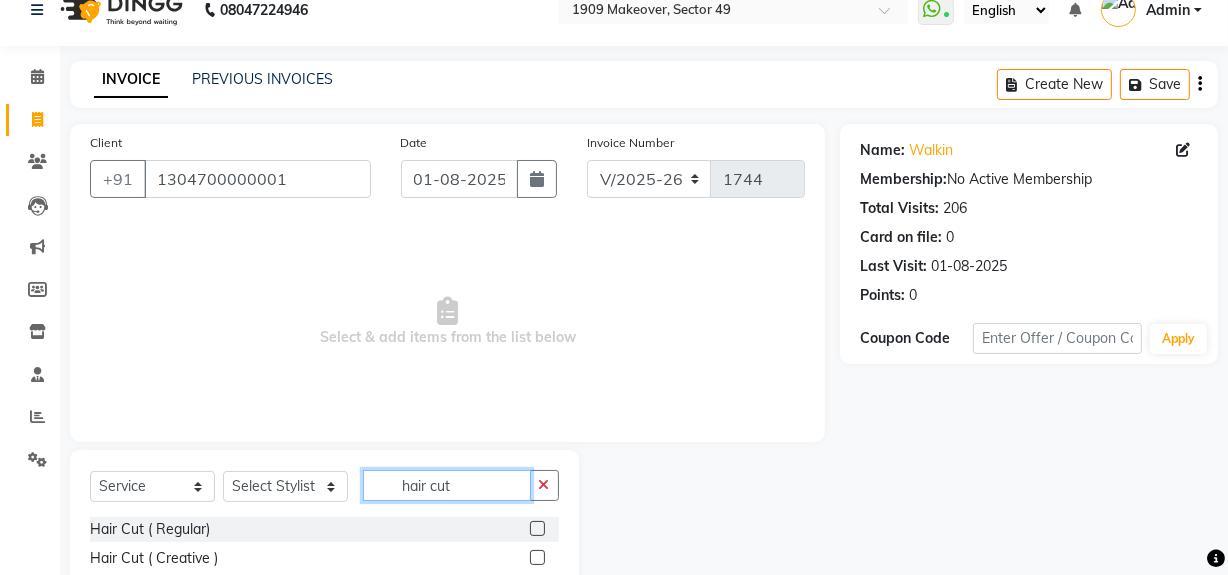 scroll, scrollTop: 170, scrollLeft: 0, axis: vertical 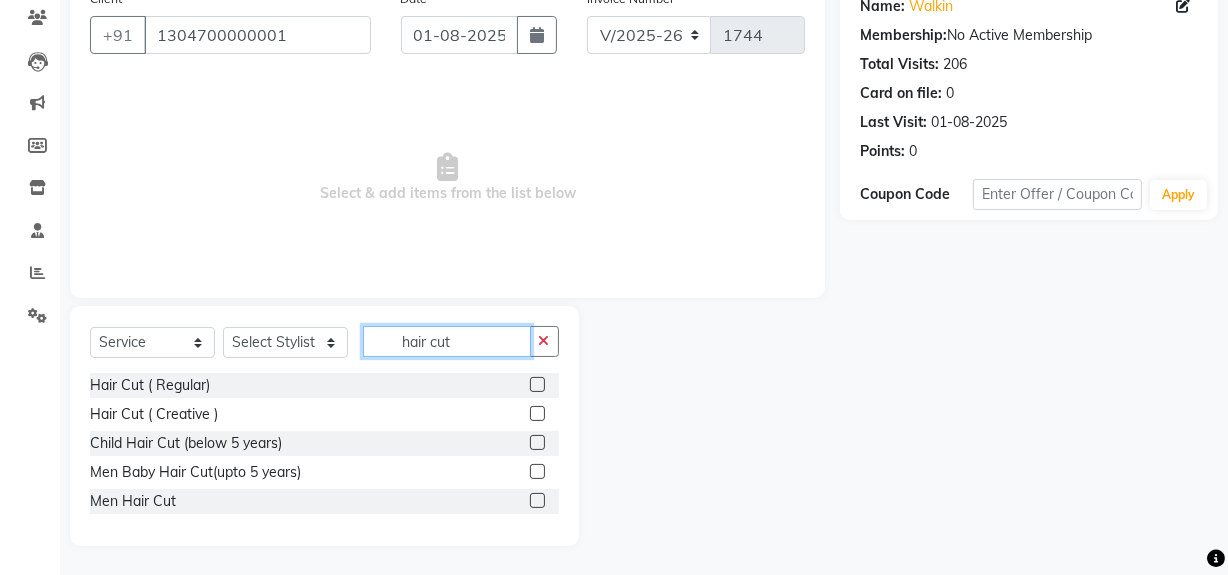type on "hair cut" 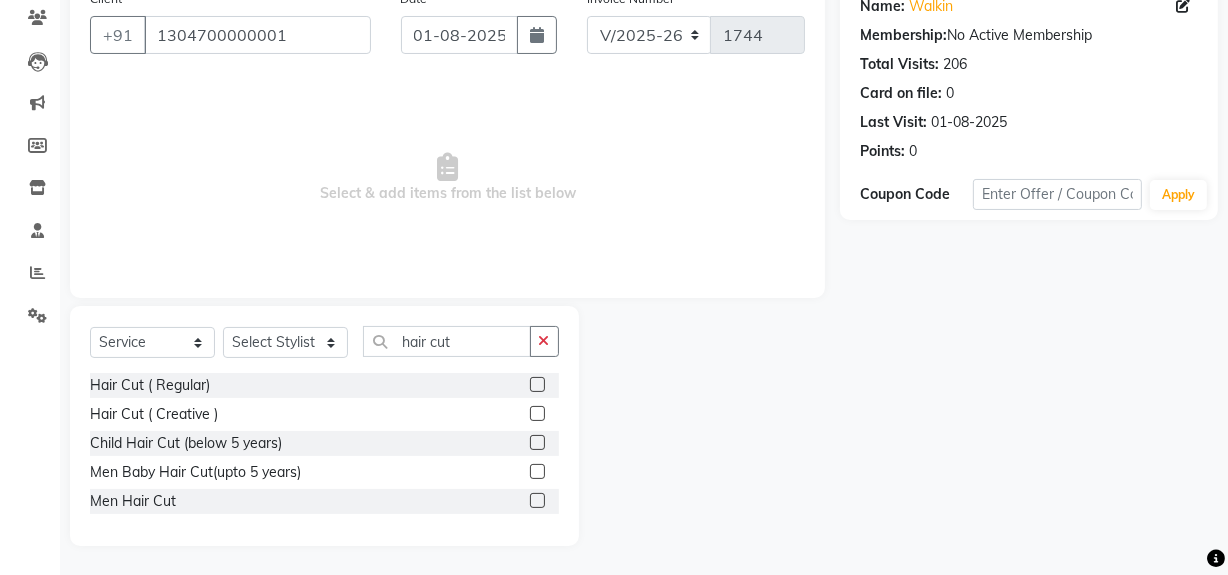 click 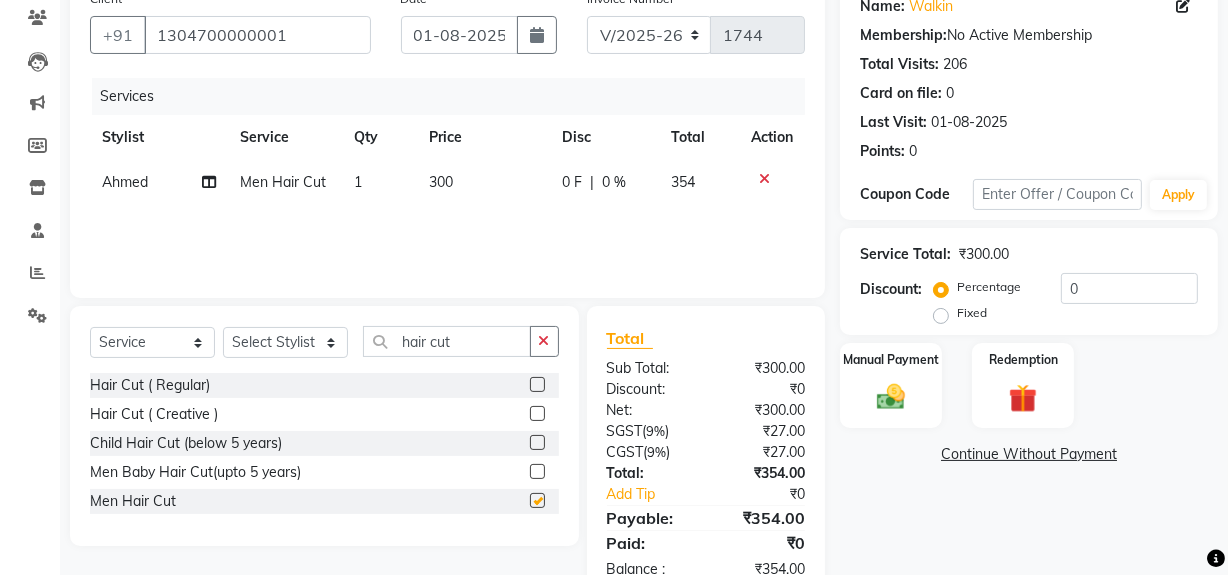 checkbox on "false" 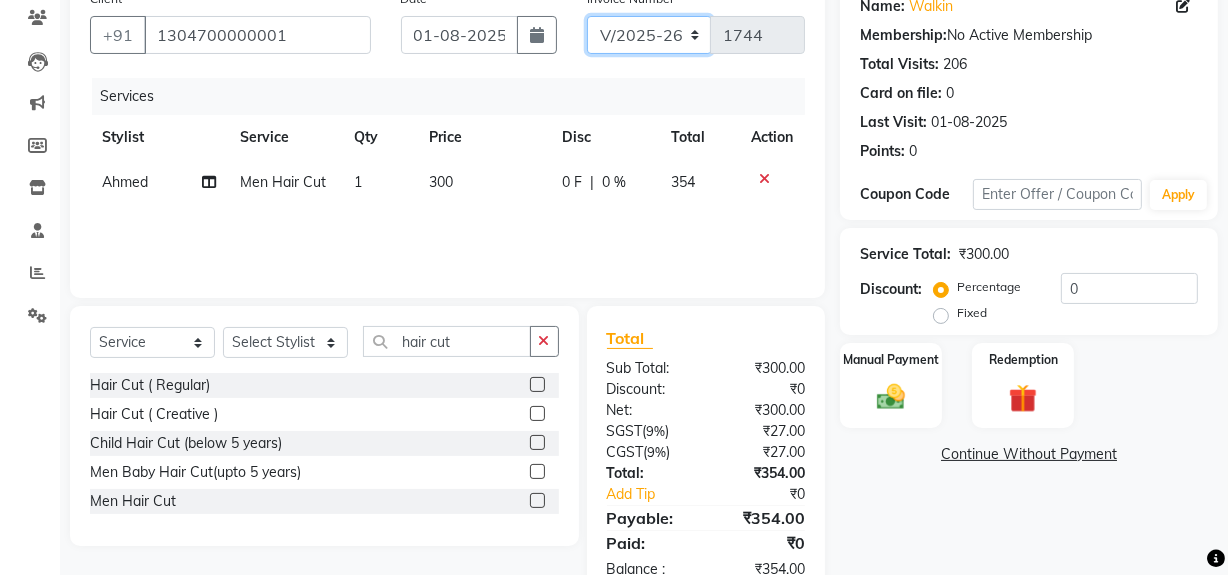 click on "V/2025 V/2025-26" 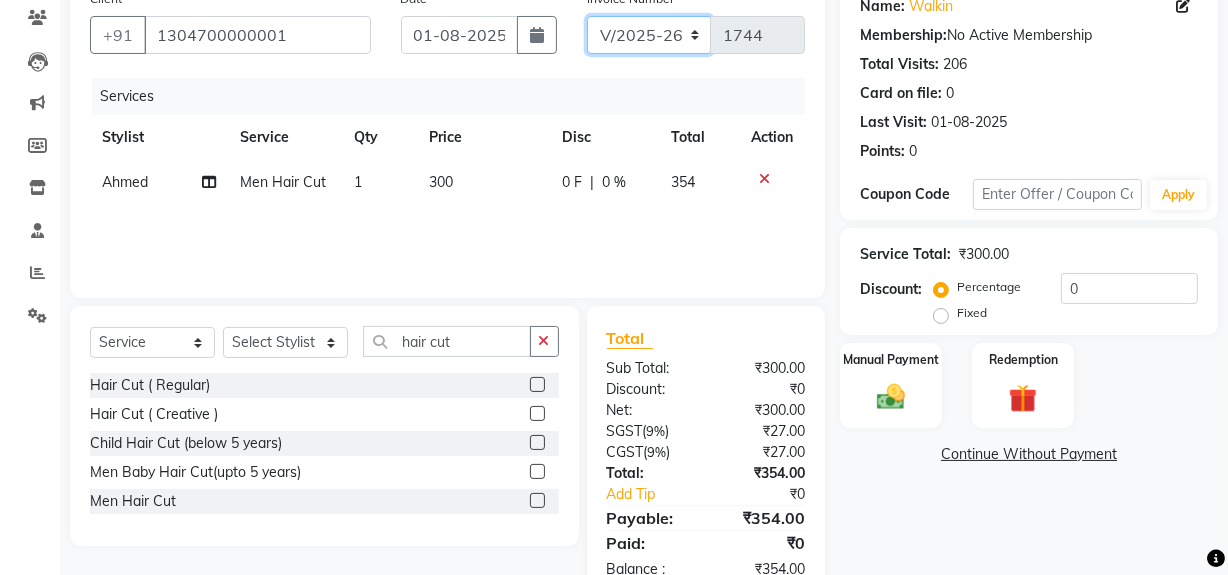 select on "6924" 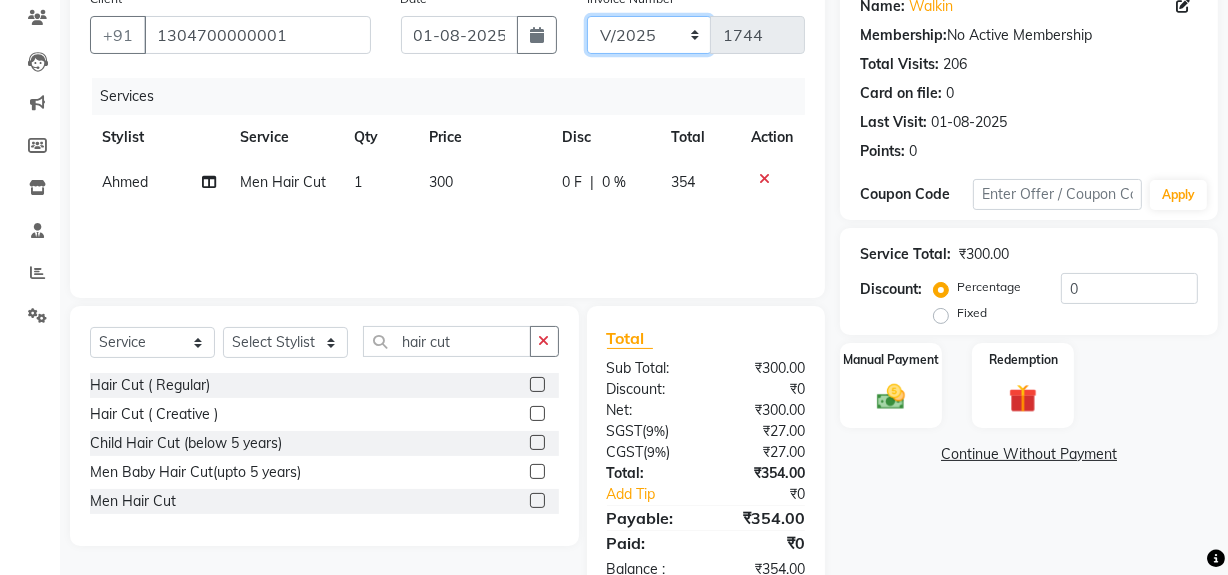 click on "V/2025 V/2025-26" 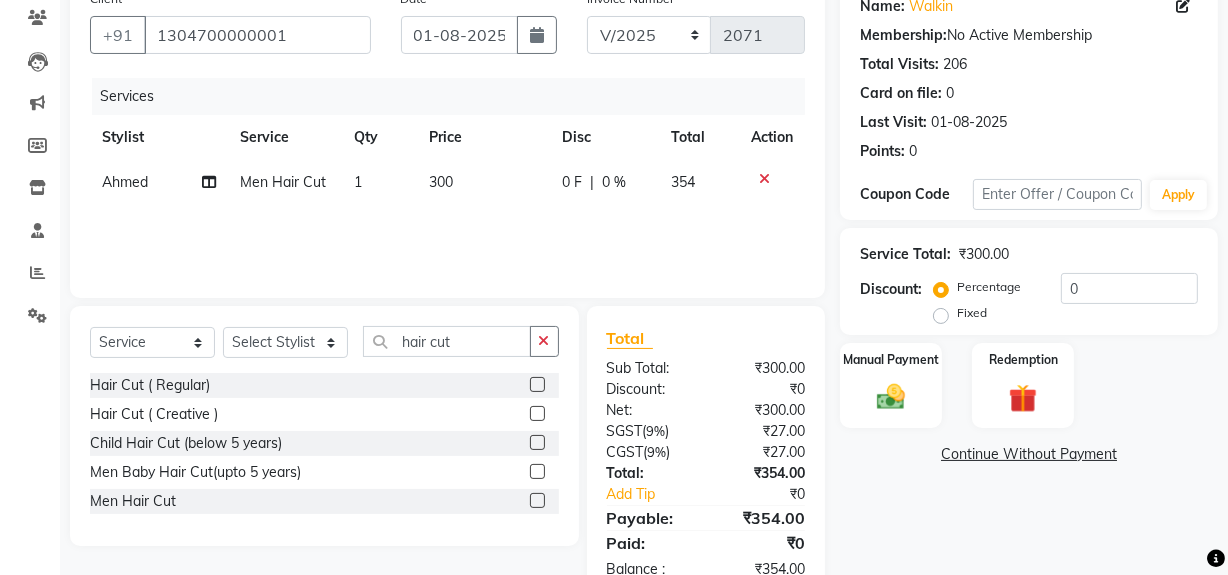 click on "300" 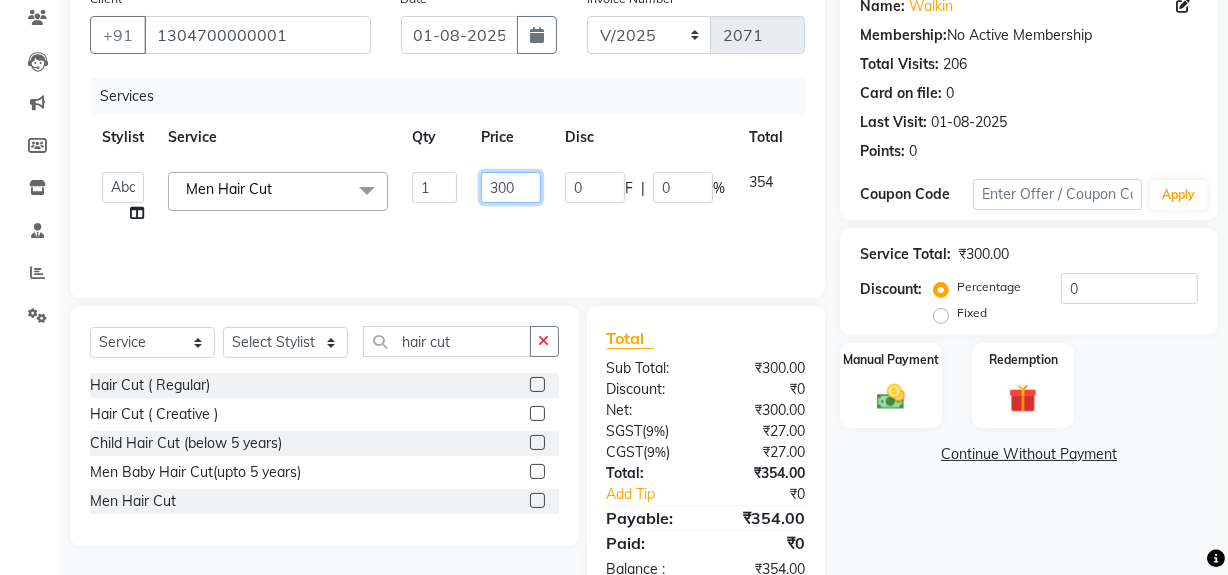 drag, startPoint x: 497, startPoint y: 186, endPoint x: 533, endPoint y: 187, distance: 36.013885 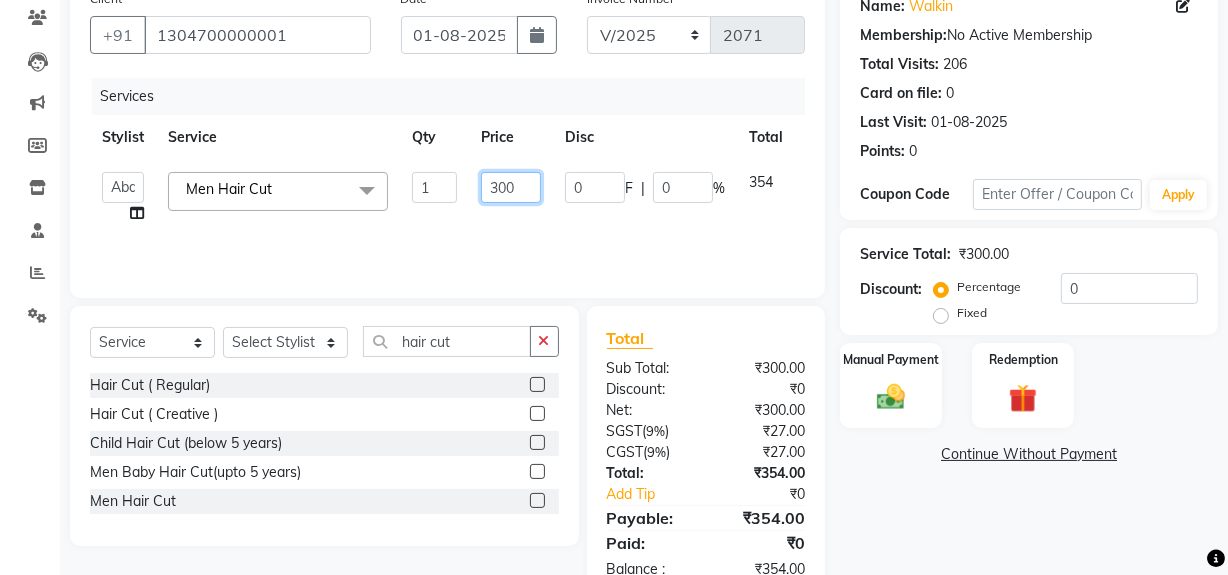 click on "300" 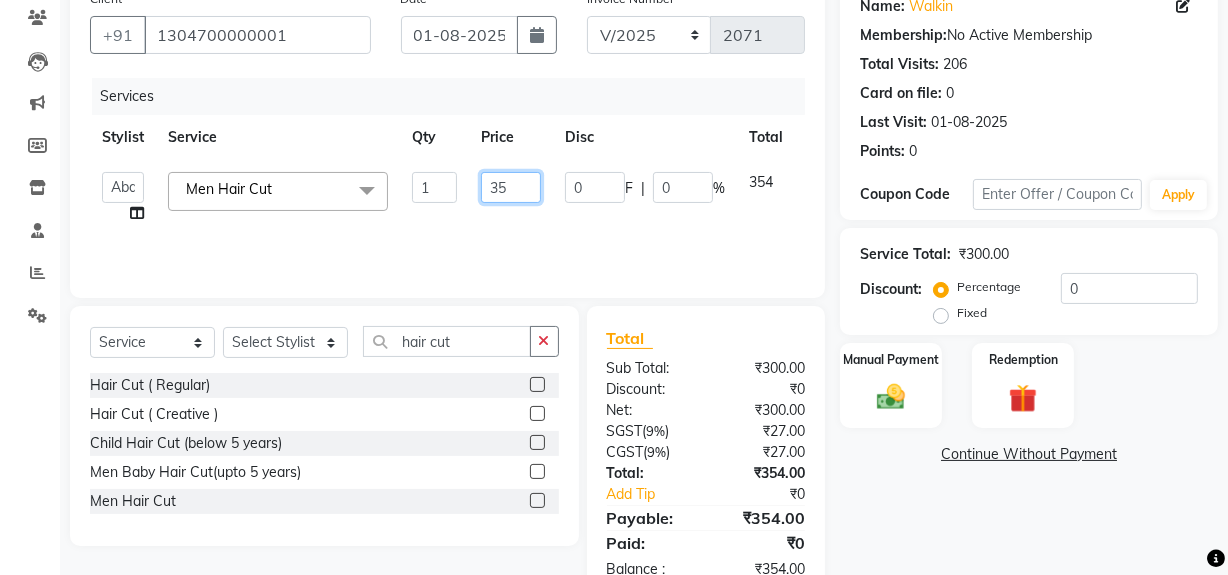 type on "350" 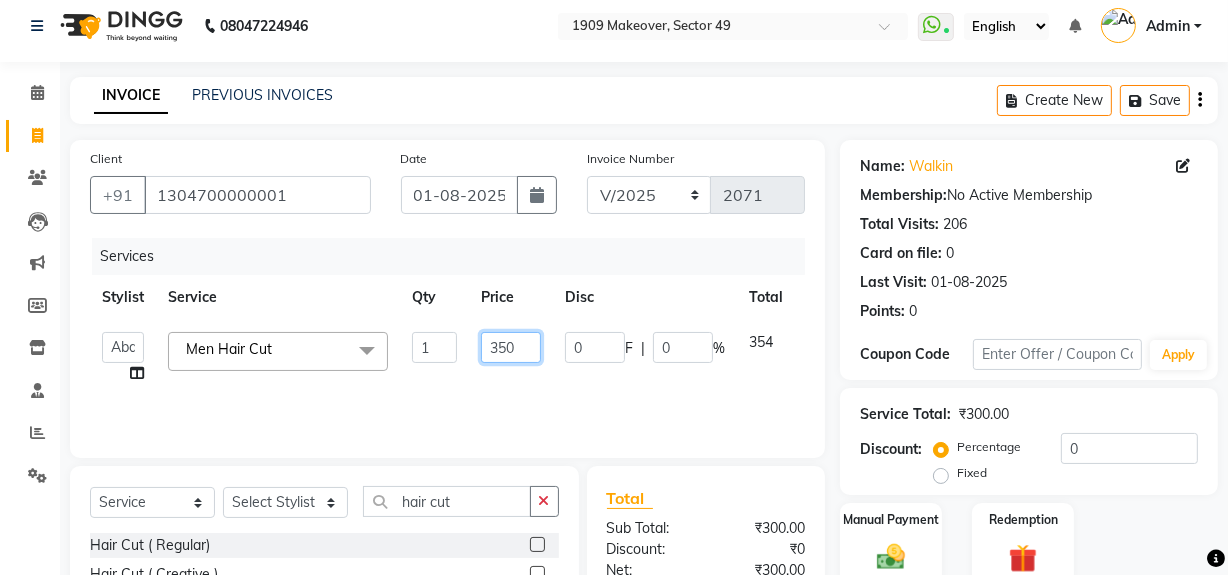 scroll, scrollTop: 0, scrollLeft: 0, axis: both 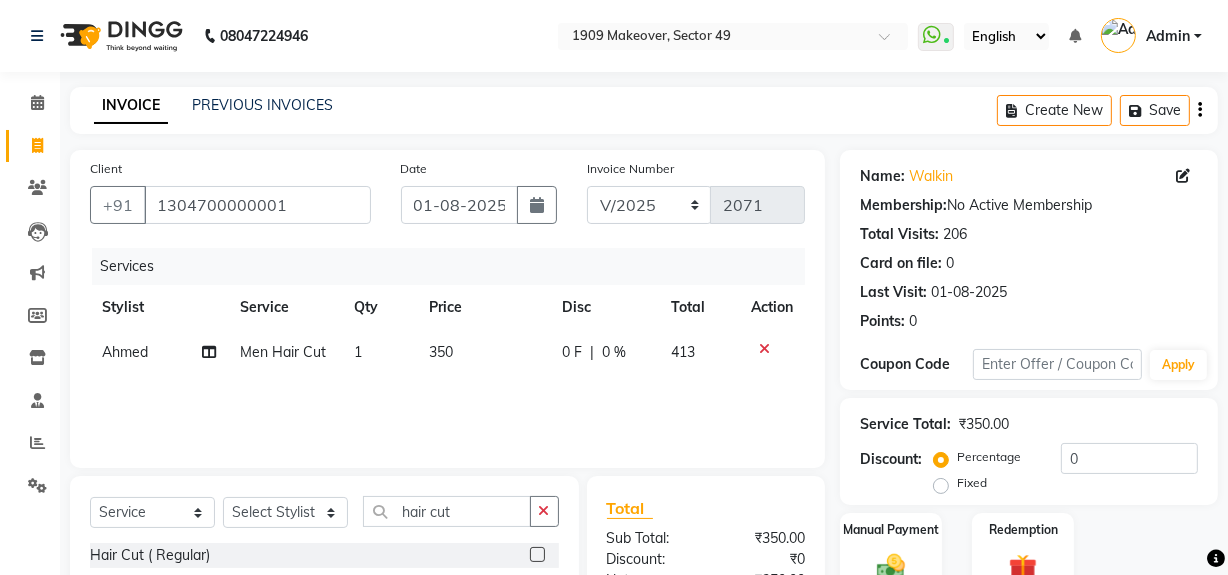 click 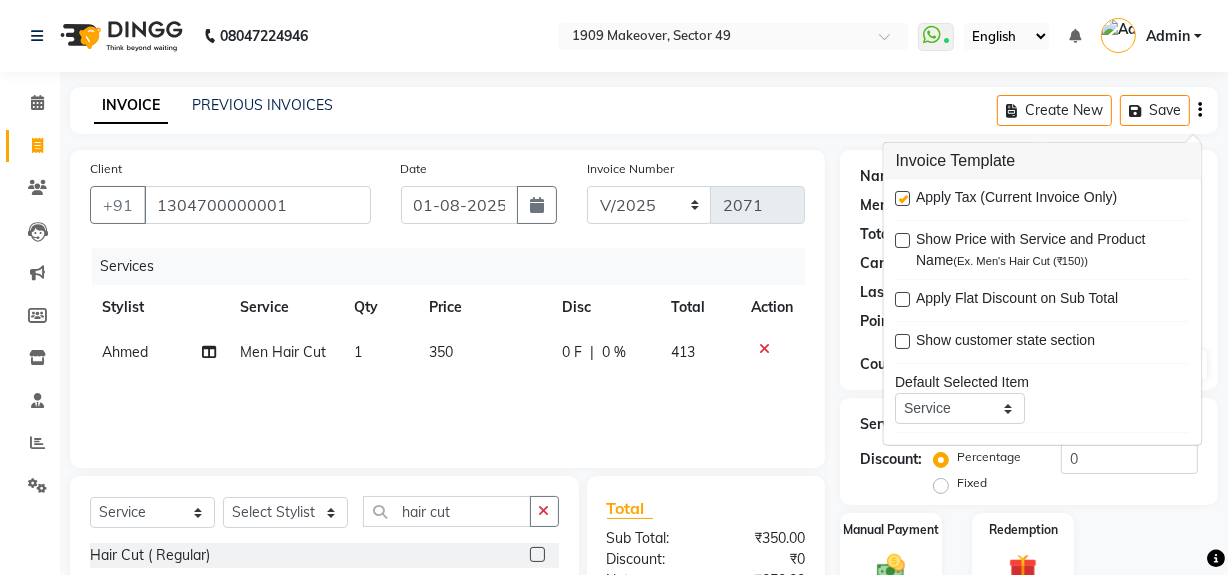 click at bounding box center [903, 198] 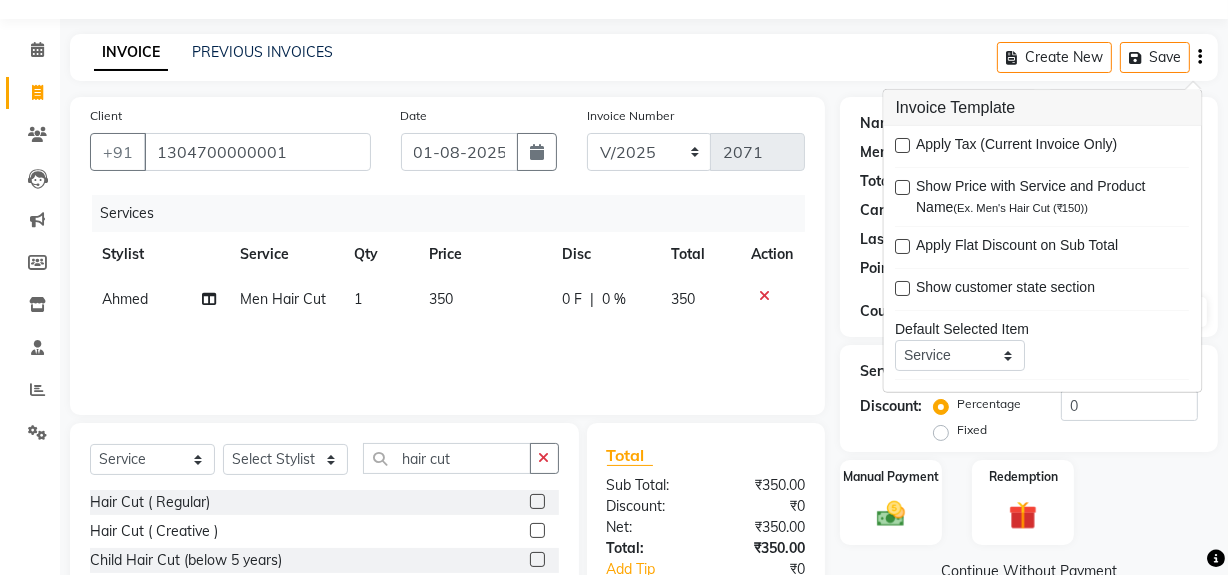 scroll, scrollTop: 182, scrollLeft: 0, axis: vertical 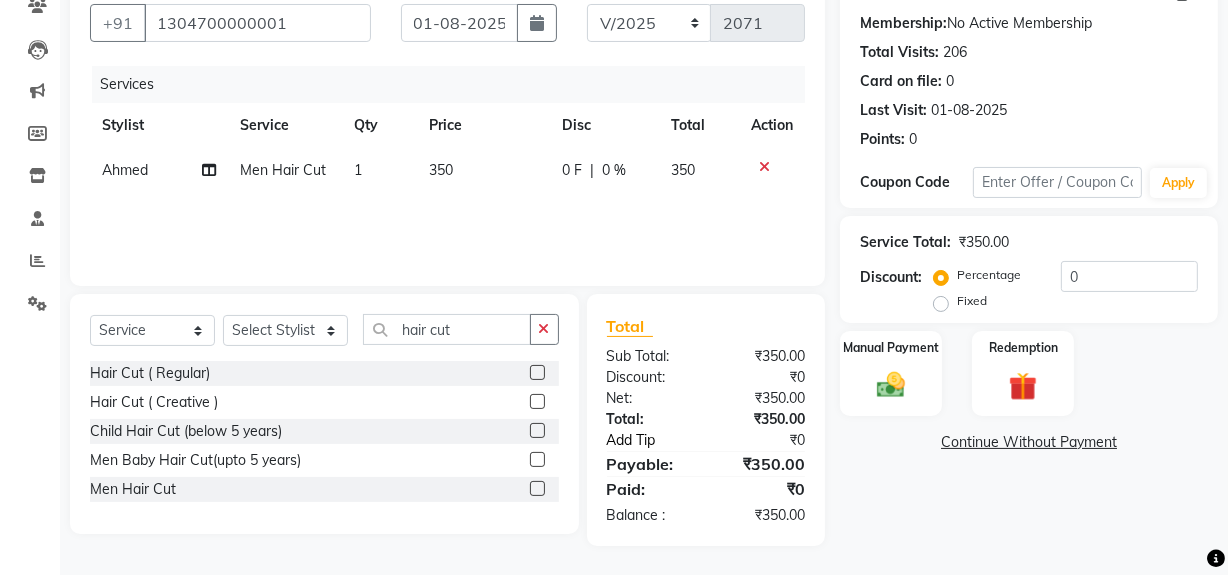 click on "Add Tip" 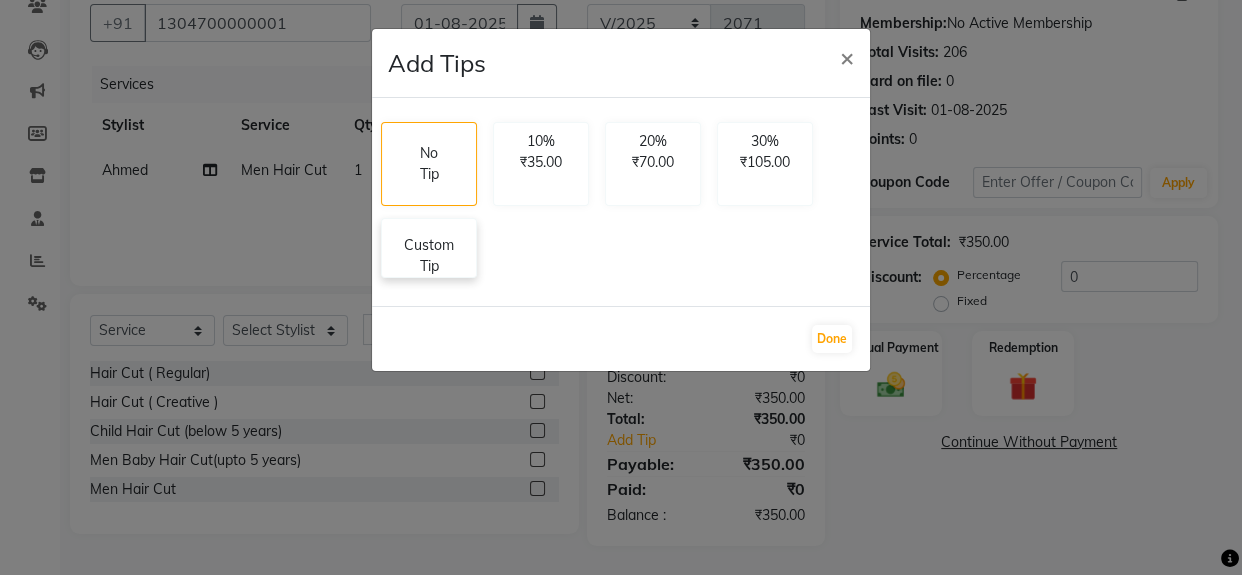 click on "Custom Tip" 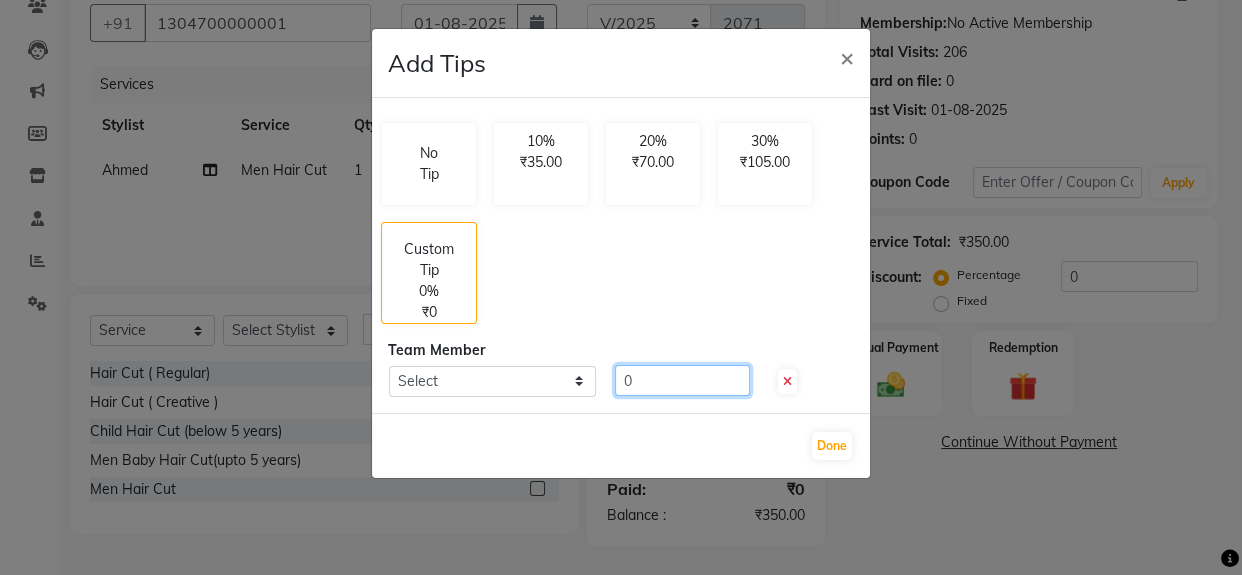 click on "0" 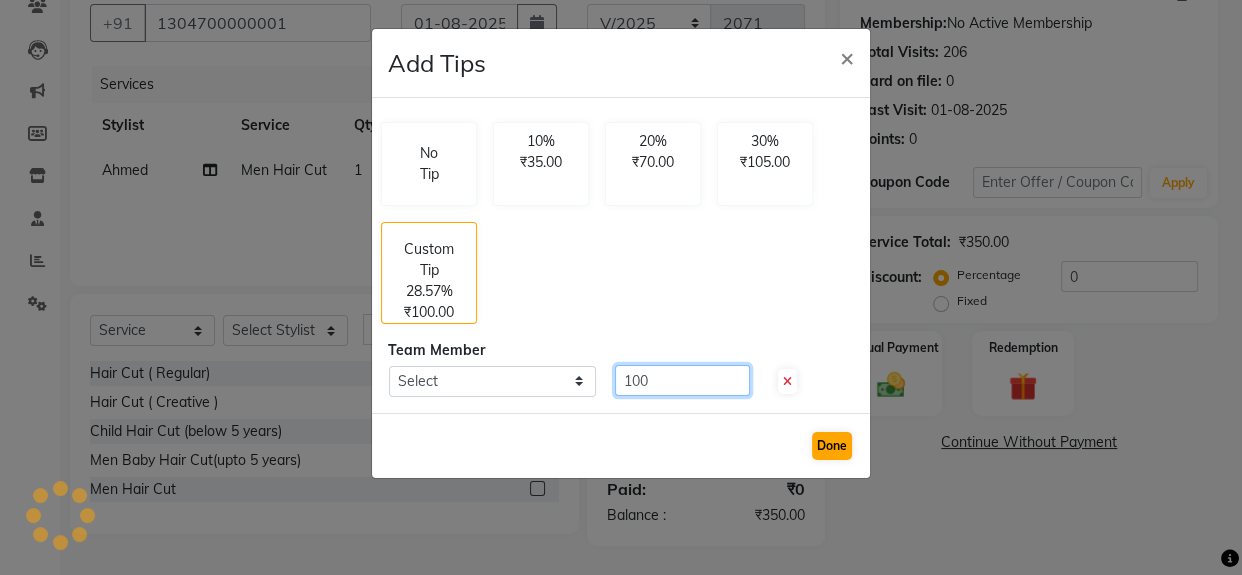 type on "100" 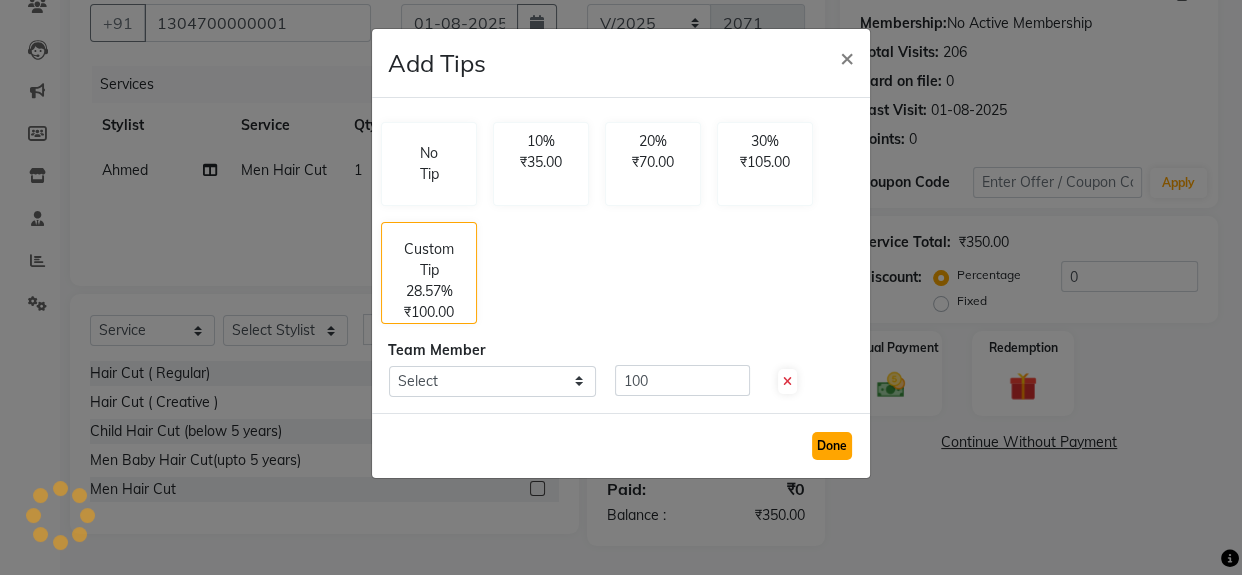 click on "Done" 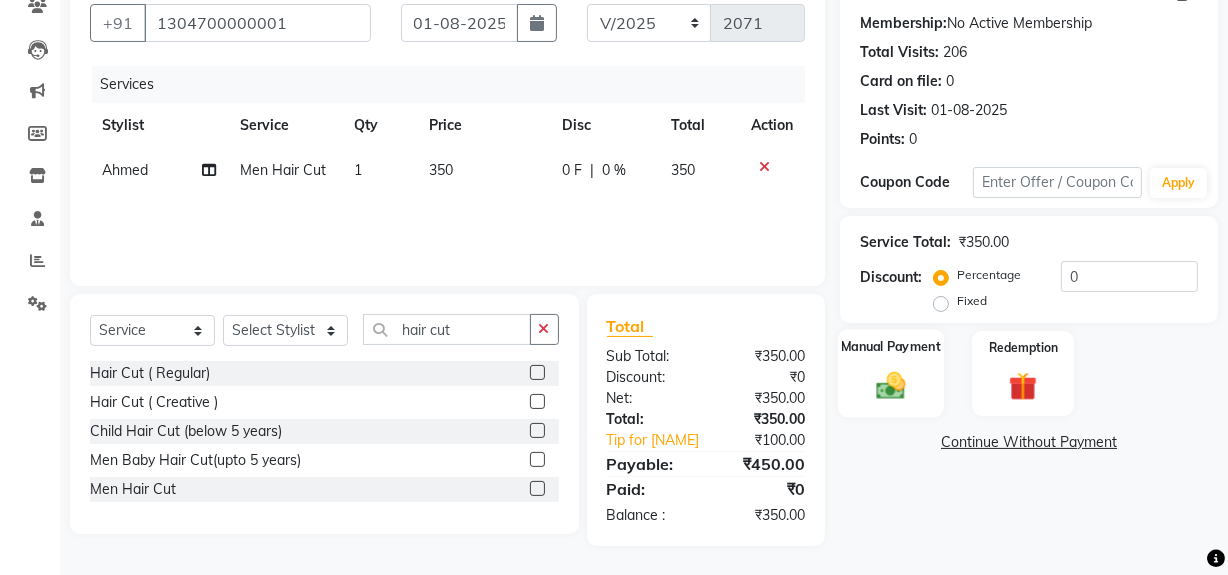 click on "Manual Payment" 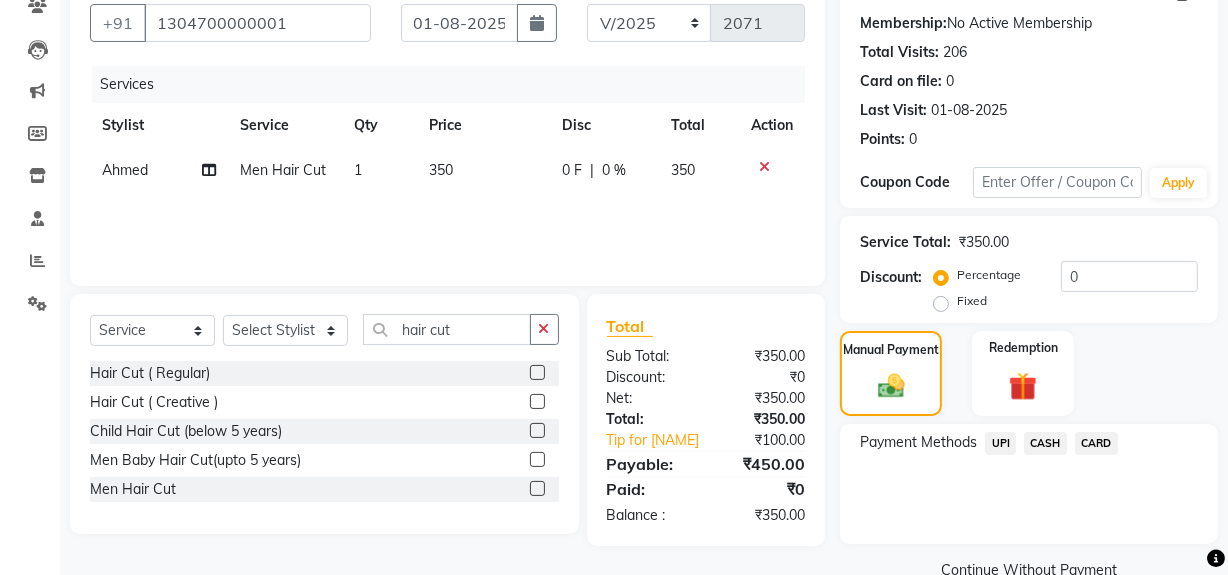 click on "UPI" 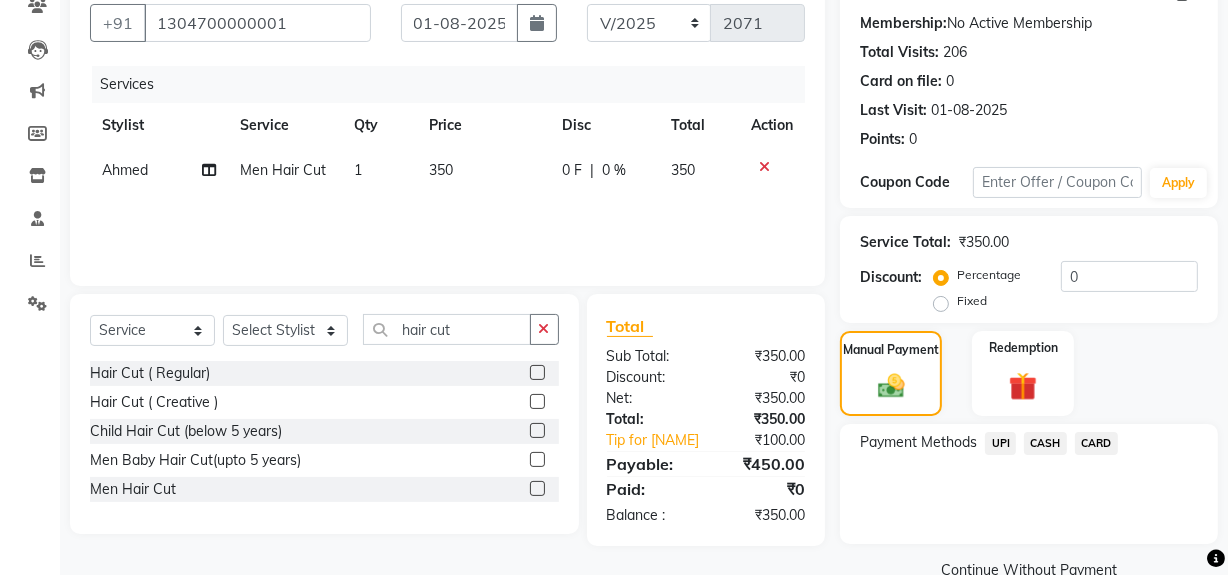 click on "UPI" 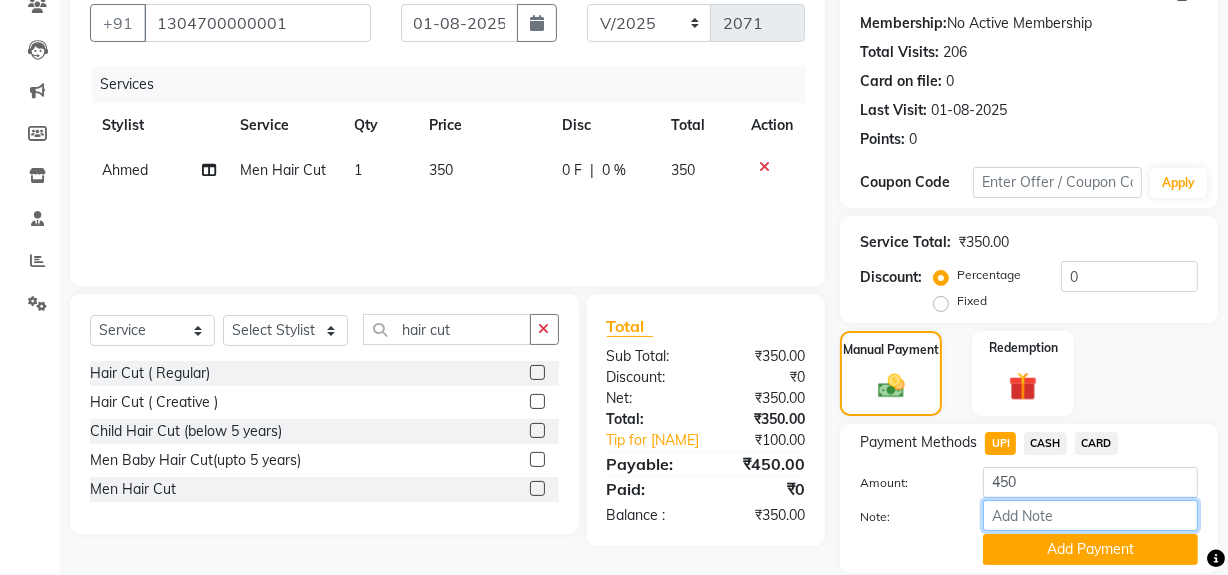 click on "Note:" at bounding box center [1090, 515] 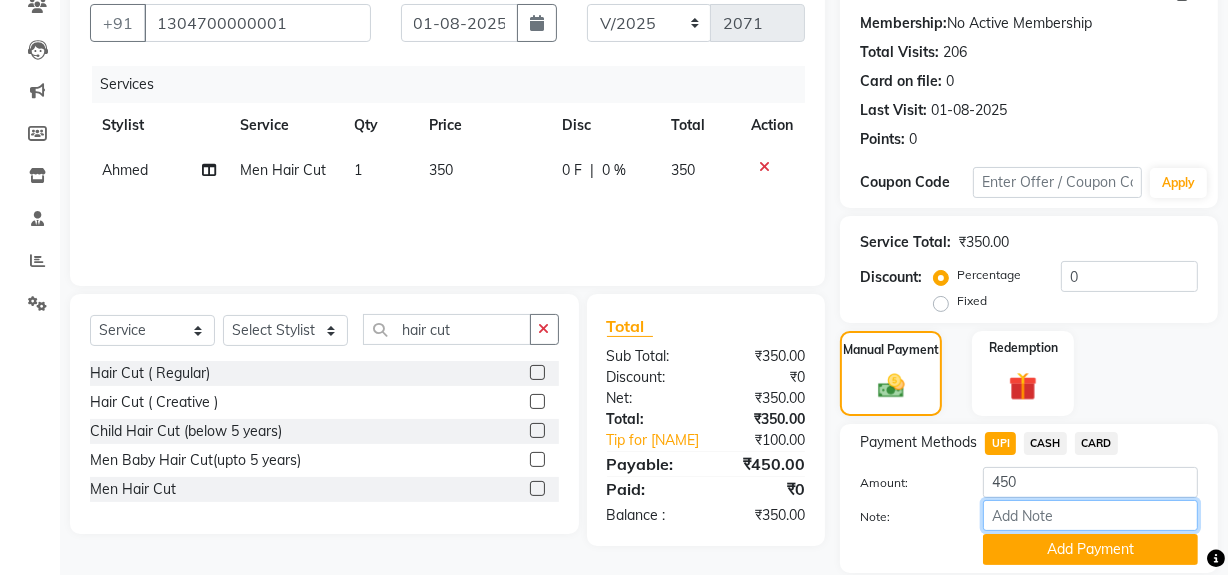 type on "vikram mehta" 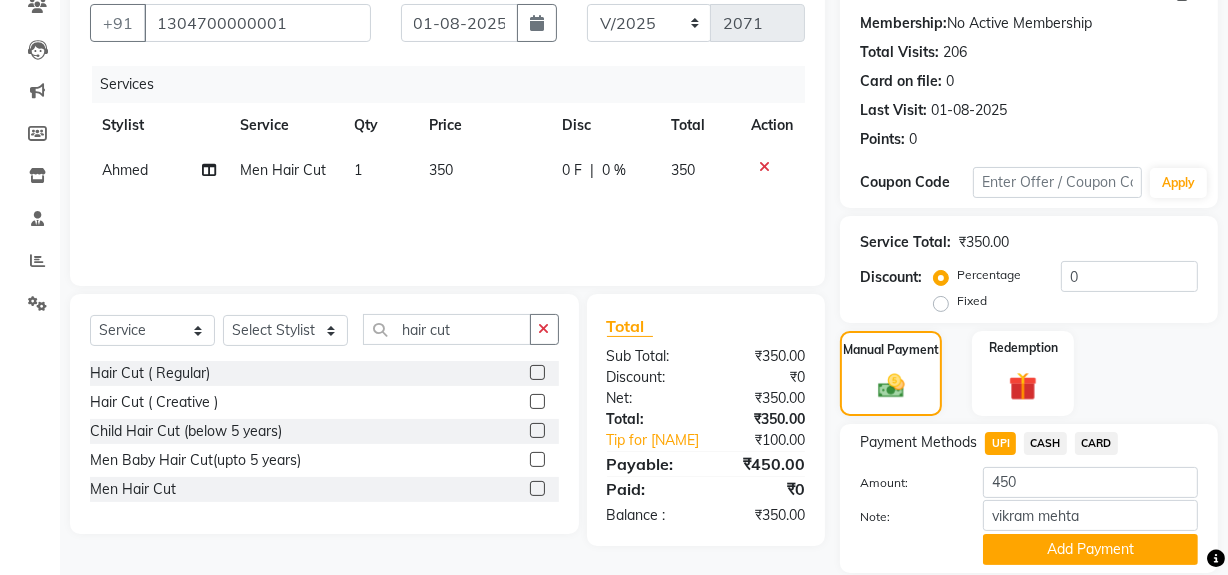 click on "Add Payment" 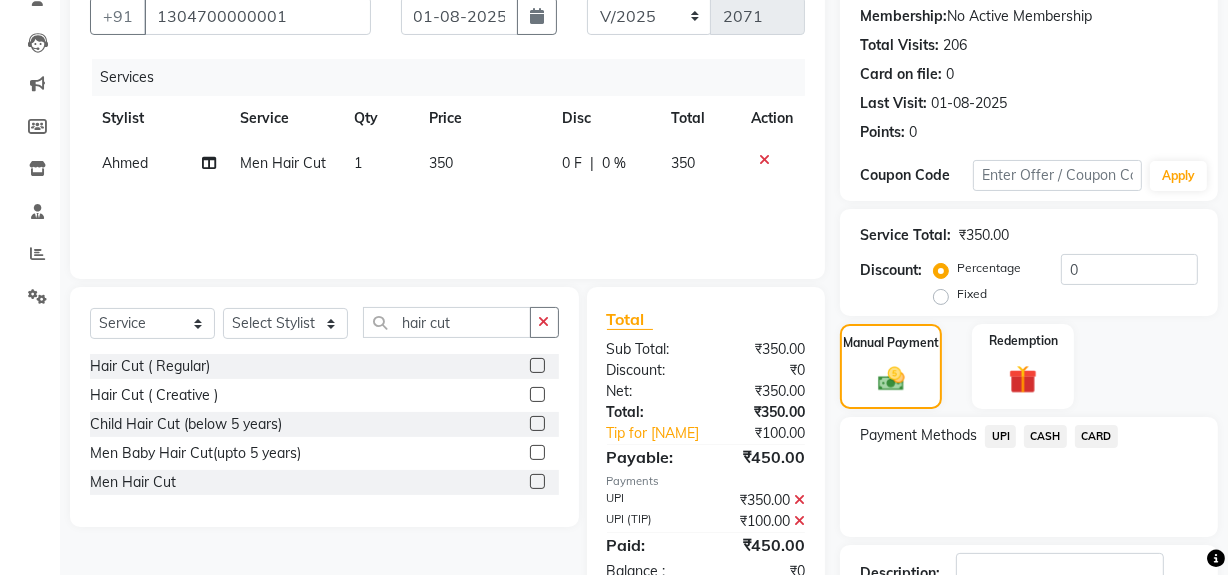 scroll, scrollTop: 333, scrollLeft: 0, axis: vertical 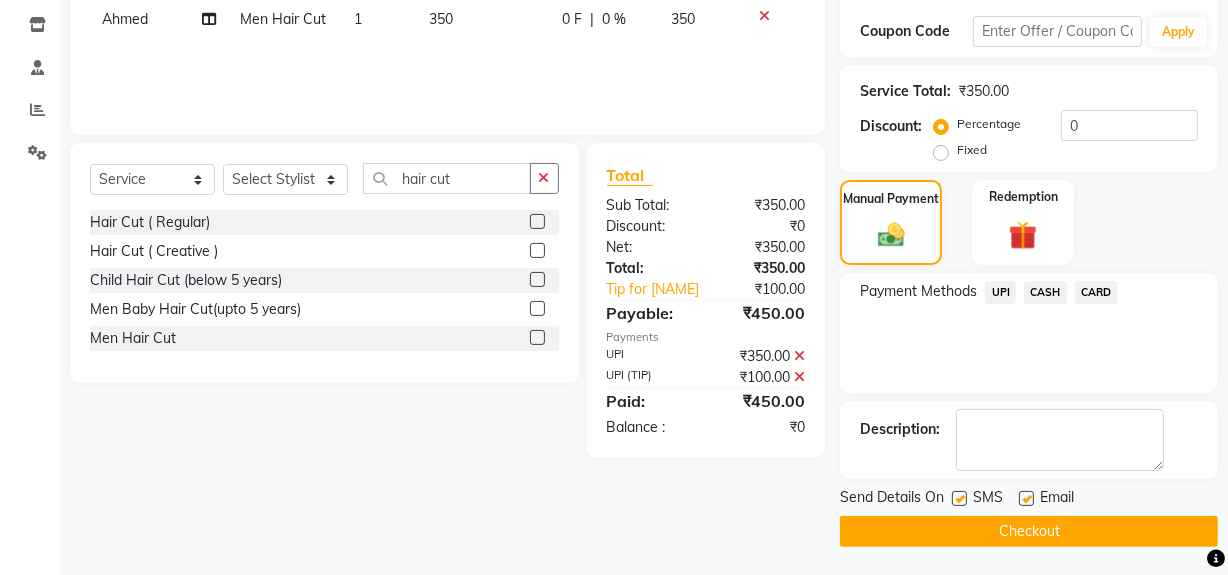 drag, startPoint x: 960, startPoint y: 496, endPoint x: 949, endPoint y: 528, distance: 33.83785 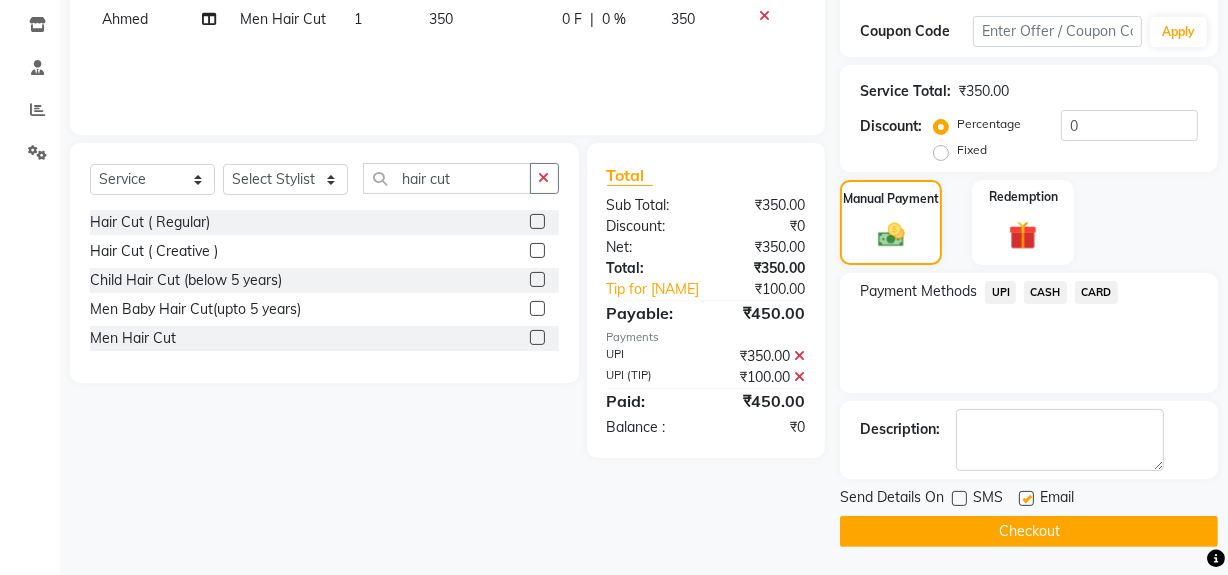 drag, startPoint x: 948, startPoint y: 528, endPoint x: 873, endPoint y: 517, distance: 75.802376 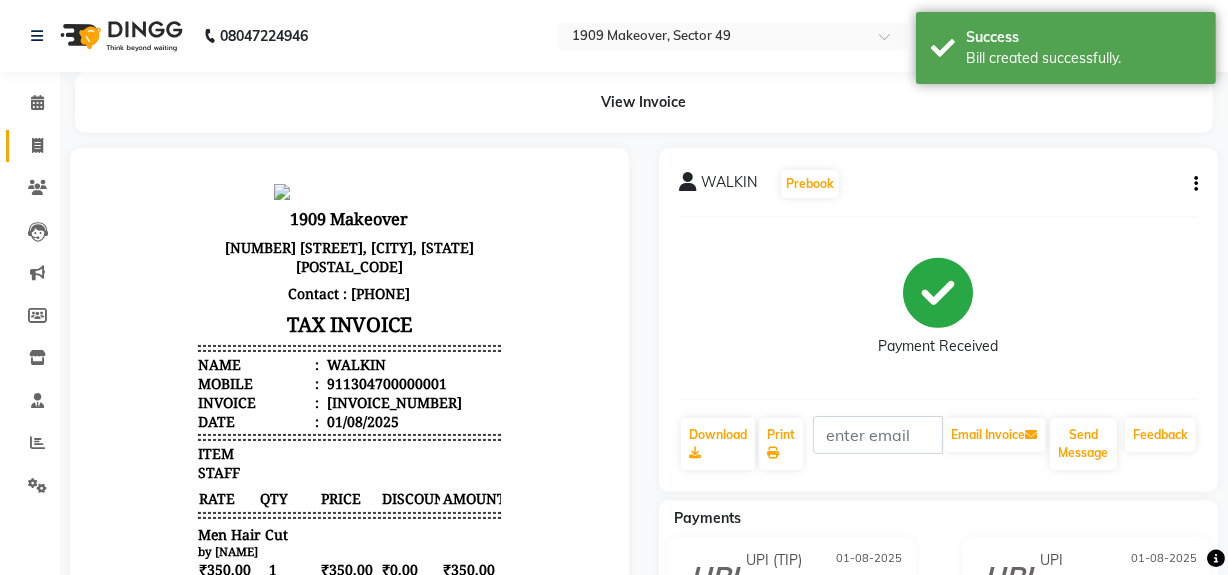 scroll, scrollTop: 0, scrollLeft: 0, axis: both 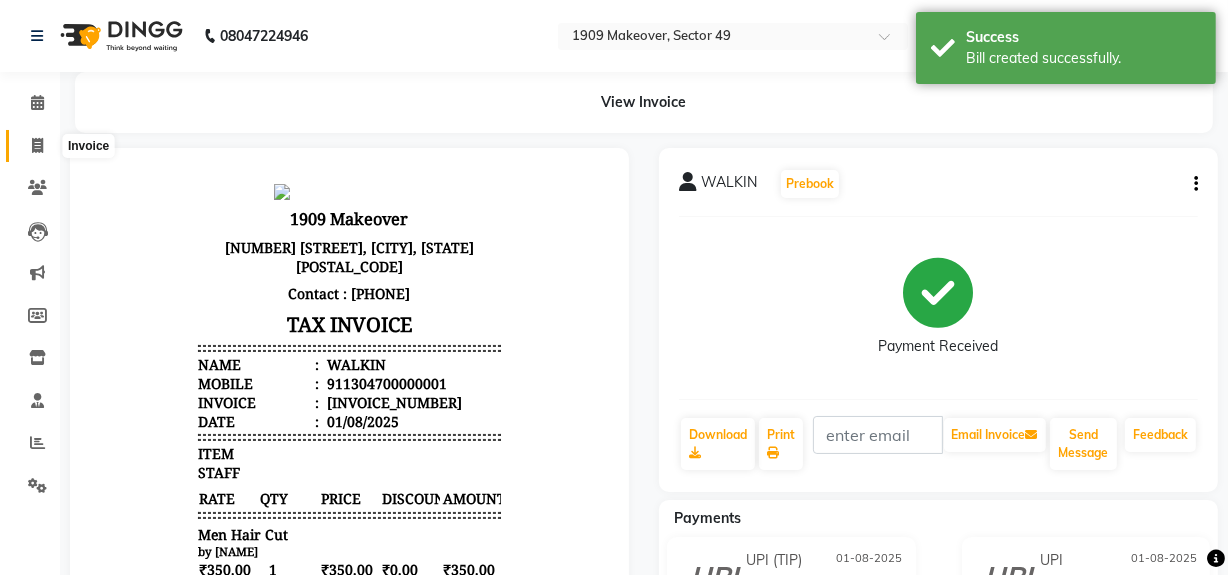 click 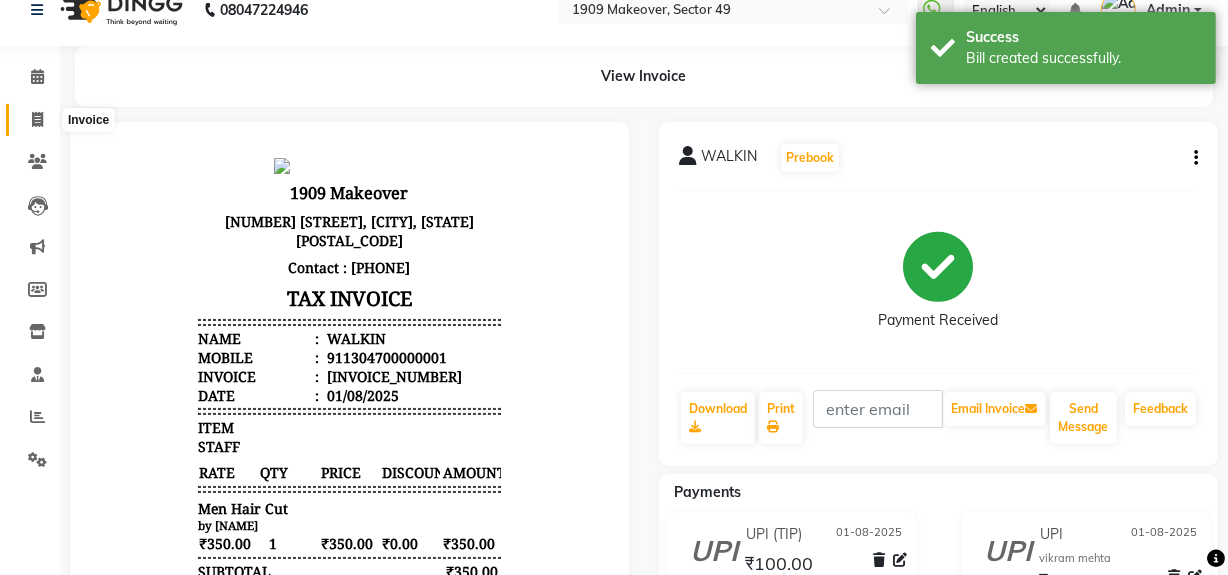 select on "service" 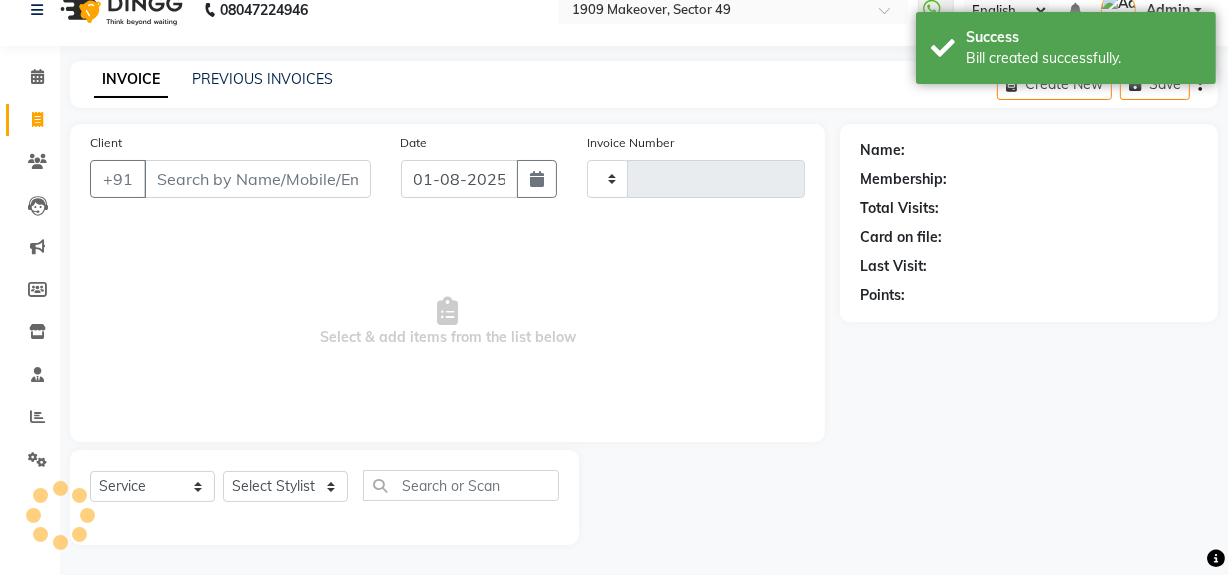 type on "1744" 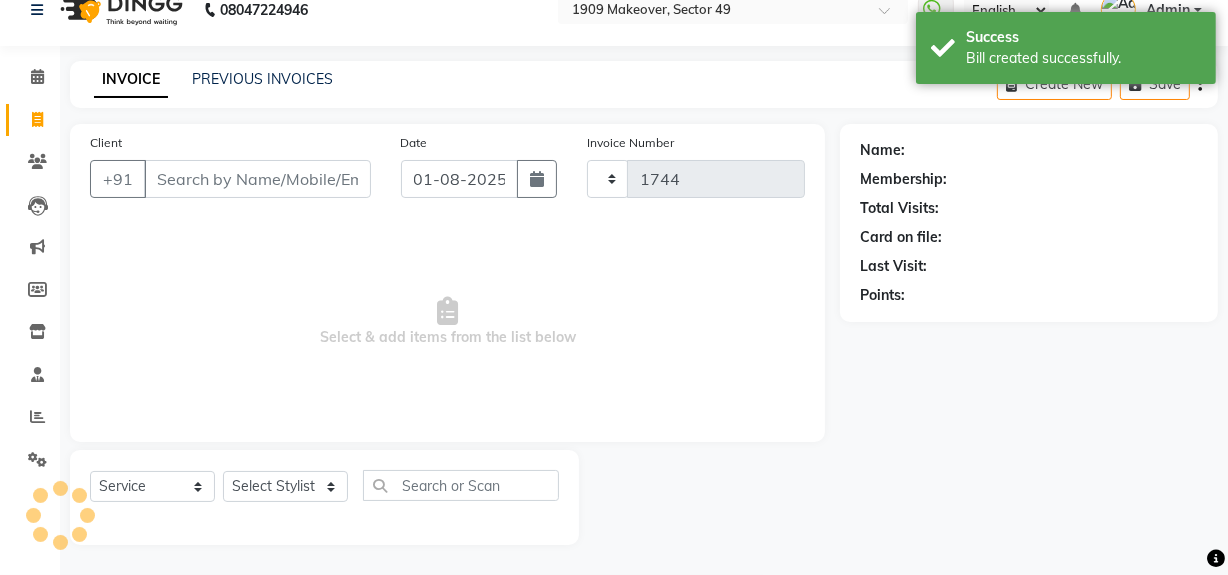 select on "6923" 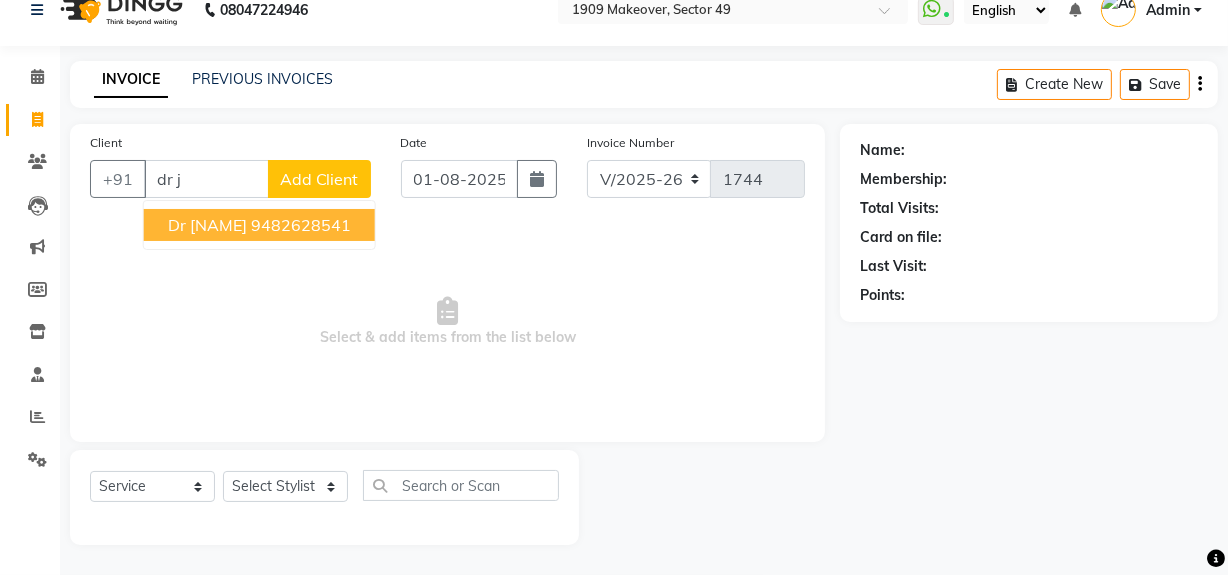 click on "9482628541" at bounding box center (301, 225) 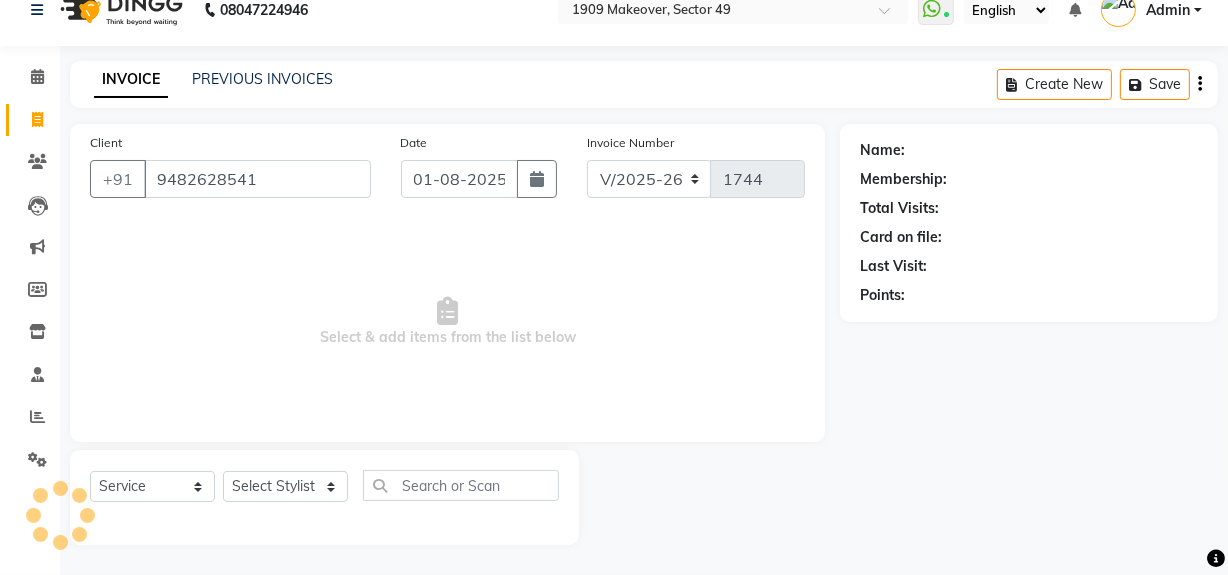 type on "9482628541" 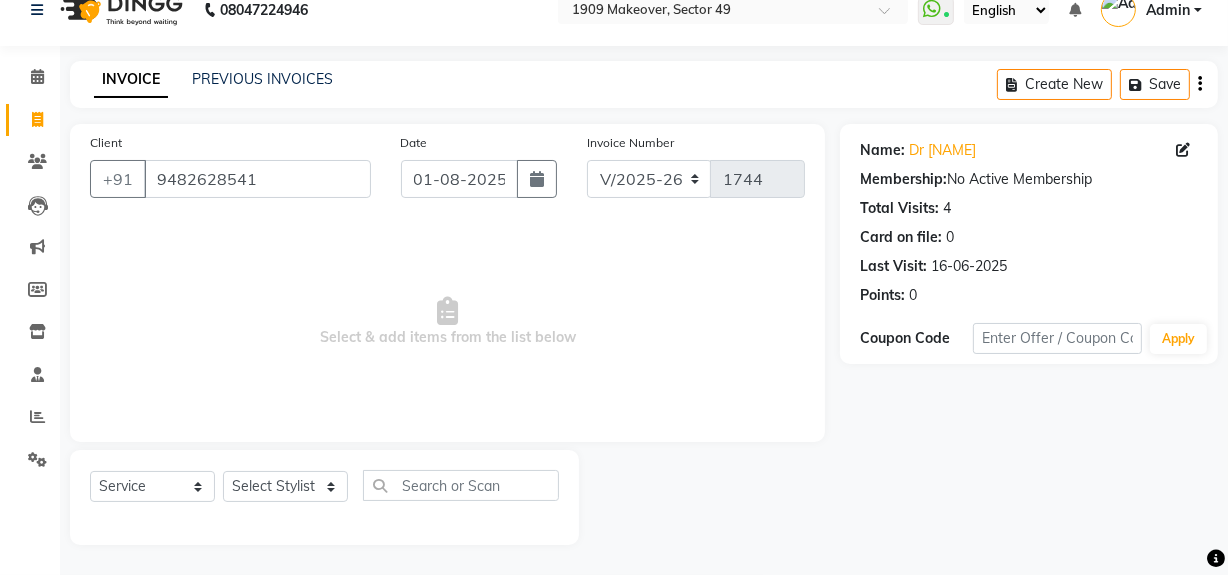 click on "Select  Service  Product  Membership  Package Voucher Prepaid Gift Card  Select Stylist [NAME] [NAME] [NAME] [NAME] House Sale [NAME] [NAME] [NAME] [NAME] [NAME] [NAME] [NAME]" 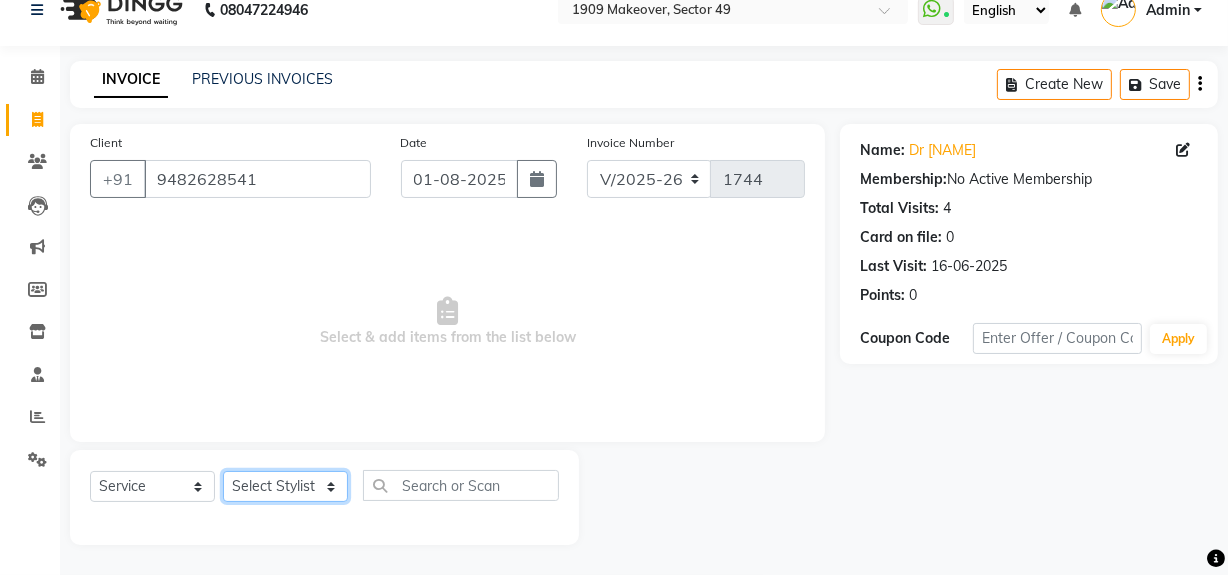click on "Select Stylist Abdul Ahmed Arif Harun House Sale Jyoti Nisha Rehaan Ujjwal Umesh Veer vikram mehta Vishal" 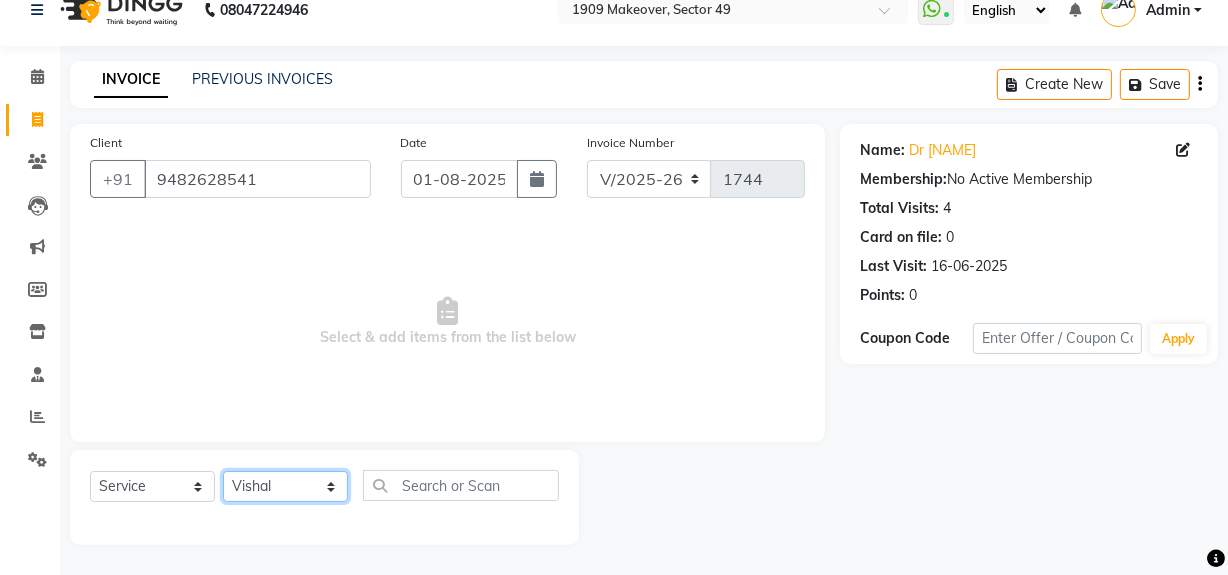 click on "Select Stylist Abdul Ahmed Arif Harun House Sale Jyoti Nisha Rehaan Ujjwal Umesh Veer vikram mehta Vishal" 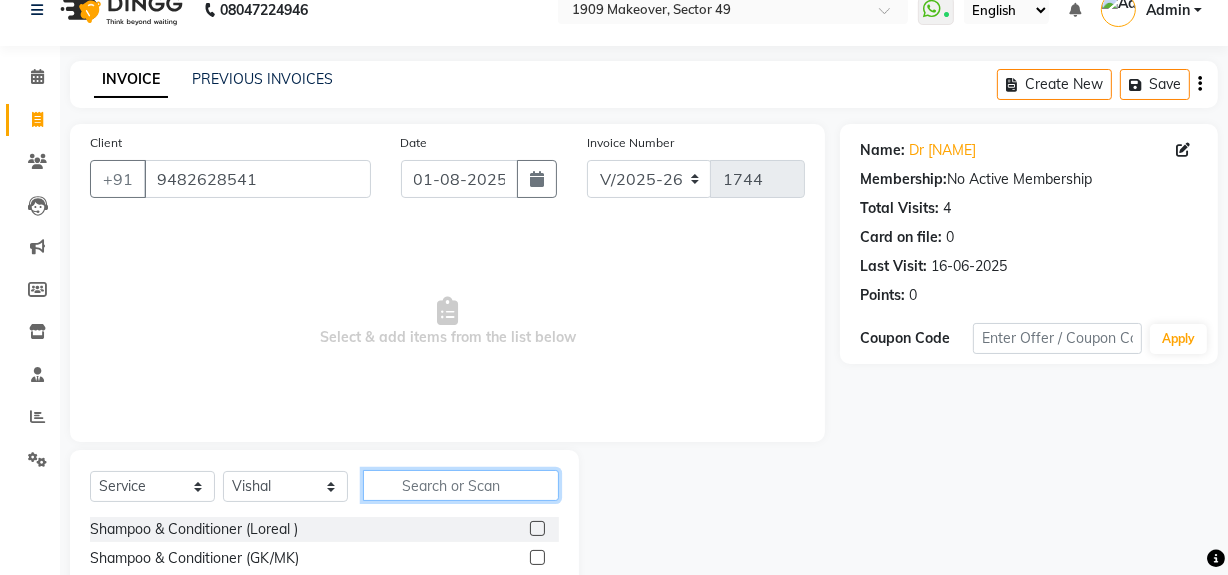 click 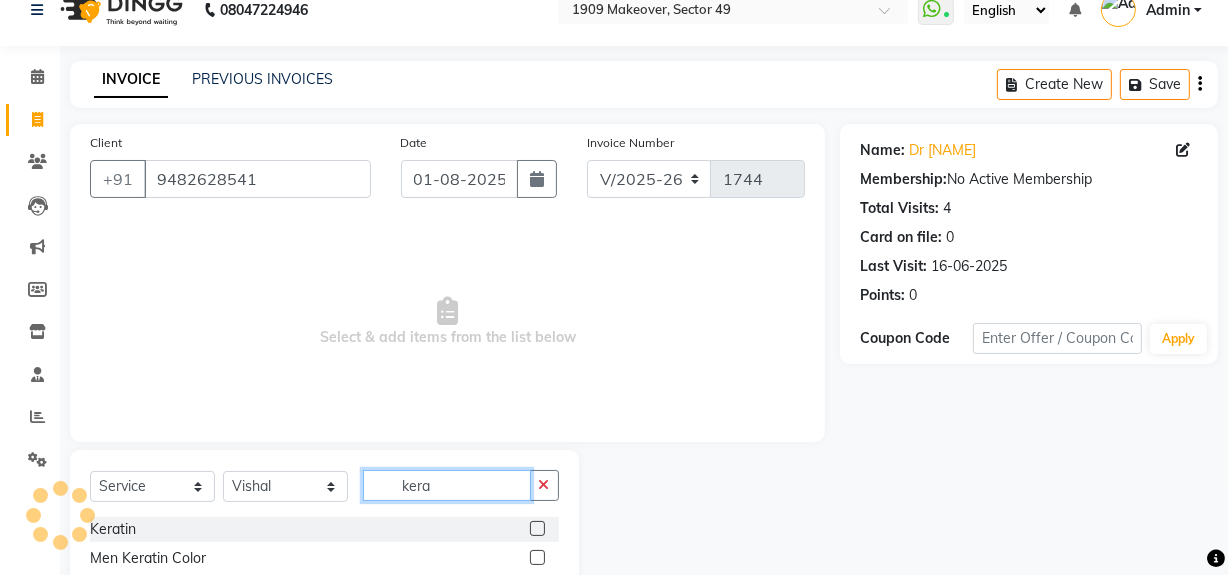 type on "kera" 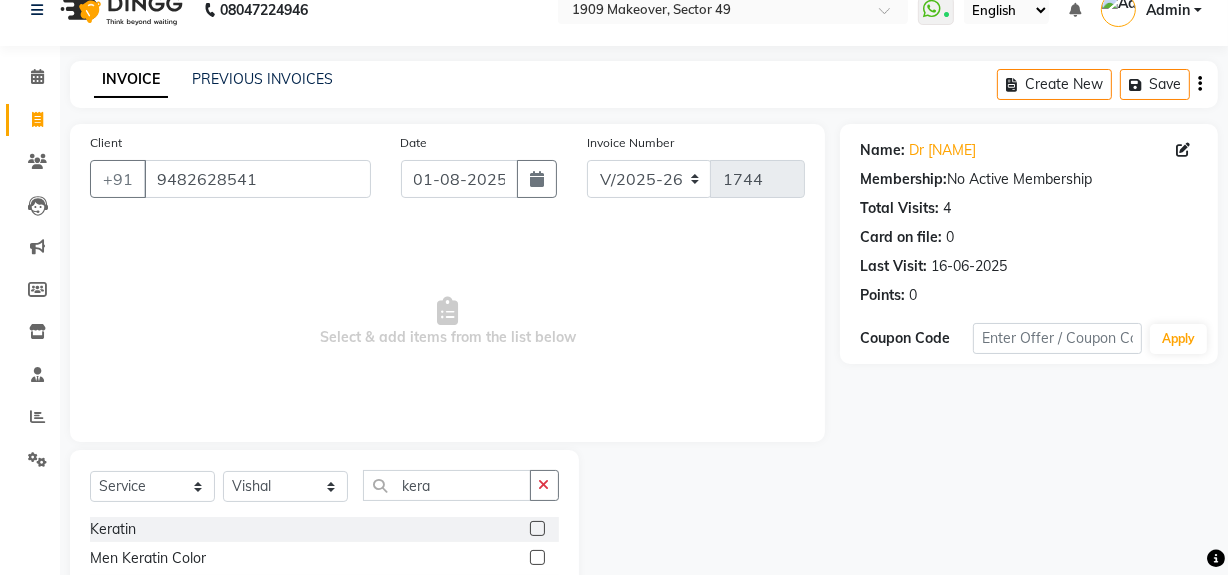 click 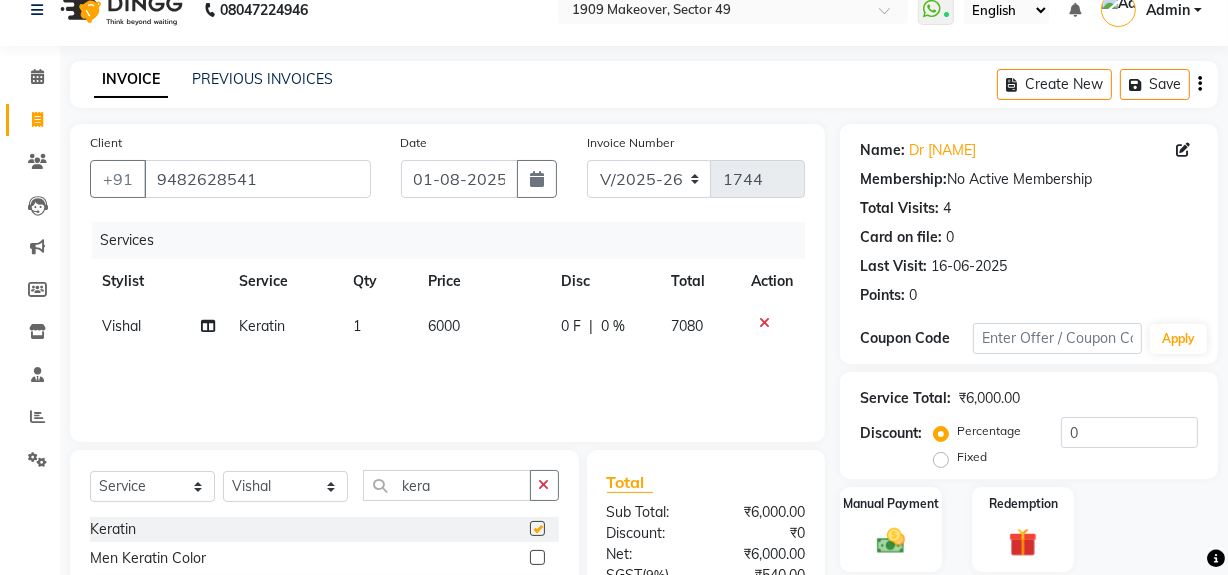 checkbox on "false" 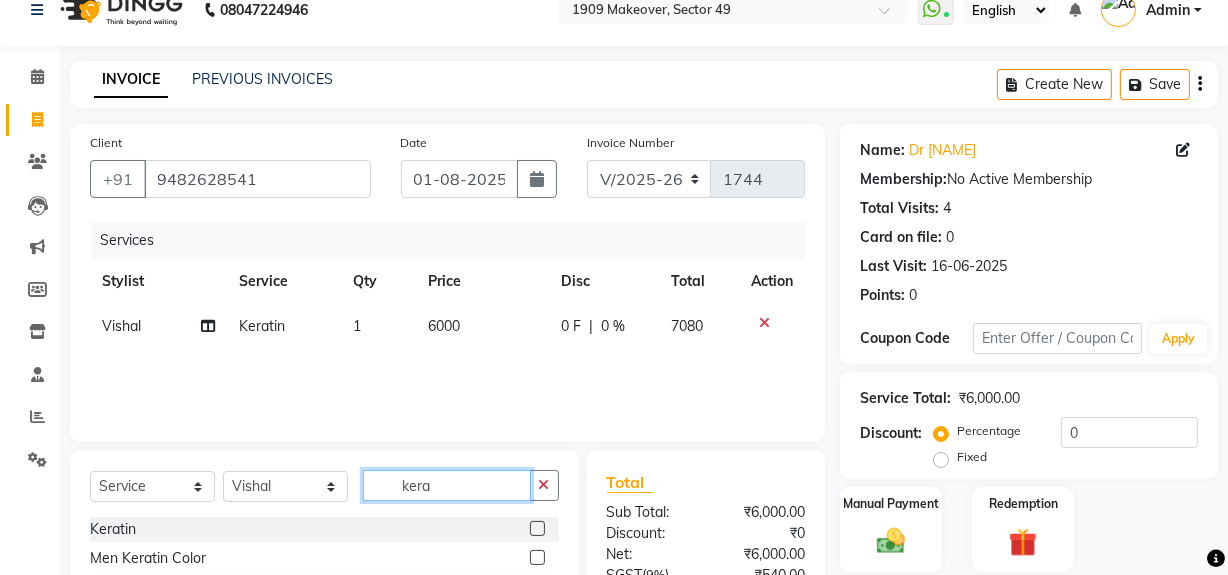 click on "kera" 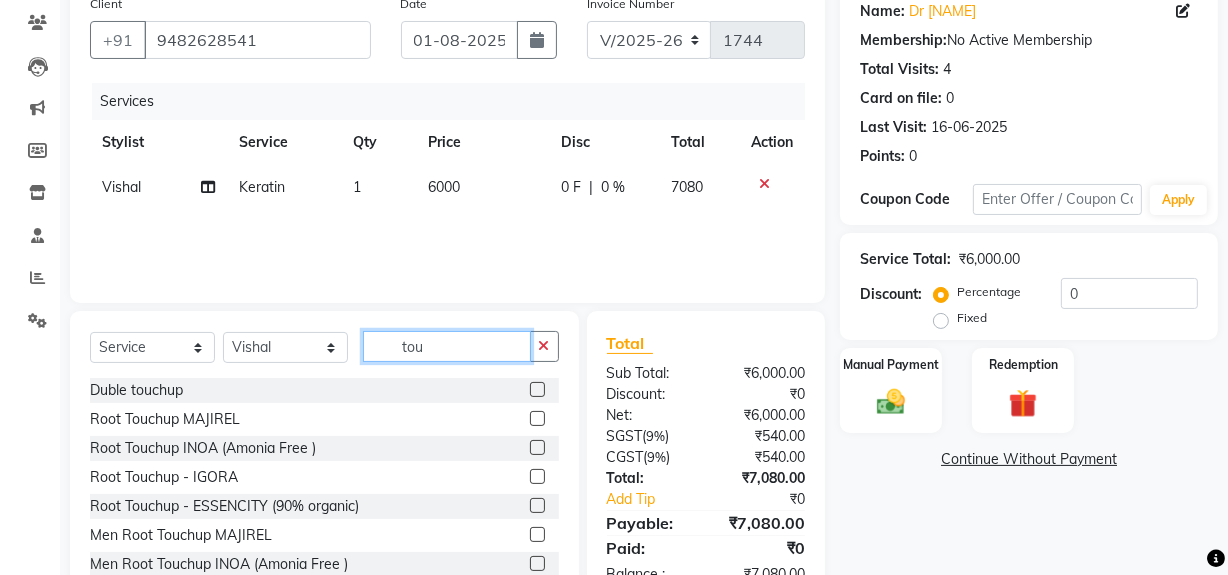 scroll, scrollTop: 226, scrollLeft: 0, axis: vertical 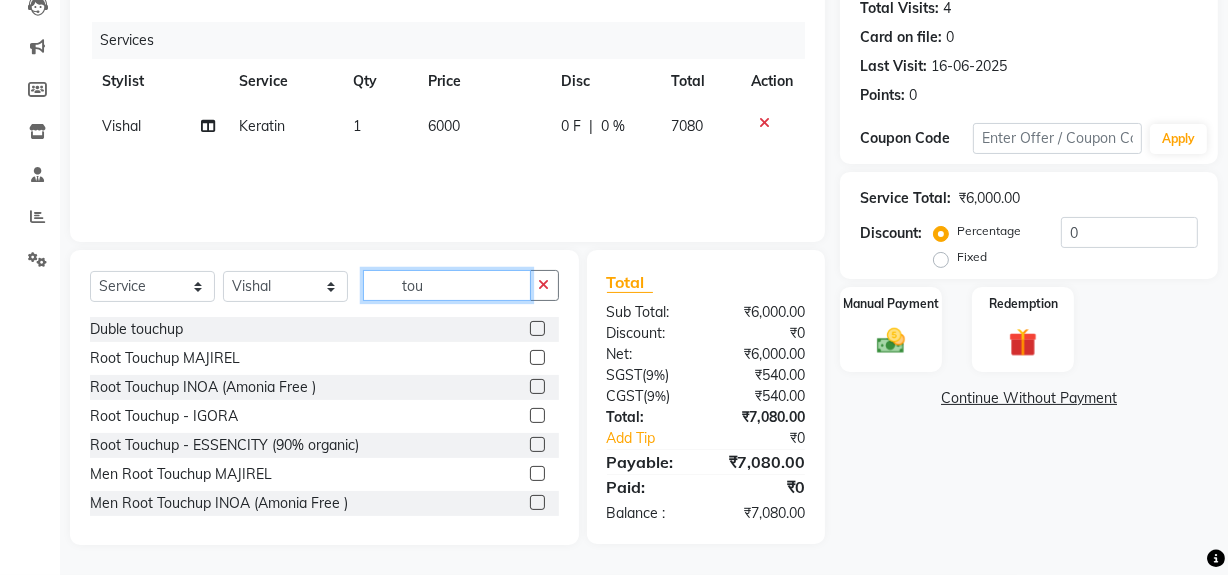 type on "tou" 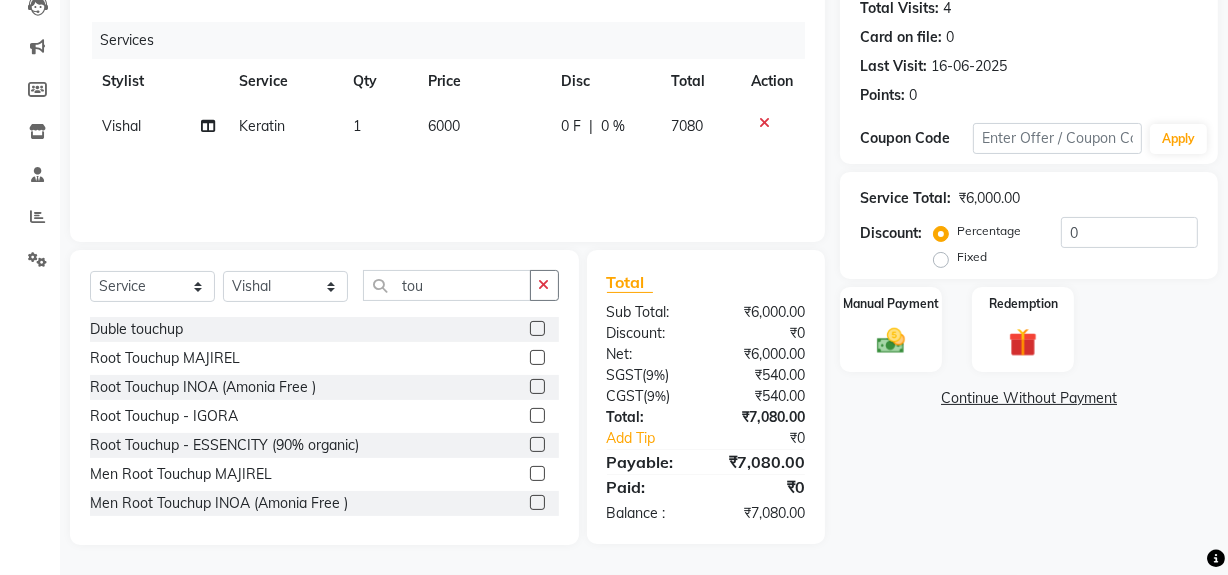 click 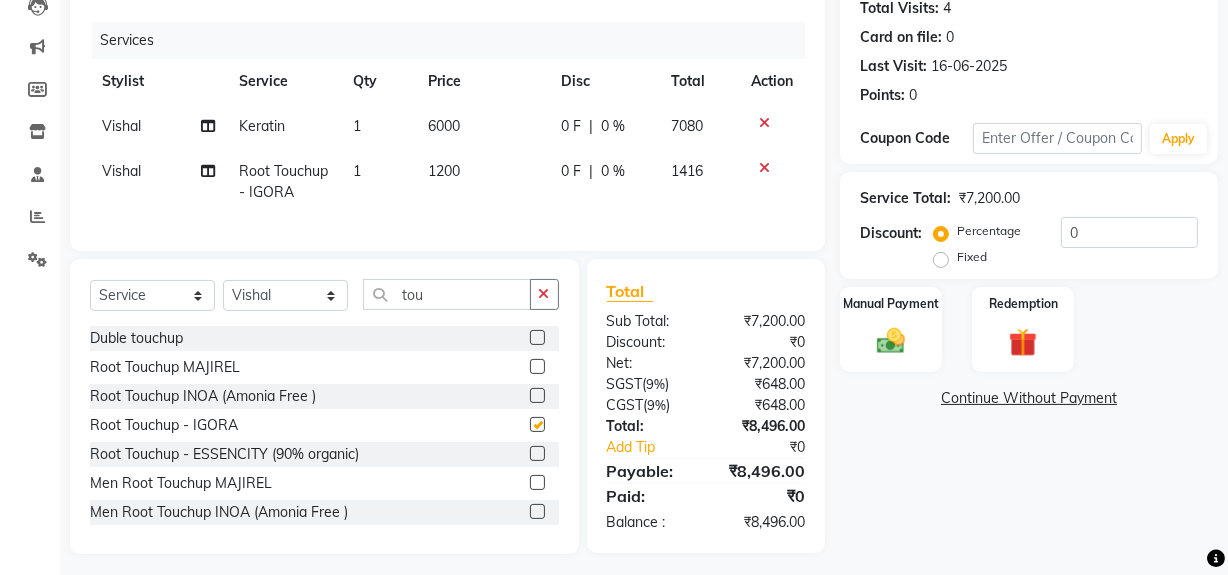 checkbox on "false" 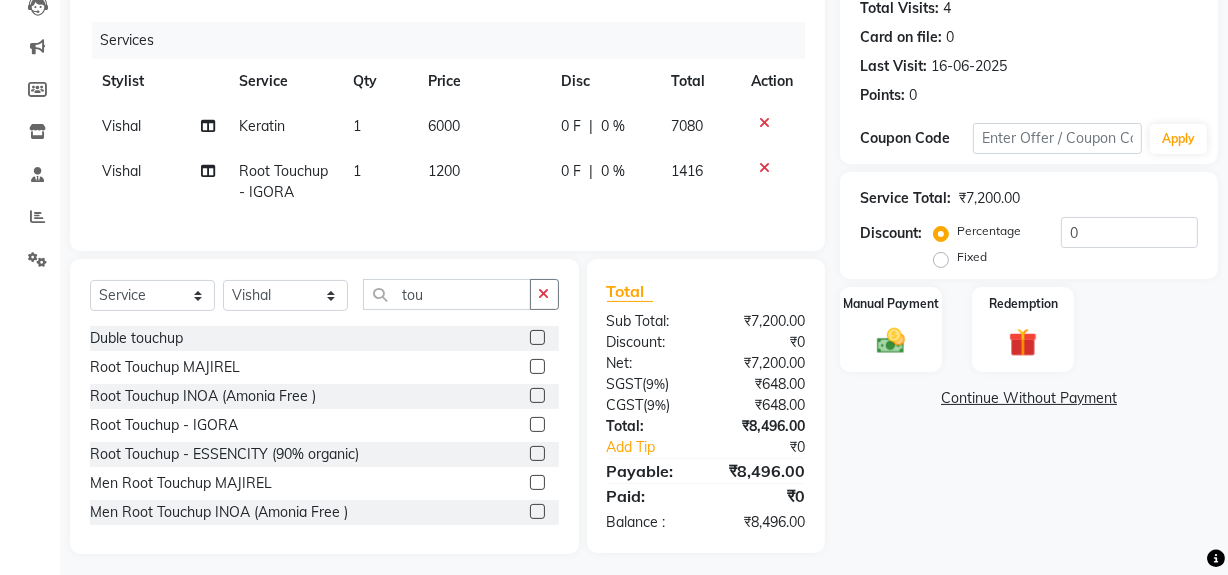 click on "1200" 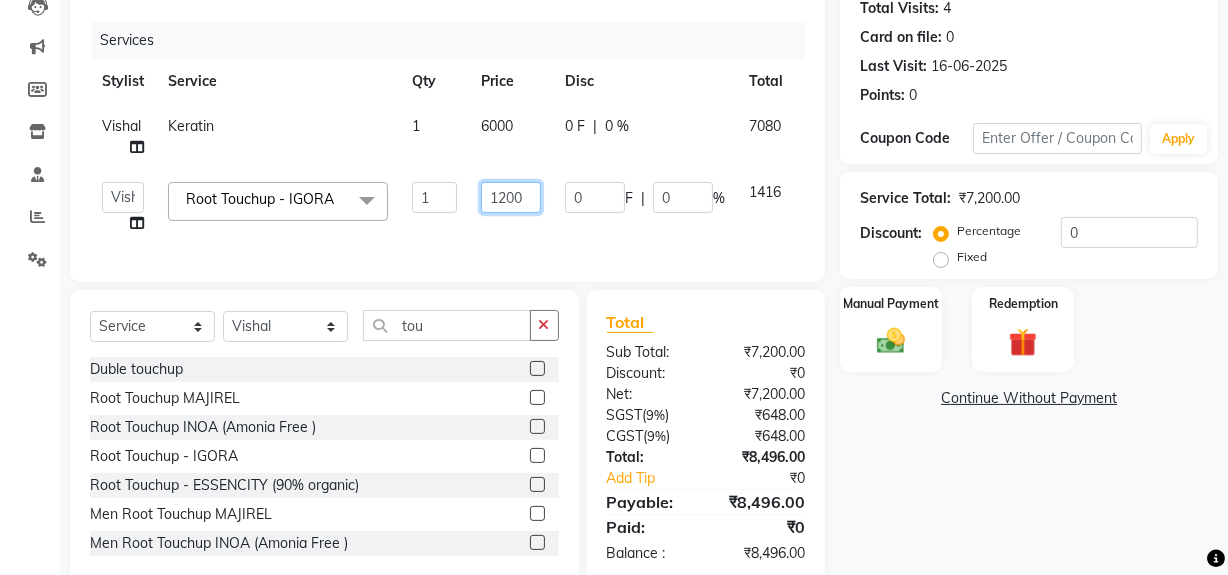 click on "1200" 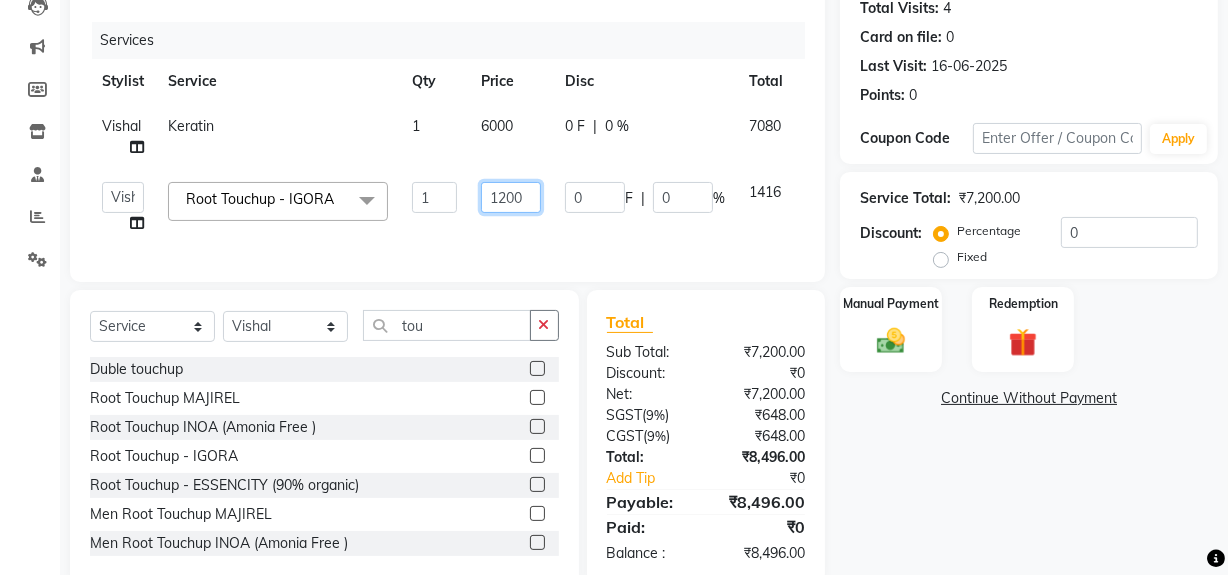 drag, startPoint x: 489, startPoint y: 198, endPoint x: 508, endPoint y: 198, distance: 19 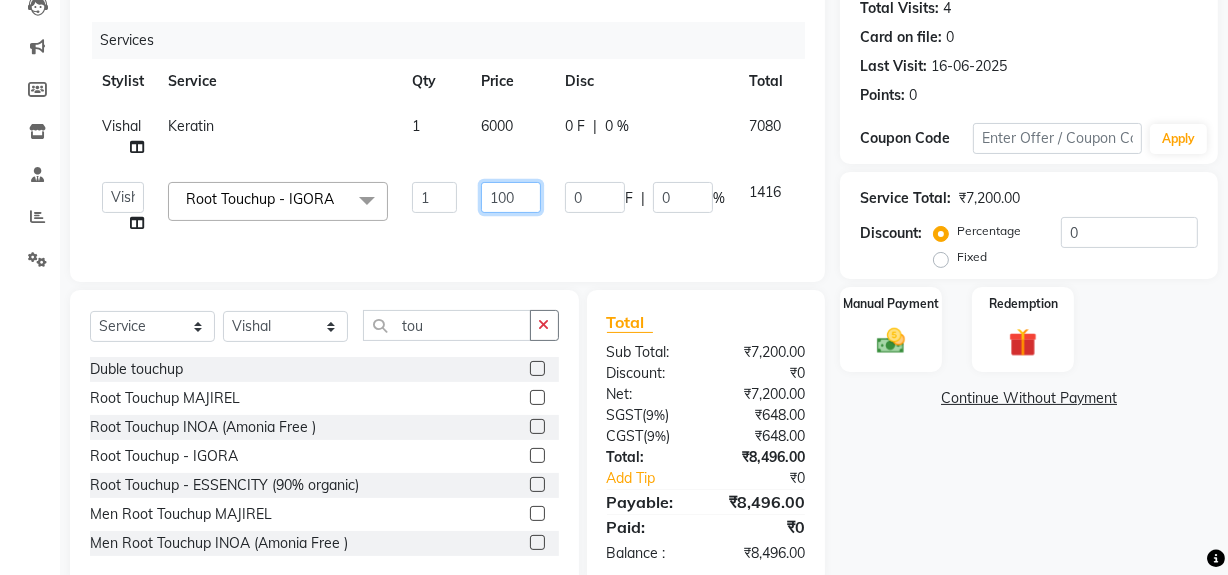 type on "1000" 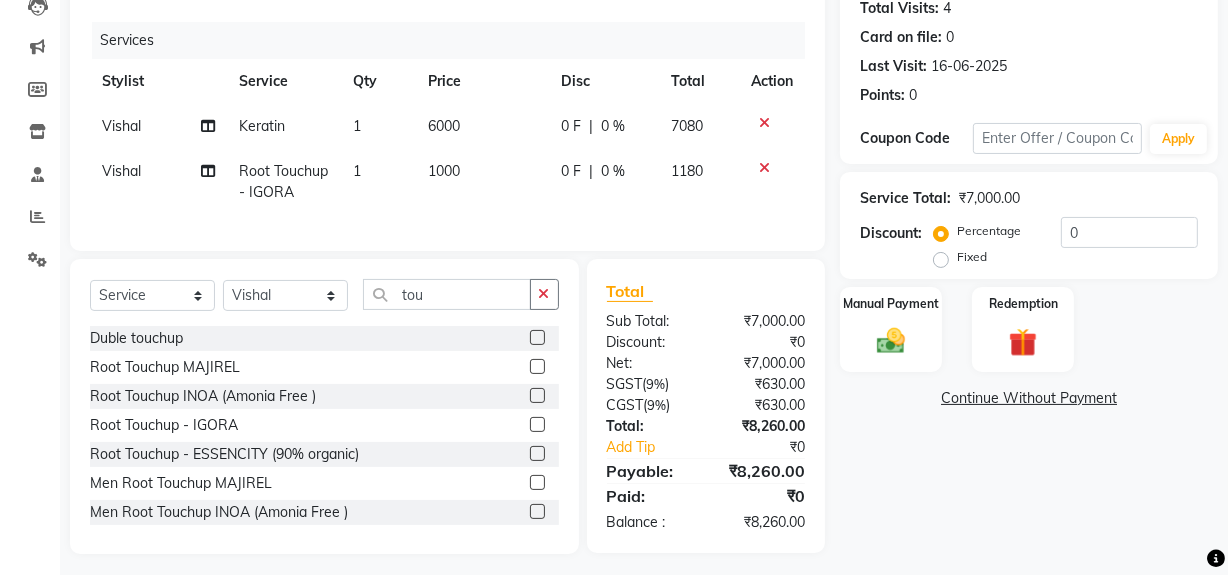 click on "6000" 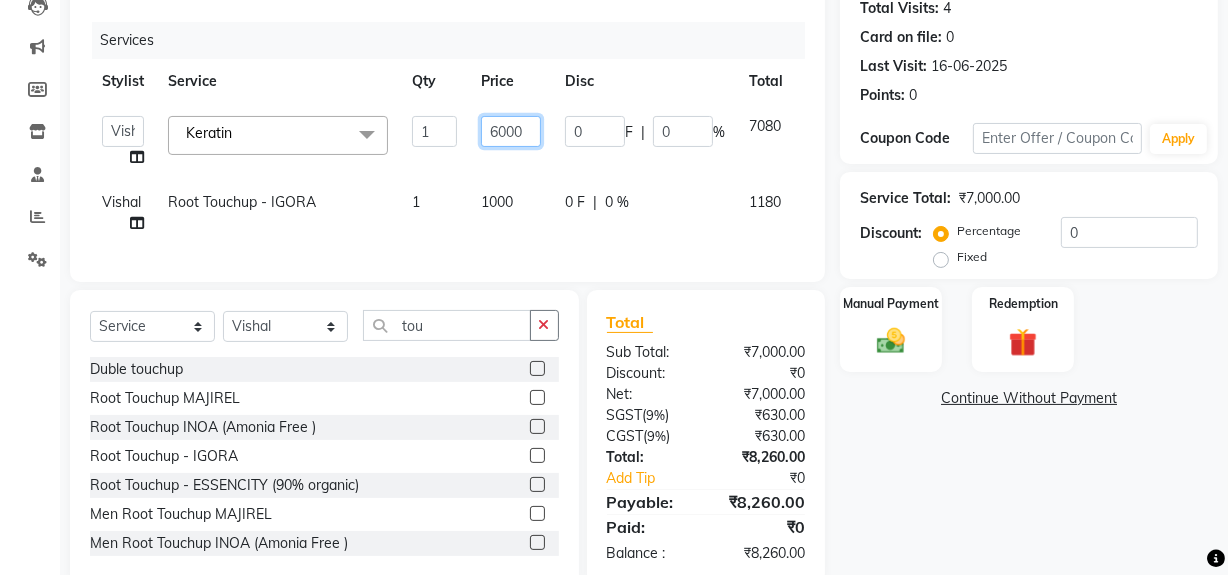 click on "6000" 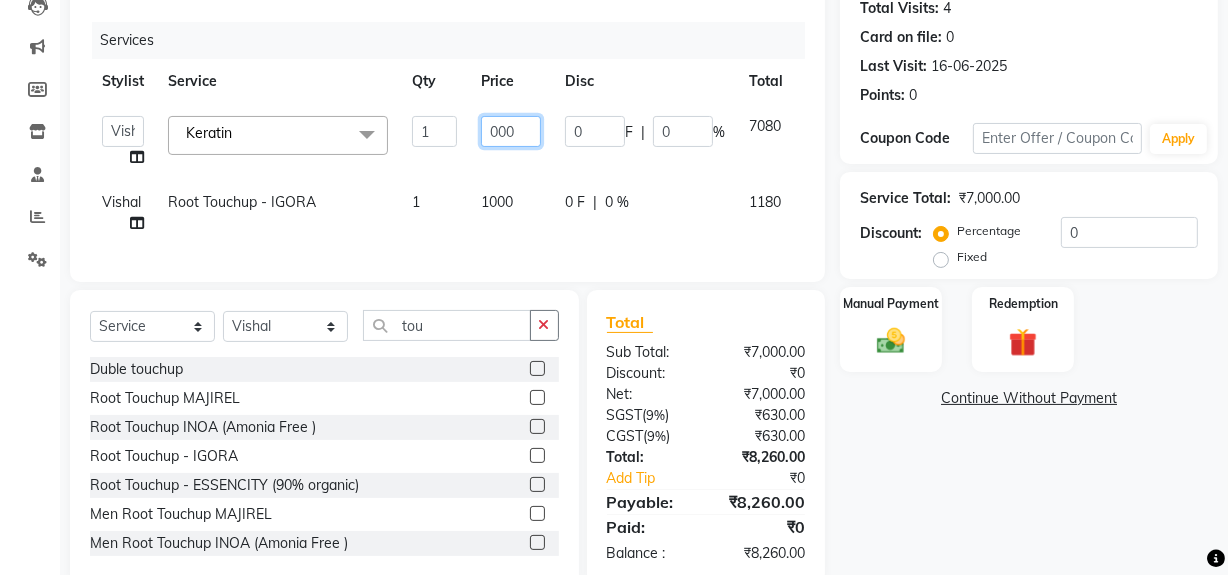 type on "4000" 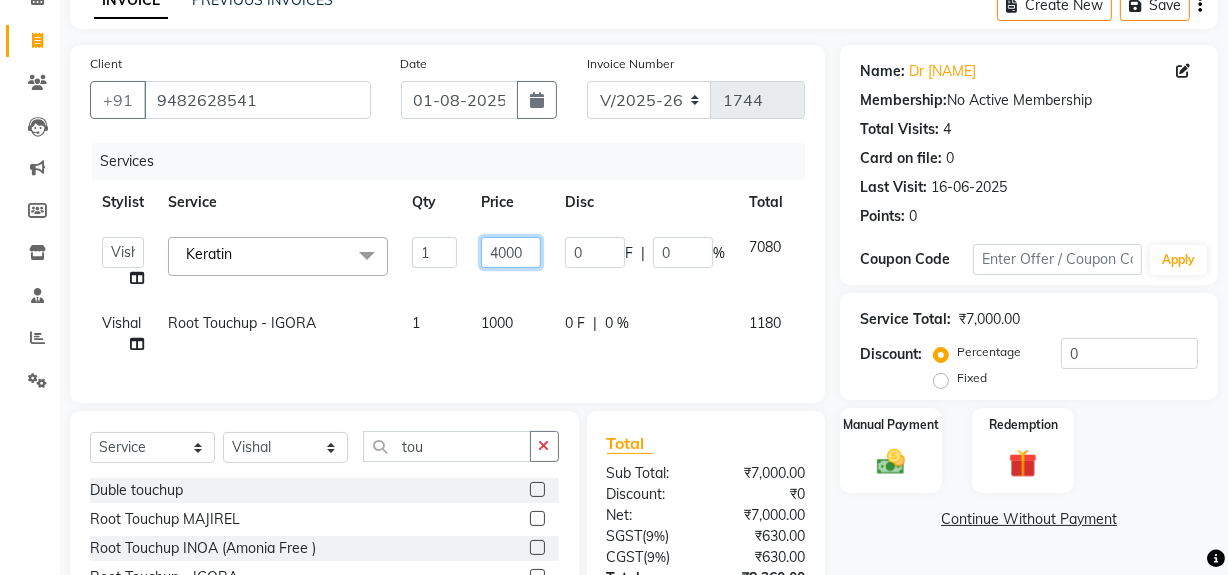 scroll, scrollTop: 23, scrollLeft: 0, axis: vertical 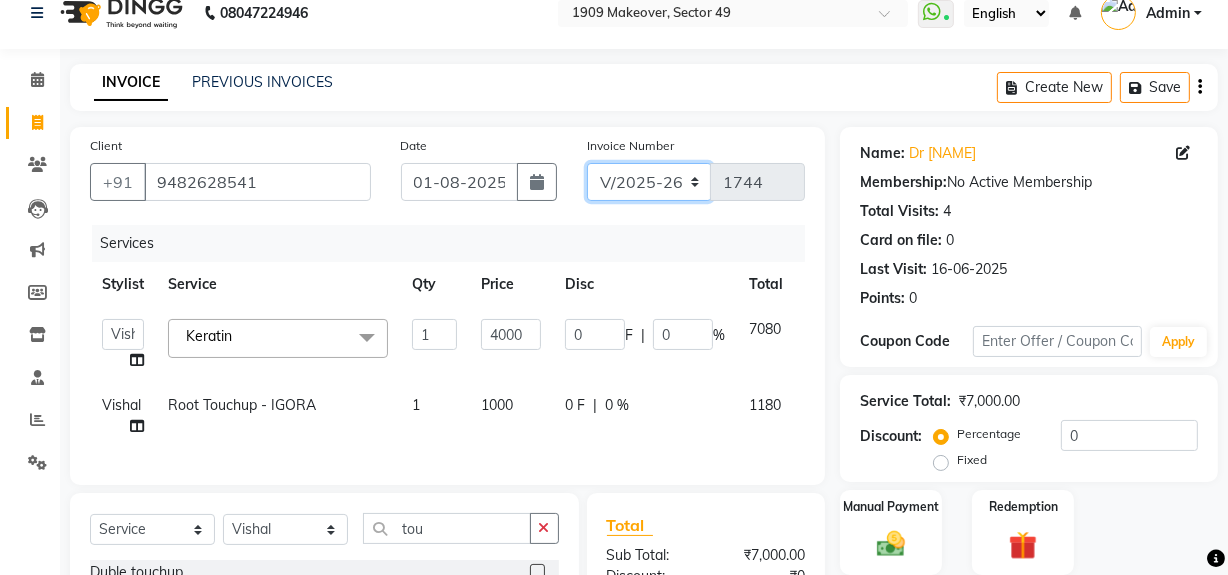 drag, startPoint x: 660, startPoint y: 177, endPoint x: 659, endPoint y: 194, distance: 17.029387 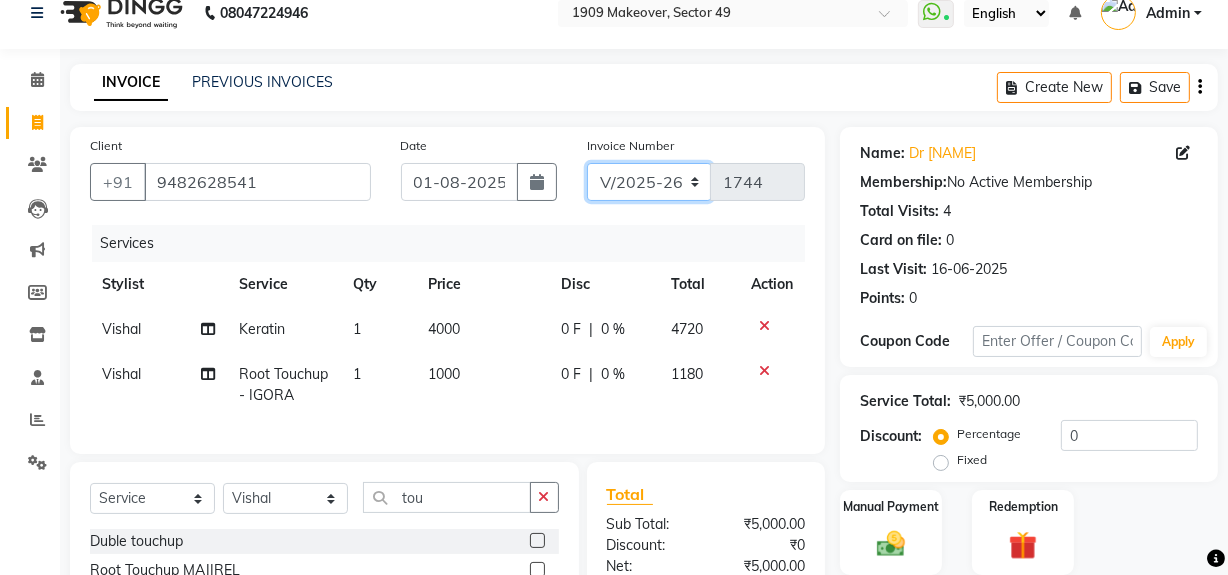 select on "6924" 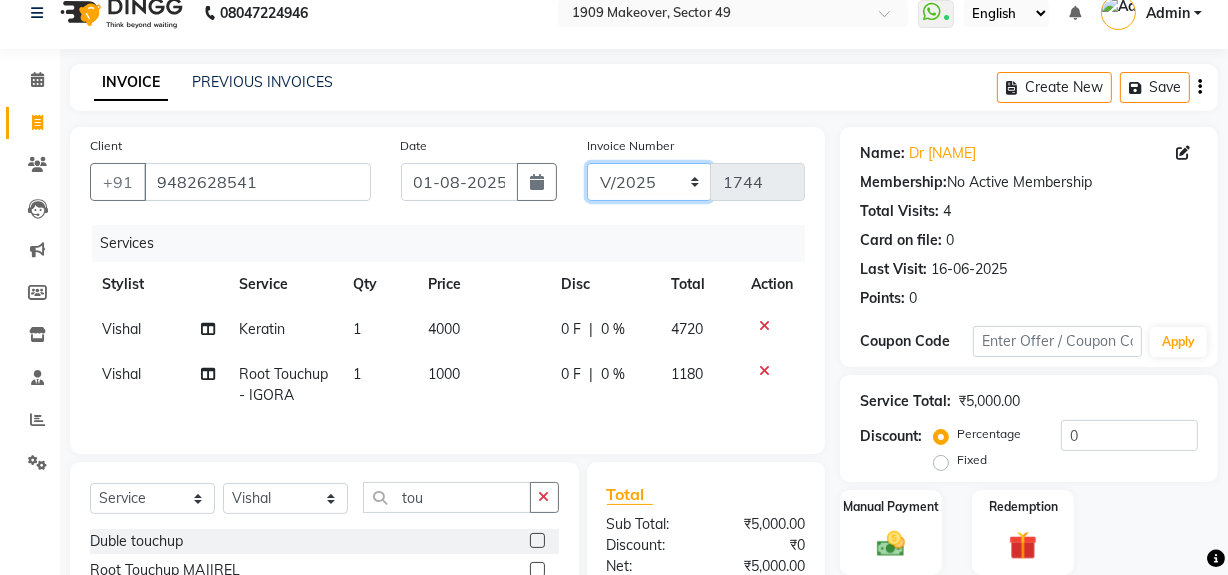 click on "V/2025 V/2025-26" 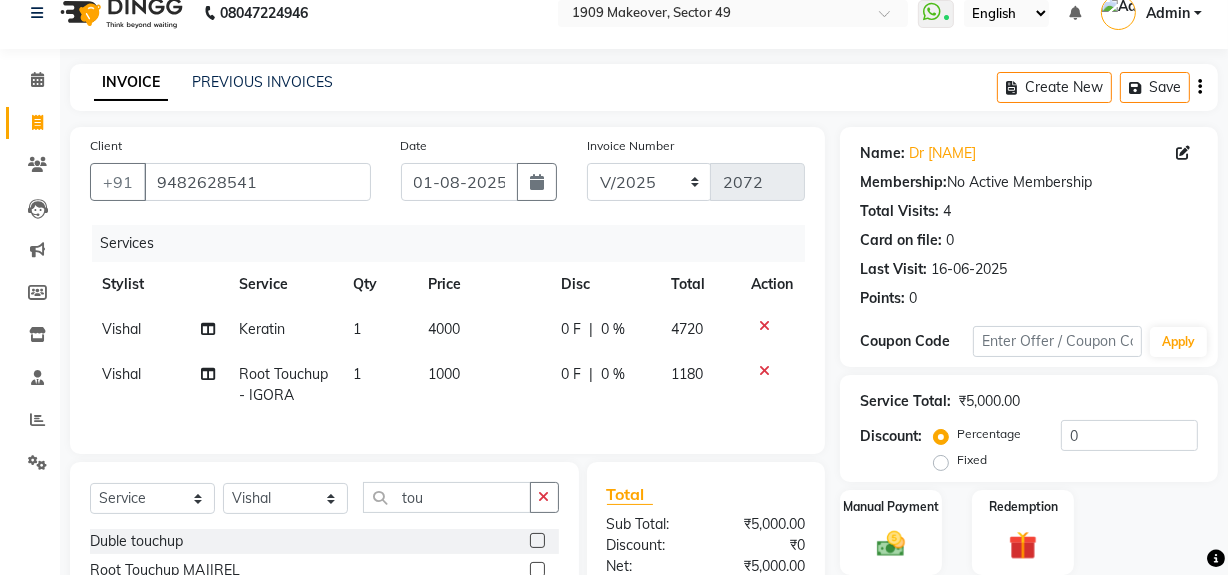 click 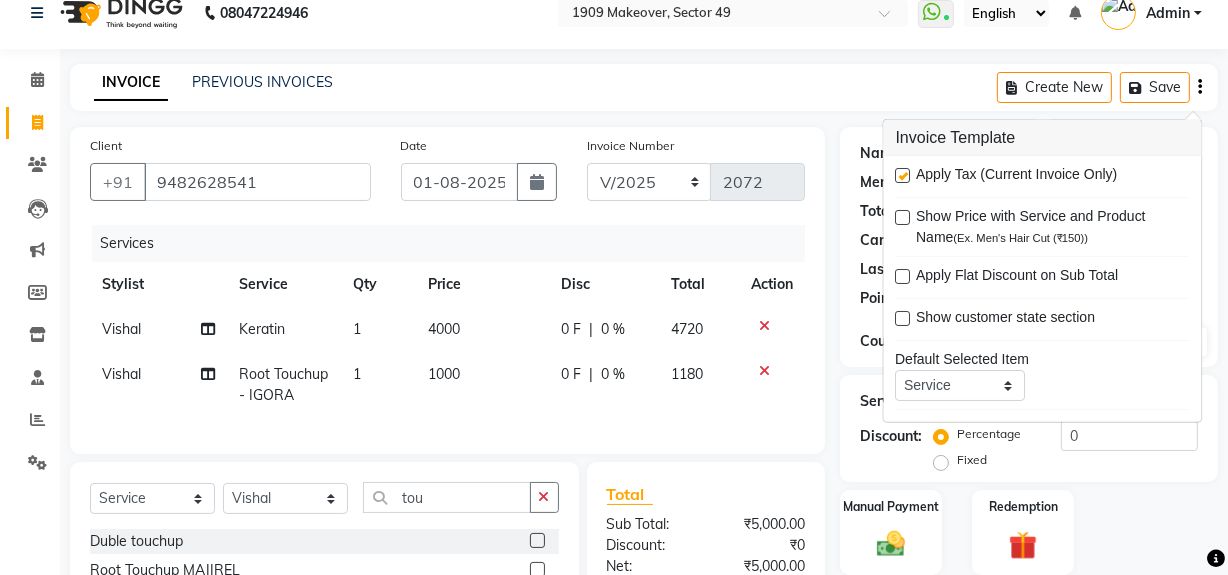 click at bounding box center [903, 175] 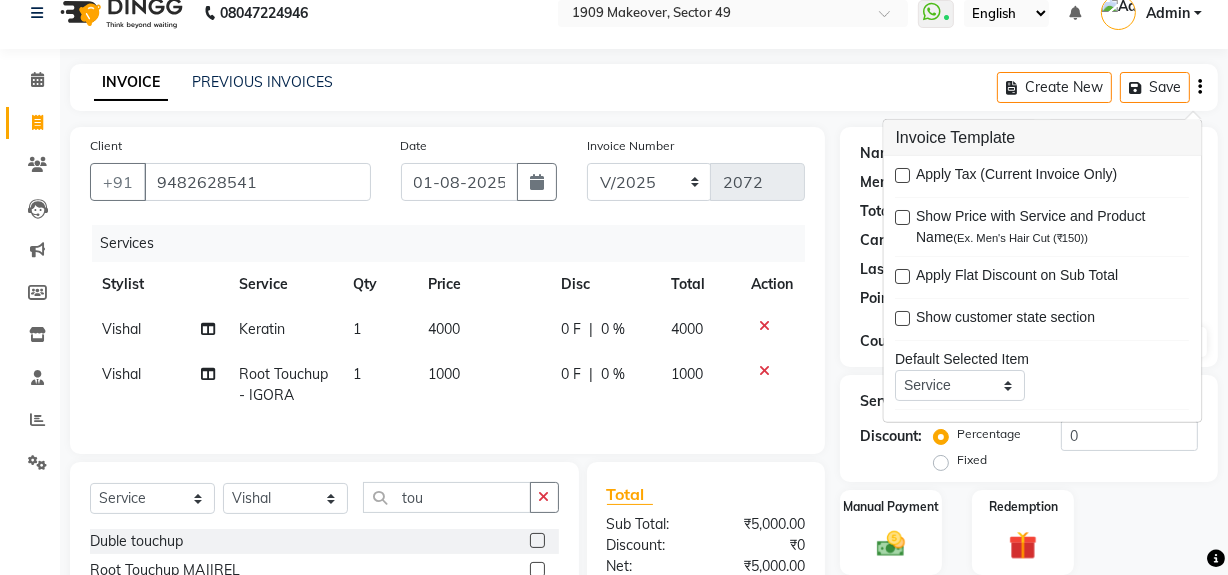 scroll, scrollTop: 248, scrollLeft: 0, axis: vertical 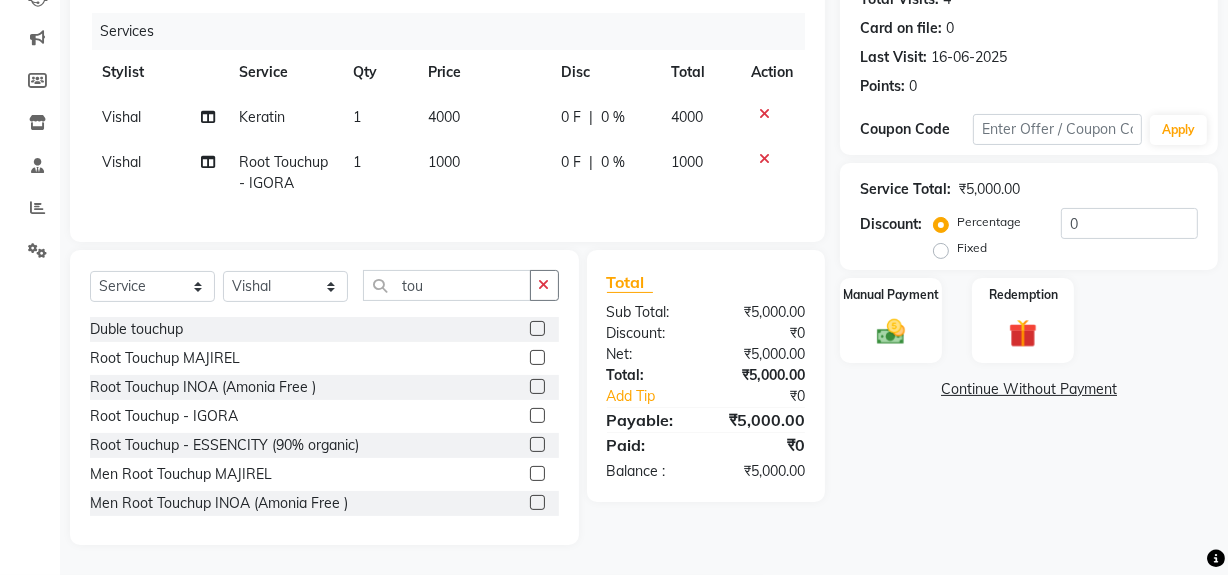 click on "Name: Dr [NAME]  Membership:  No Active Membership  Total Visits:  4 Card on file:  0 Last Visit:   16-06-2025 Points:   0  Coupon Code Apply Service Total:  ₹5,000.00  Discount:  Percentage   Fixed  0 Manual Payment Redemption  Continue Without Payment" 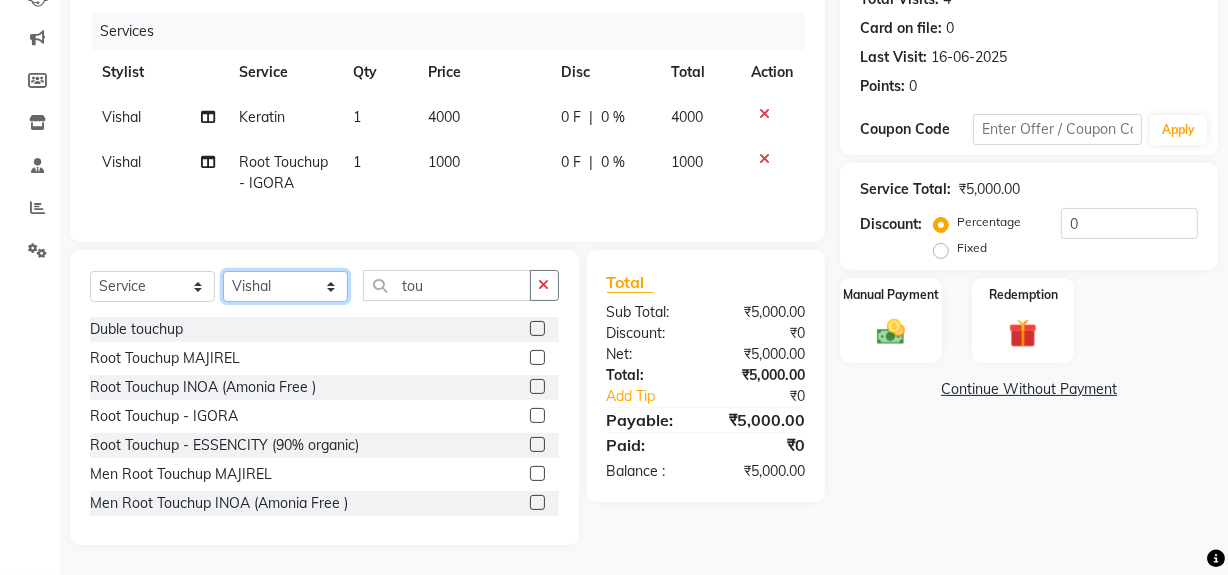 click on "Select Stylist Abdul Ahmed Arif Harun House Sale Jyoti Nisha Rehaan Ujjwal Umesh Veer vikram mehta Vishal" 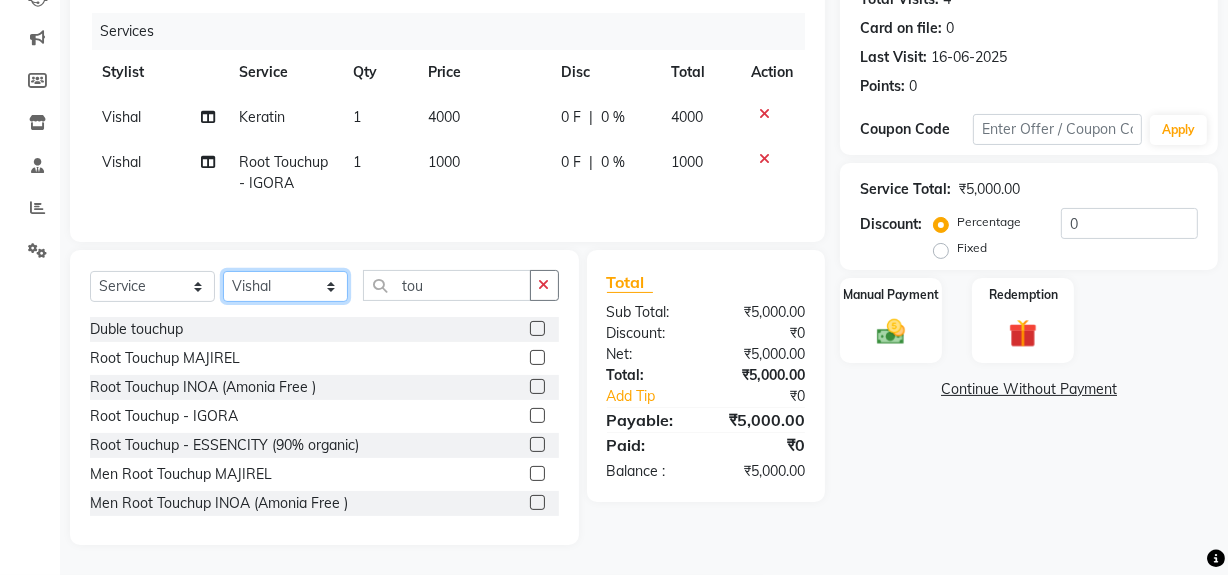 select on "68164" 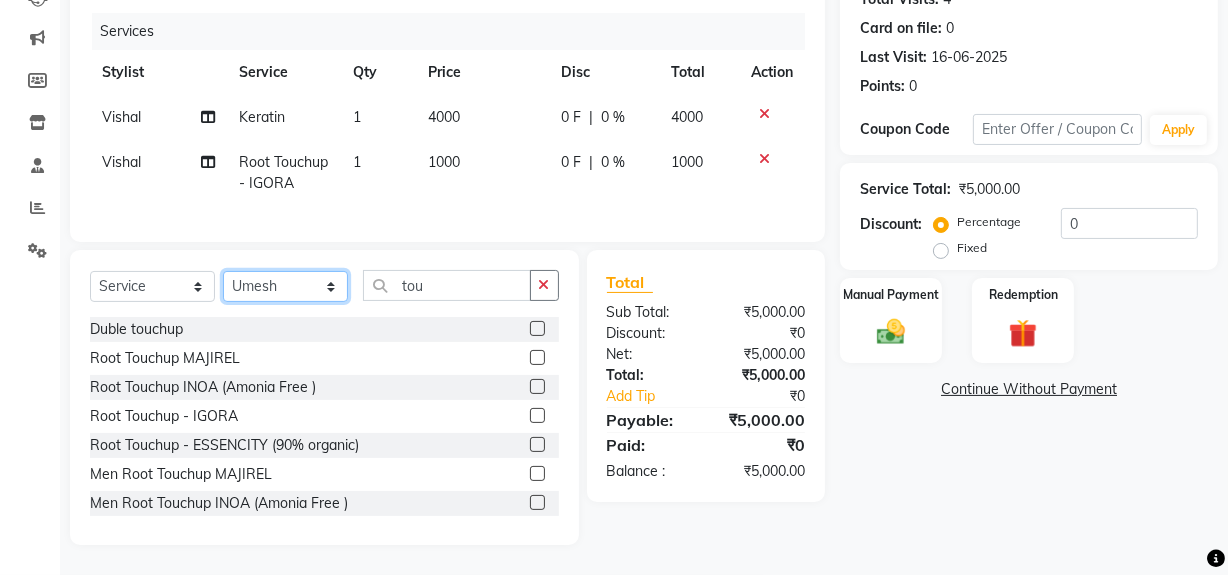 click on "Select Stylist Abdul Ahmed Arif Harun House Sale Jyoti Nisha Rehaan Ujjwal Umesh Veer vikram mehta Vishal" 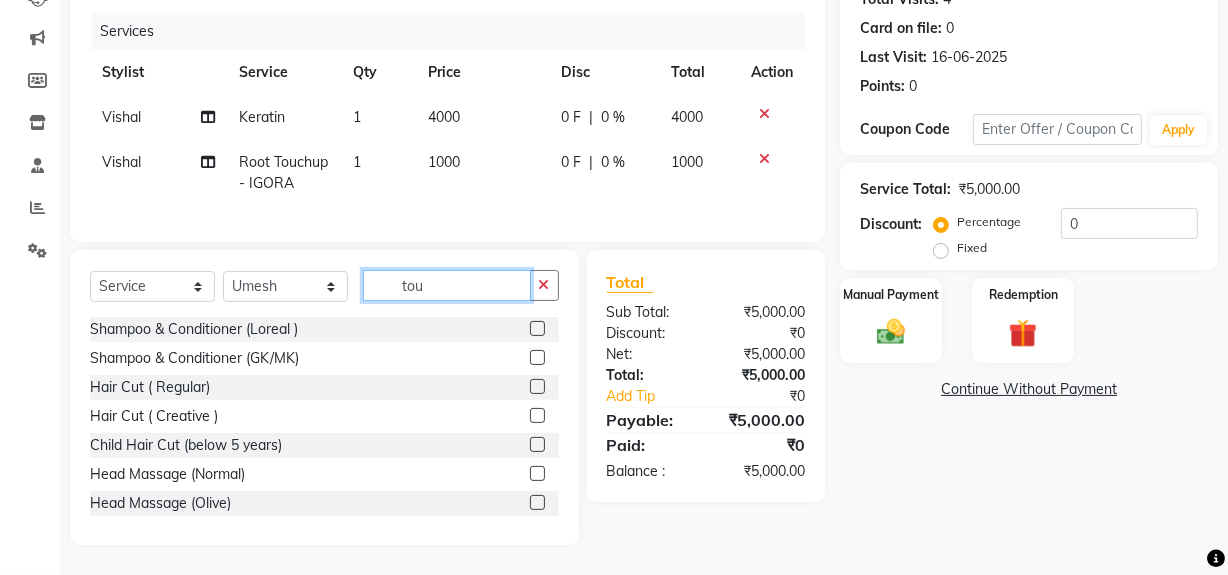 click on "tou" 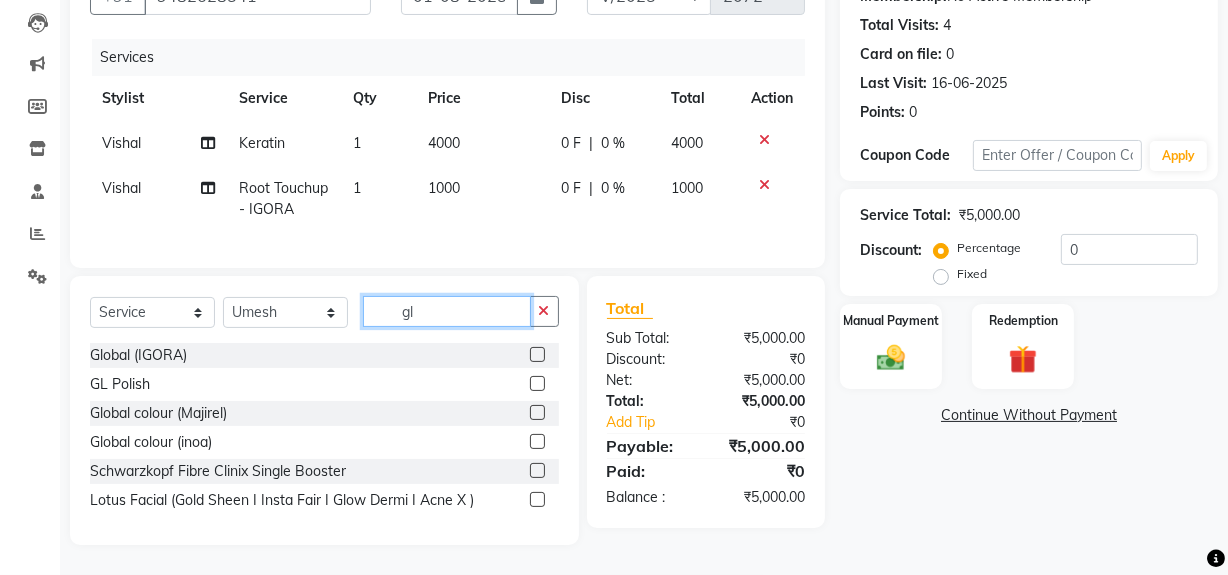scroll, scrollTop: 222, scrollLeft: 0, axis: vertical 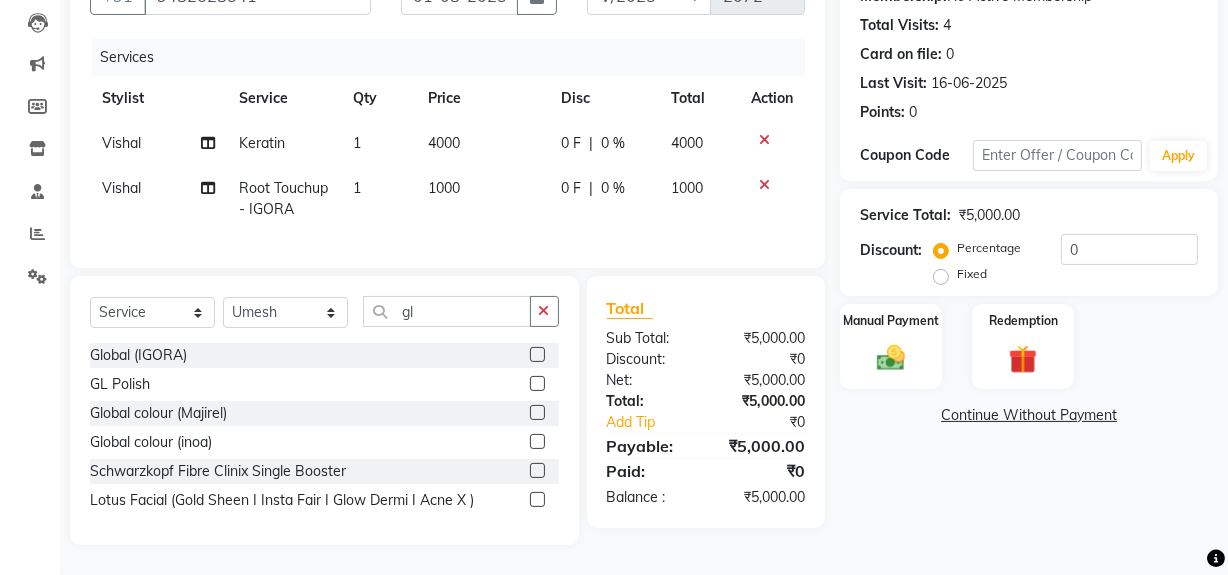 click 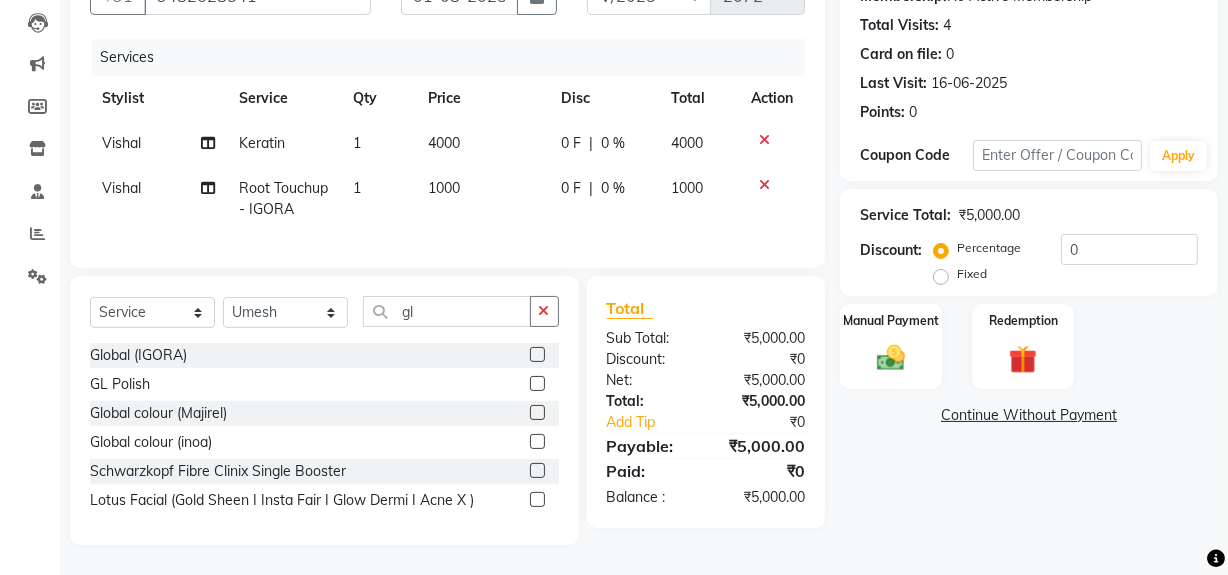 click at bounding box center [536, 384] 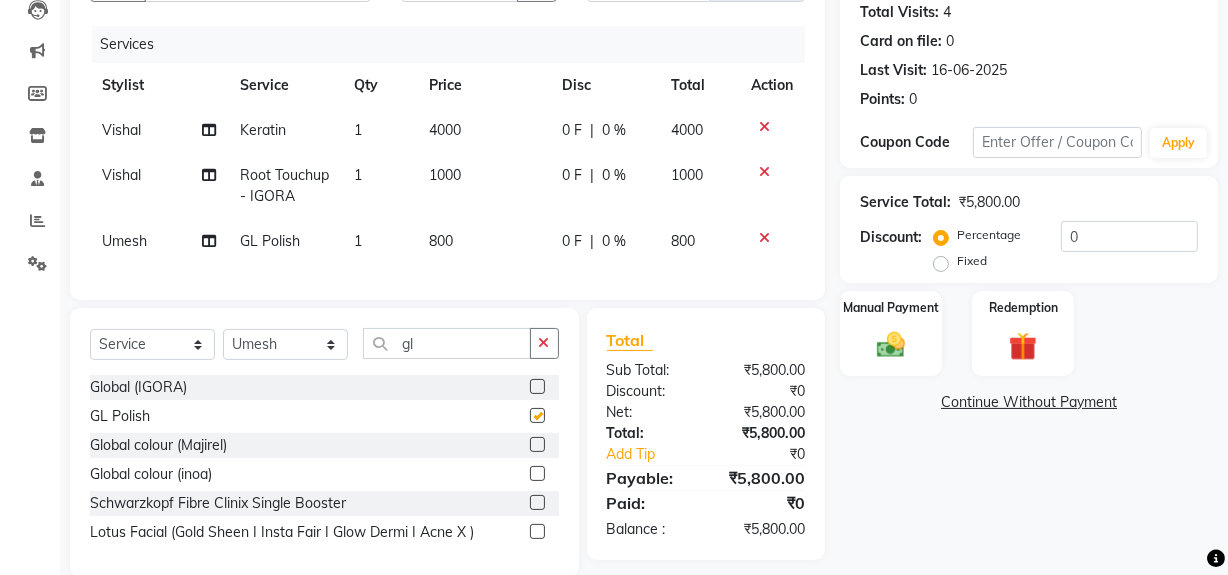 checkbox on "false" 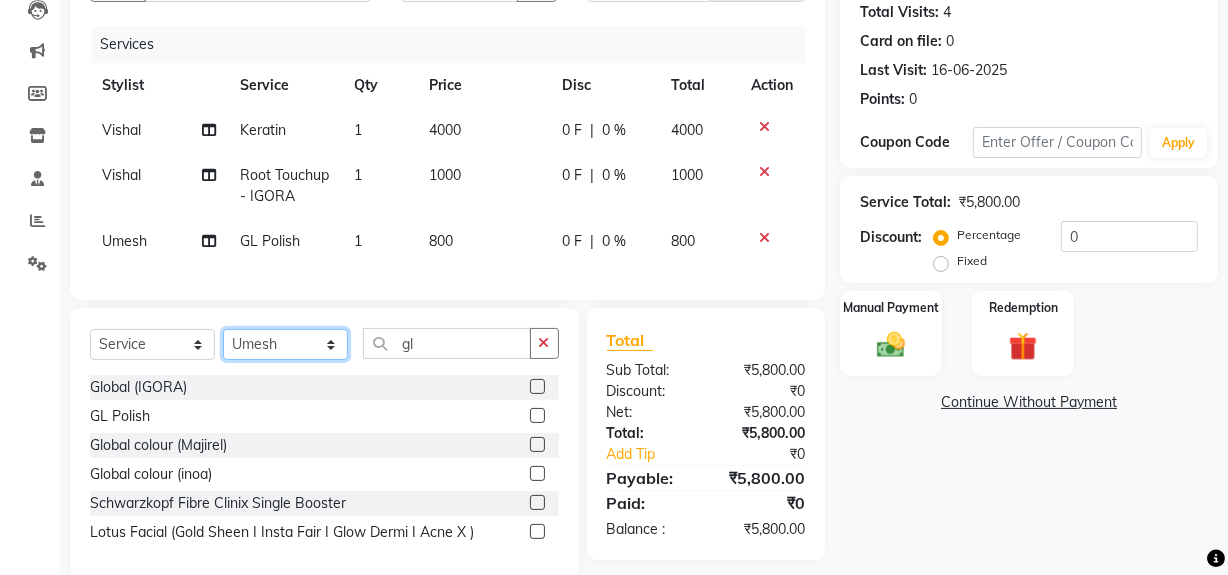 click on "Select Stylist Abdul Ahmed Arif Harun House Sale Jyoti Nisha Rehaan Ujjwal Umesh Veer vikram mehta Vishal" 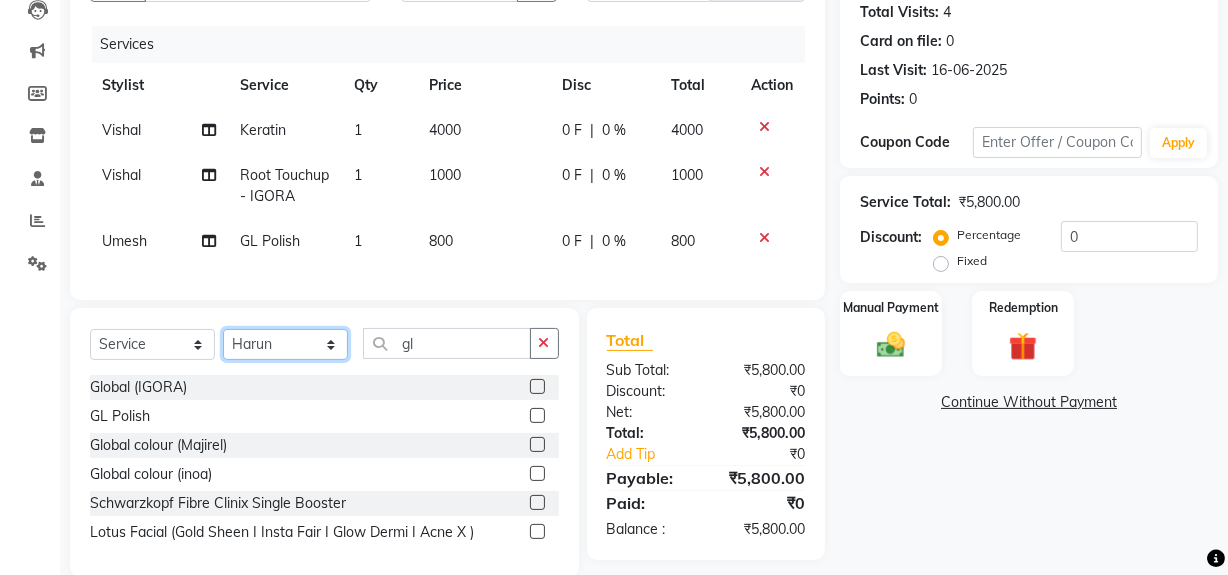 click on "Select Stylist Abdul Ahmed Arif Harun House Sale Jyoti Nisha Rehaan Ujjwal Umesh Veer vikram mehta Vishal" 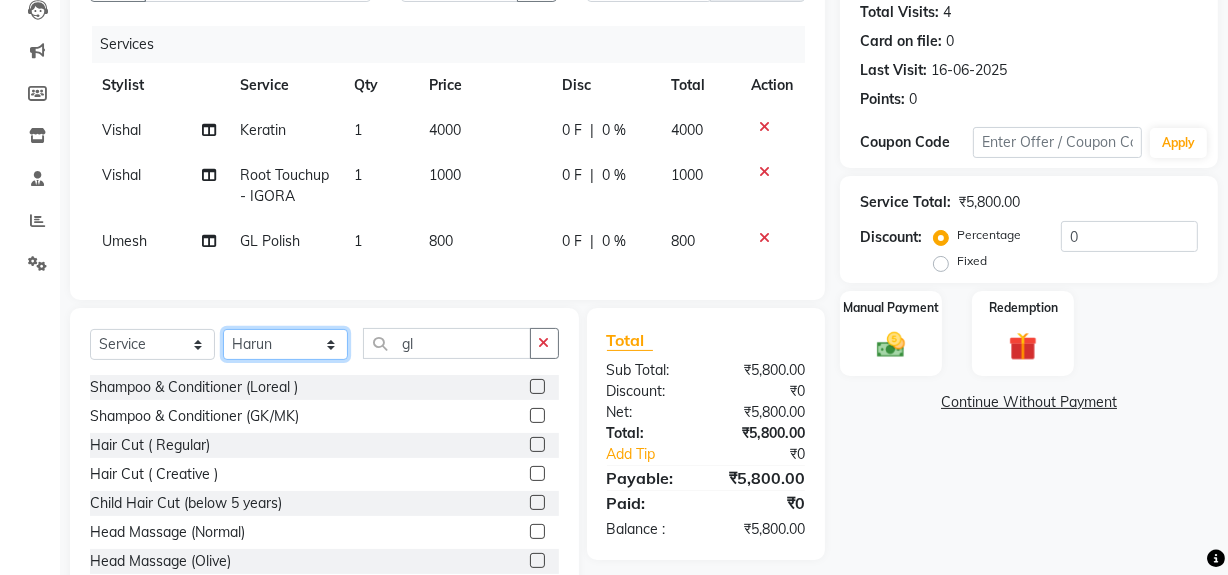 click on "Select Stylist Abdul Ahmed Arif Harun House Sale Jyoti Nisha Rehaan Ujjwal Umesh Veer vikram mehta Vishal" 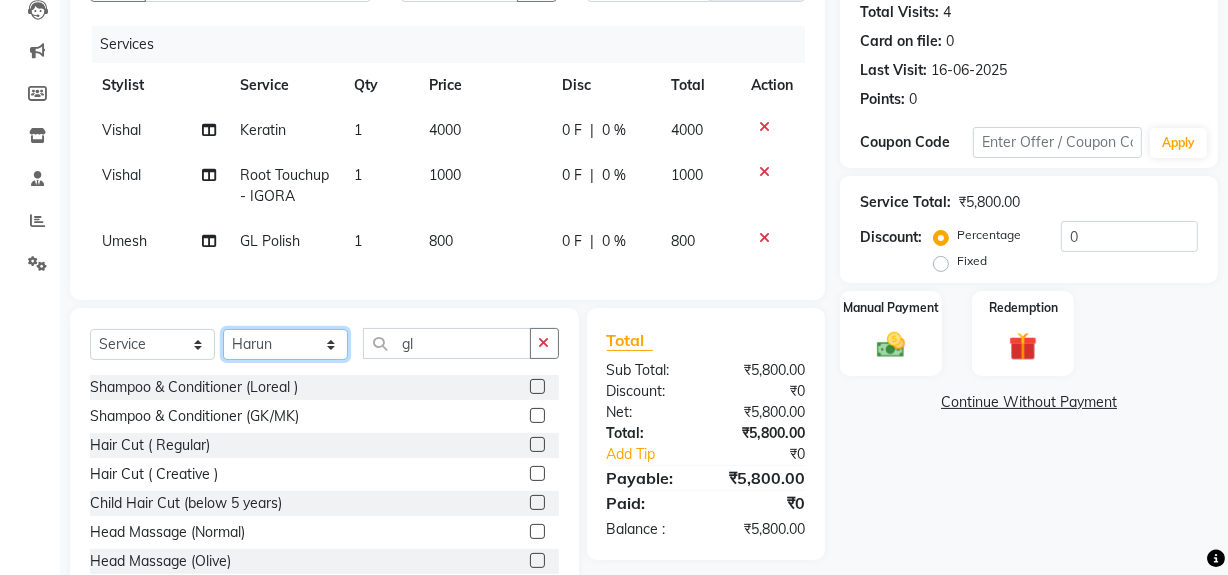 select on "57114" 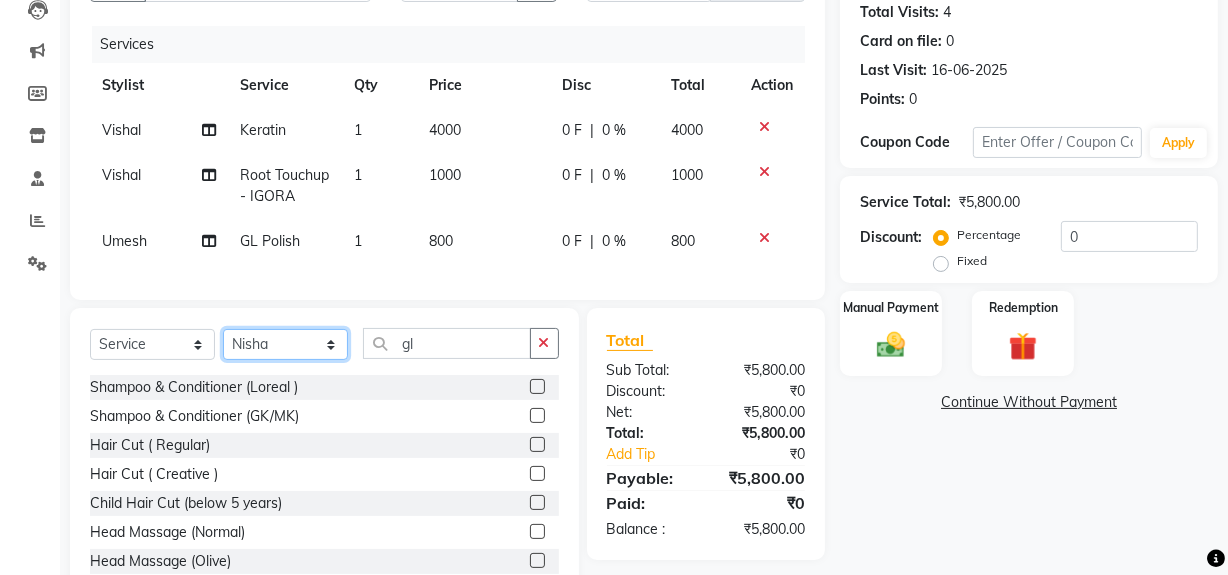 click on "Select Stylist Abdul Ahmed Arif Harun House Sale Jyoti Nisha Rehaan Ujjwal Umesh Veer vikram mehta Vishal" 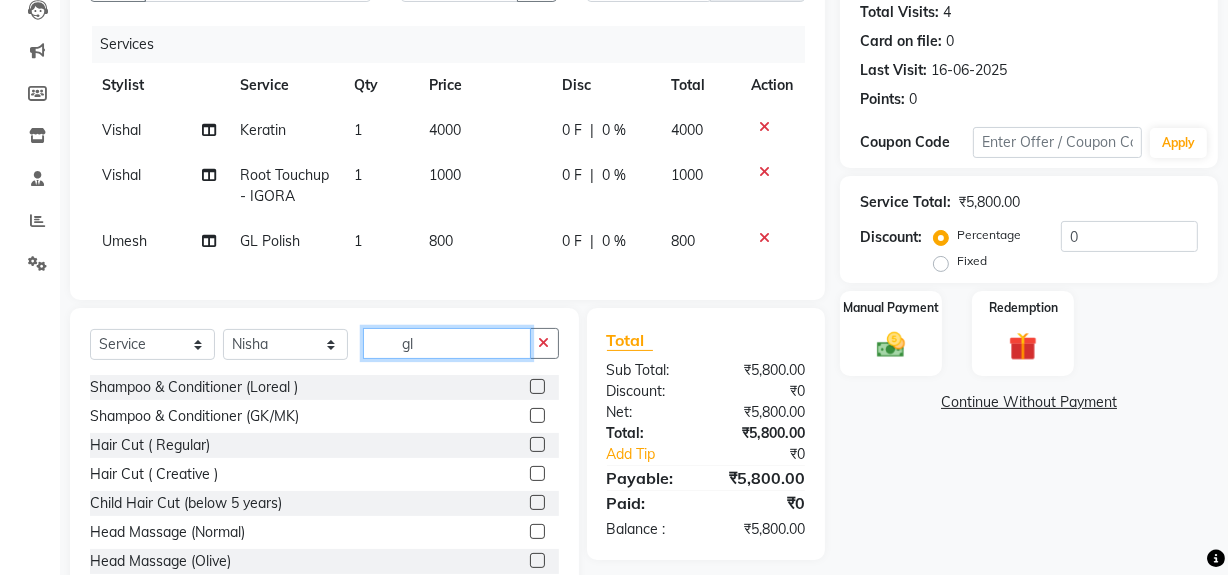 click on "gl" 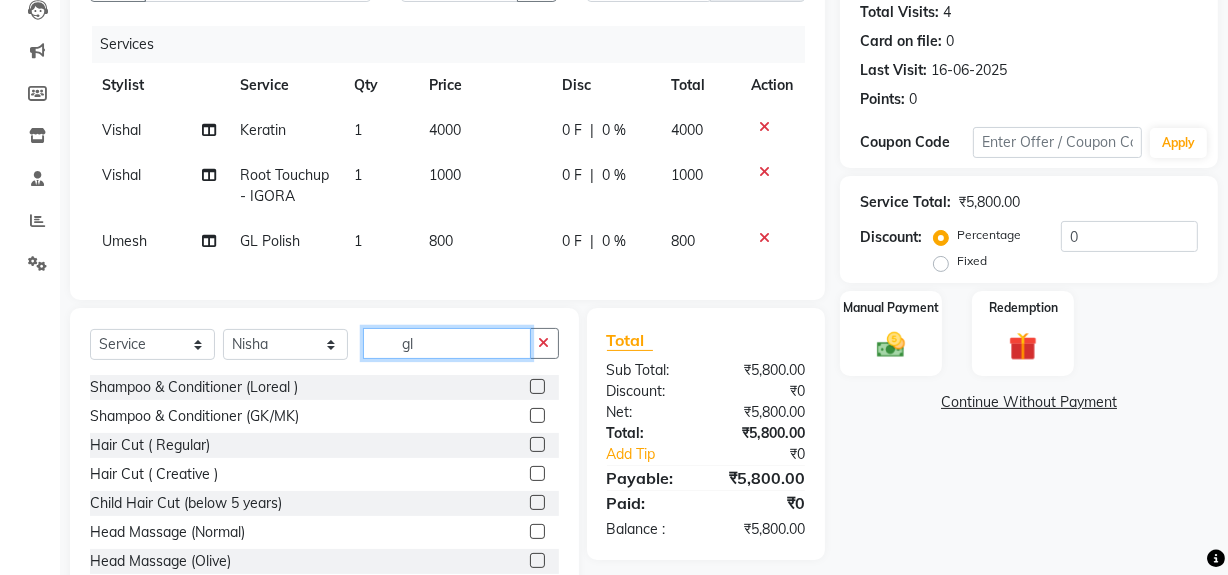 click on "gl" 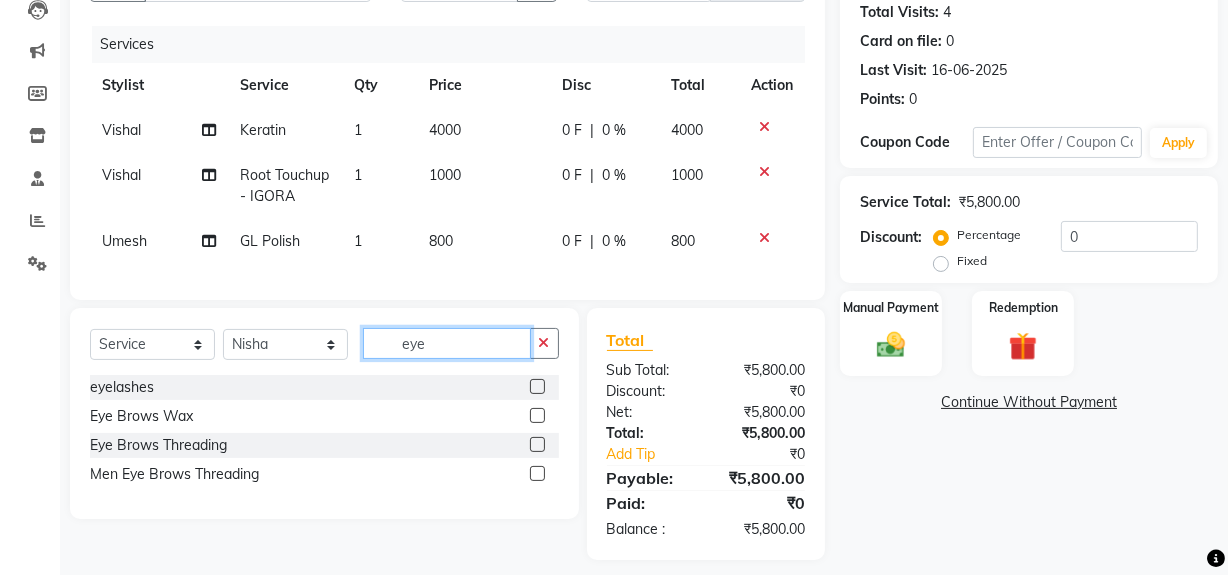 type on "eye" 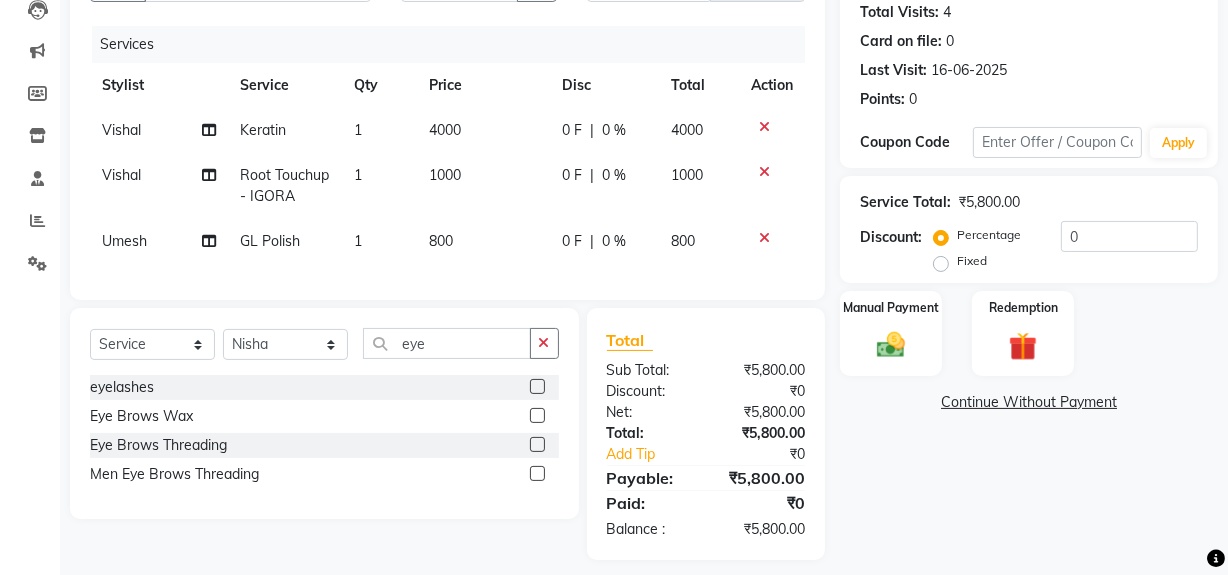 click 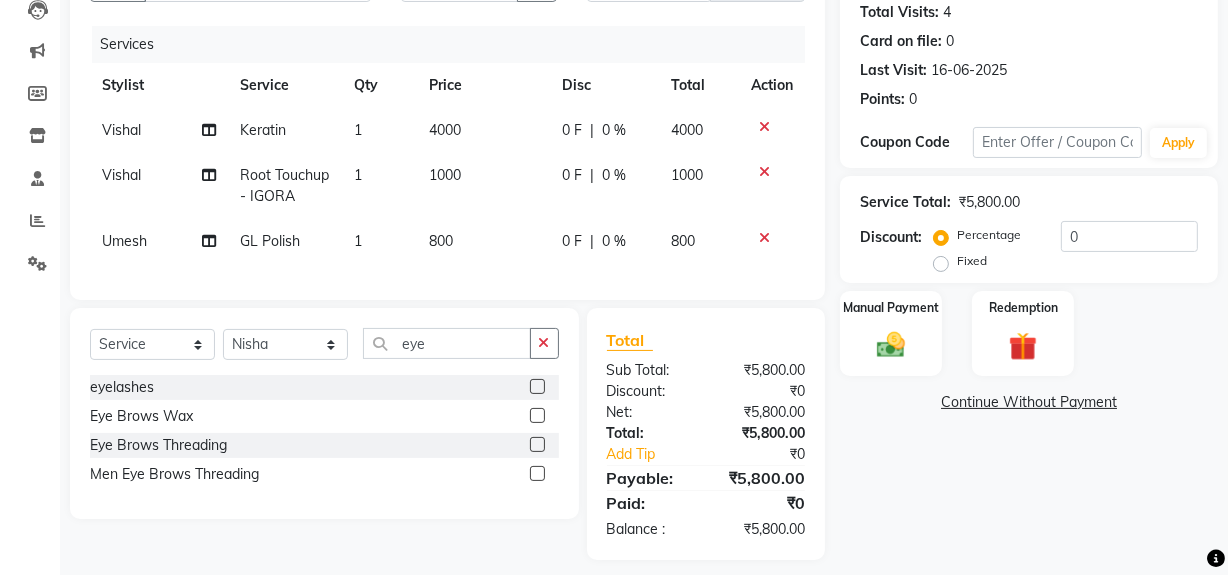 click at bounding box center (536, 445) 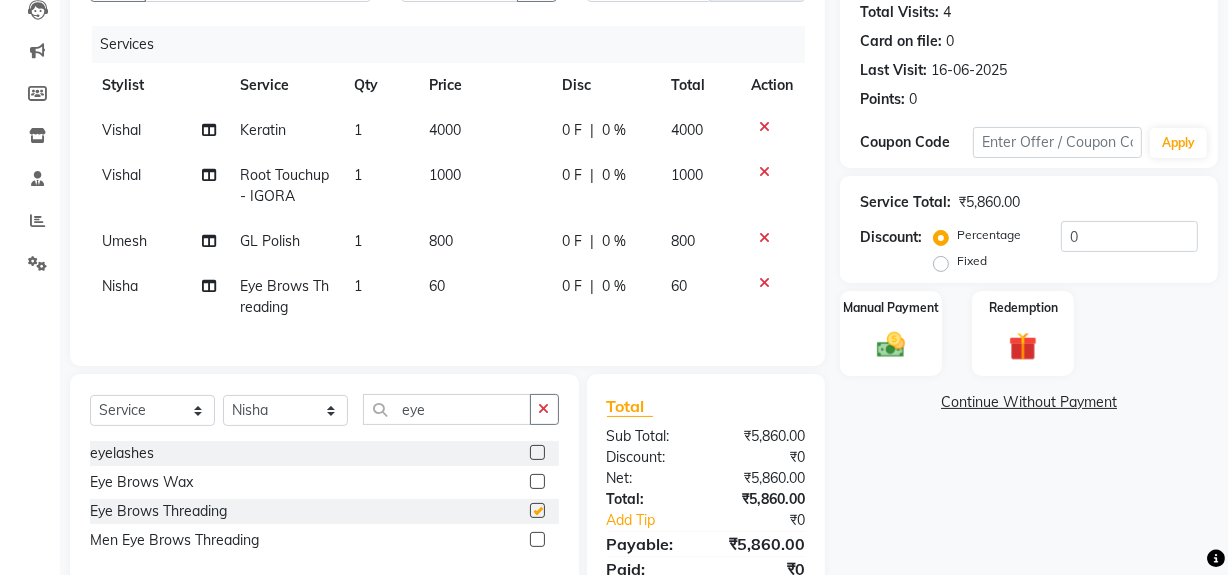 checkbox on "false" 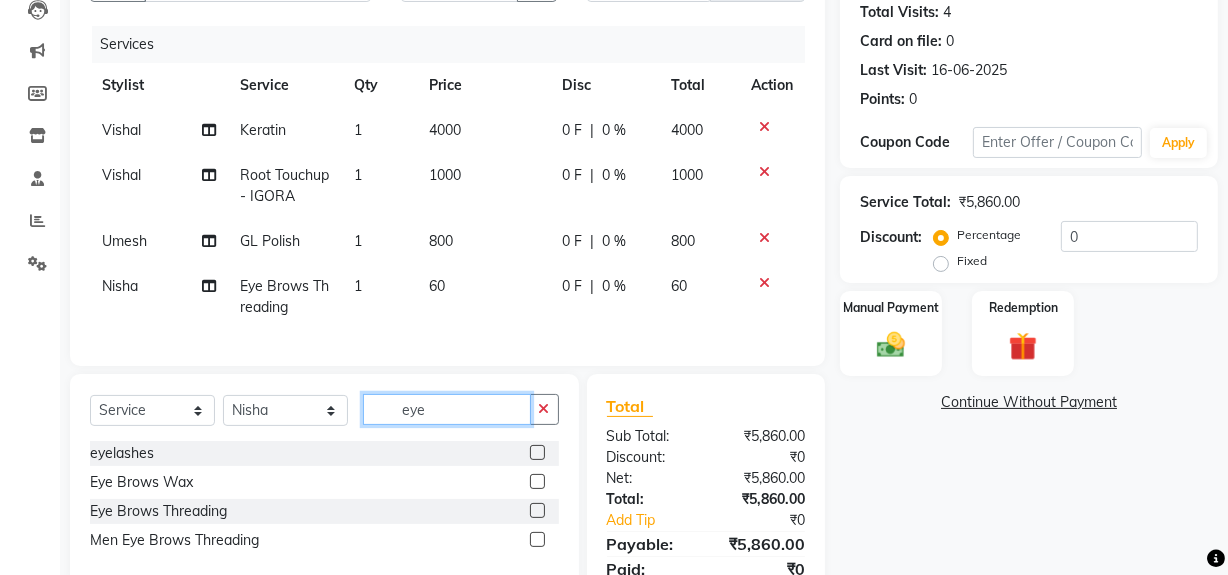 drag, startPoint x: 392, startPoint y: 420, endPoint x: 485, endPoint y: 433, distance: 93.904205 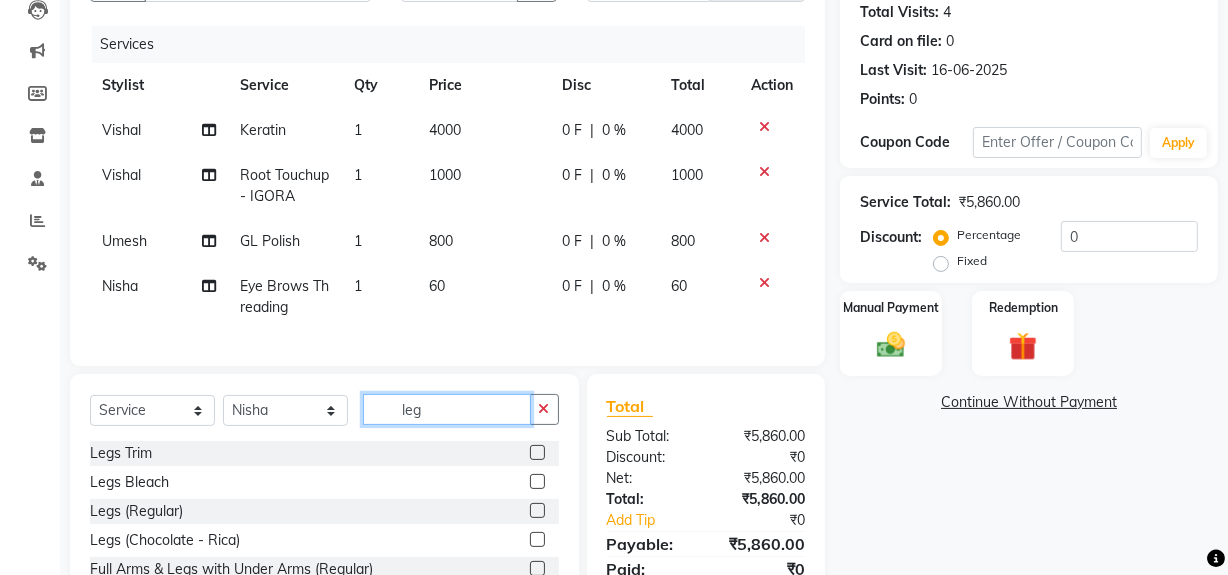 scroll, scrollTop: 360, scrollLeft: 0, axis: vertical 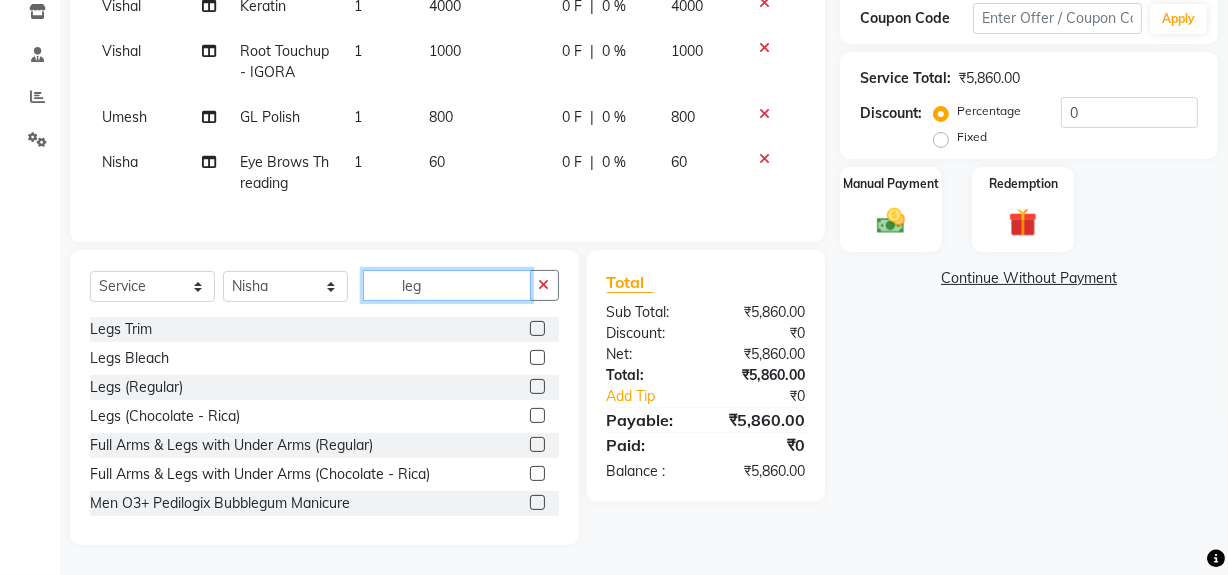 type on "leg" 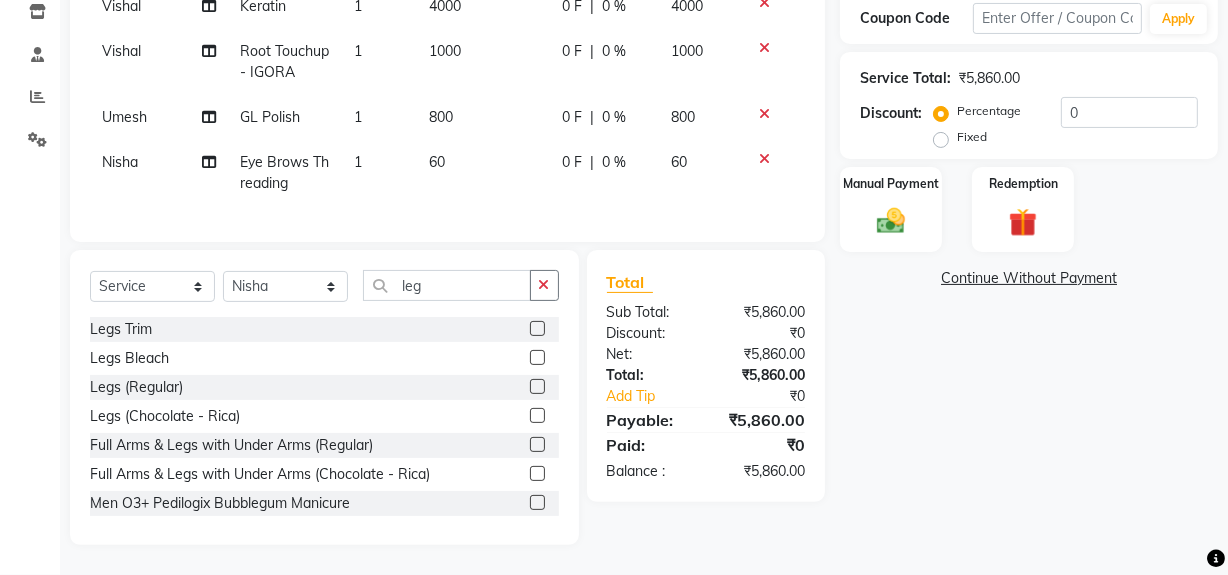click 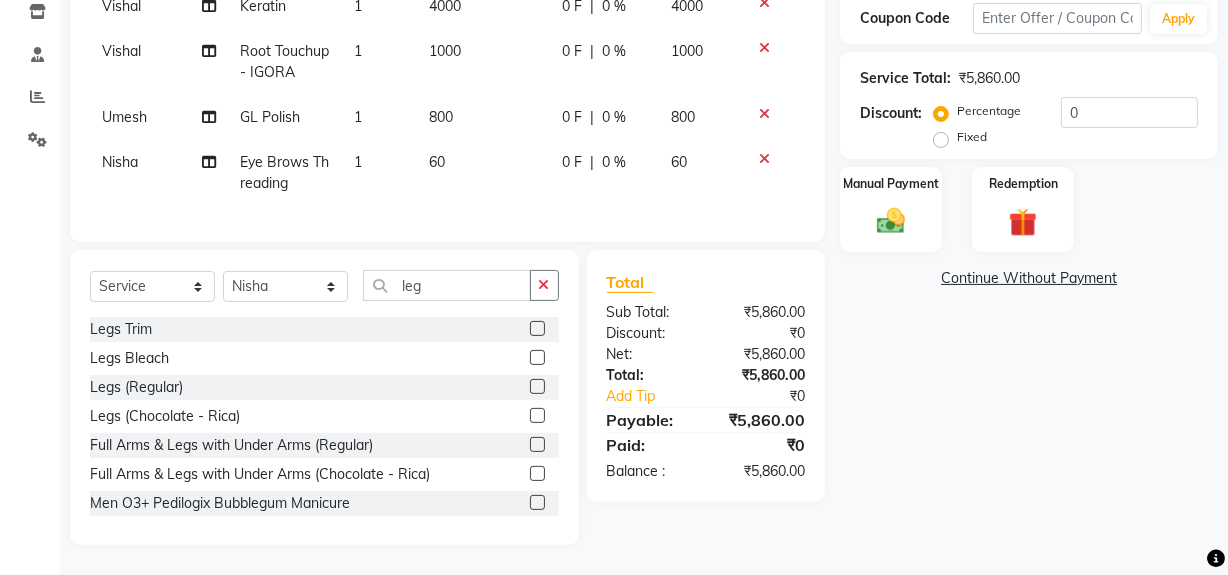 click at bounding box center [536, 474] 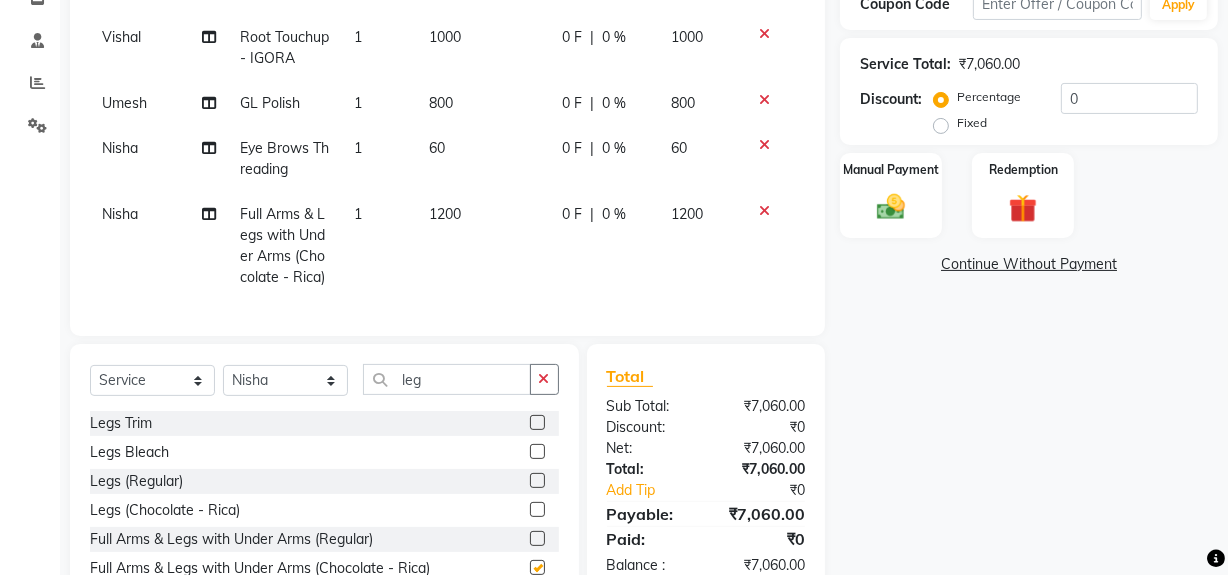 checkbox on "false" 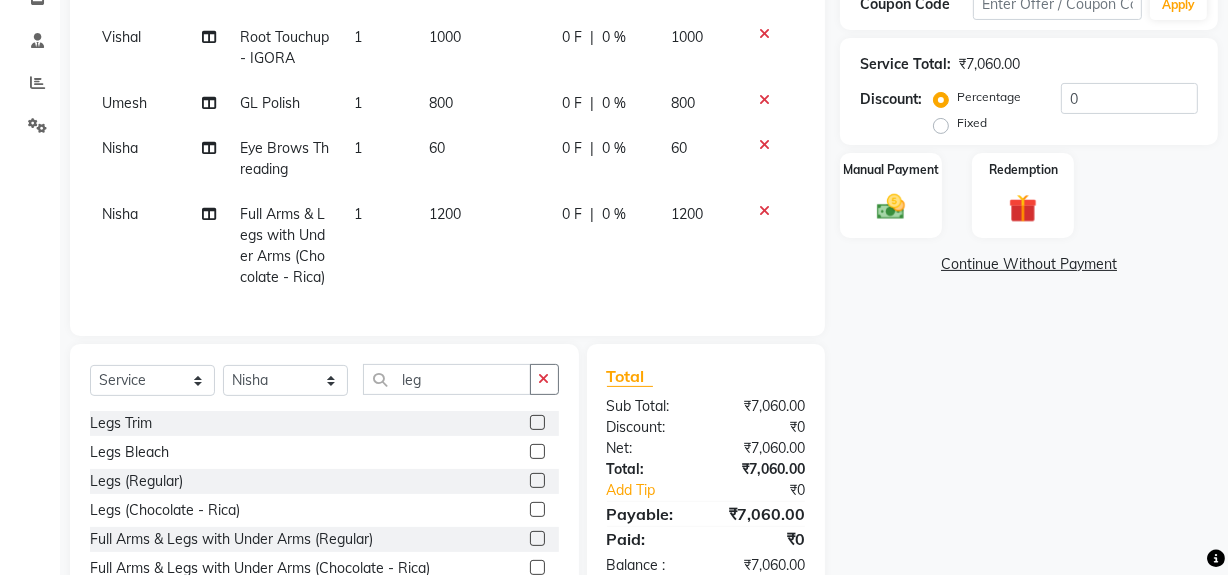 click on "1200" 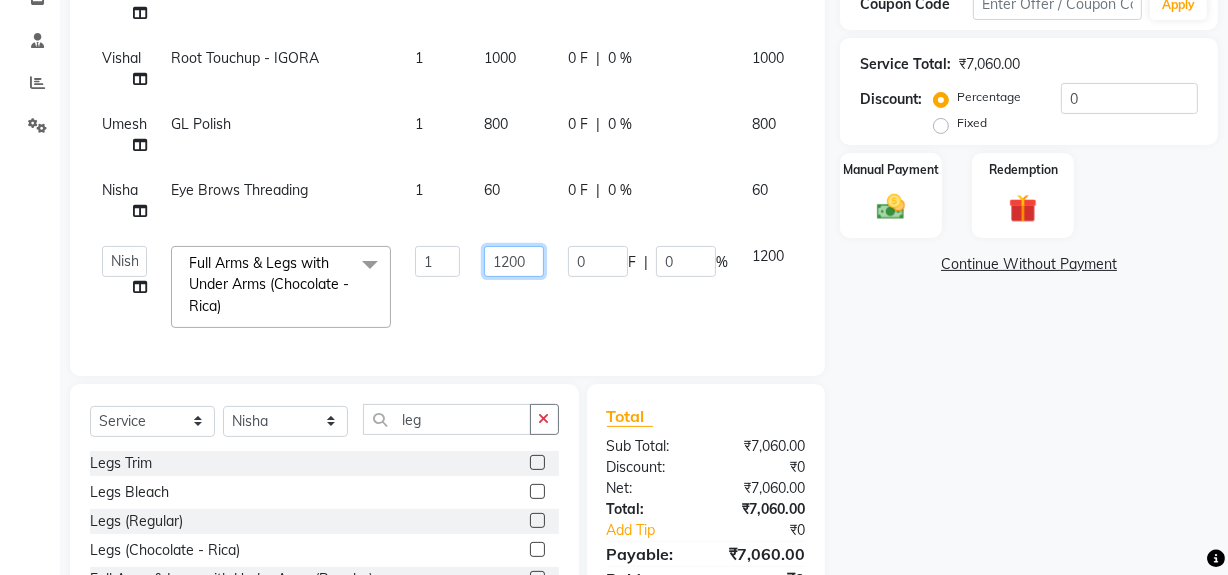 click on "1200" 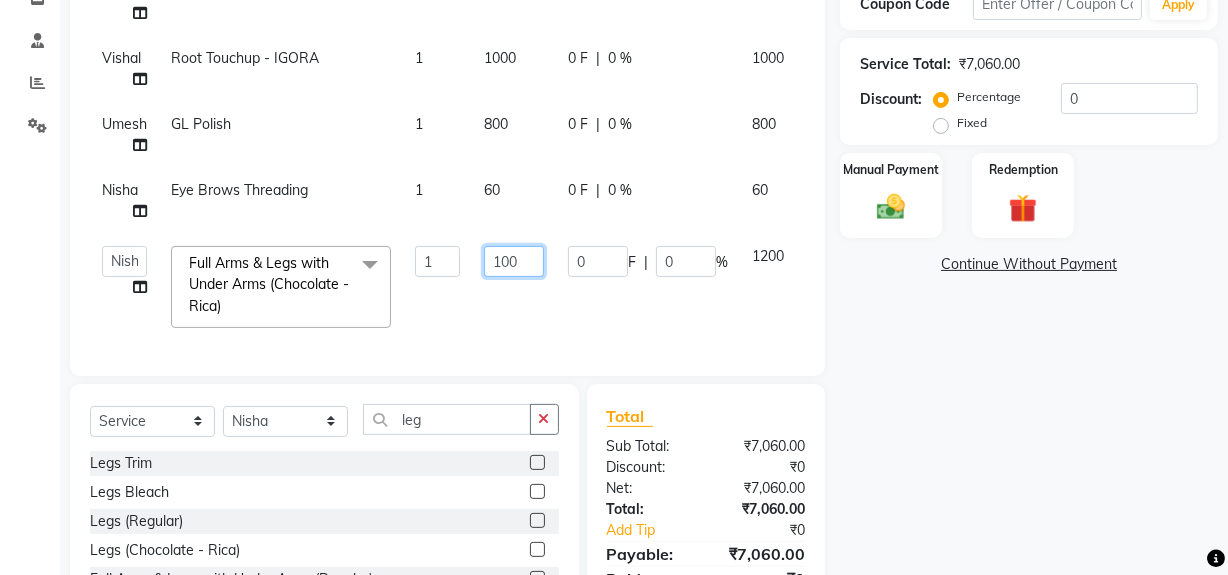 type on "1000" 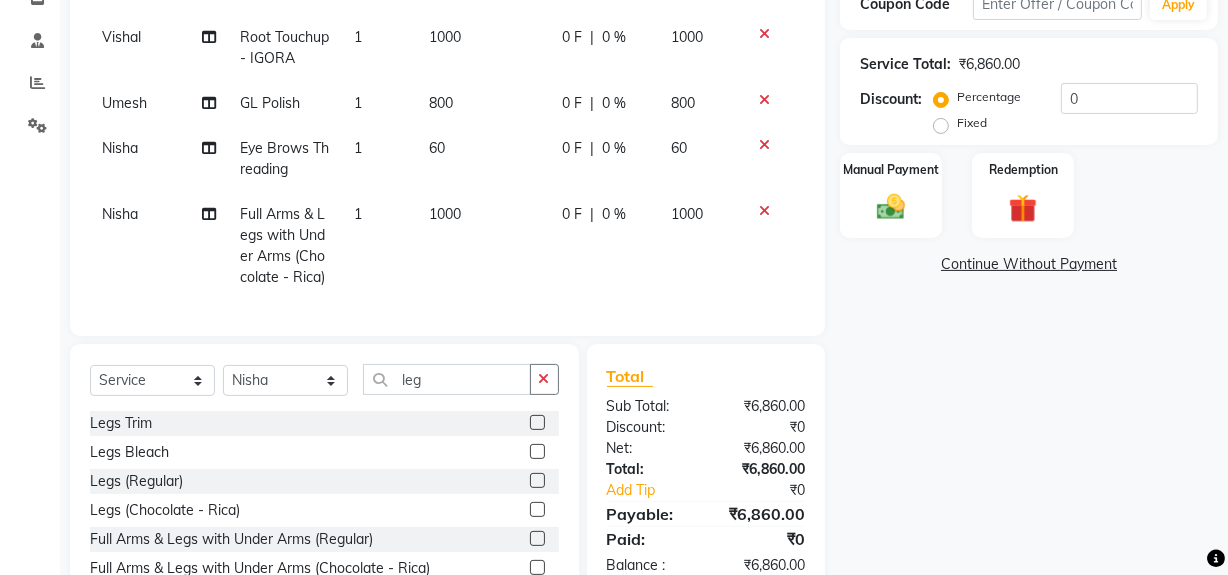 drag, startPoint x: 640, startPoint y: 270, endPoint x: 654, endPoint y: 269, distance: 14.035668 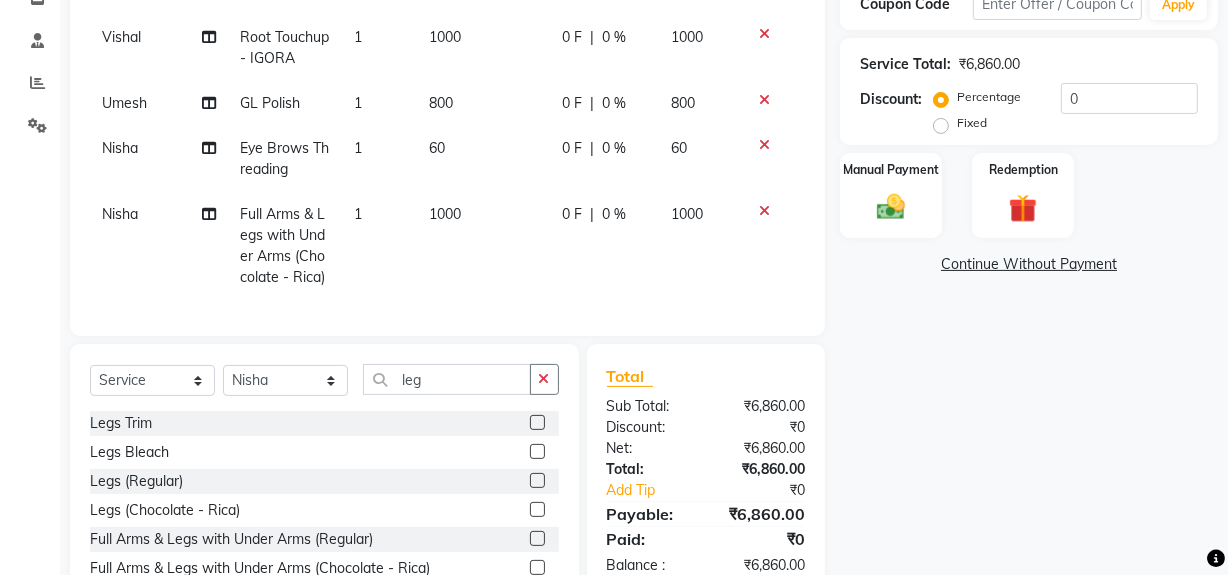 click on "0 F | 0 %" 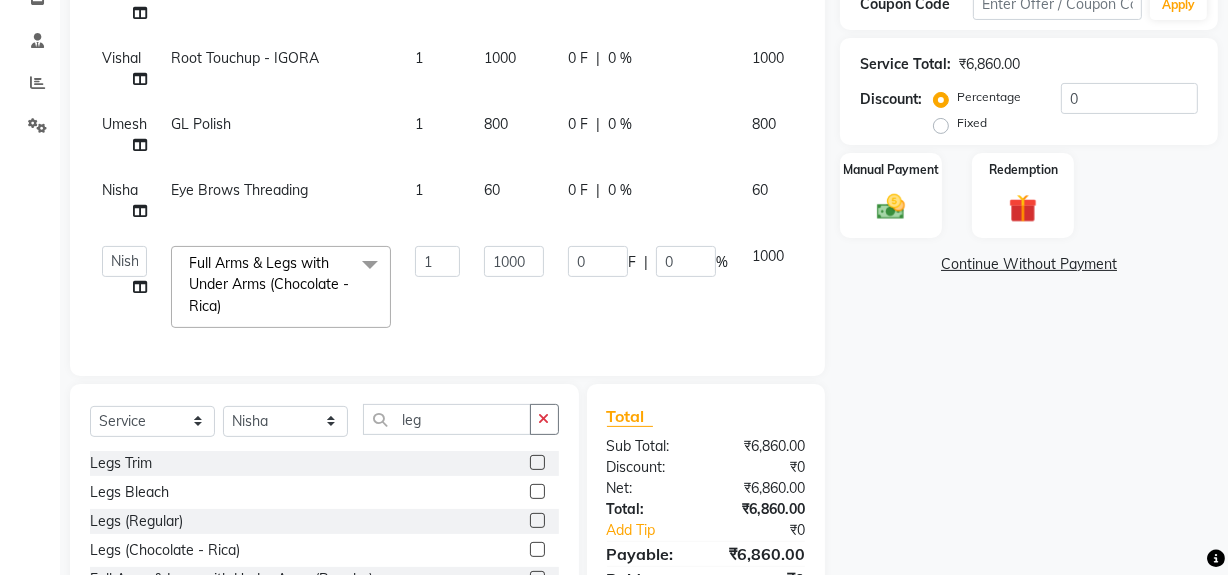 click on "0 F | 0 %" 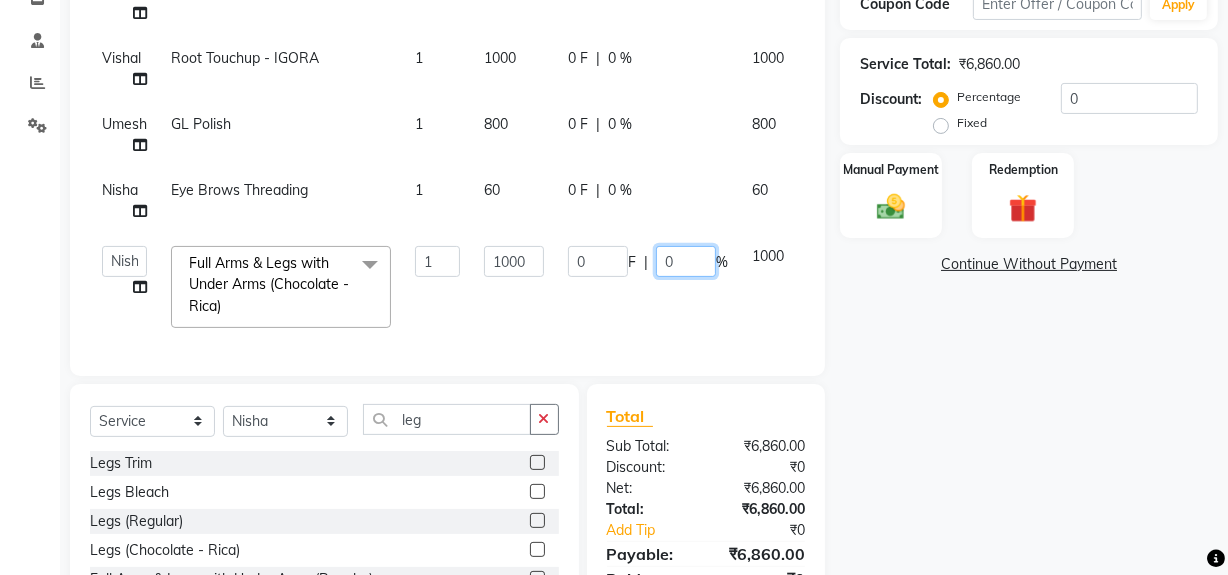 click on "0" 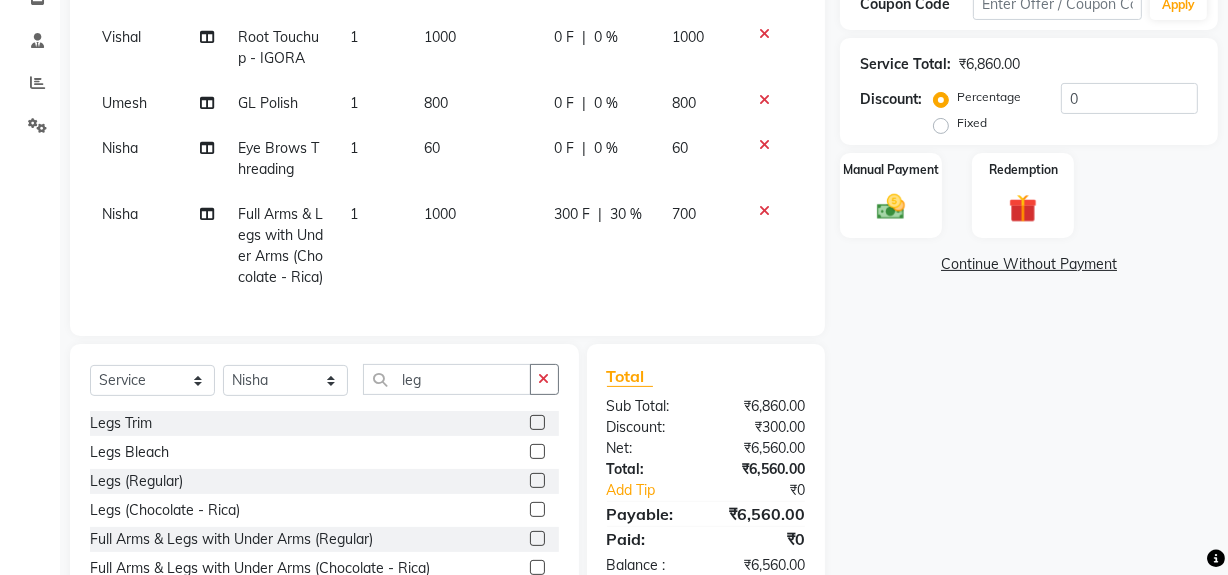 click on "Name: Dr [NAME]  Membership:  No Active Membership  Total Visits:  4 Card on file:  0 Last Visit:   16-06-2025 Points:   0  Coupon Code Apply Service Total:  ₹6,860.00  Discount:  Percentage   Fixed  0 Manual Payment Redemption  Continue Without Payment" 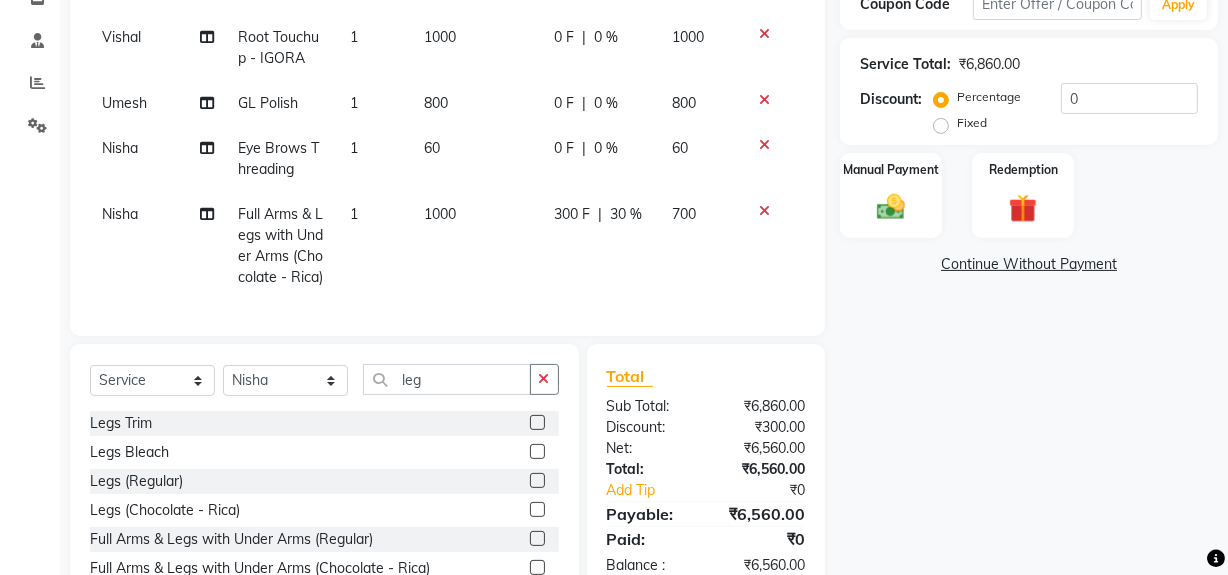 scroll, scrollTop: 467, scrollLeft: 0, axis: vertical 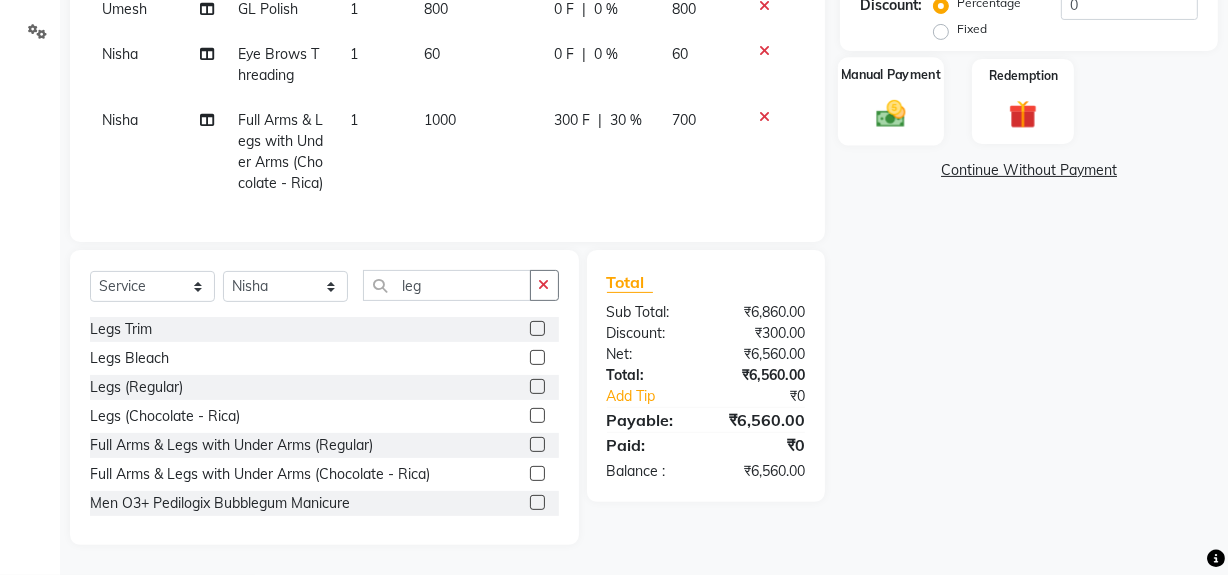 click 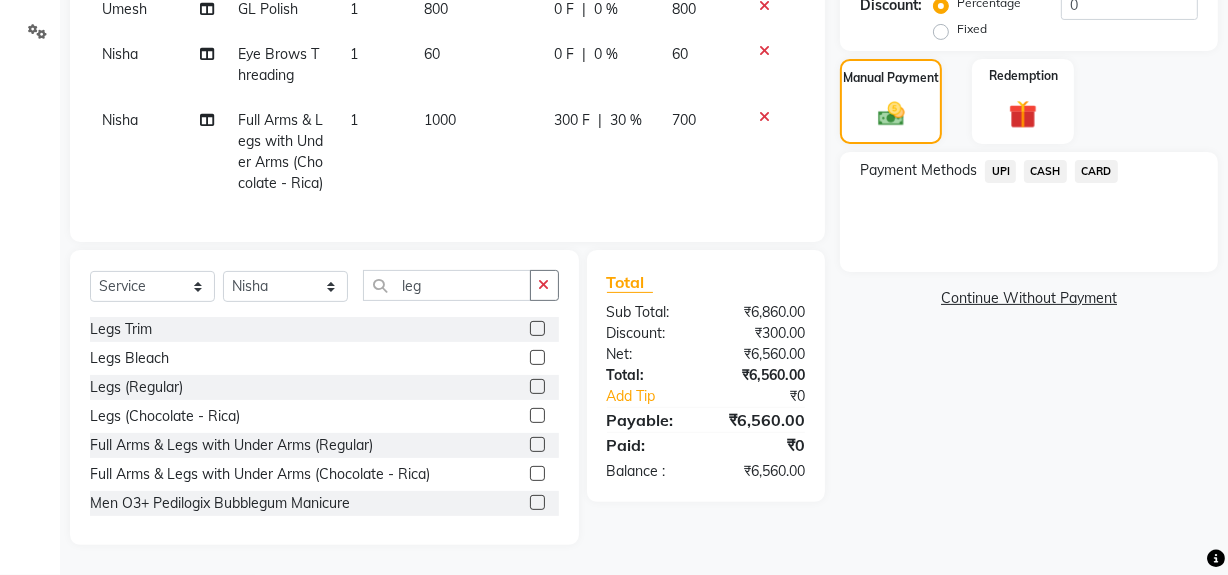 click on "UPI" 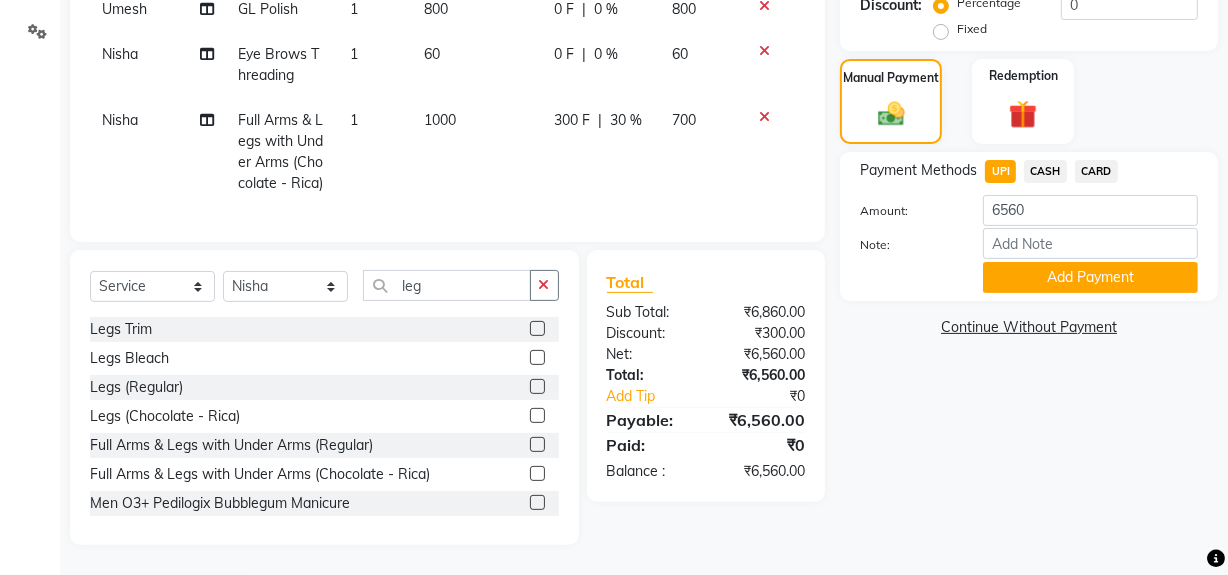 click on "Add Payment" 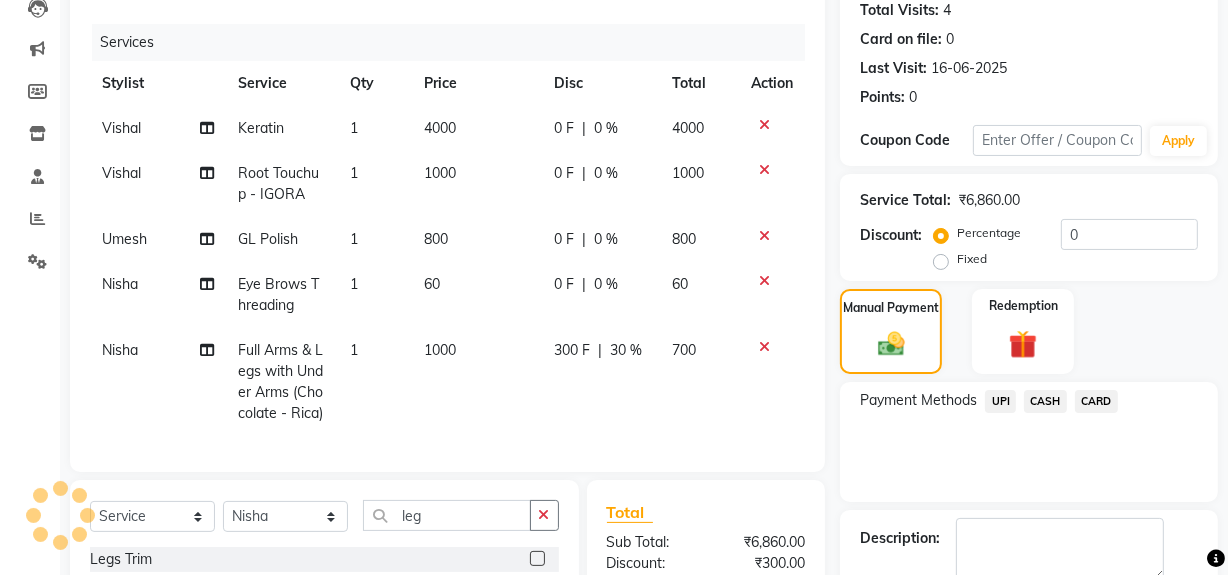 scroll, scrollTop: 221, scrollLeft: 0, axis: vertical 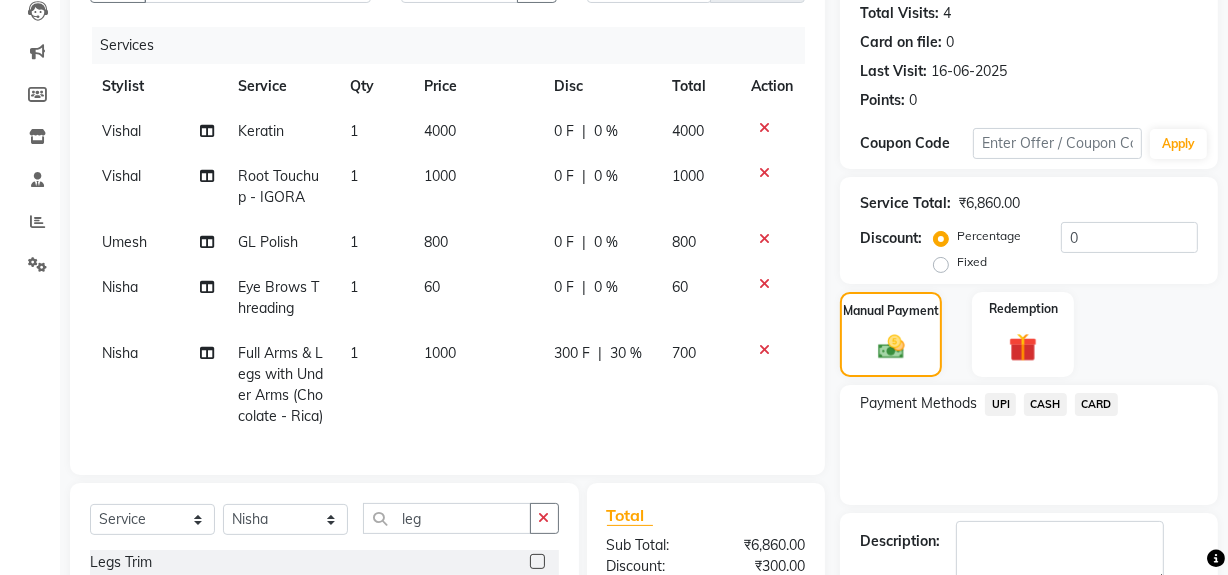 click 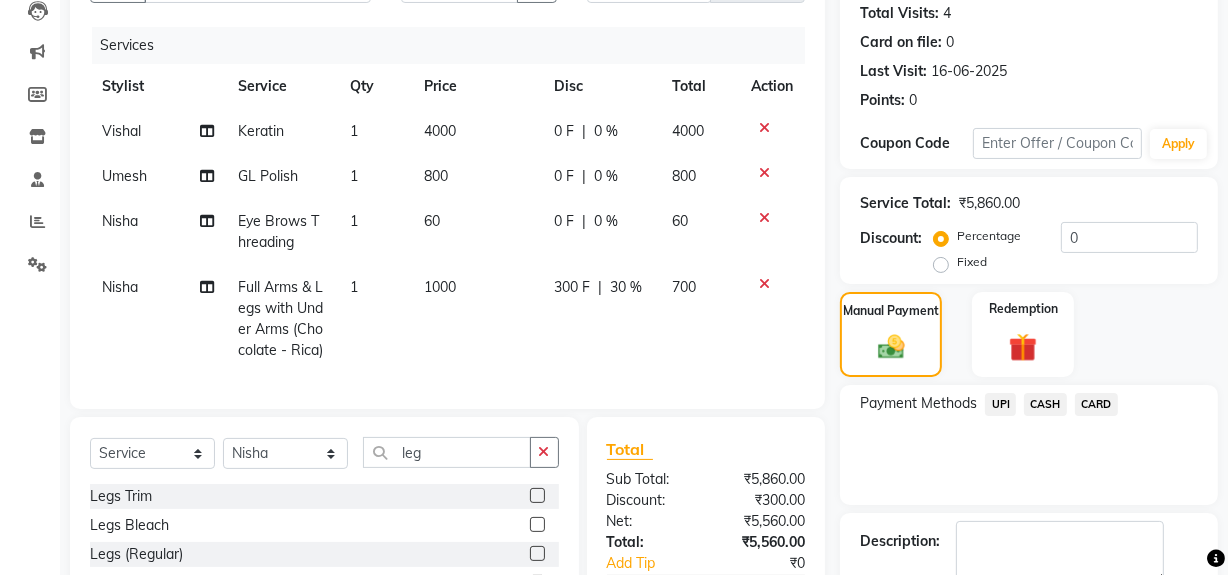 scroll, scrollTop: 417, scrollLeft: 0, axis: vertical 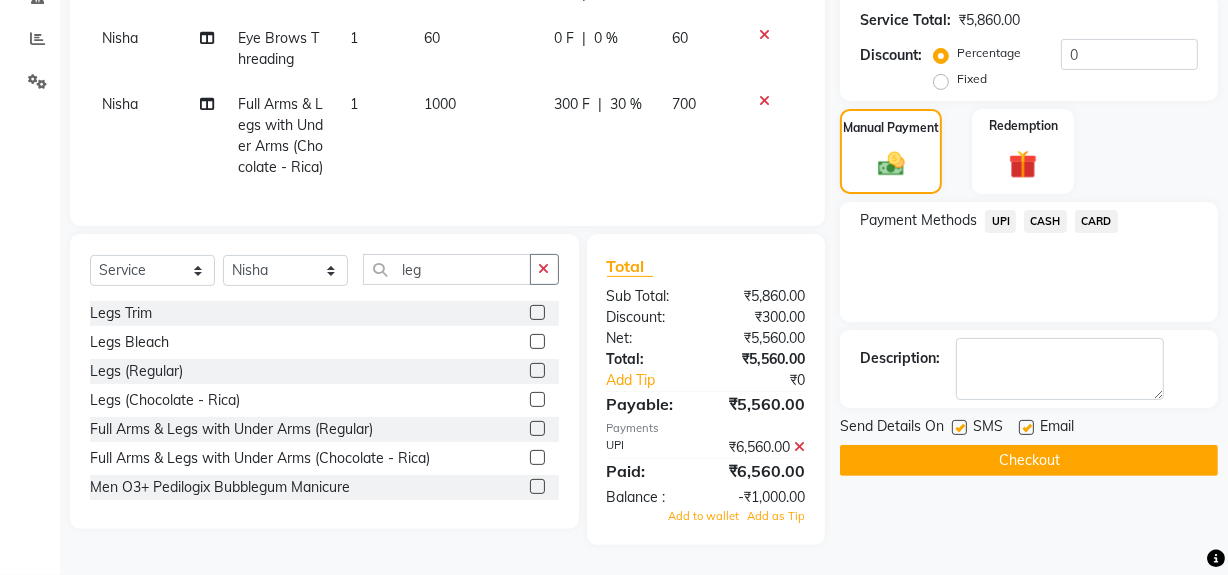 click 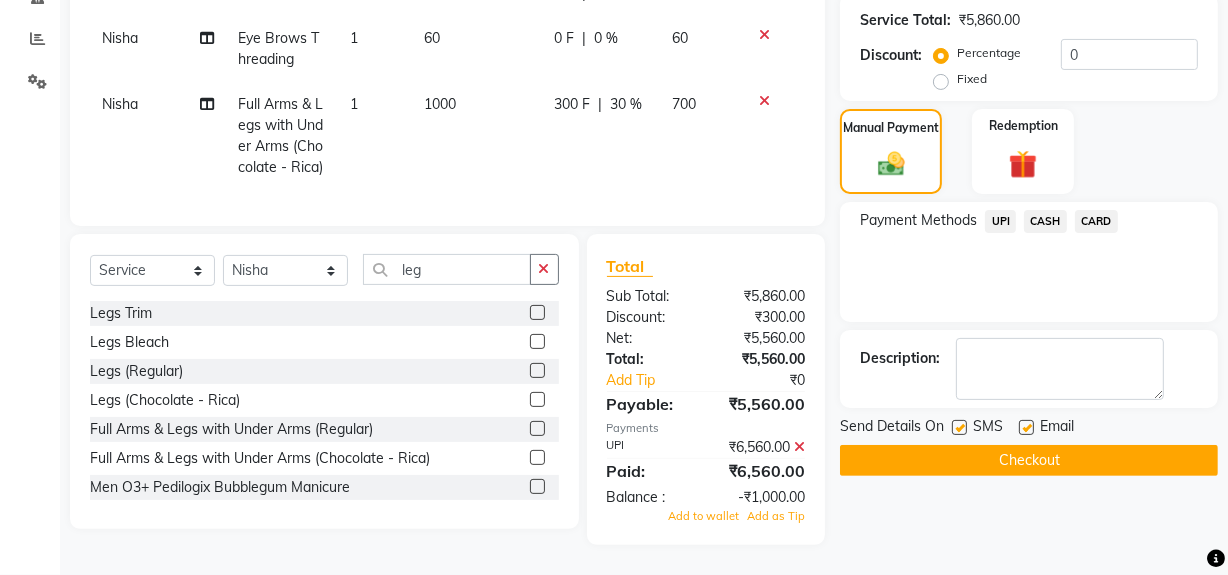 scroll, scrollTop: 401, scrollLeft: 0, axis: vertical 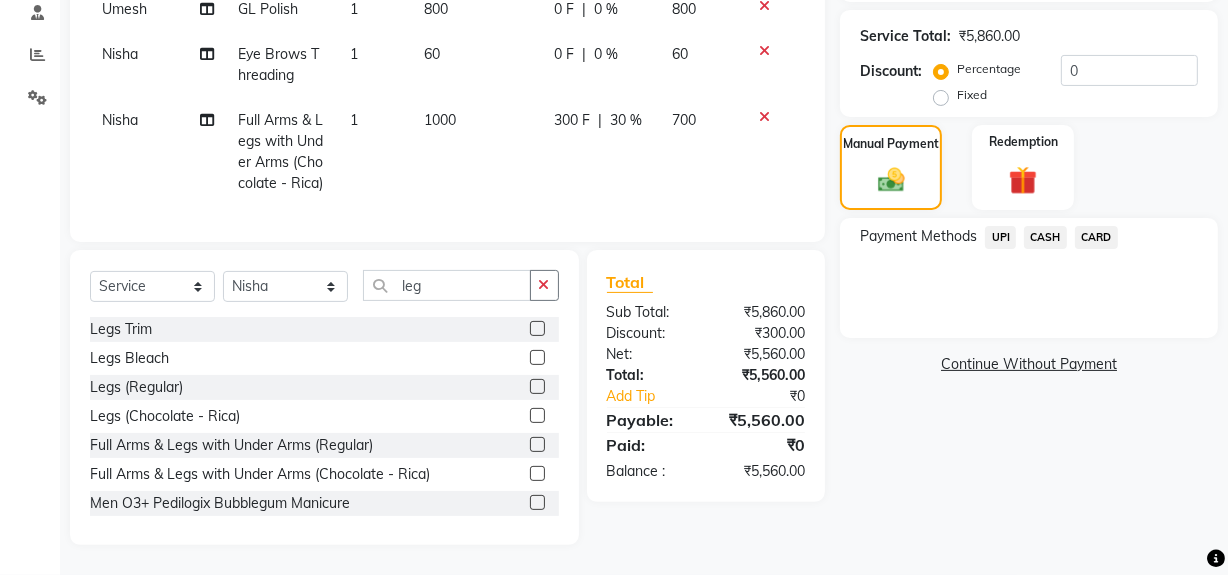click on "UPI" 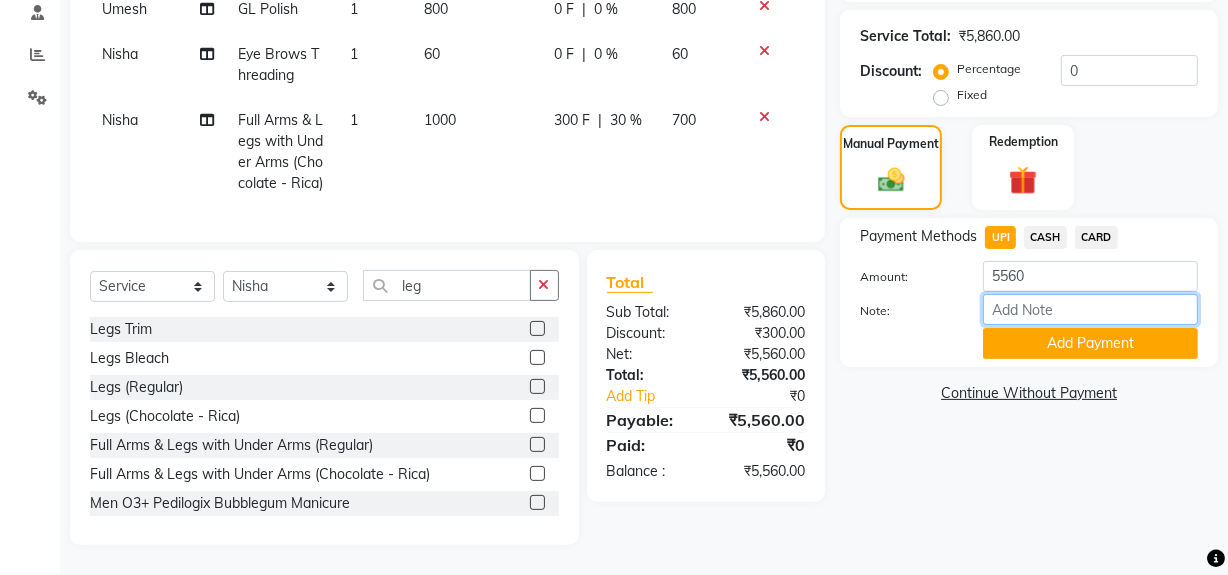 click on "Note:" at bounding box center (1090, 309) 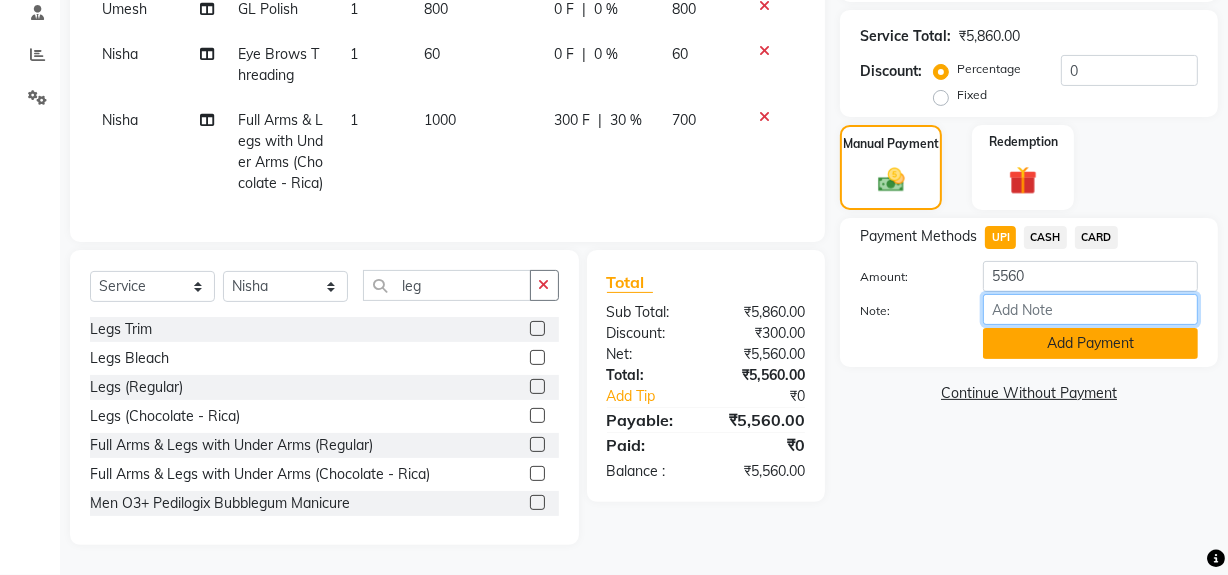 type on "RM" 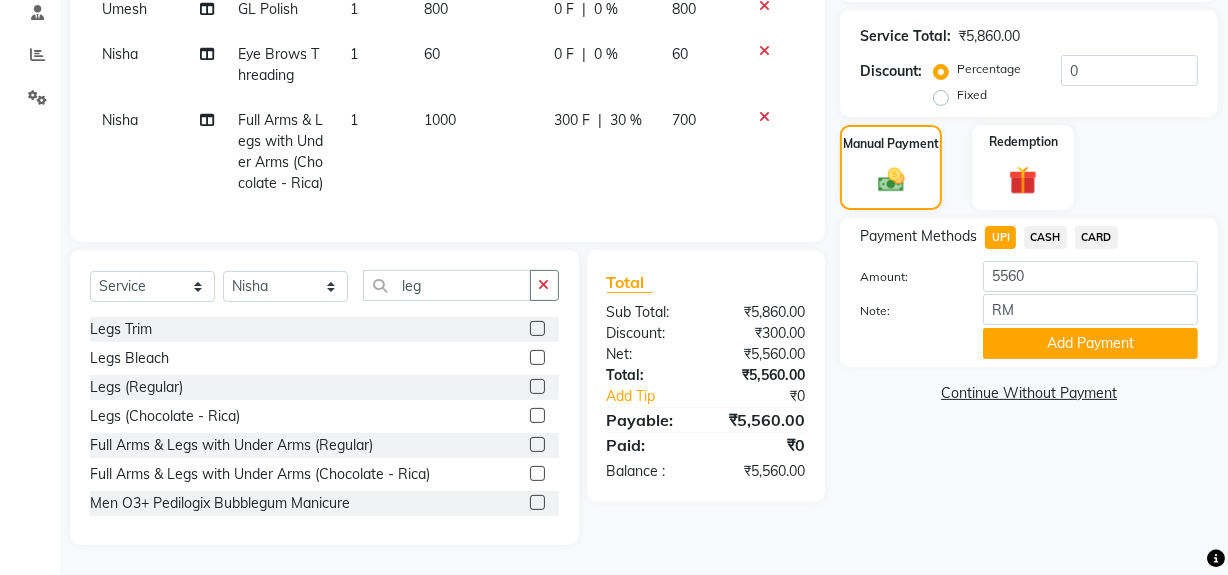 click on "Payment Methods  UPI   CASH   CARD  Amount: 5560 Note: RM Add Payment" 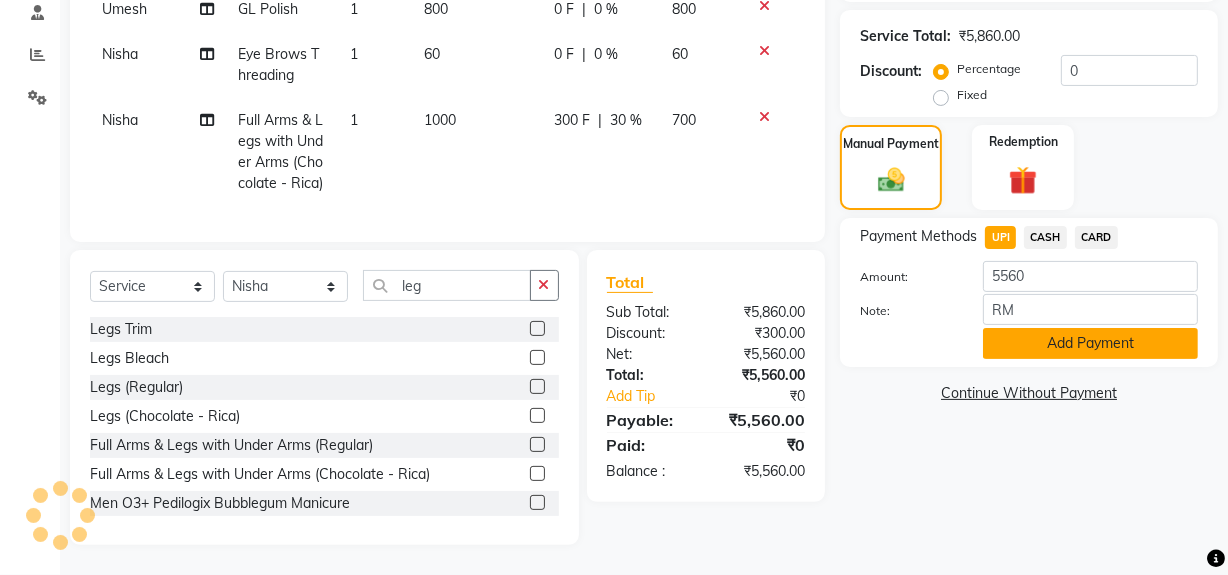 click on "Add Payment" 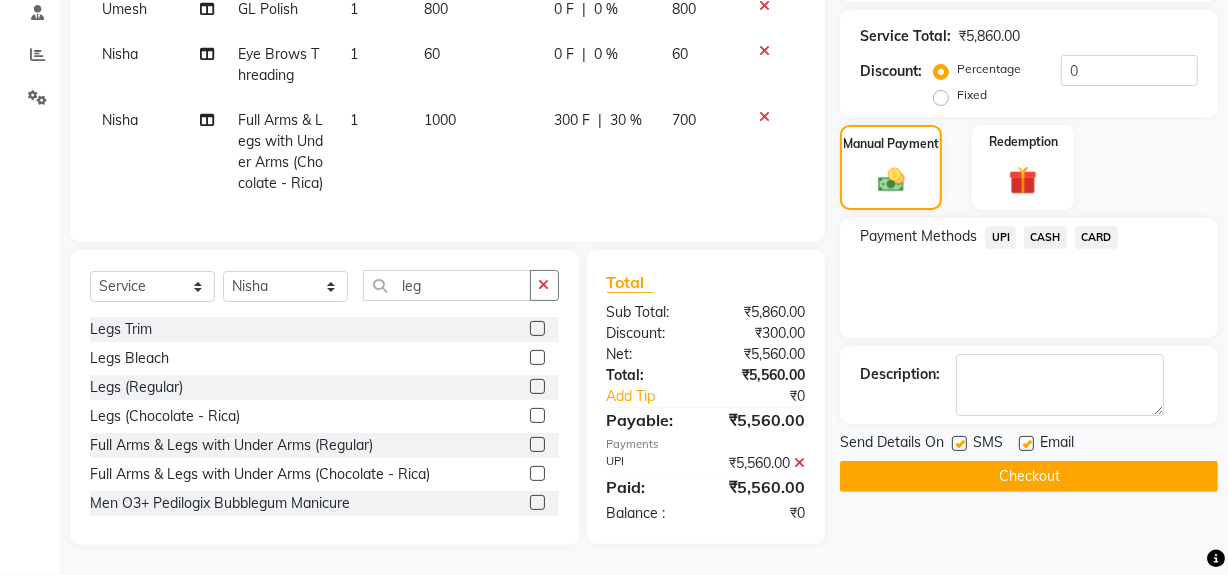 click 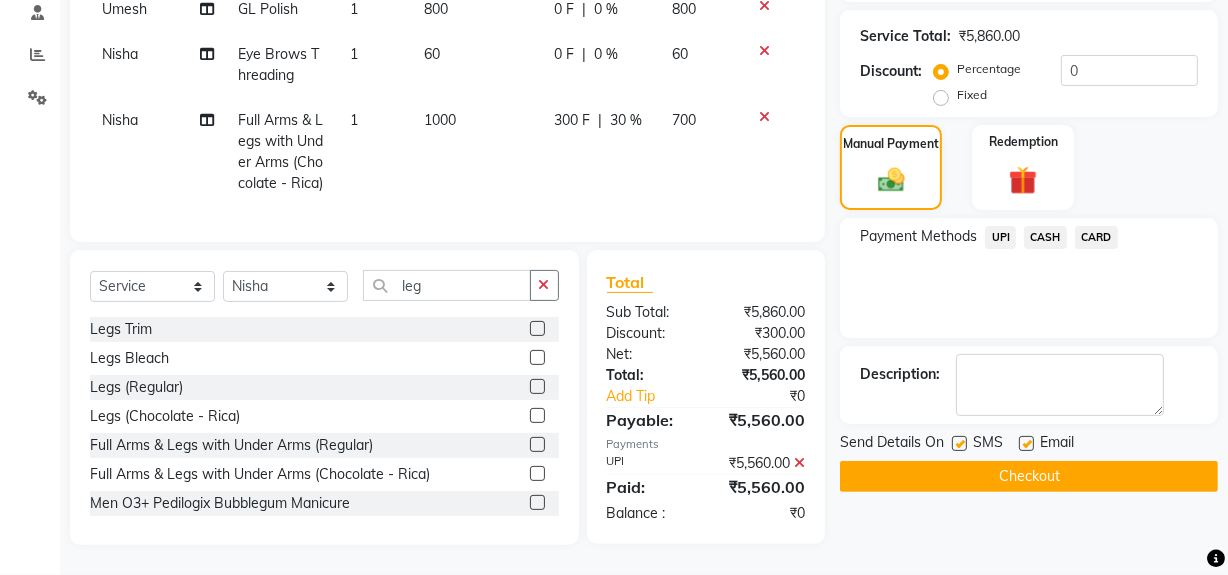 click at bounding box center [958, 444] 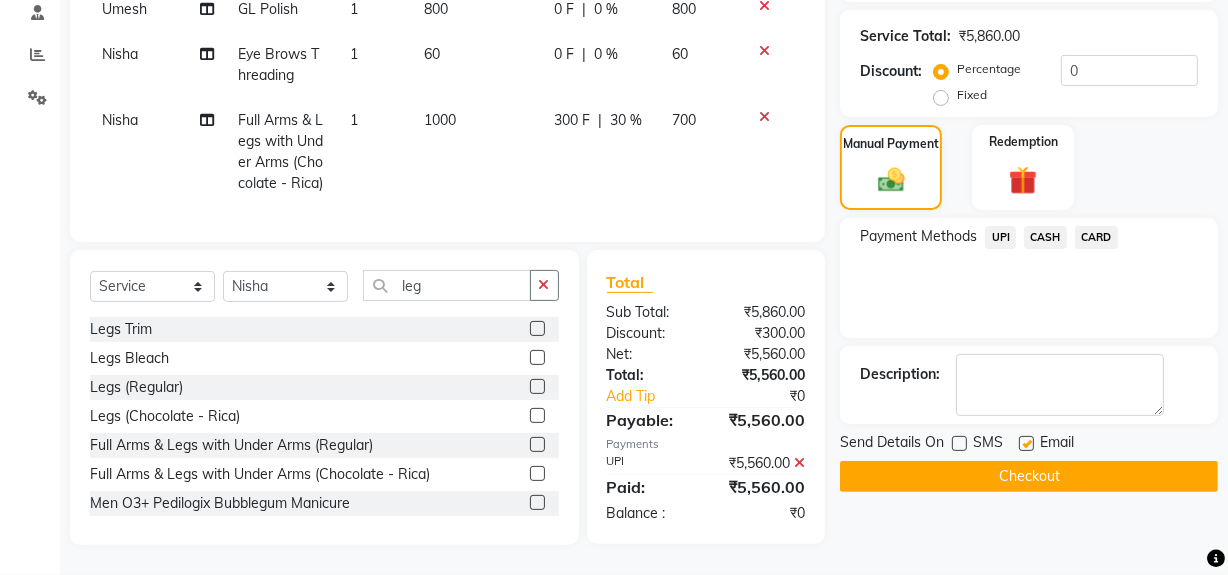 click on "Checkout" 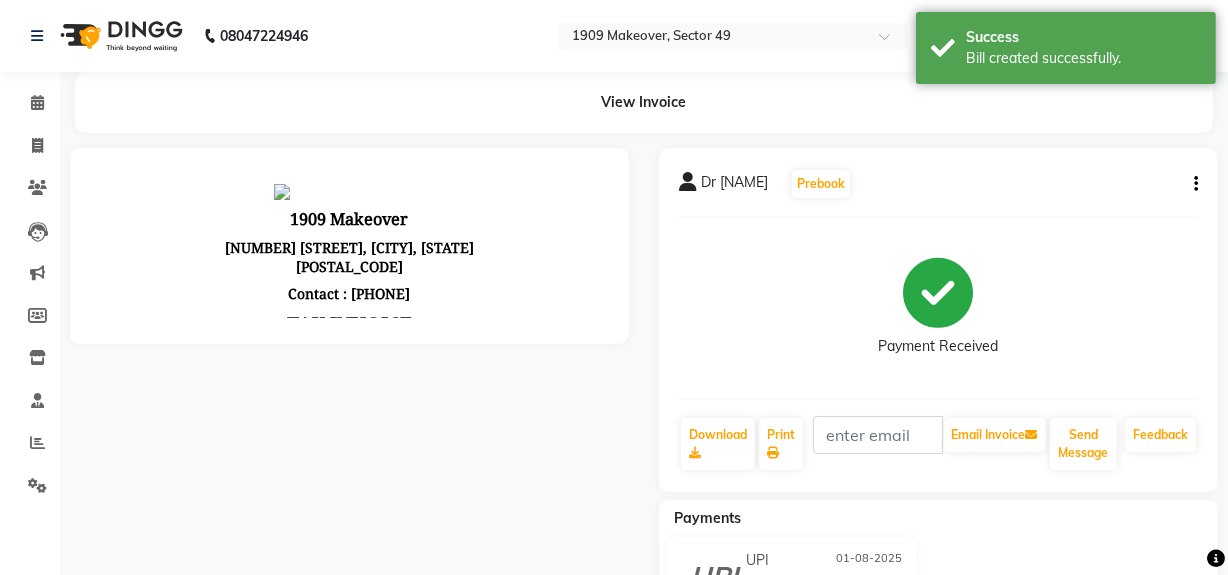 scroll, scrollTop: 0, scrollLeft: 0, axis: both 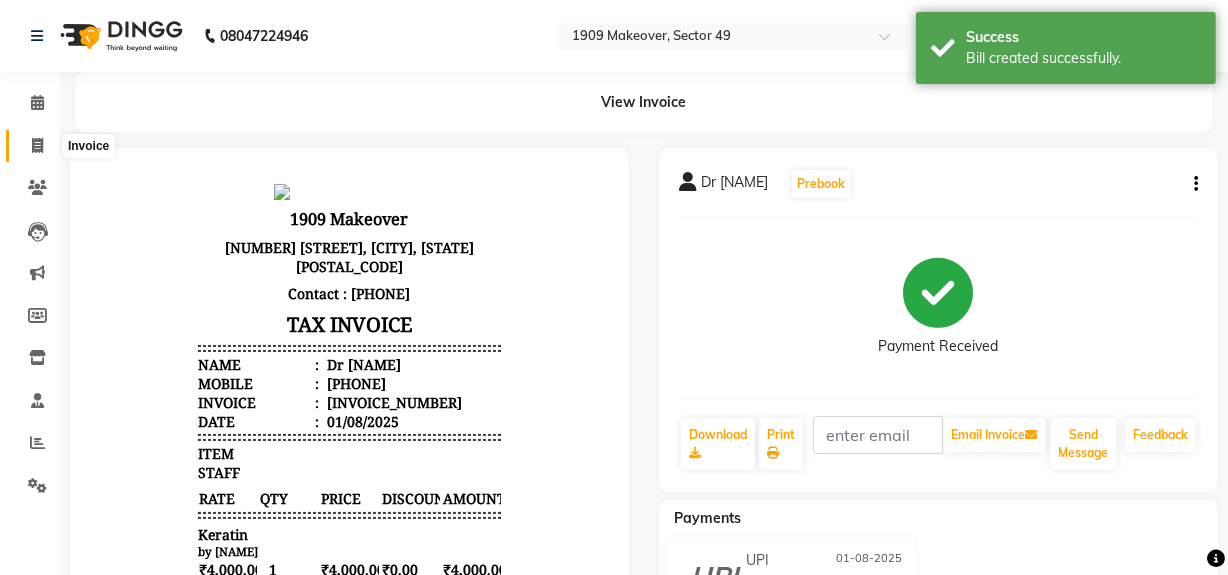 click 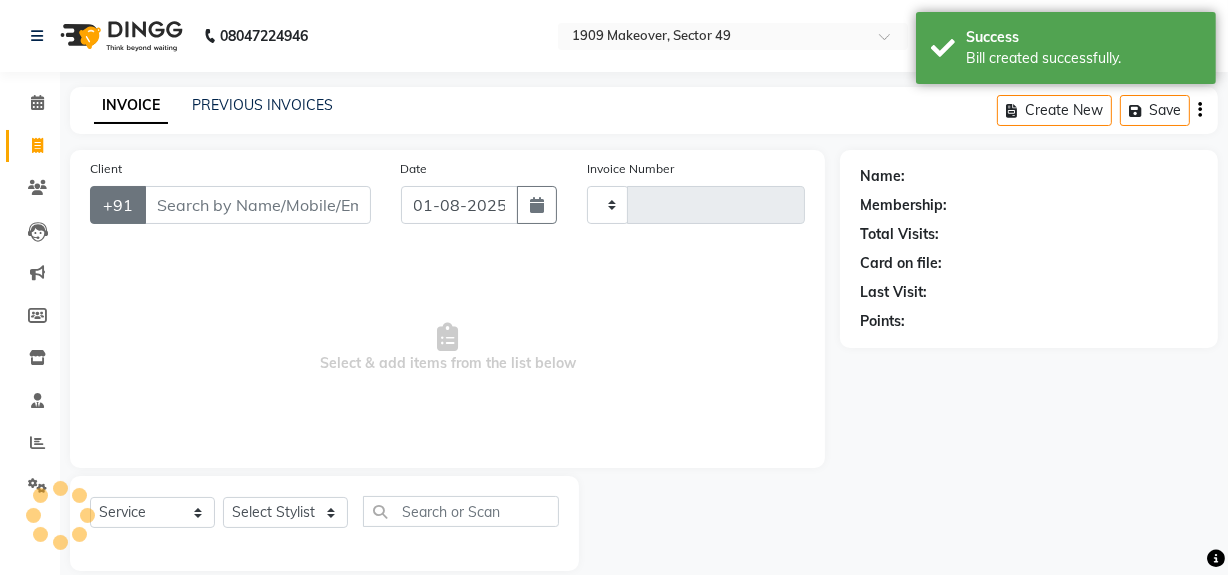 scroll, scrollTop: 26, scrollLeft: 0, axis: vertical 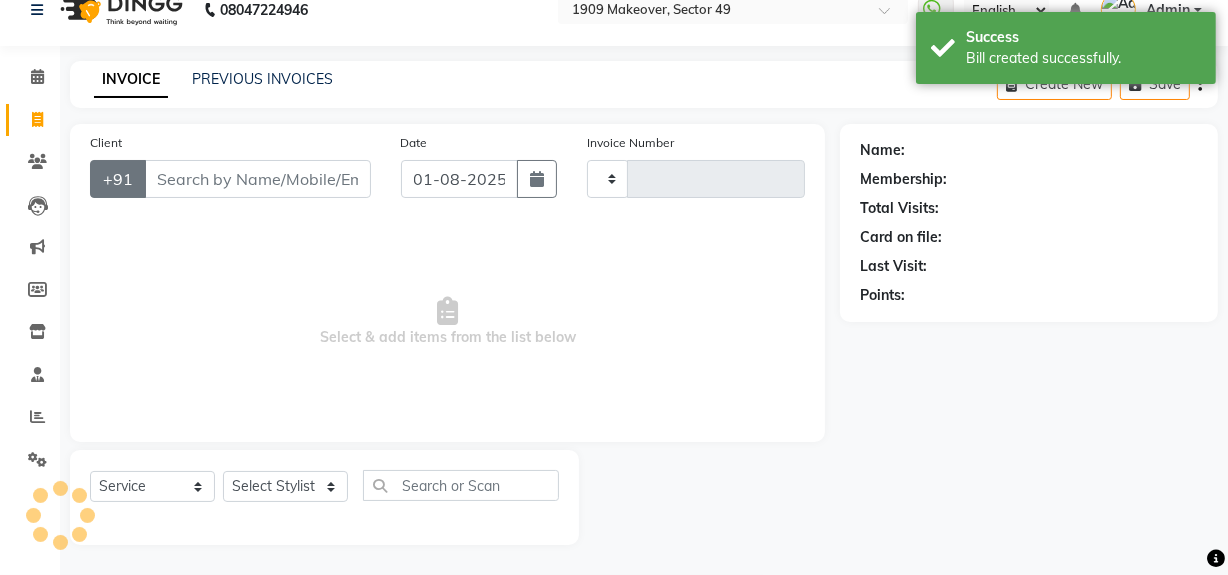 type on "1744" 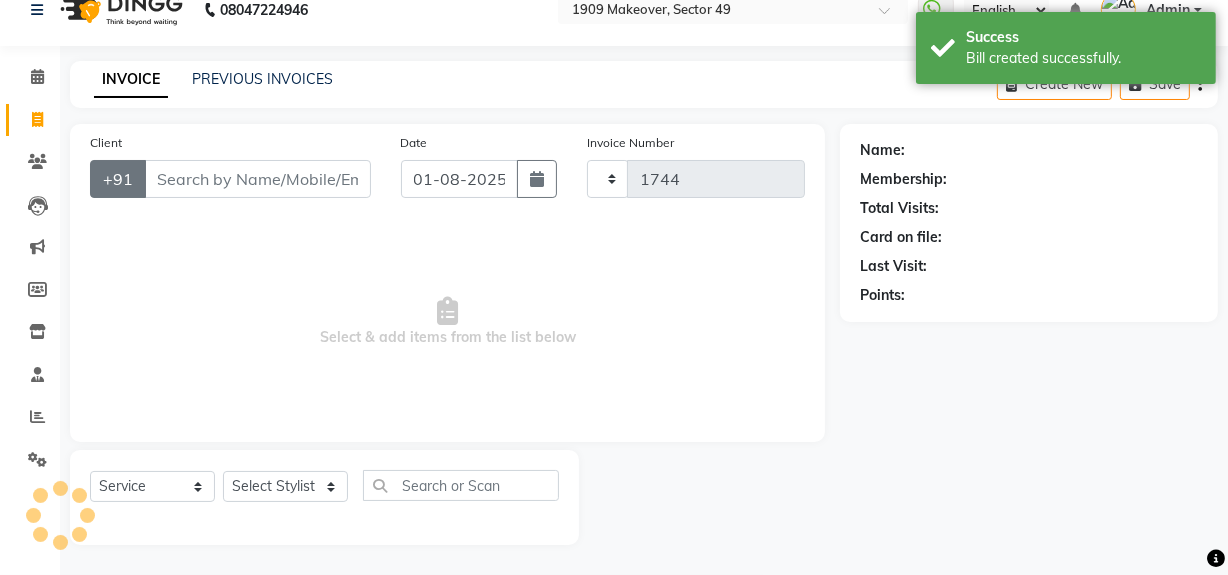 select on "6923" 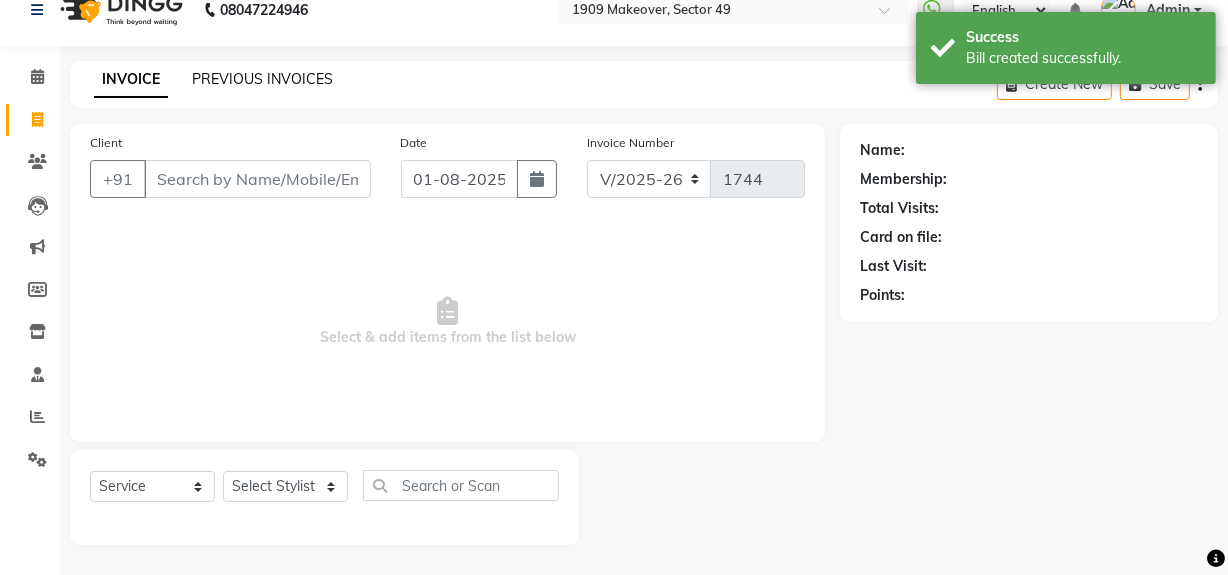 click on "PREVIOUS INVOICES" 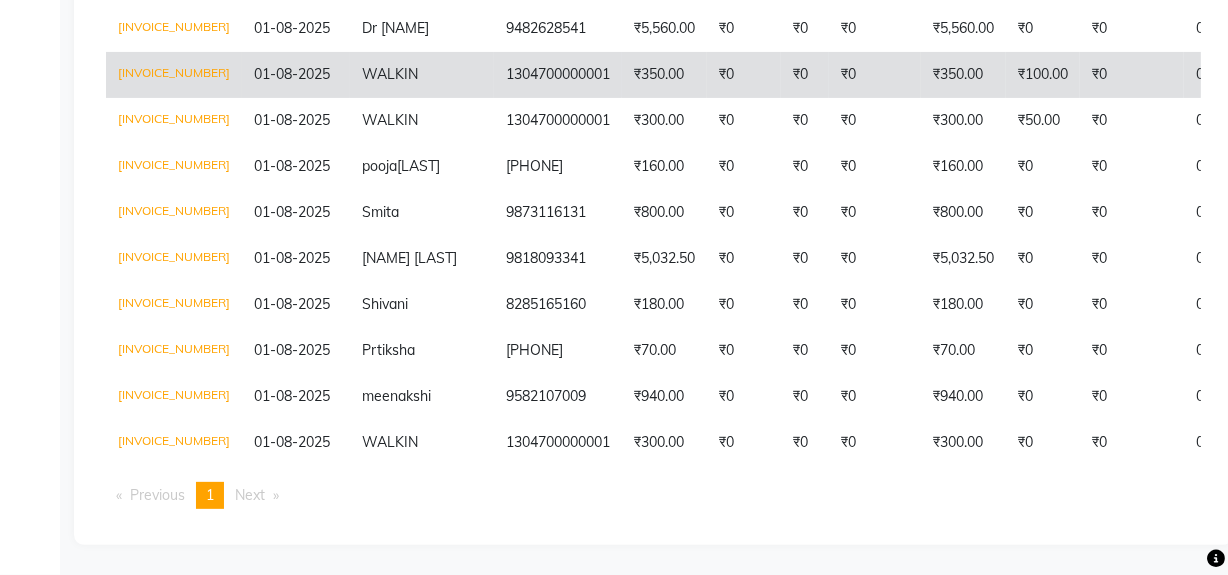 scroll, scrollTop: 580, scrollLeft: 0, axis: vertical 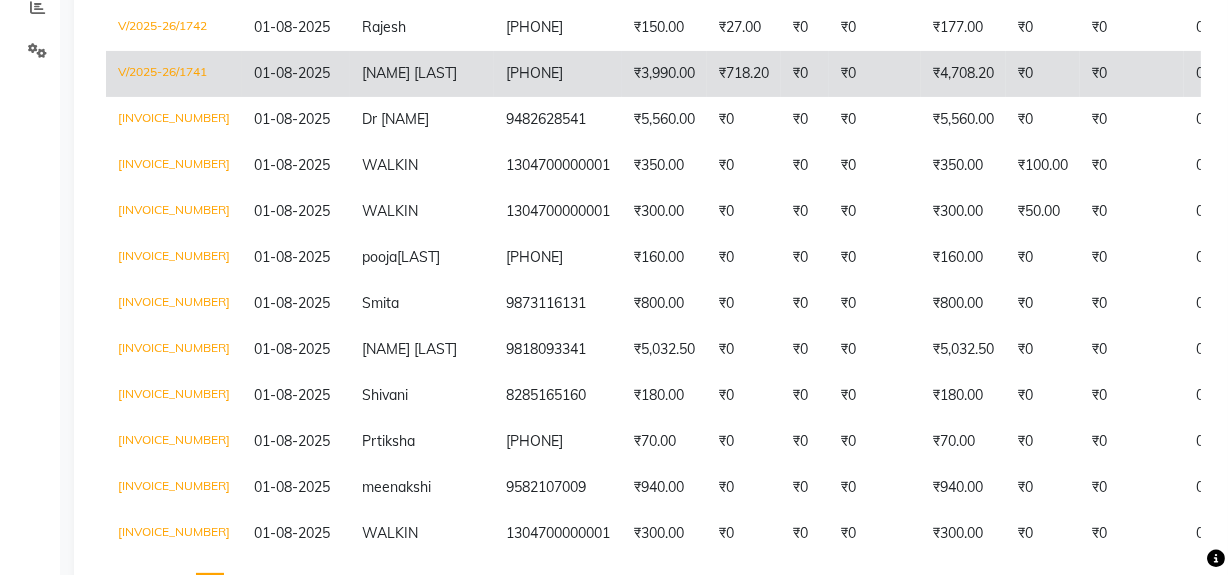 click on "₹0" 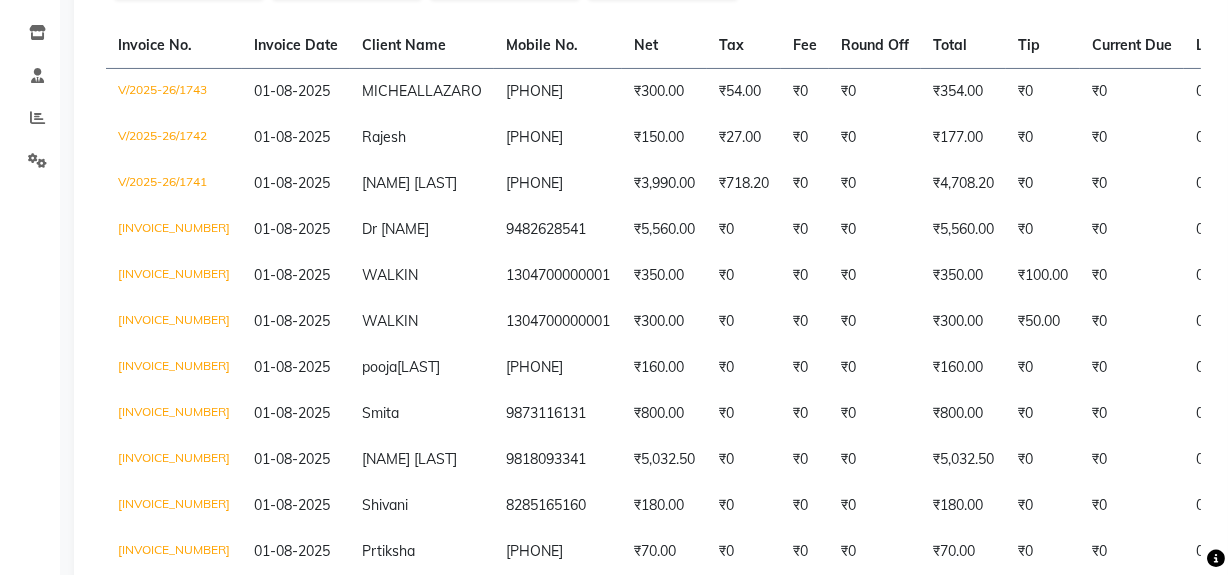 scroll, scrollTop: 321, scrollLeft: 0, axis: vertical 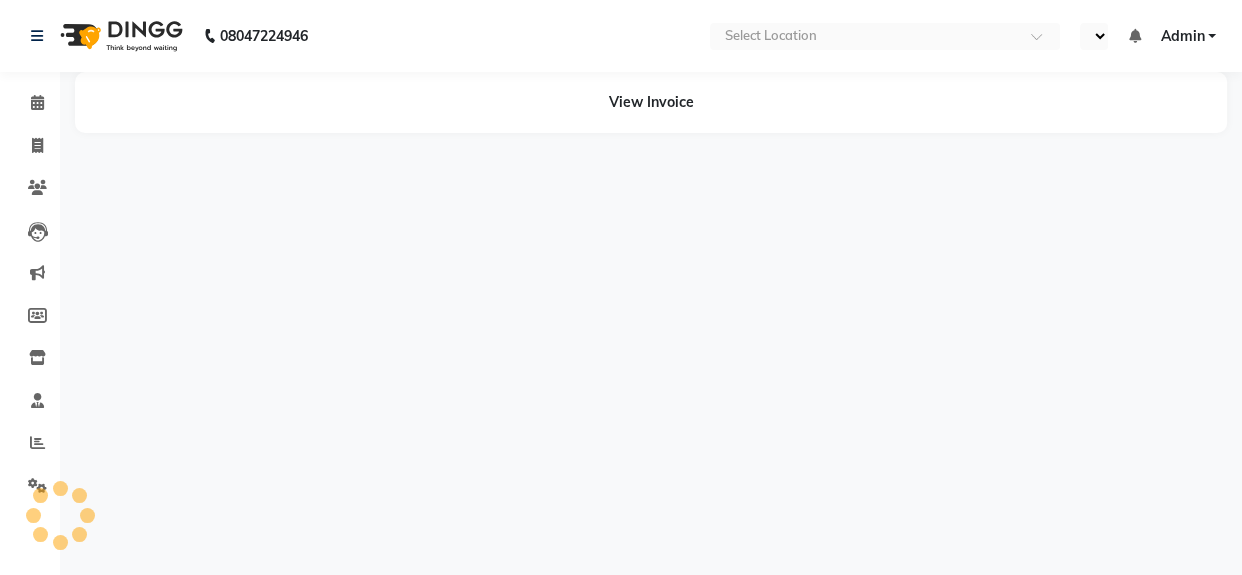 select on "en" 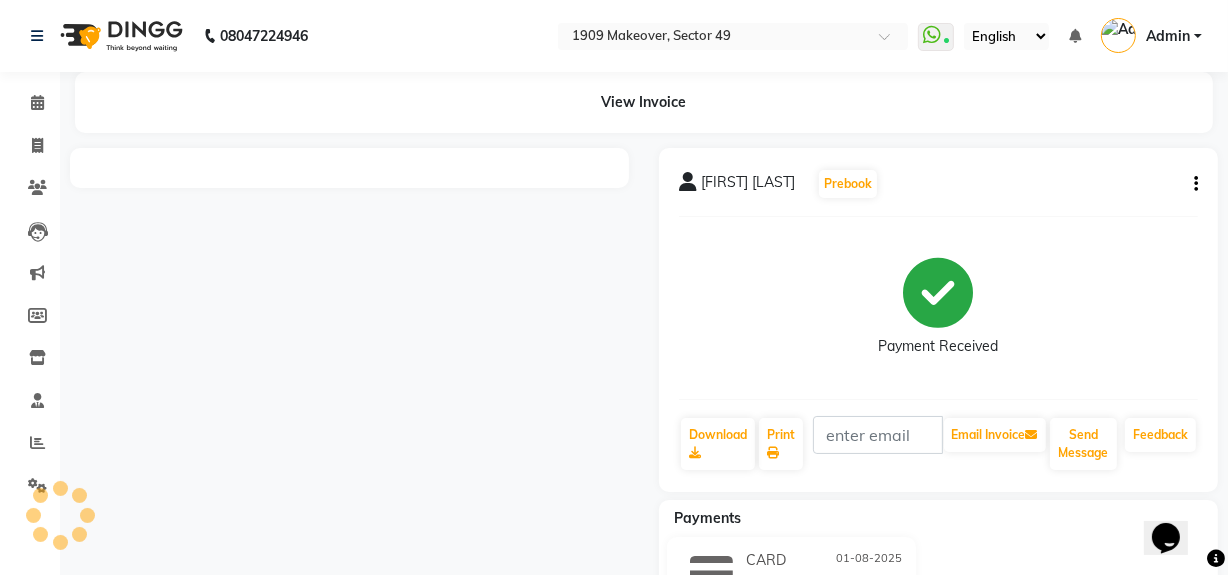 scroll, scrollTop: 0, scrollLeft: 0, axis: both 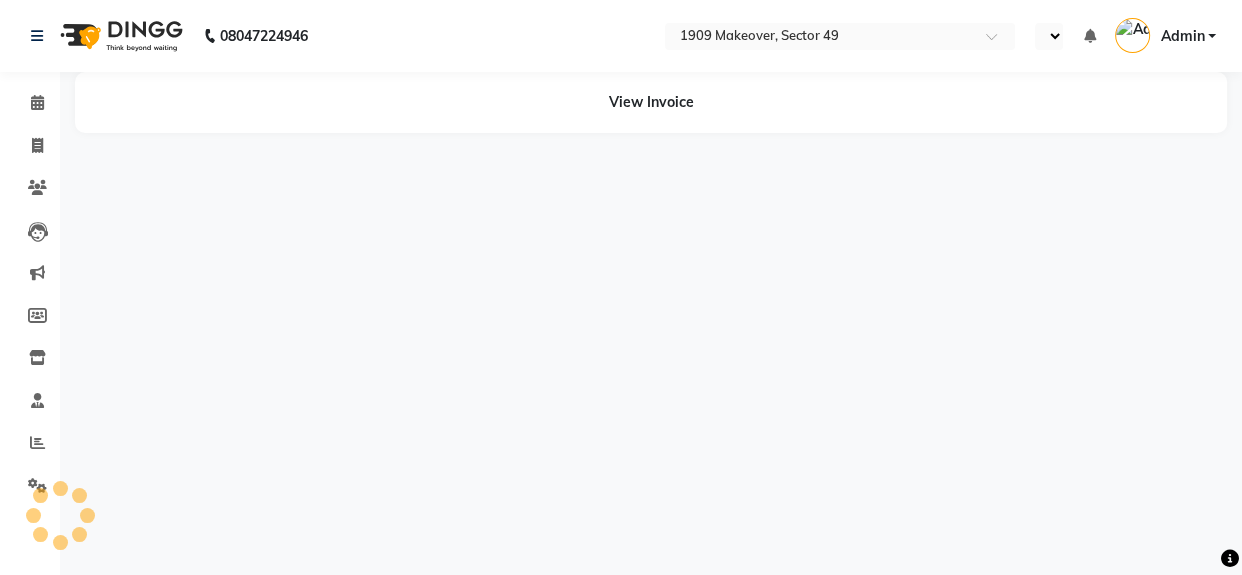 select on "en" 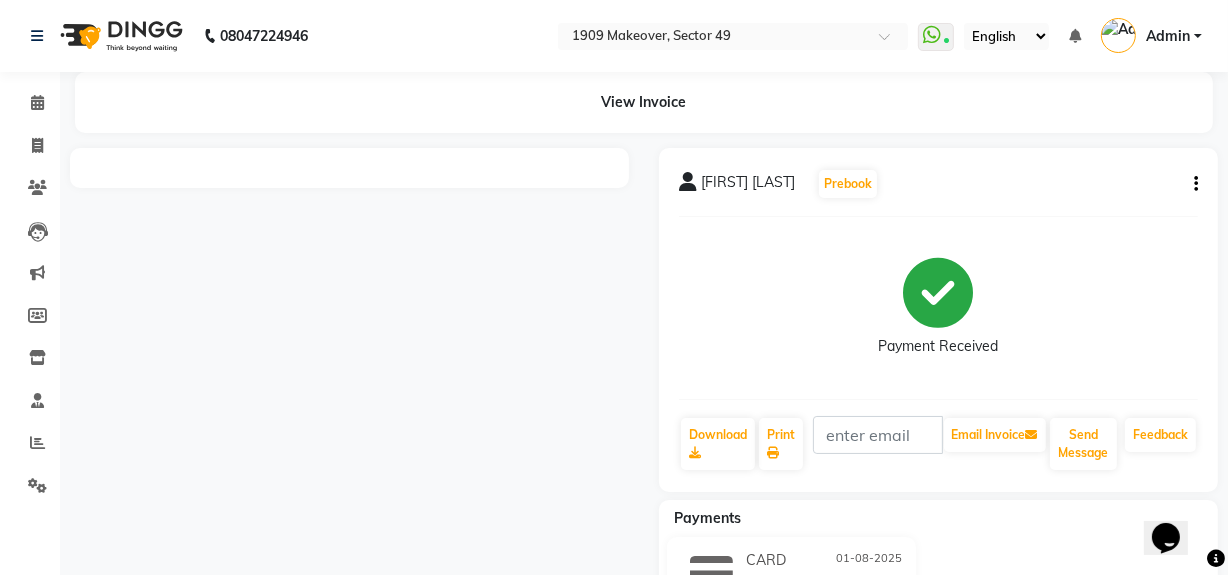 scroll, scrollTop: 0, scrollLeft: 0, axis: both 